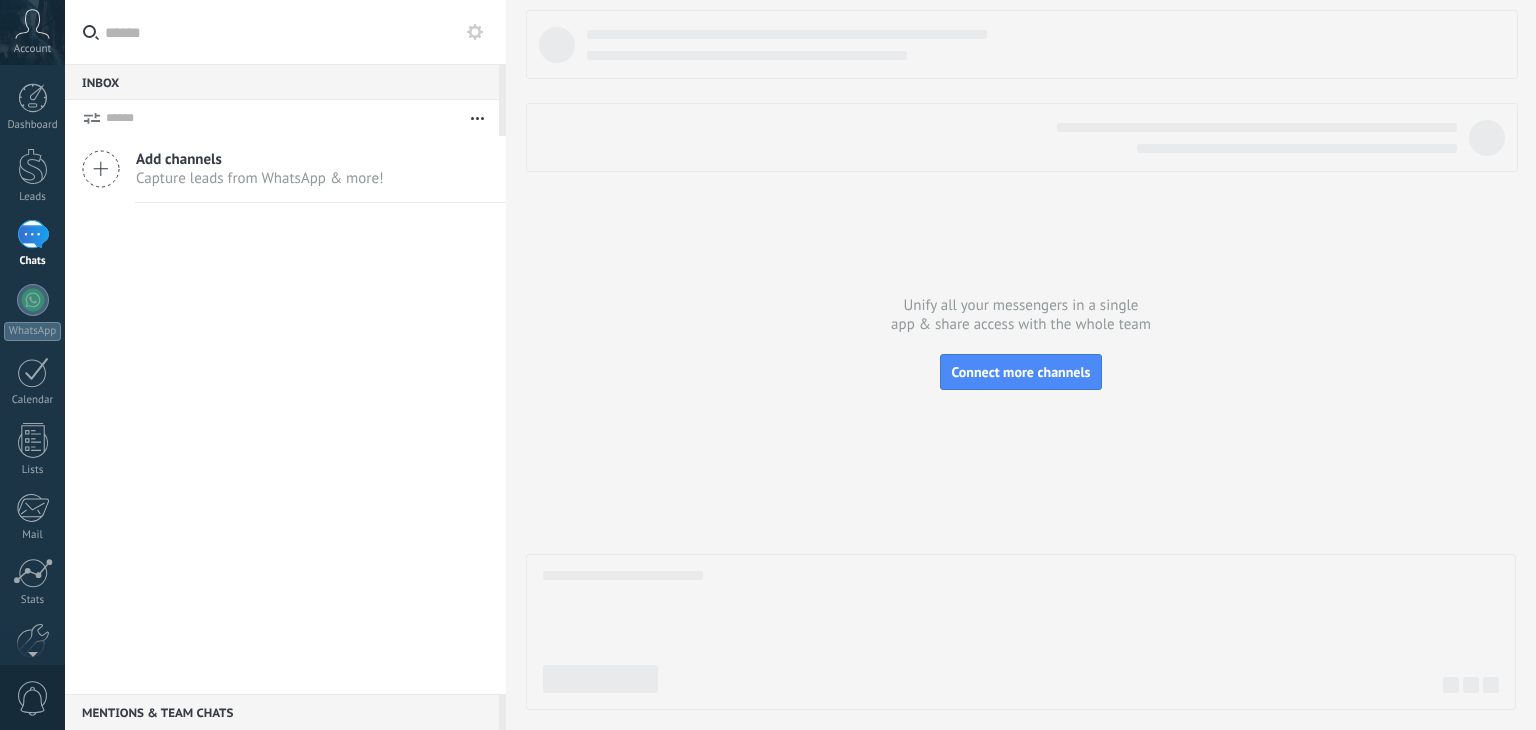 scroll, scrollTop: 0, scrollLeft: 0, axis: both 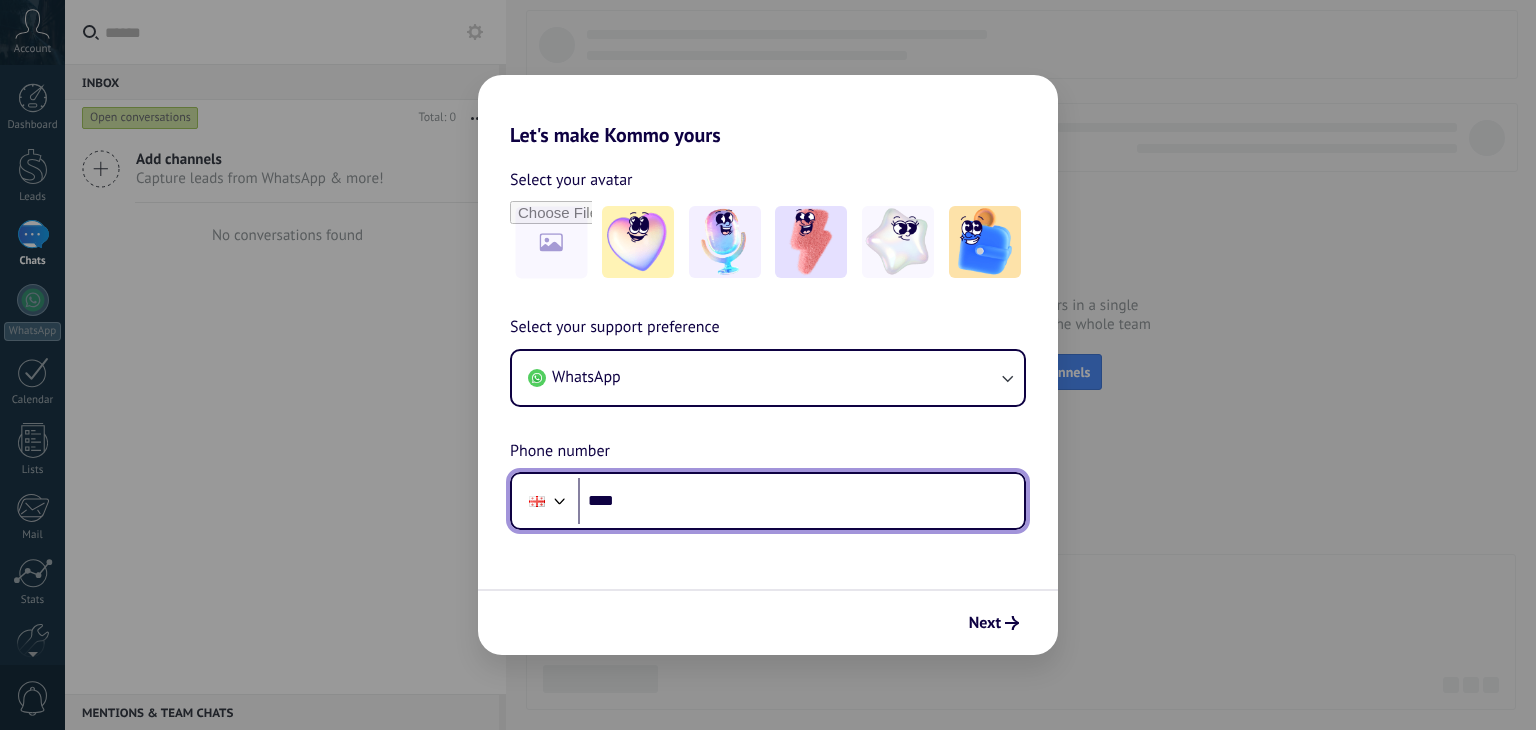 click on "****" at bounding box center (801, 501) 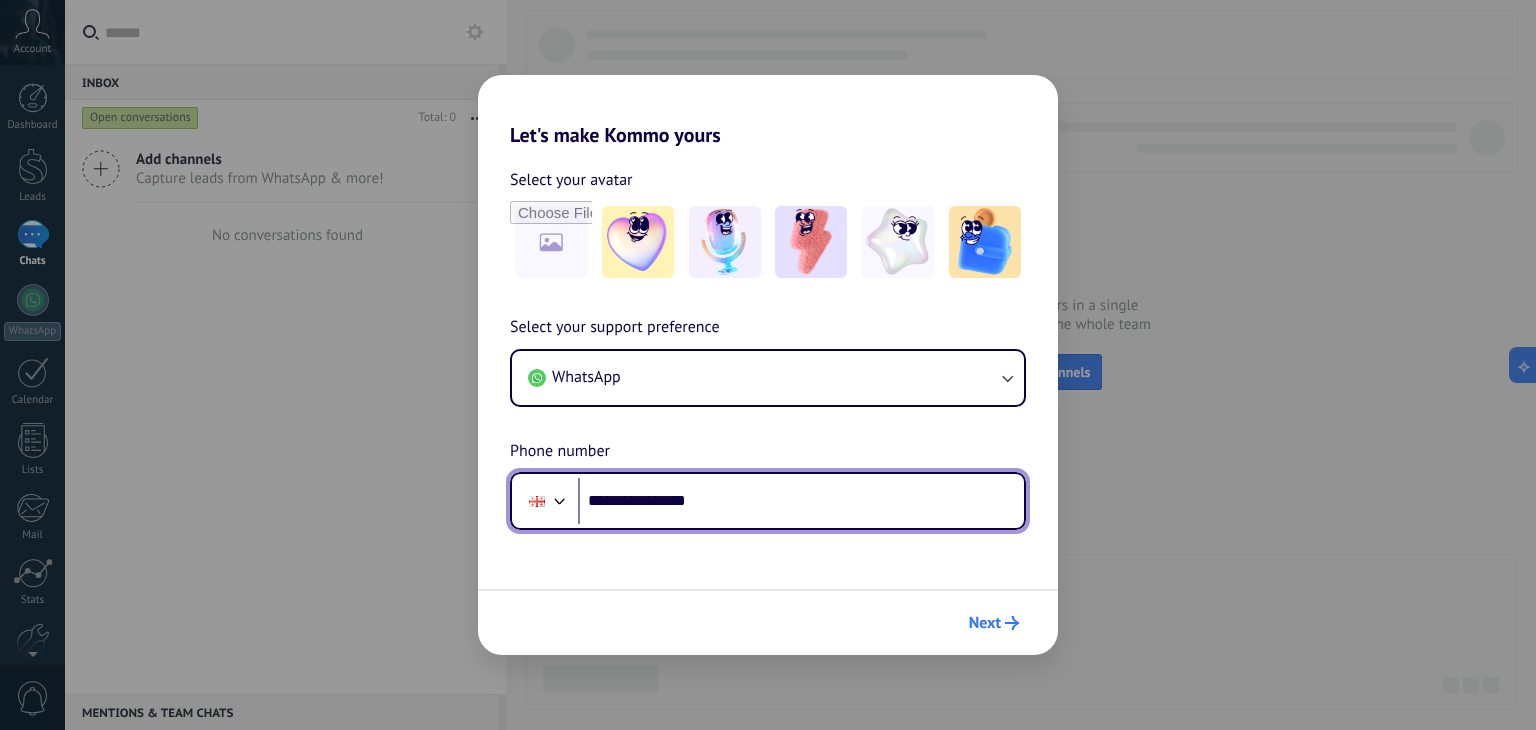 type on "**********" 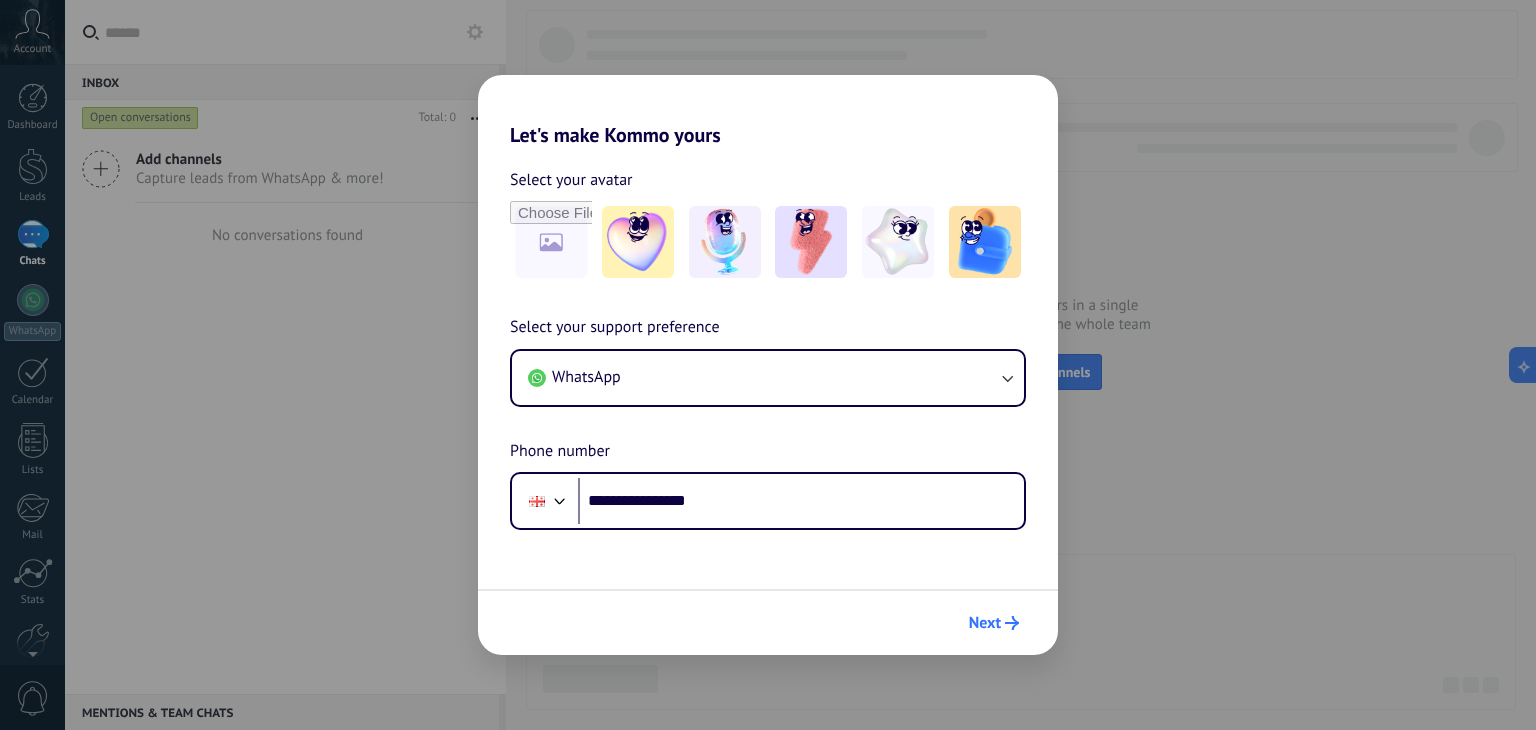 click on "Next" at bounding box center (985, 623) 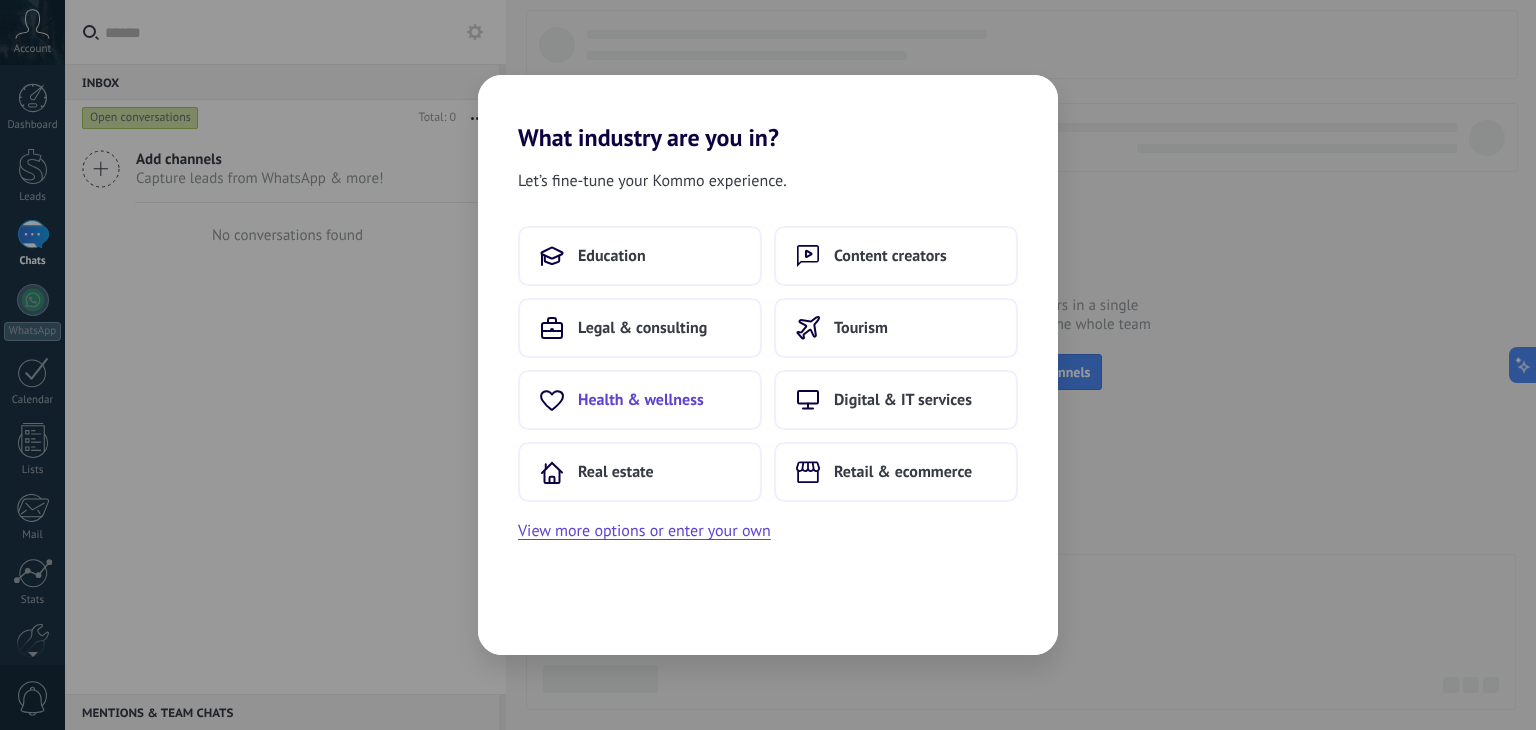 click on "Health & wellness" at bounding box center [641, 400] 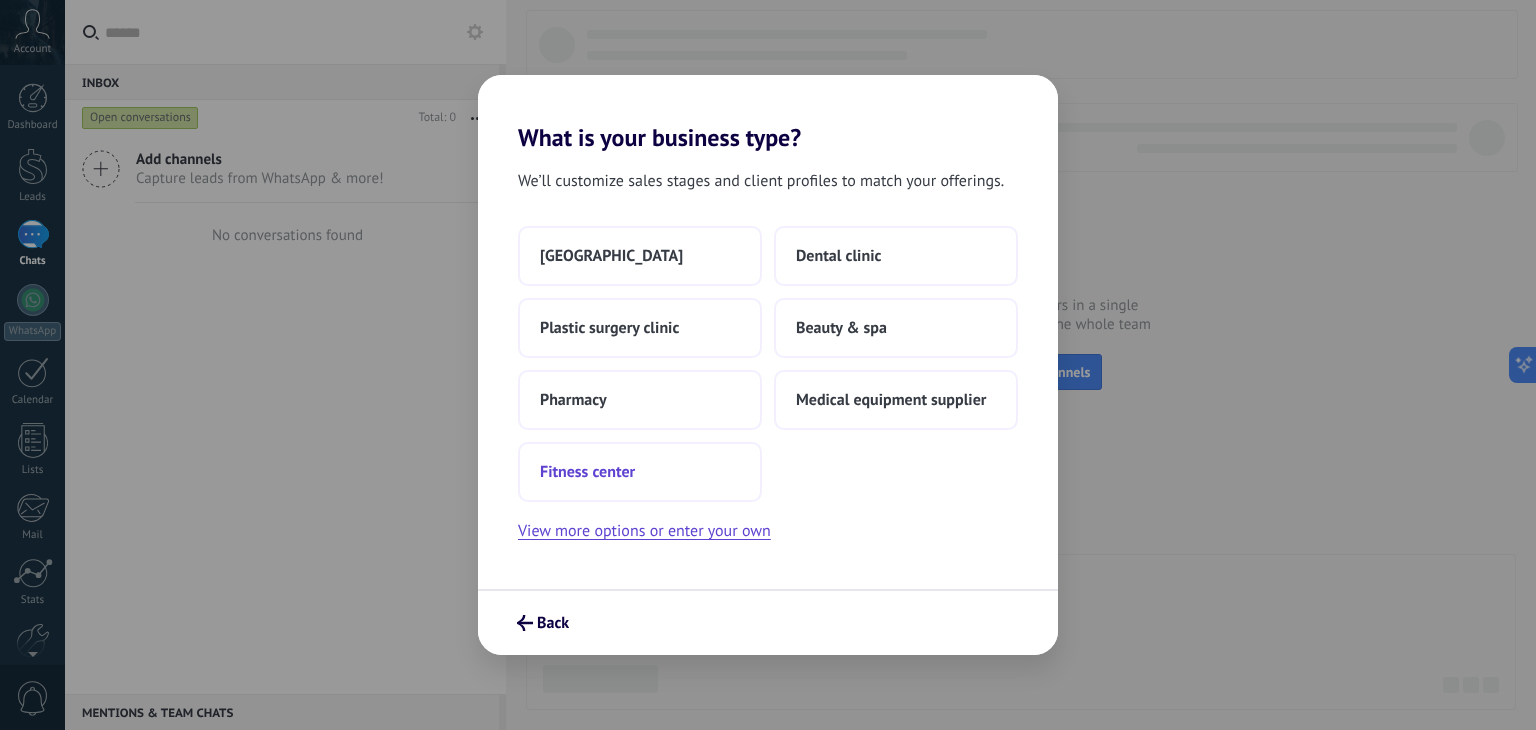 click on "Fitness center" at bounding box center (640, 472) 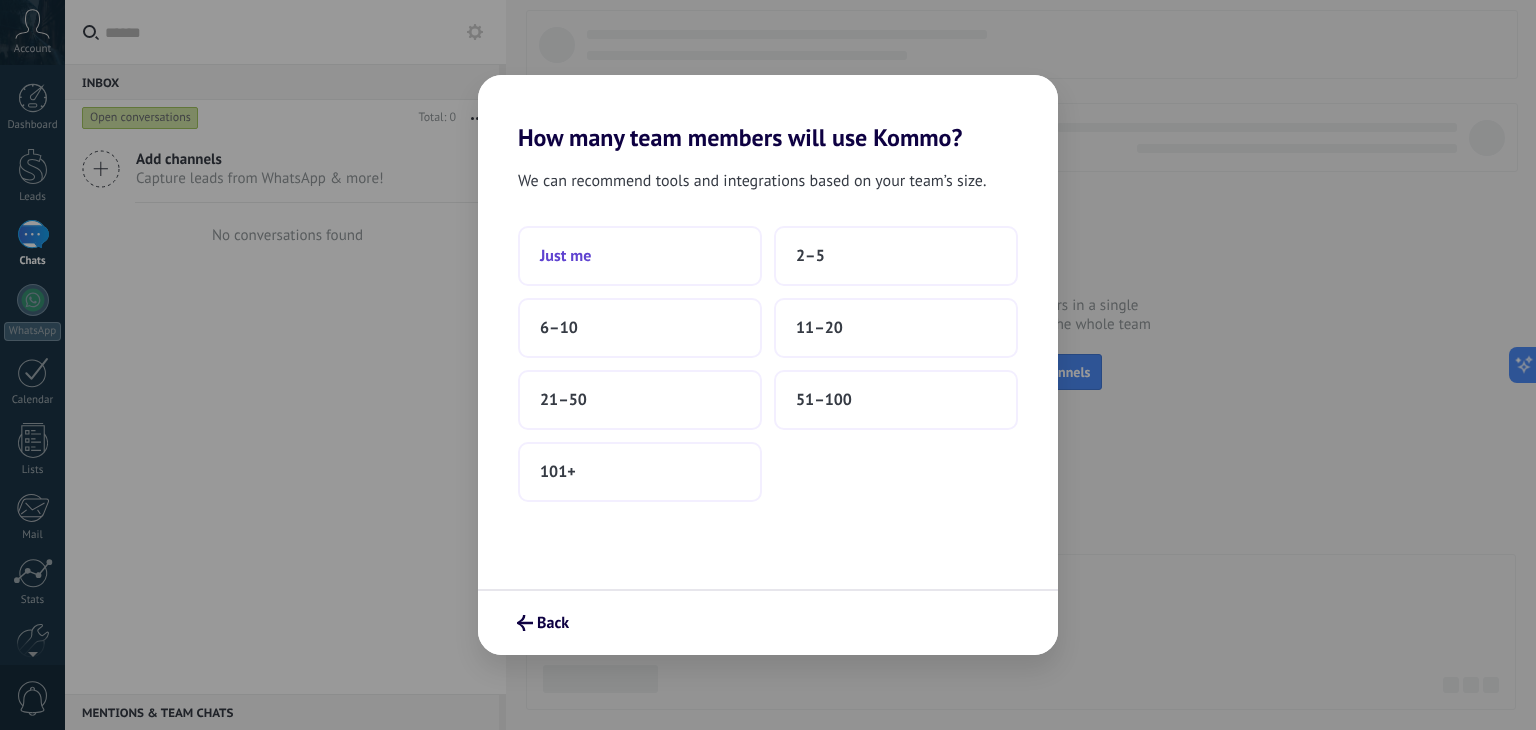 click on "Just me" at bounding box center (640, 256) 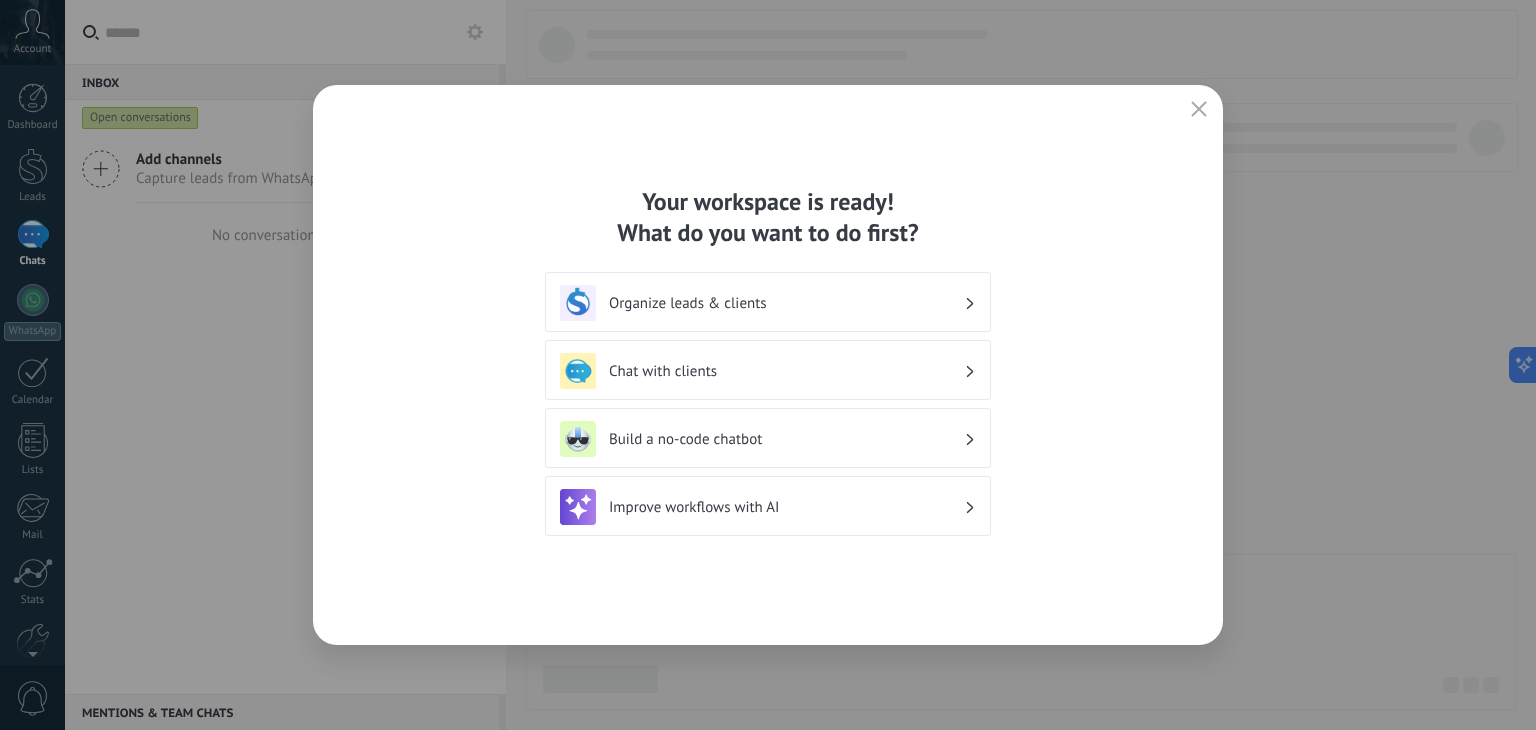 click on "Organize leads & clients" at bounding box center (768, 302) 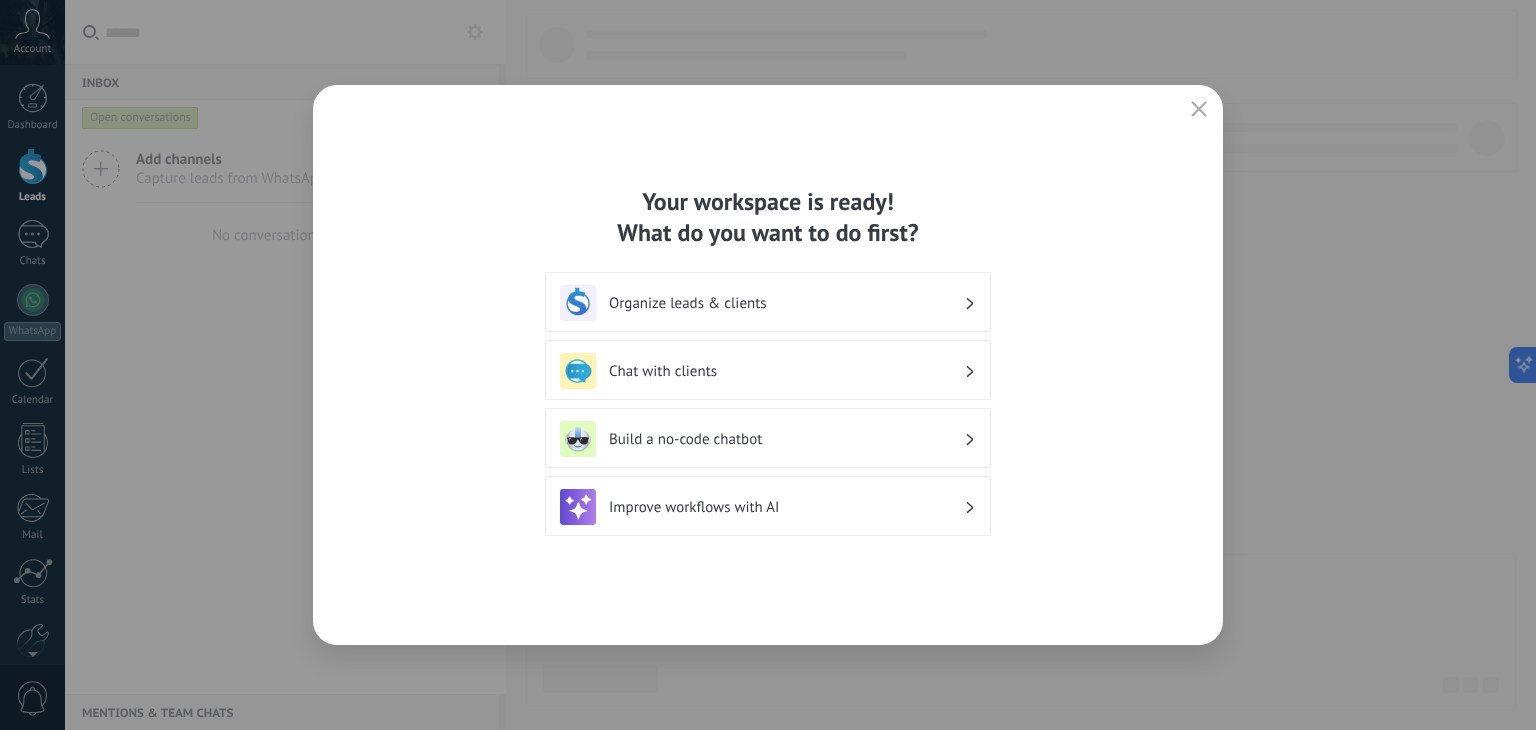 click on "Chat with clients" at bounding box center [768, 371] 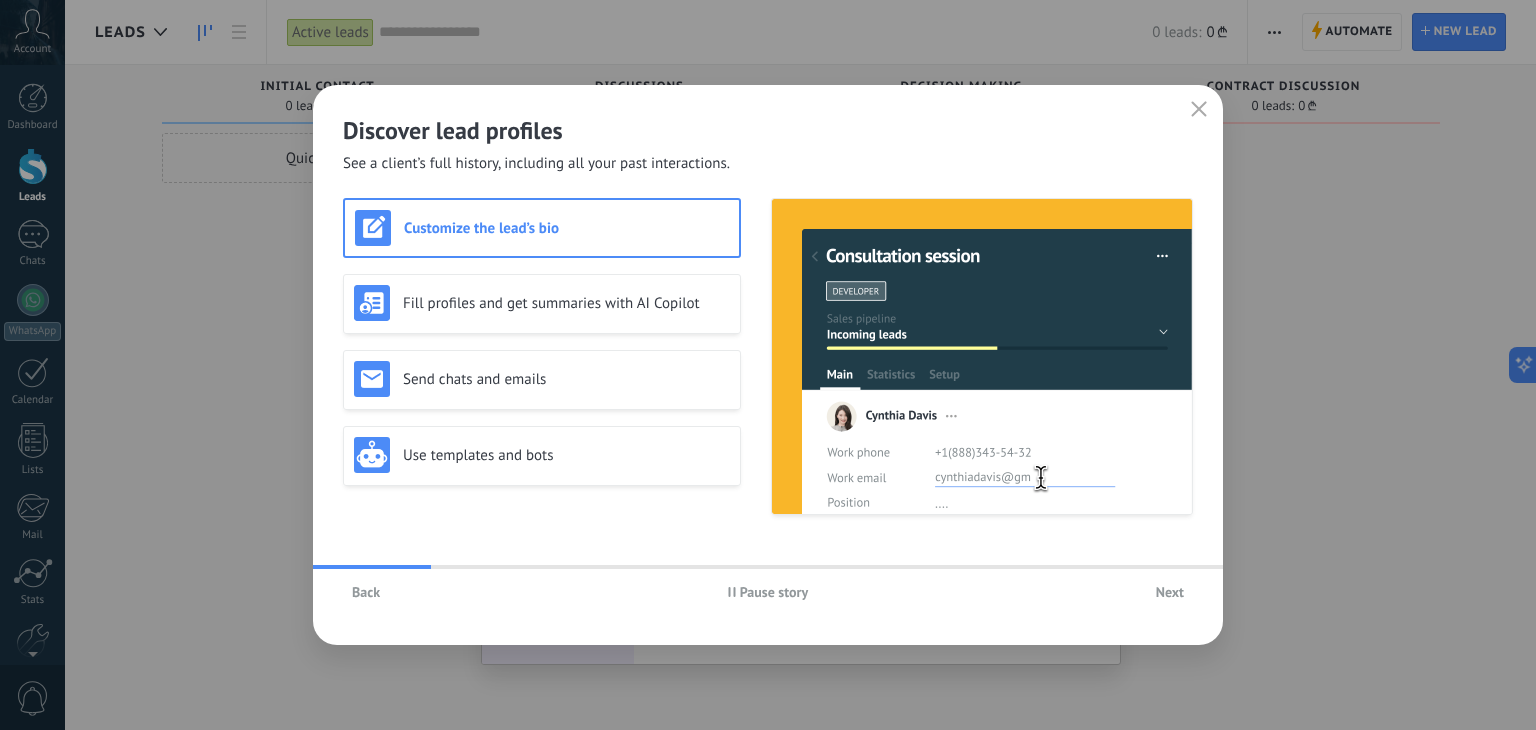 click on "Back" at bounding box center [366, 592] 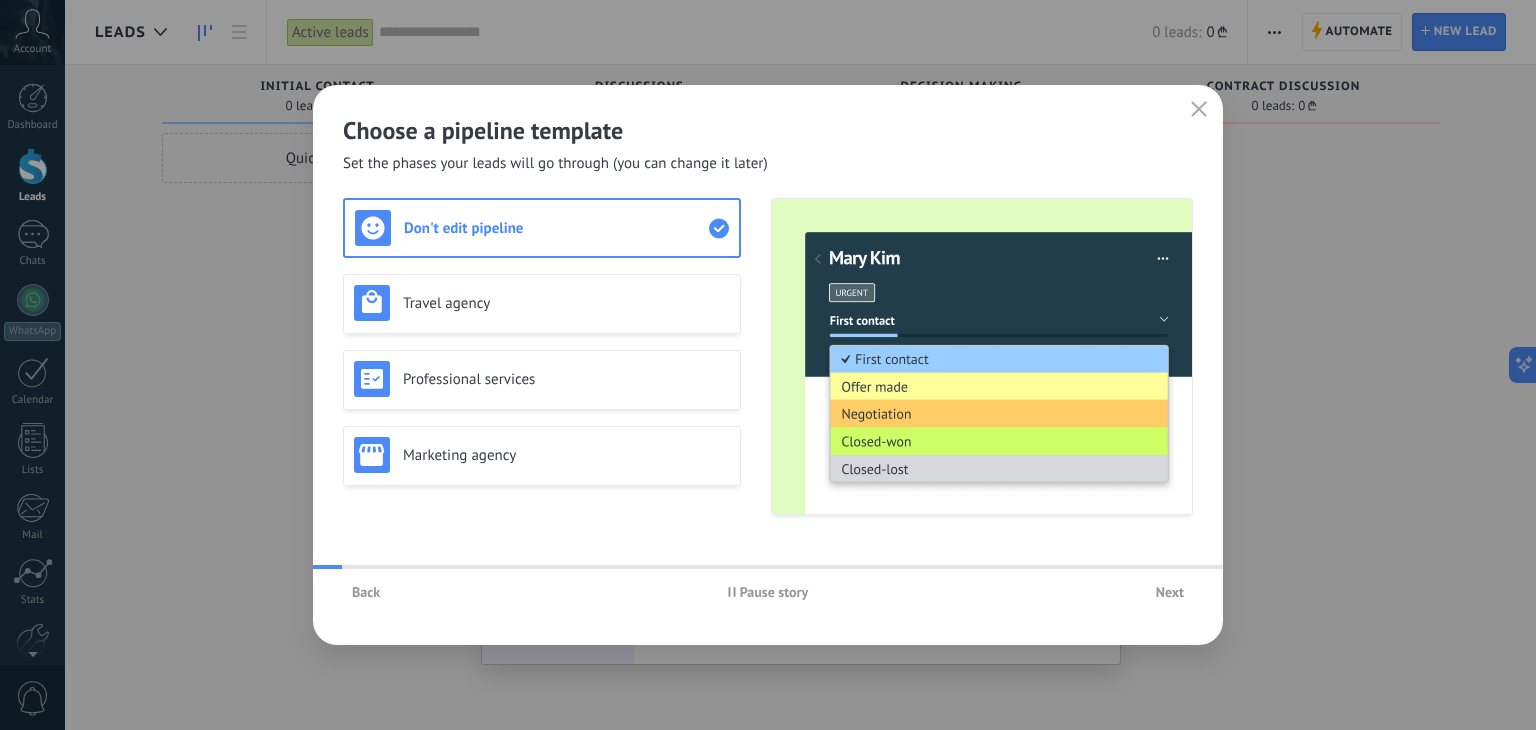 click on "Back" at bounding box center [366, 592] 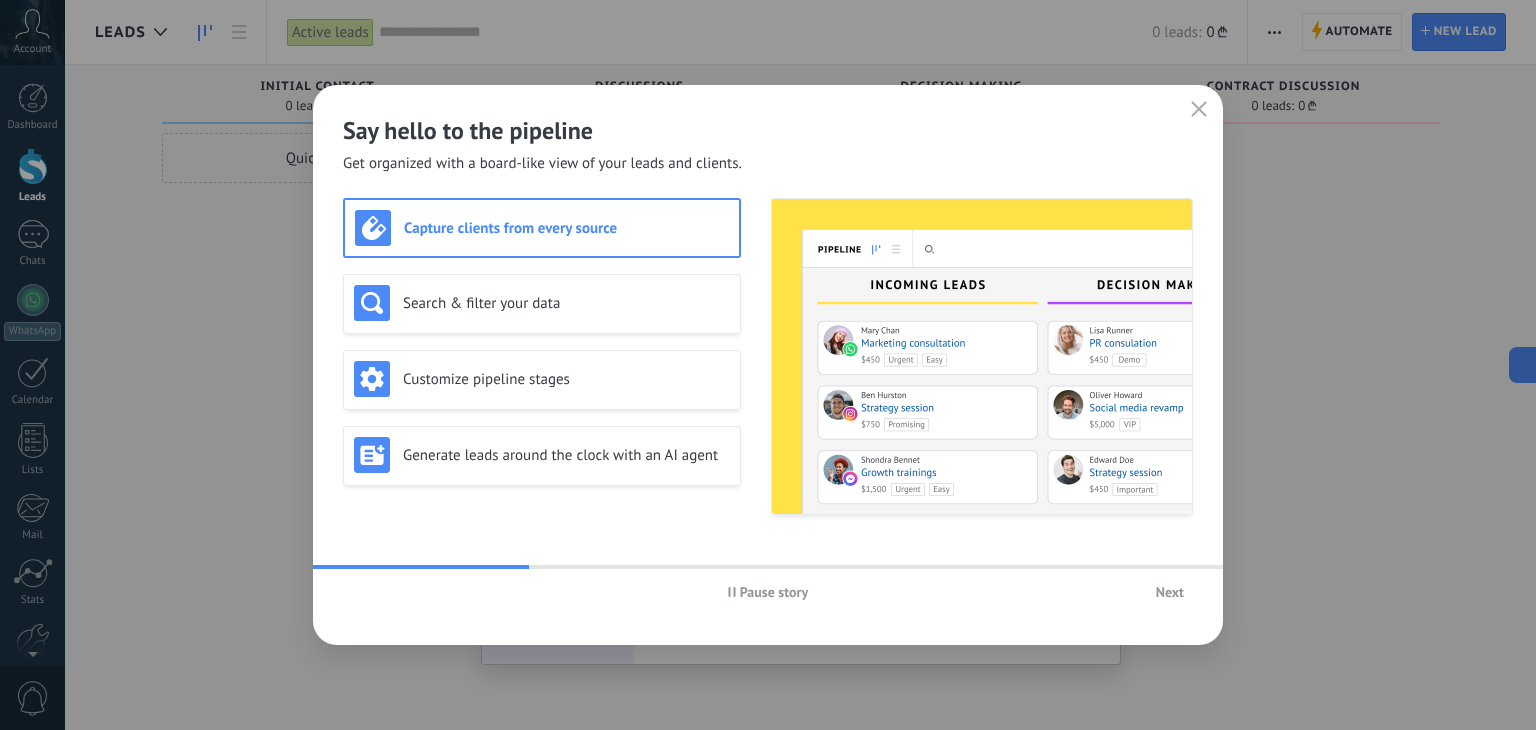 click on "Pause story" at bounding box center [774, 592] 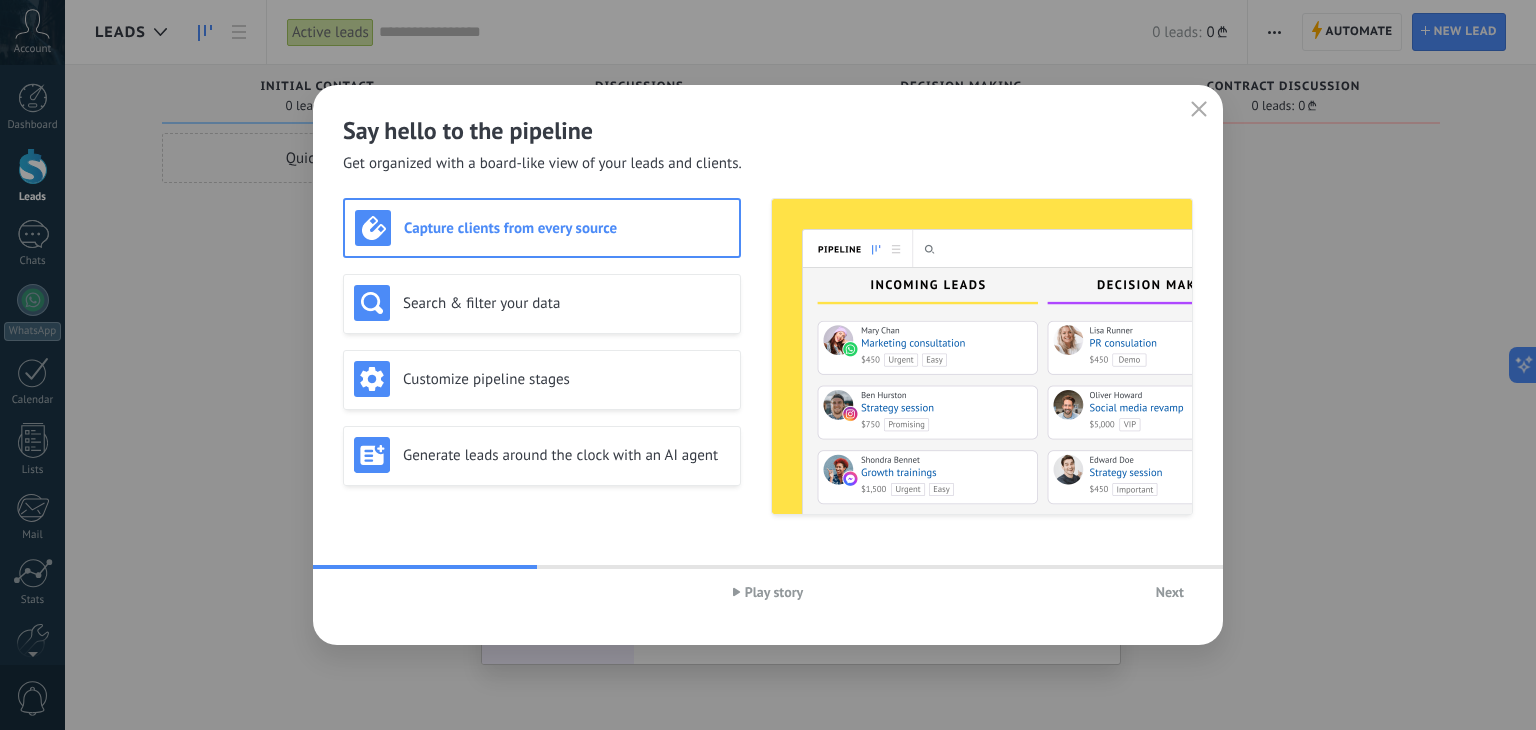 click on "Capture clients from every source" at bounding box center [566, 228] 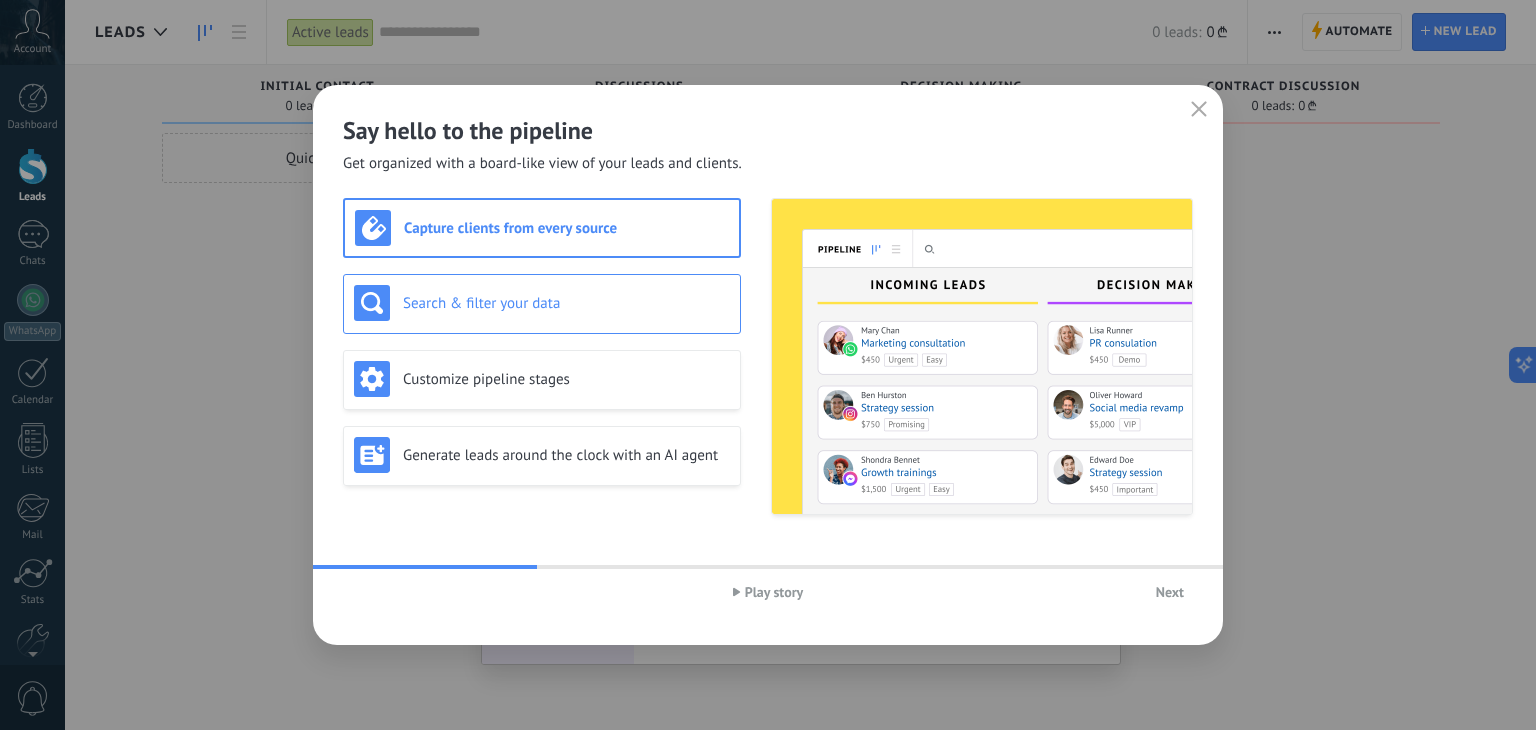 click on "Search & filter your data" at bounding box center [566, 303] 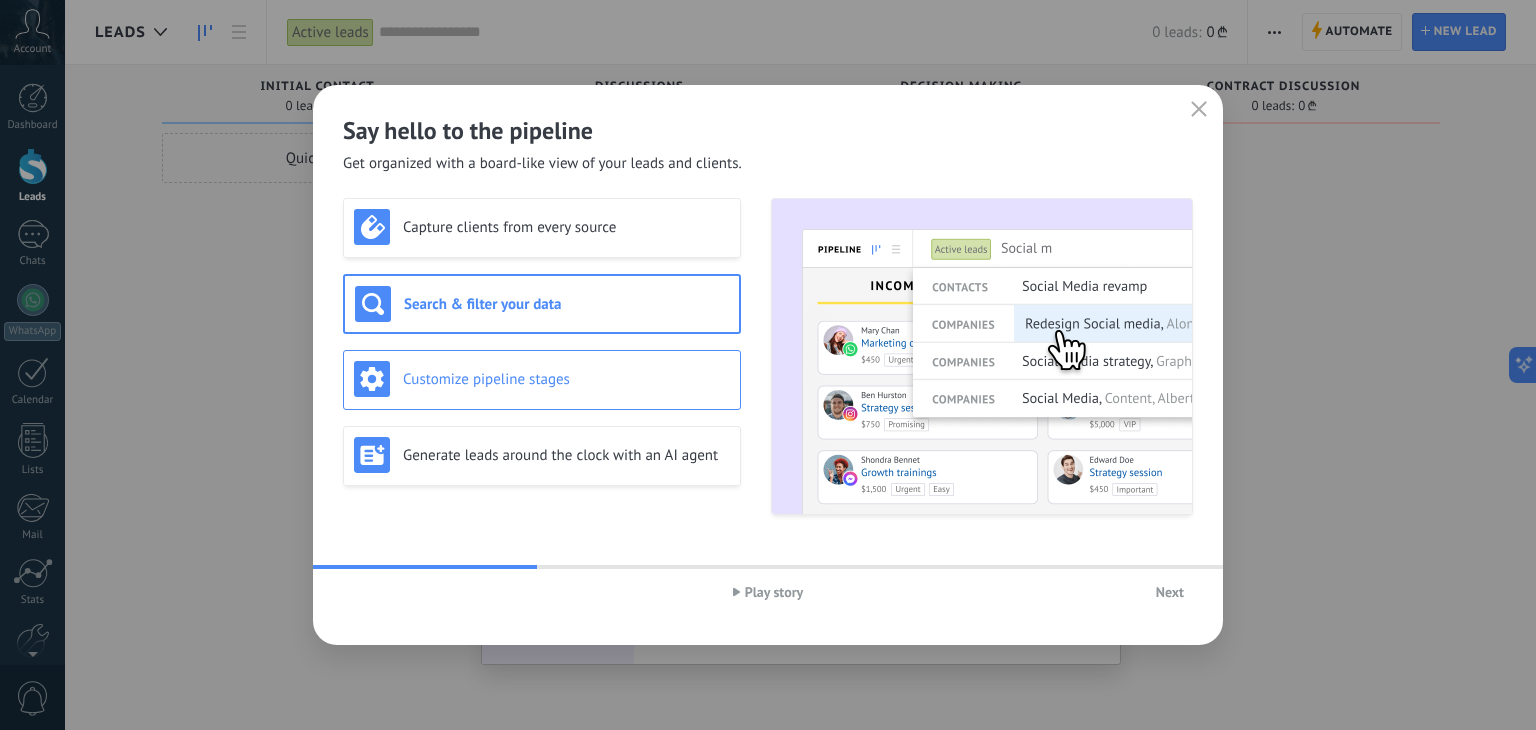 click on "Customize pipeline stages" at bounding box center [542, 379] 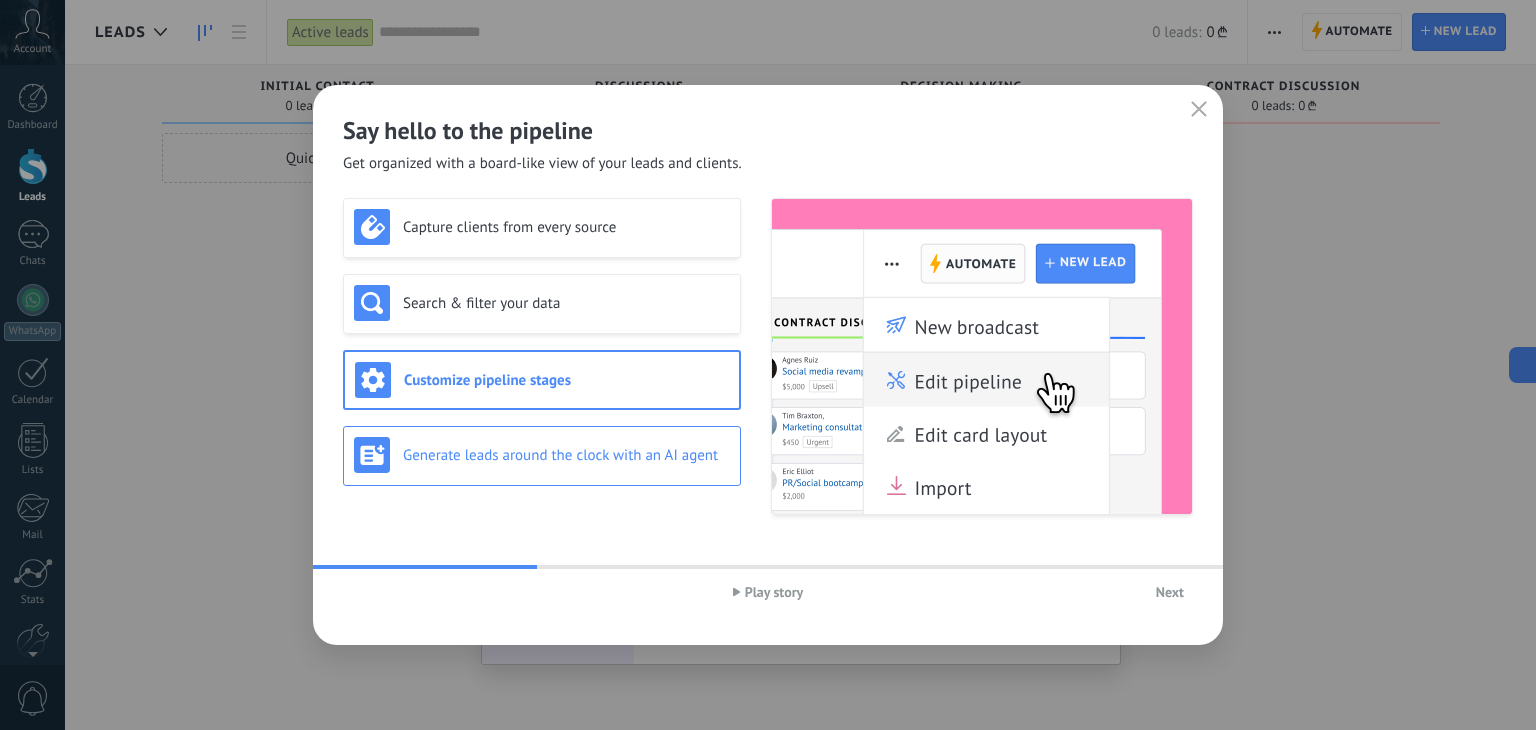 drag, startPoint x: 457, startPoint y: 464, endPoint x: 478, endPoint y: 445, distance: 28.319605 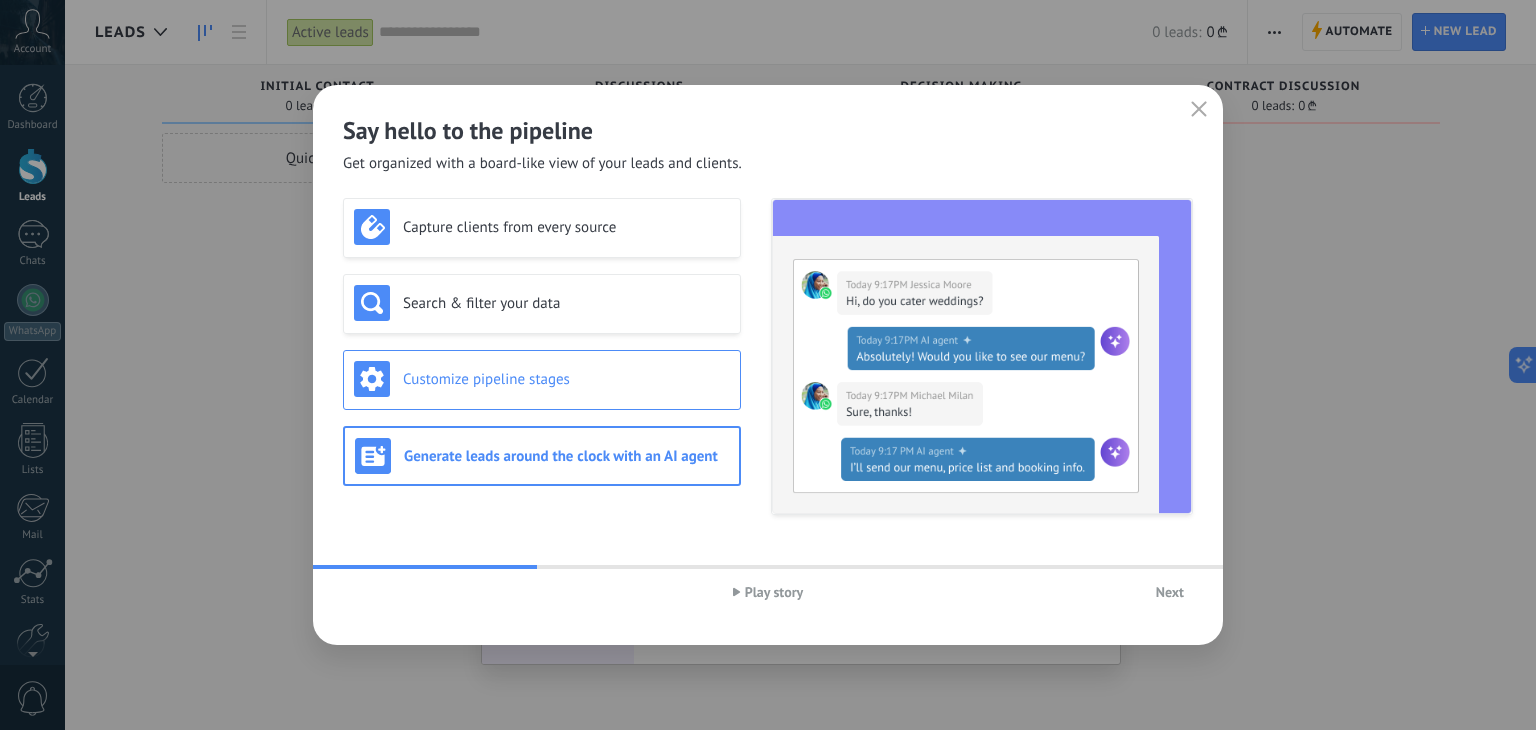 click on "Customize pipeline stages" at bounding box center (566, 379) 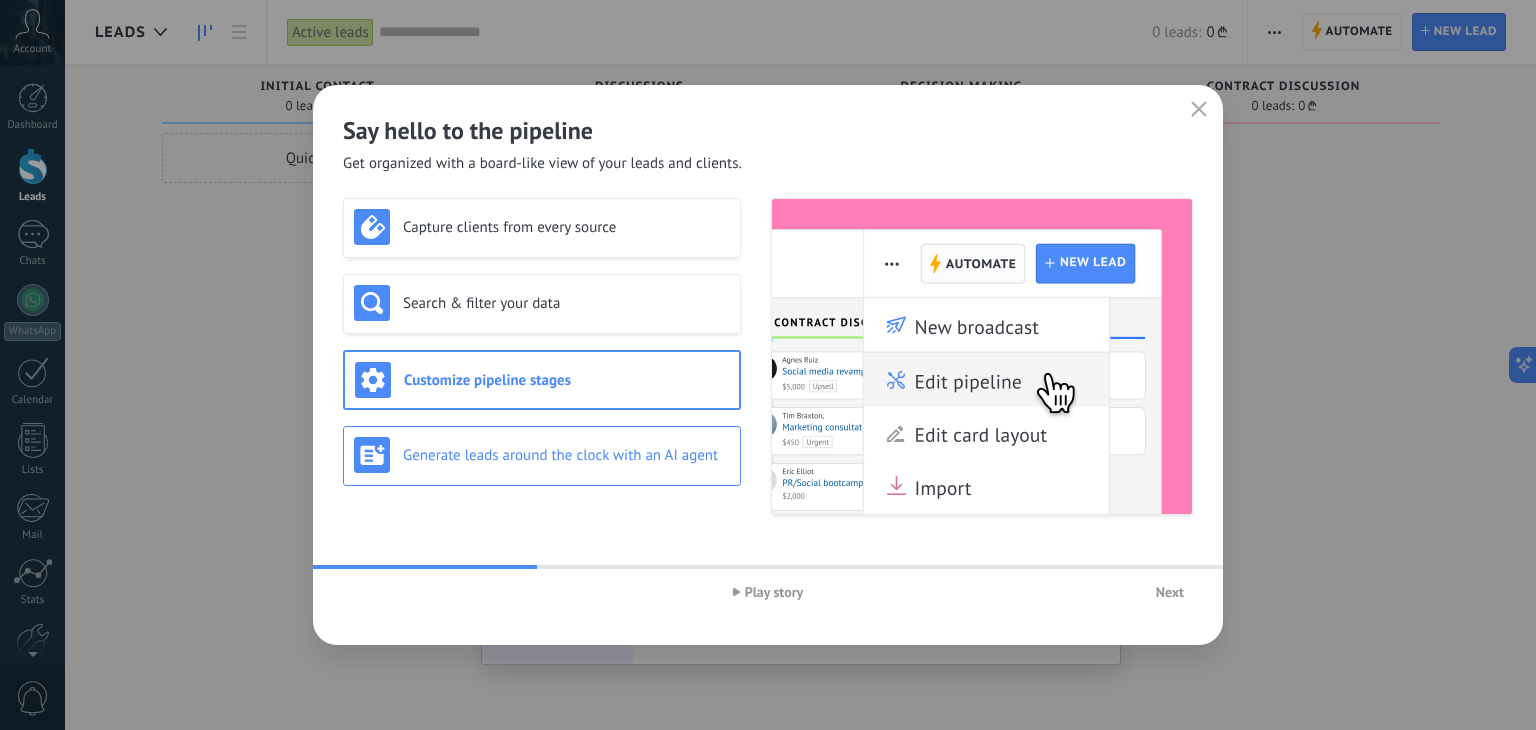 click on "Generate leads around the clock with an AI agent" at bounding box center [542, 456] 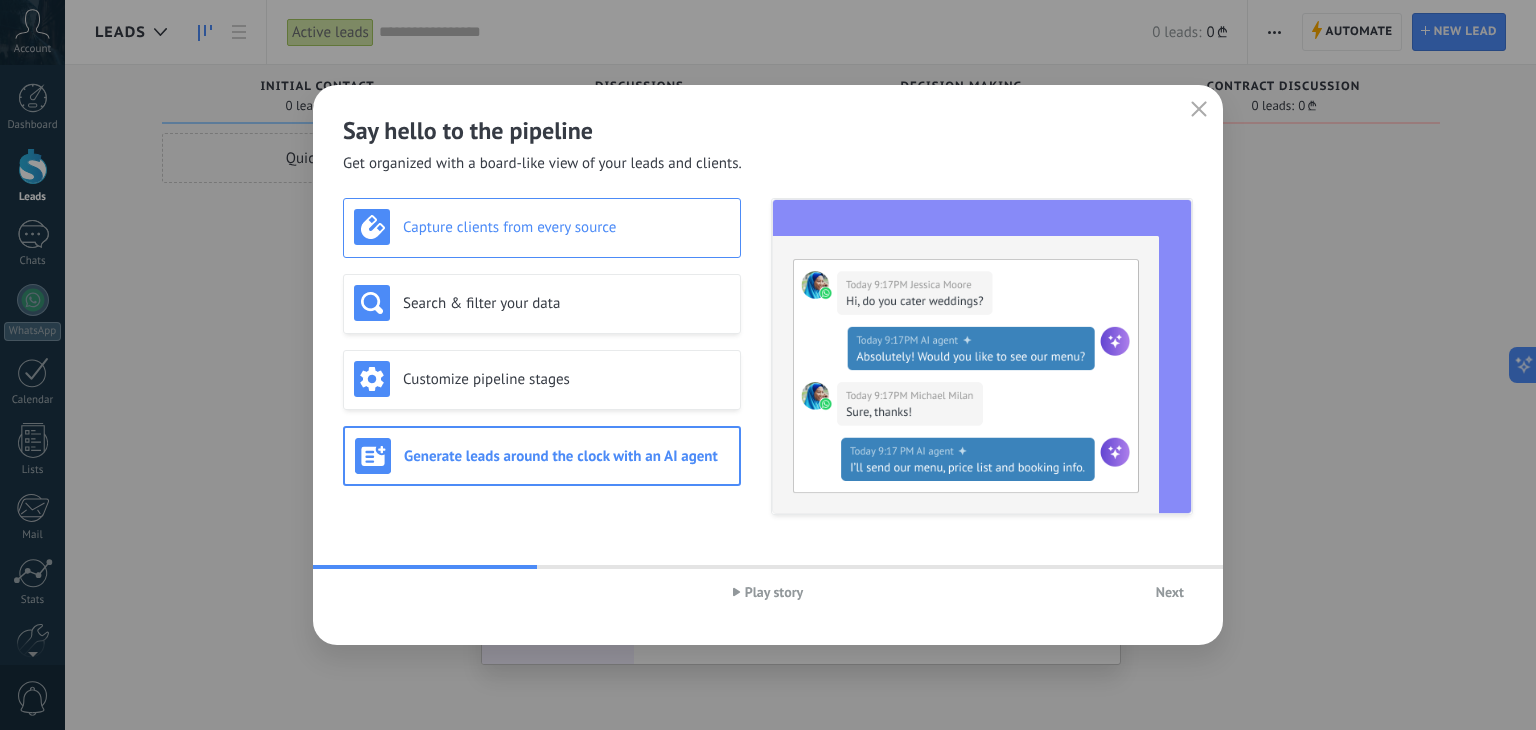 click on "Capture clients from every source" at bounding box center (566, 227) 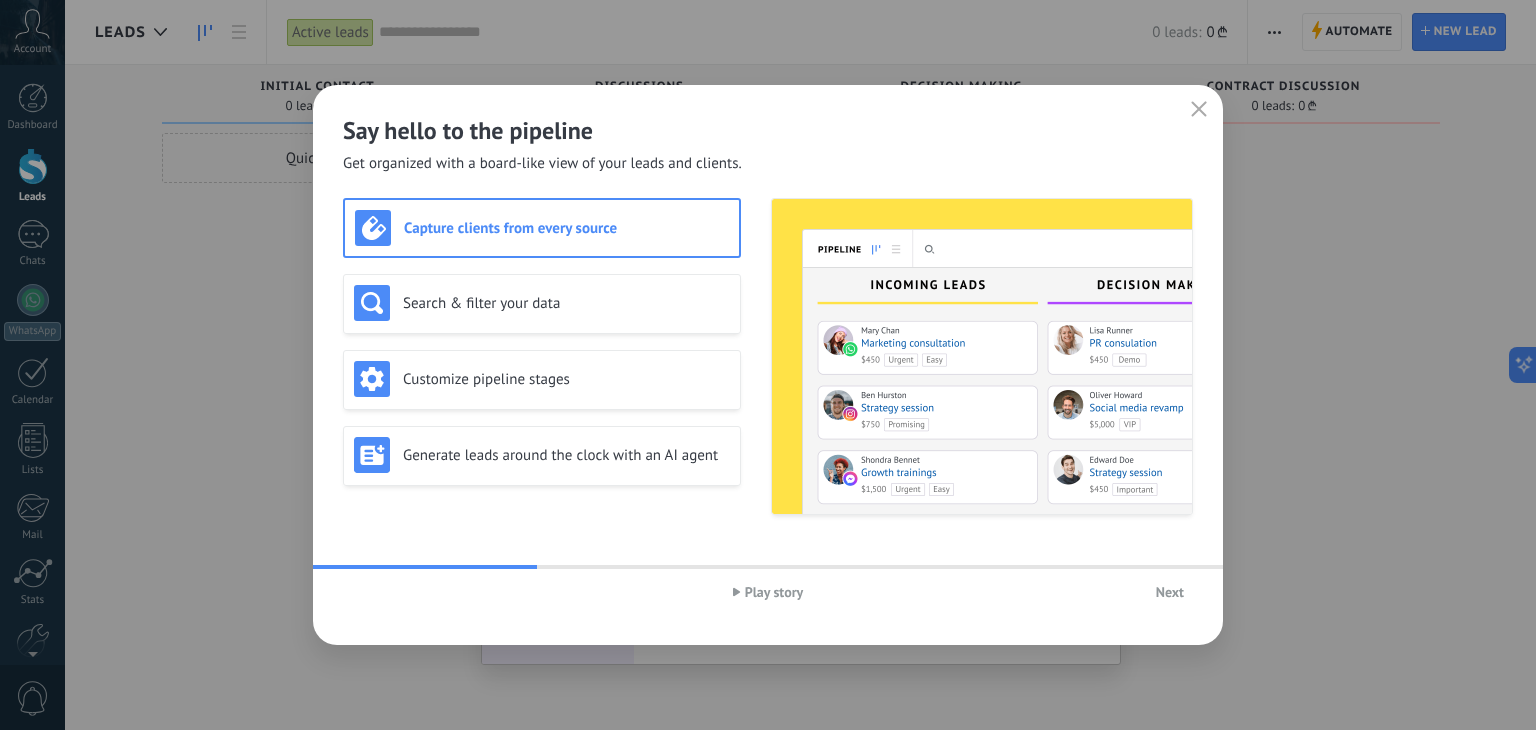 click on "Next" at bounding box center (1170, 592) 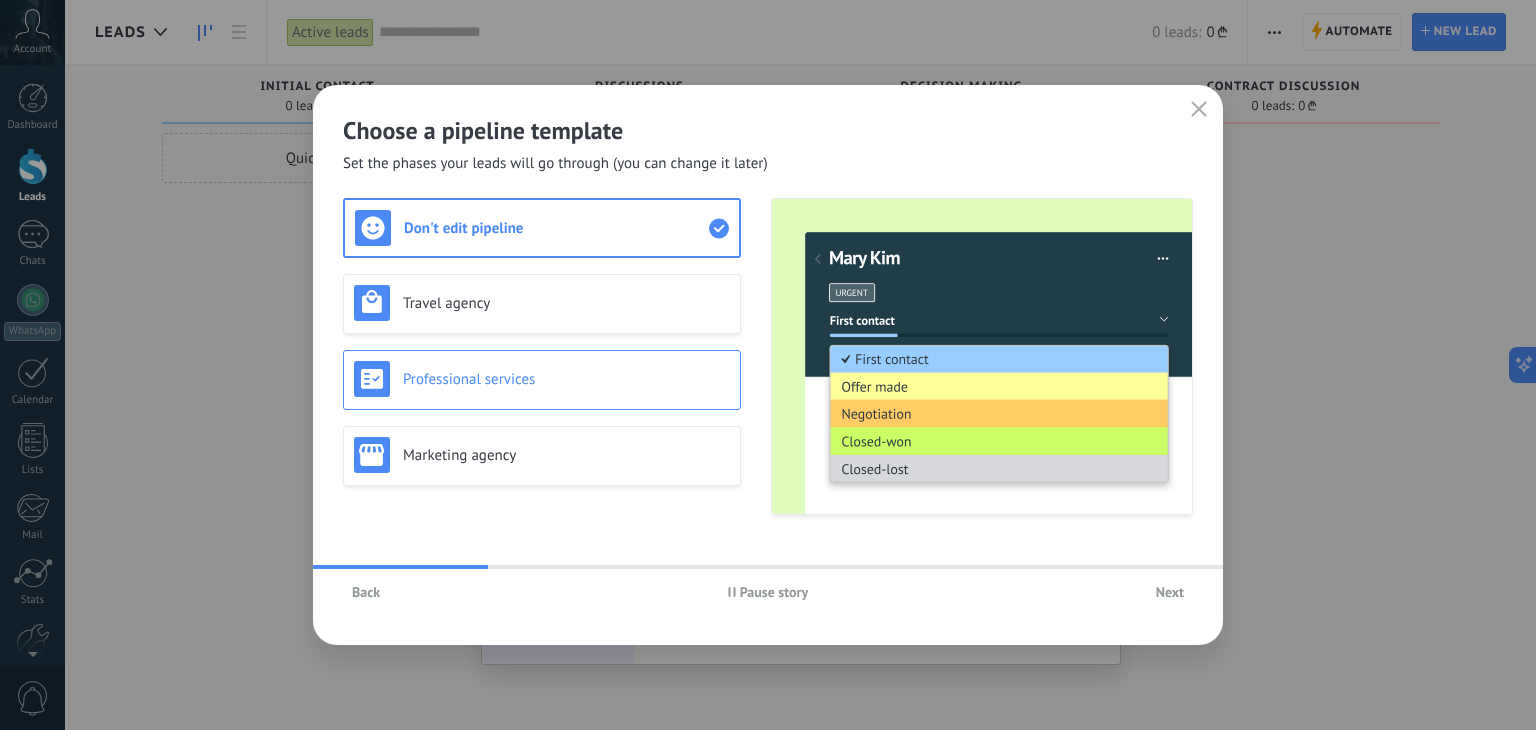 click on "Professional services" at bounding box center (566, 379) 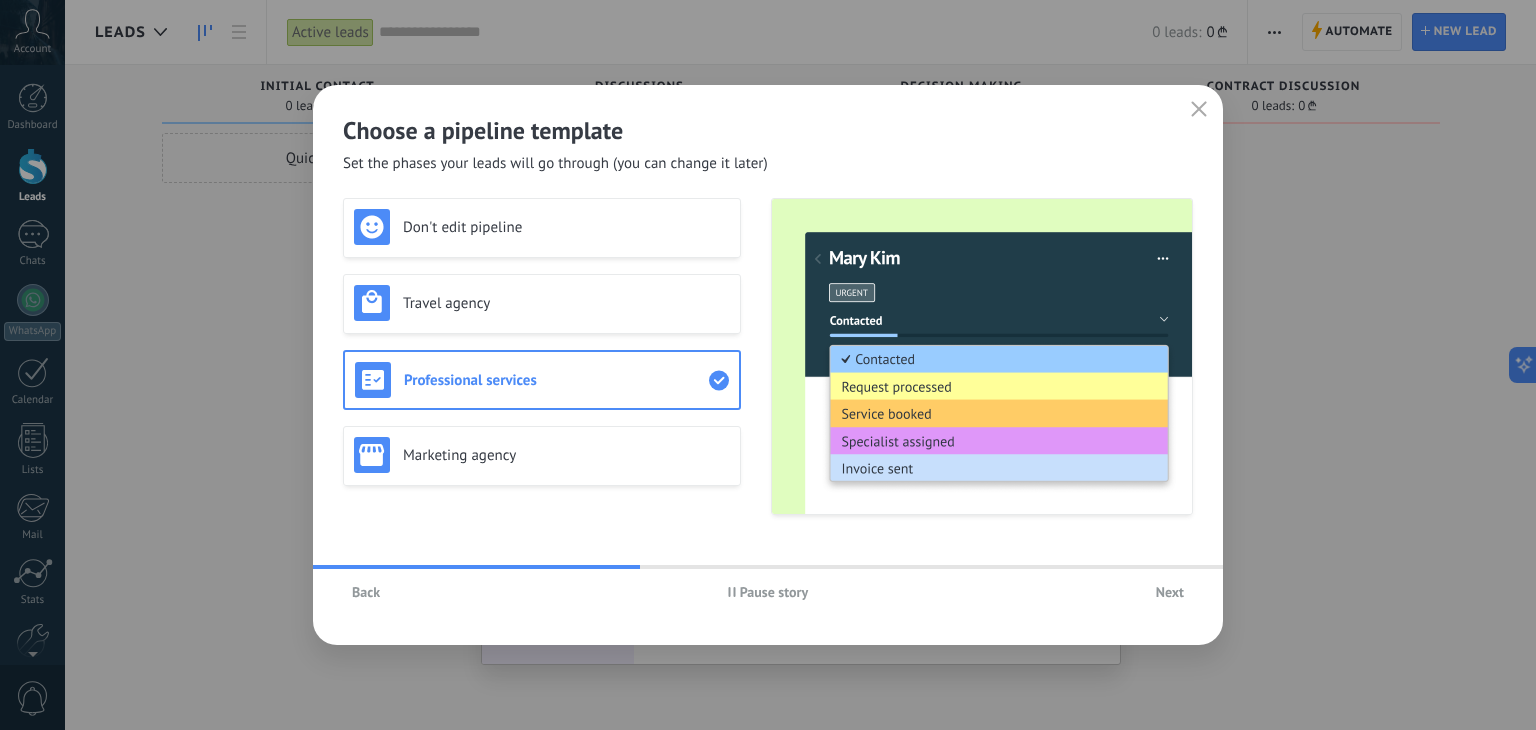 click 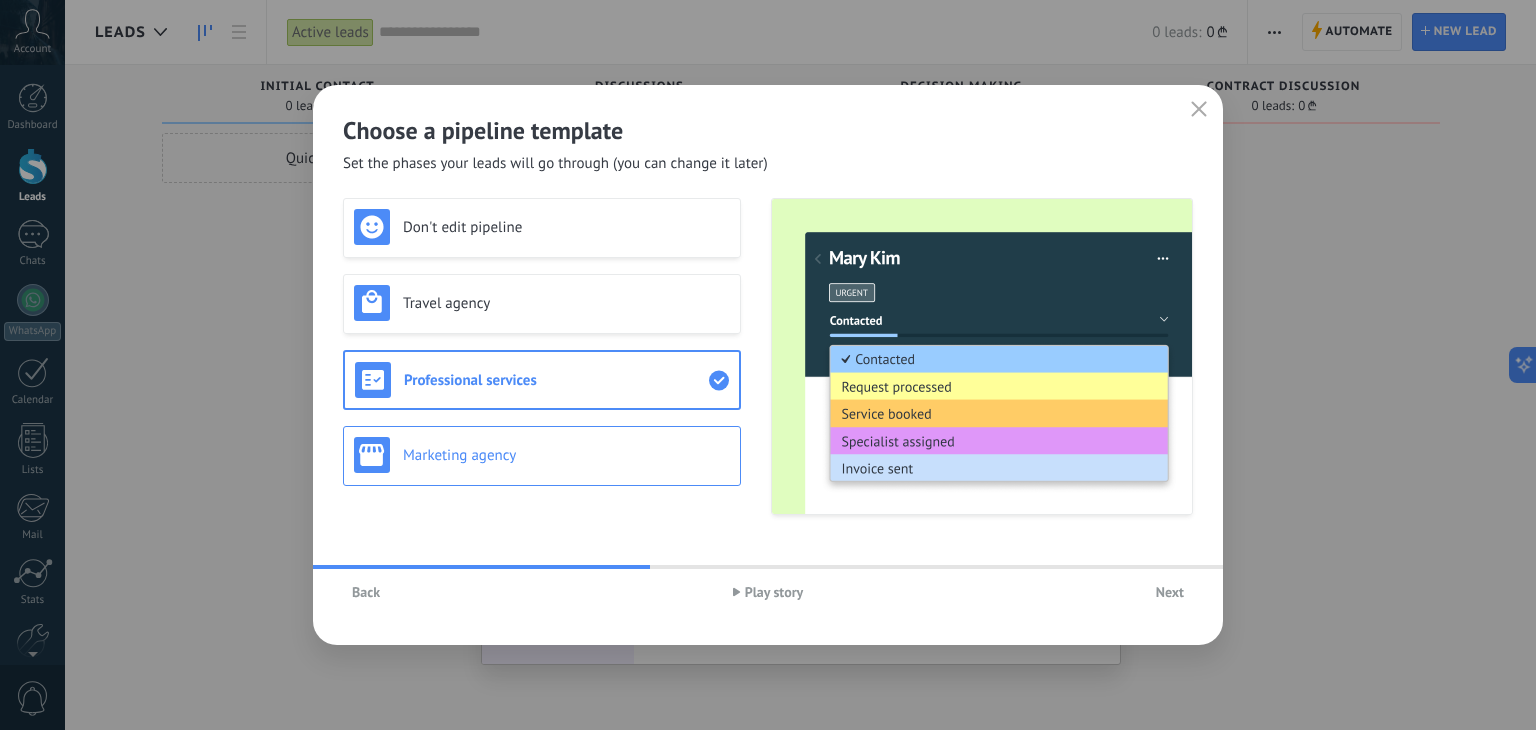 click on "Marketing agency" at bounding box center [542, 455] 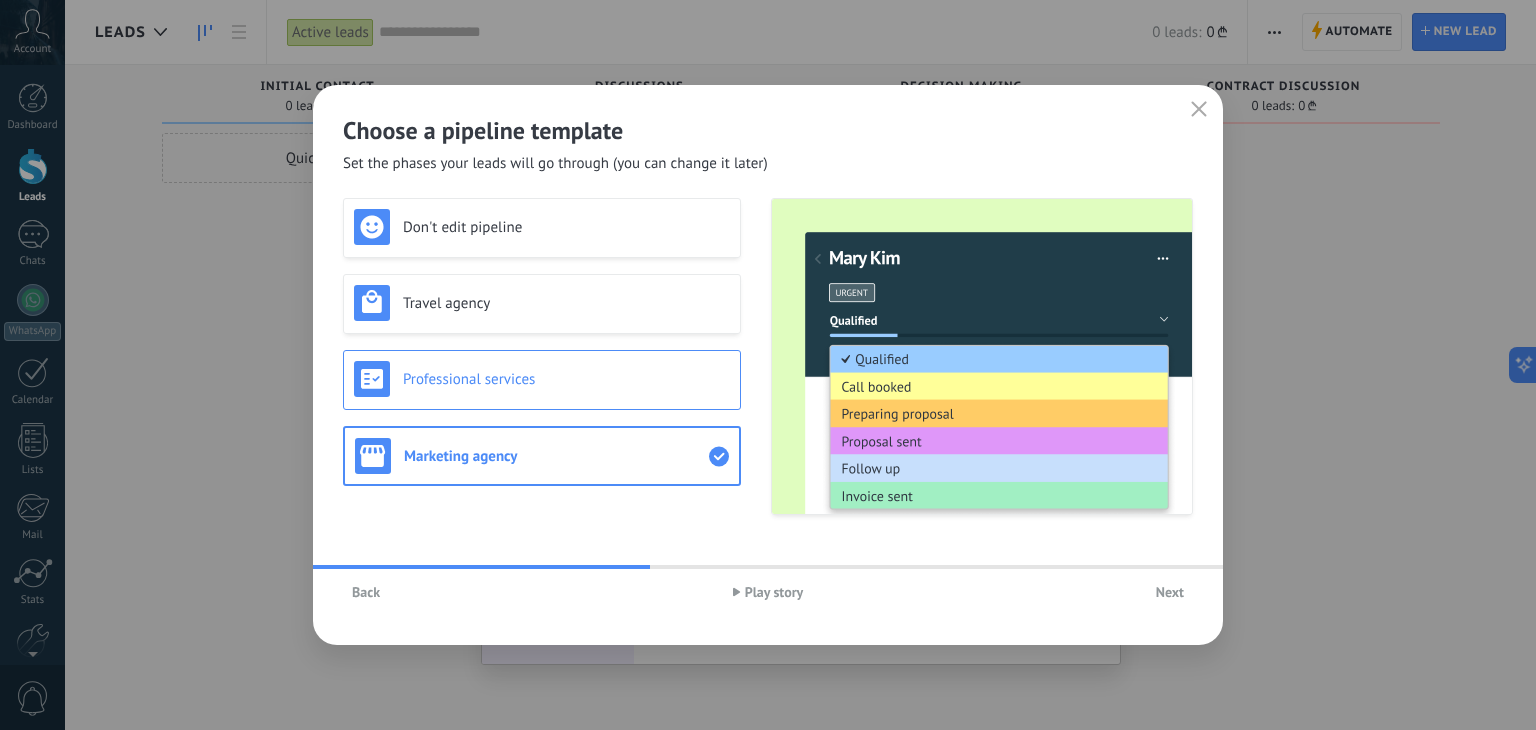 click on "Professional services" at bounding box center (542, 379) 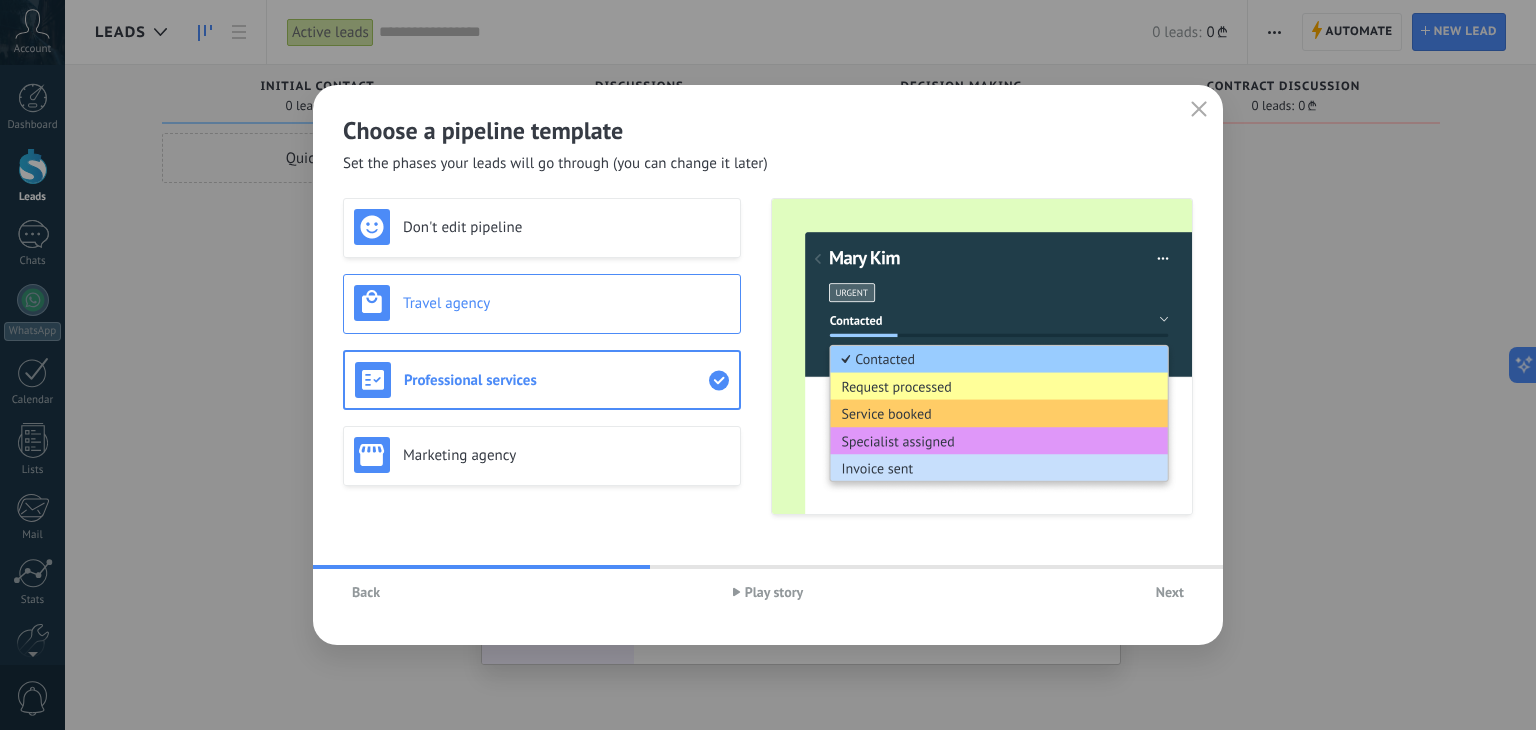 click on "Travel agency" at bounding box center (542, 303) 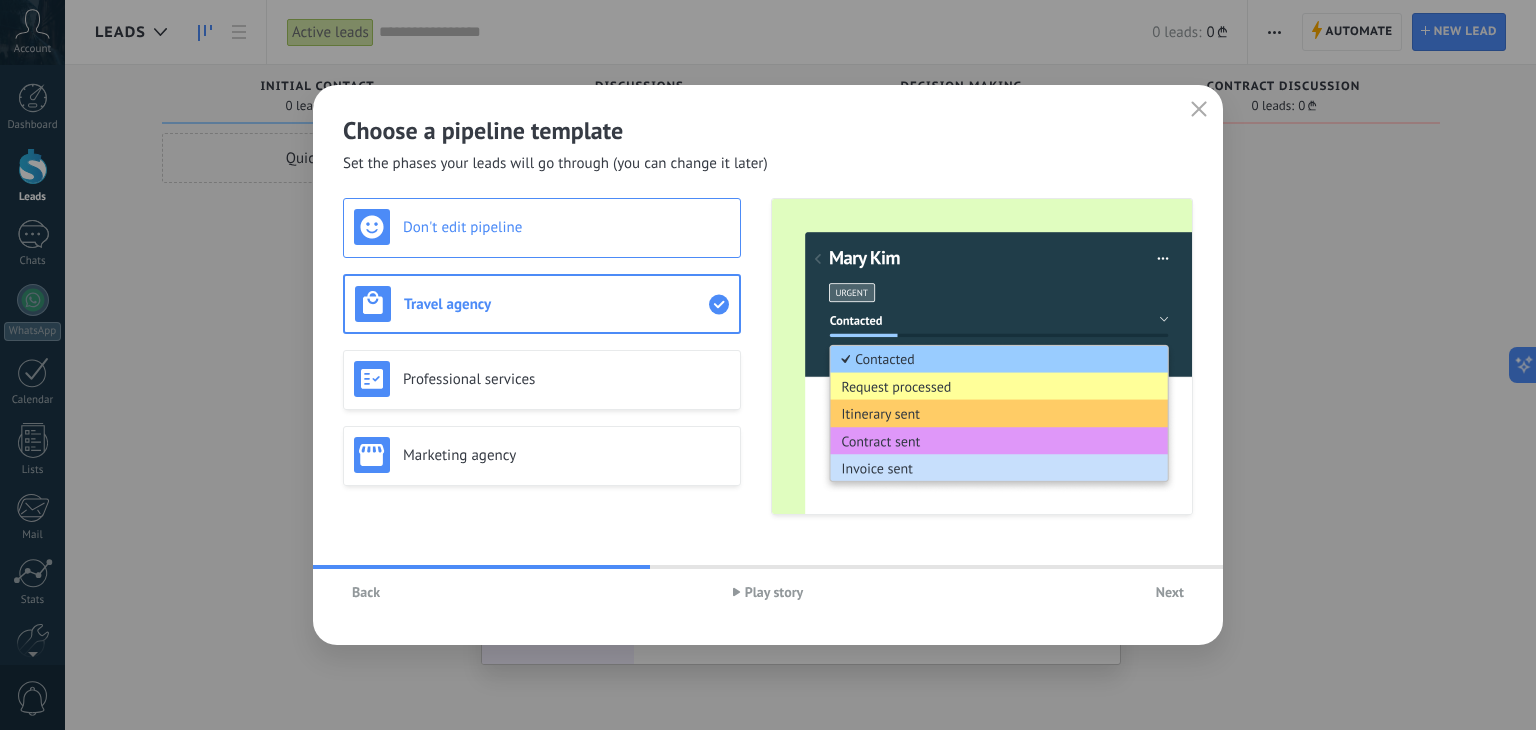 click on "Don't edit pipeline" at bounding box center (542, 227) 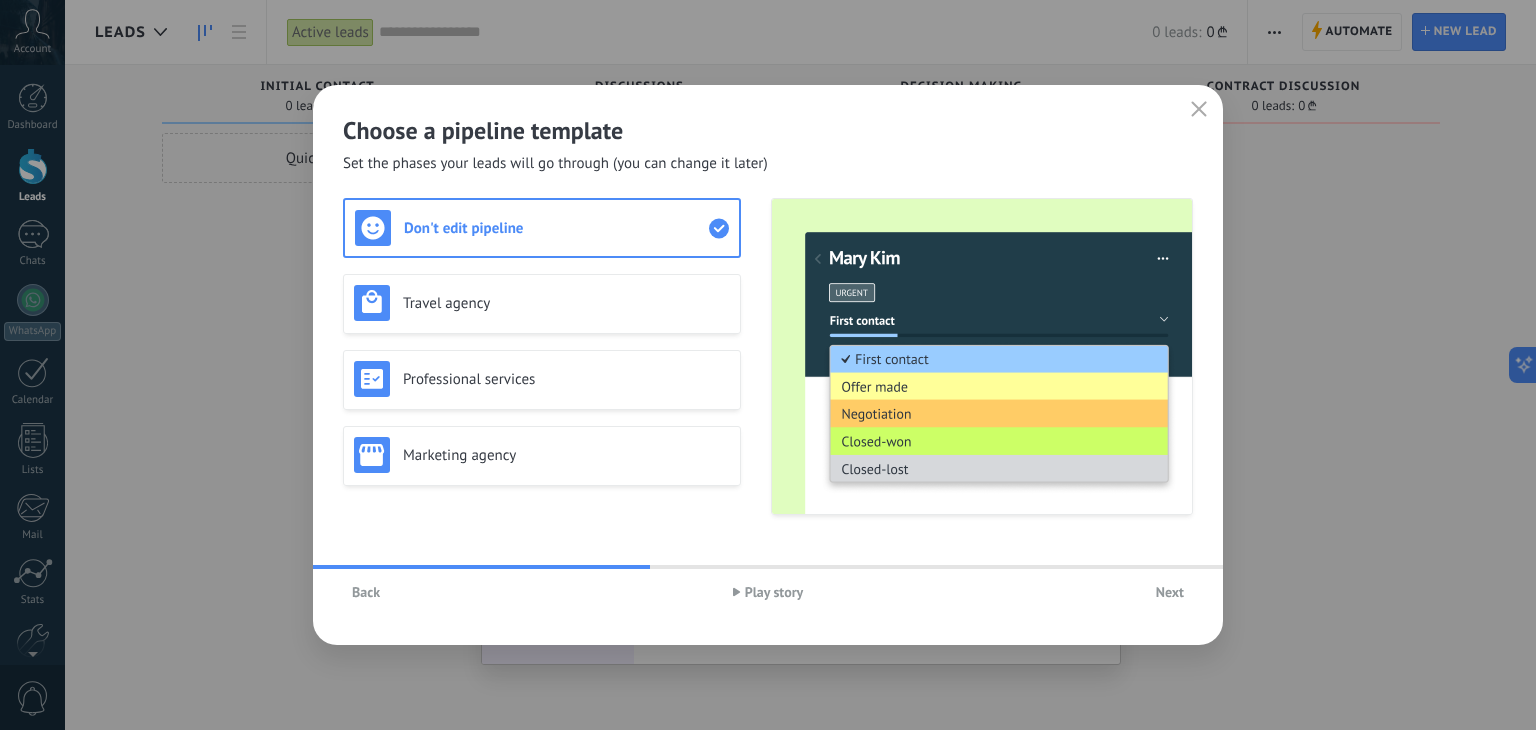 drag, startPoint x: 470, startPoint y: 383, endPoint x: 476, endPoint y: 413, distance: 30.594116 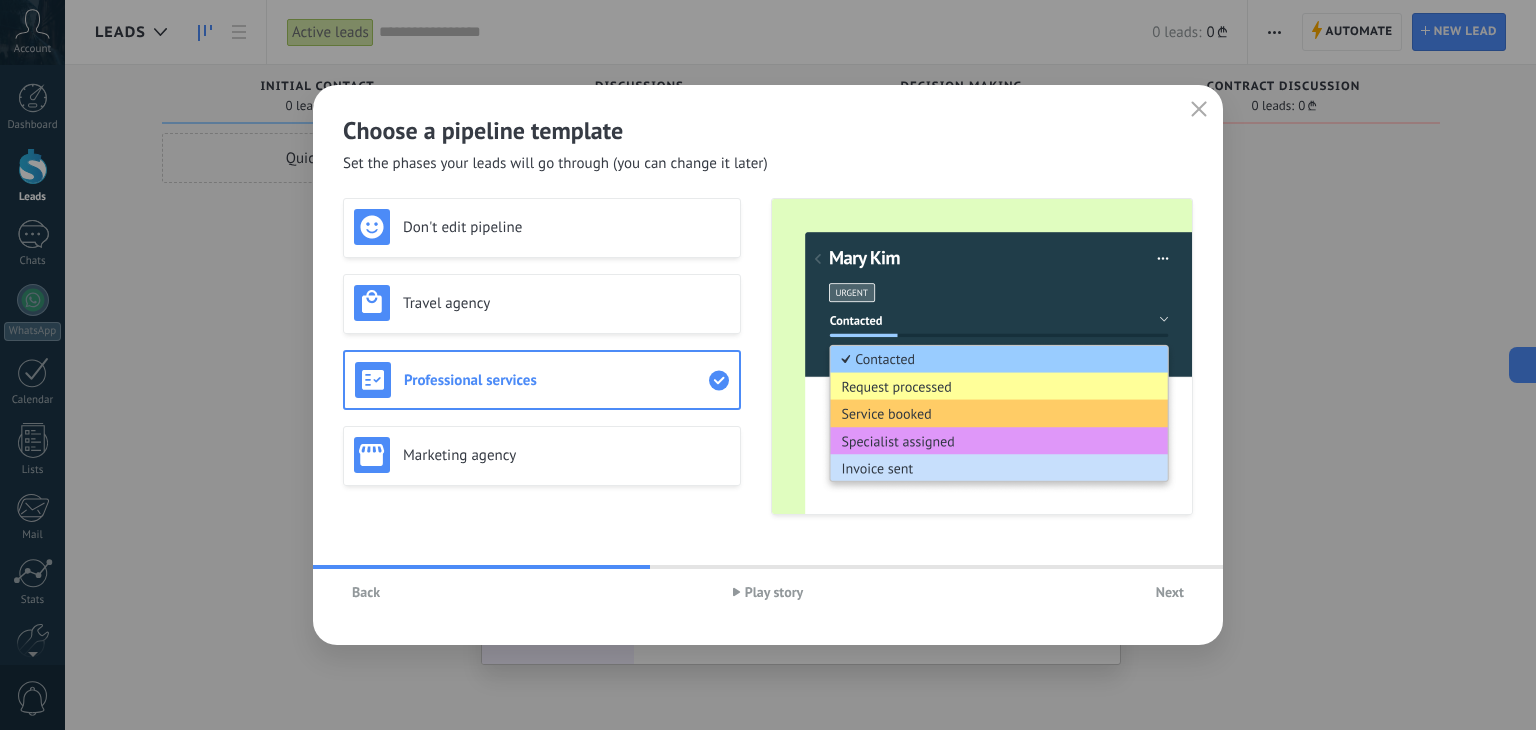 click on "Back" at bounding box center [366, 592] 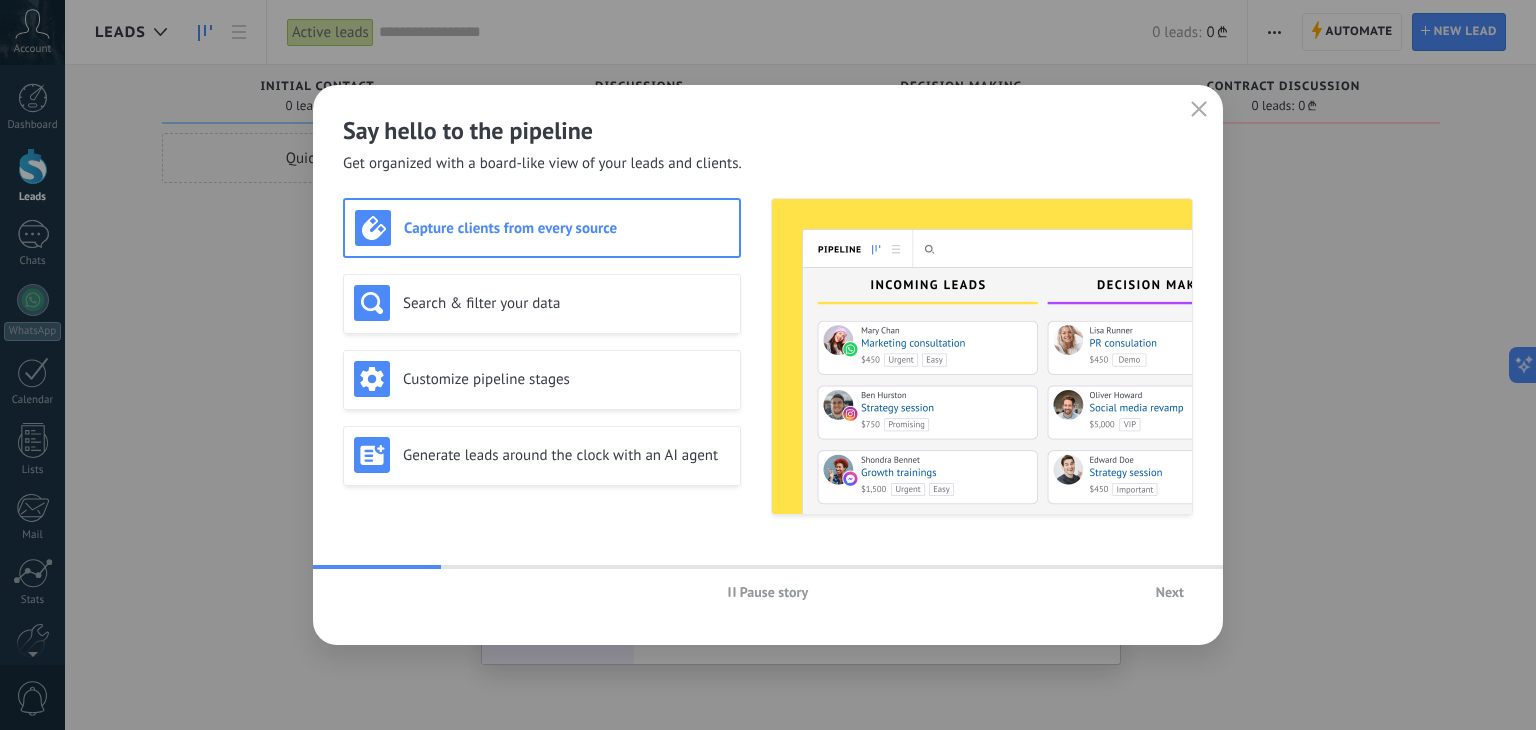 click 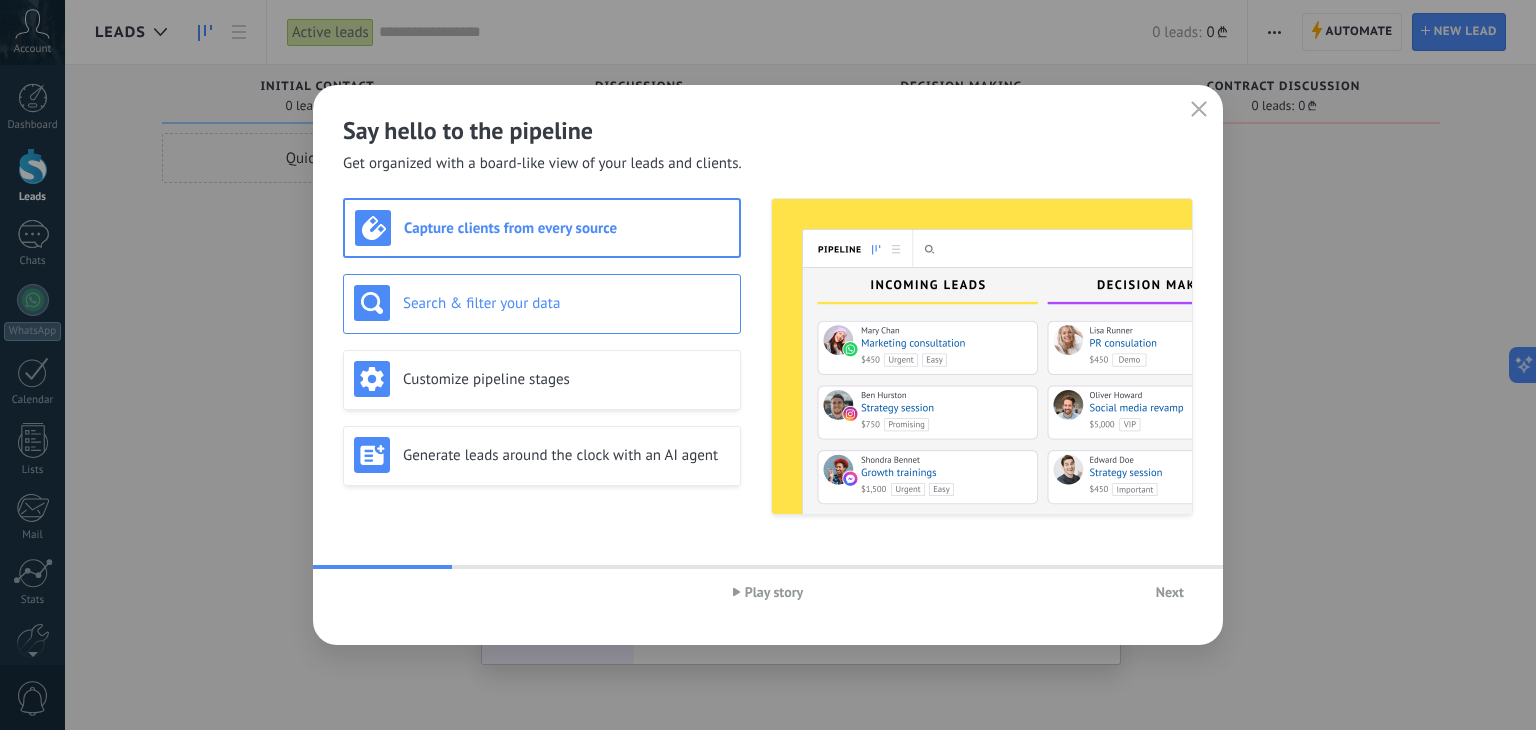 click on "Search & filter your data" at bounding box center (566, 303) 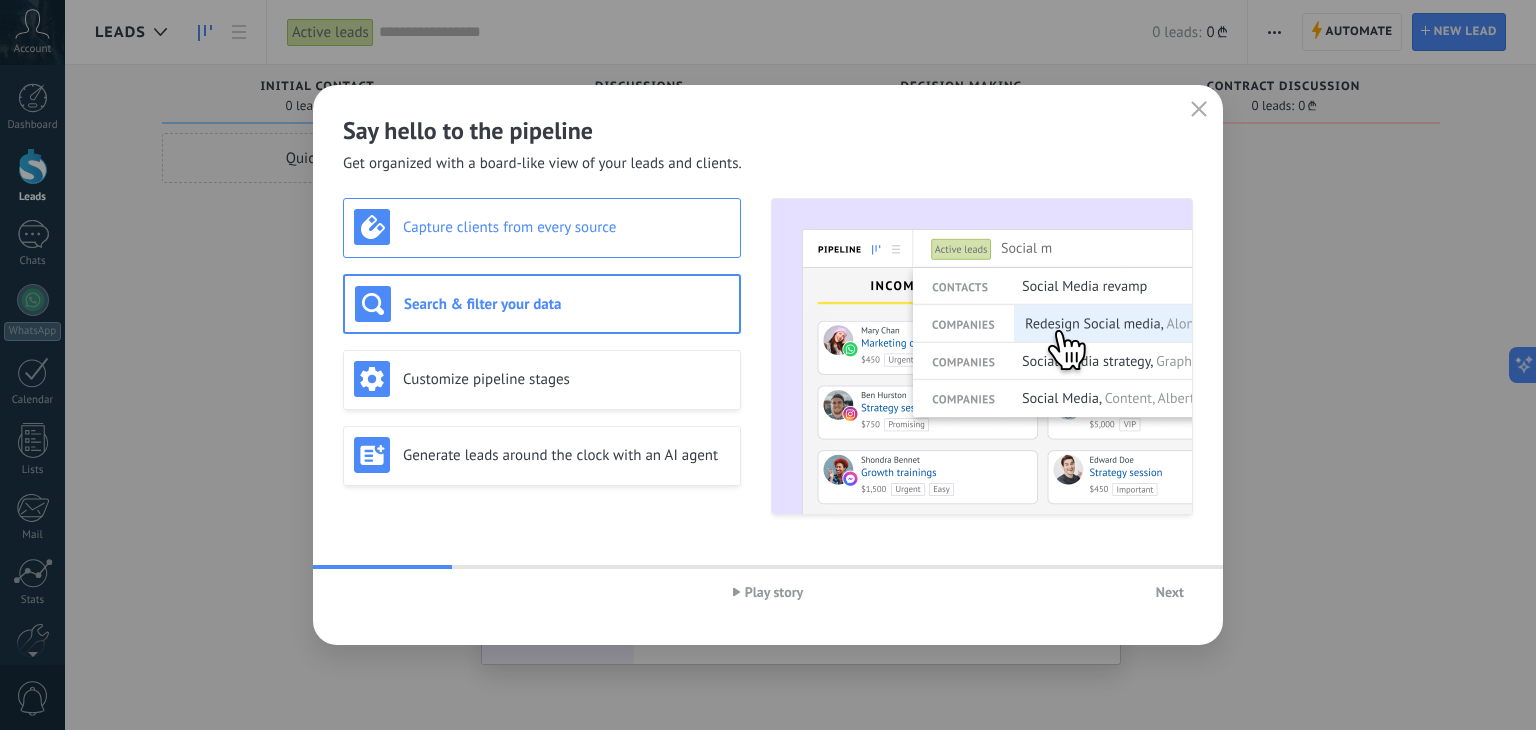 click on "Capture clients from every source" at bounding box center (566, 227) 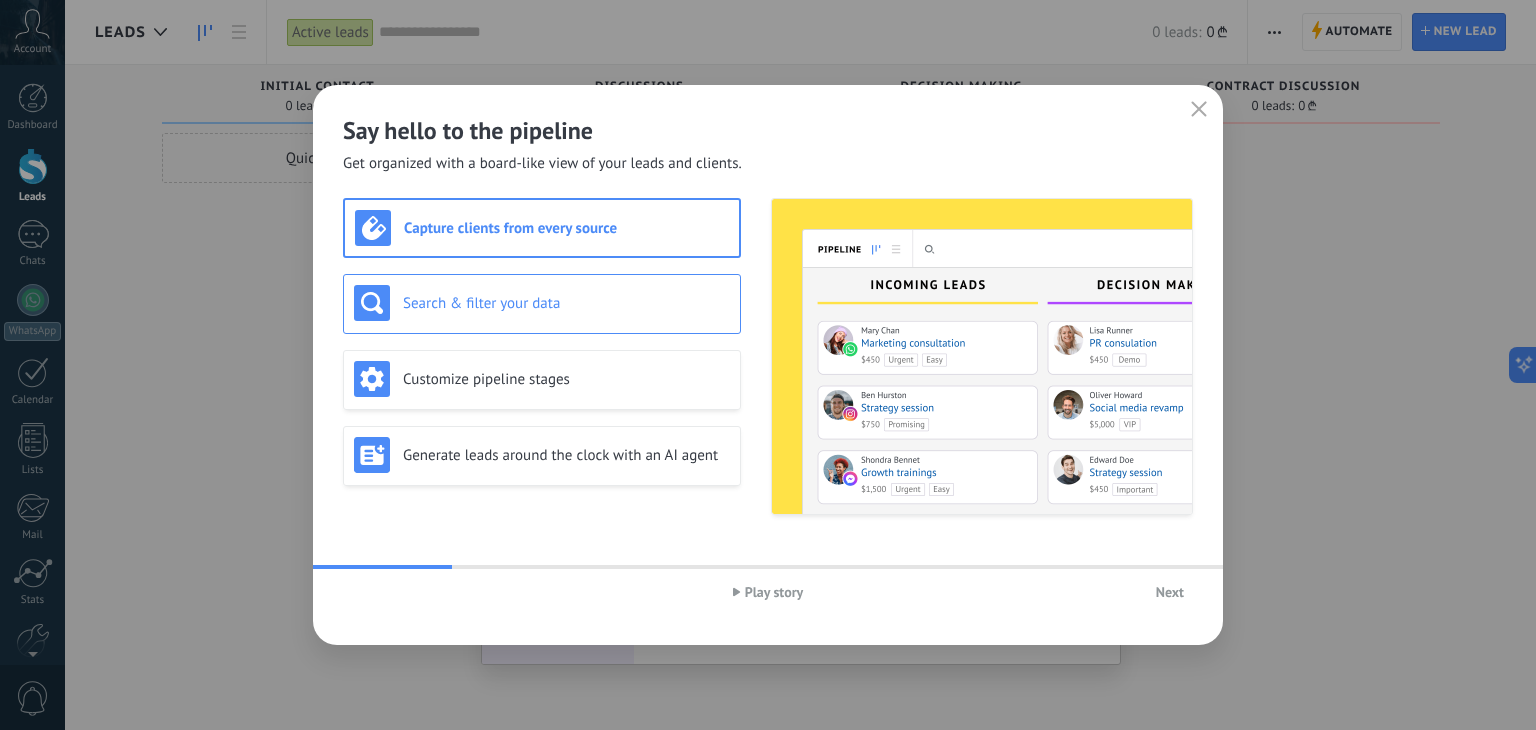click on "Search & filter your data" at bounding box center [566, 303] 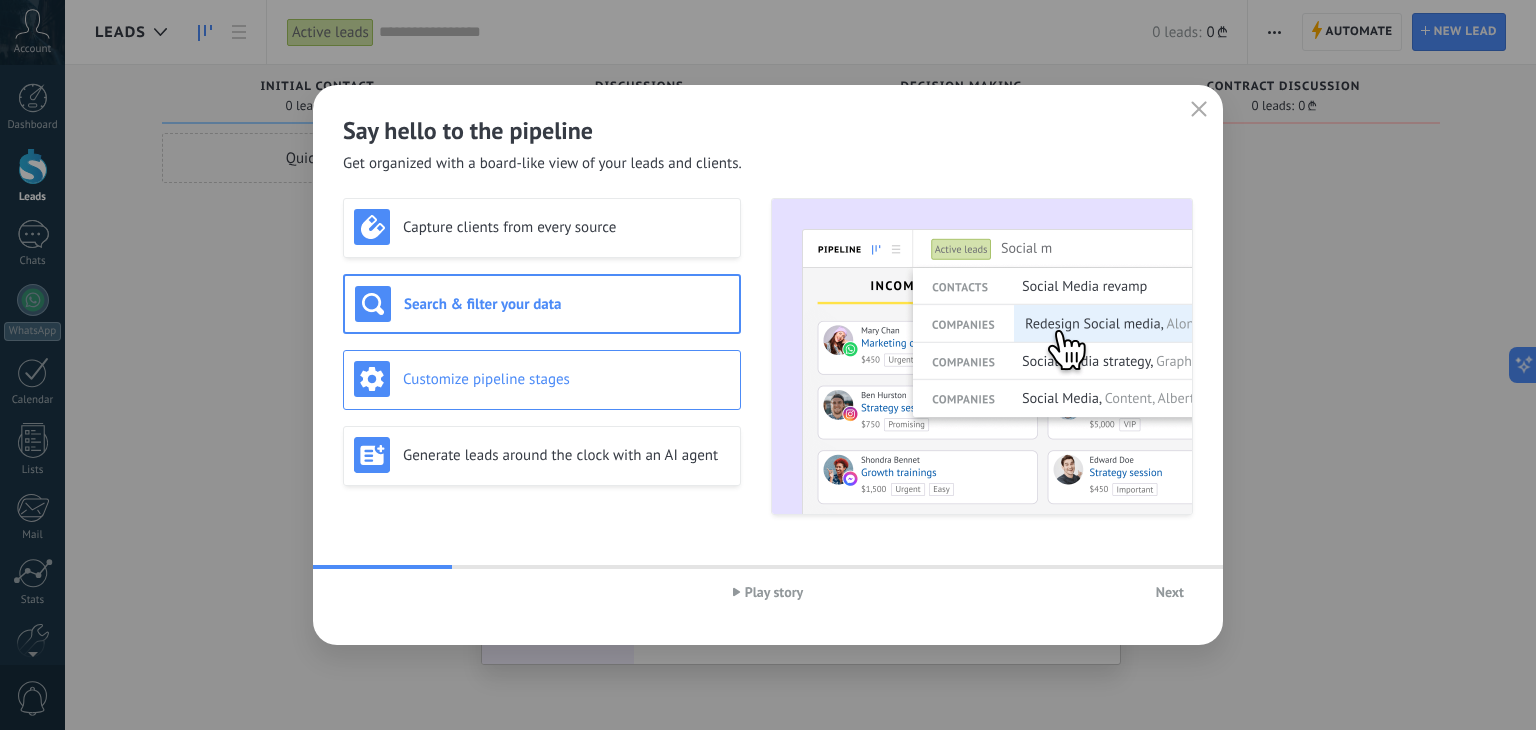 click on "Customize pipeline stages" at bounding box center [566, 379] 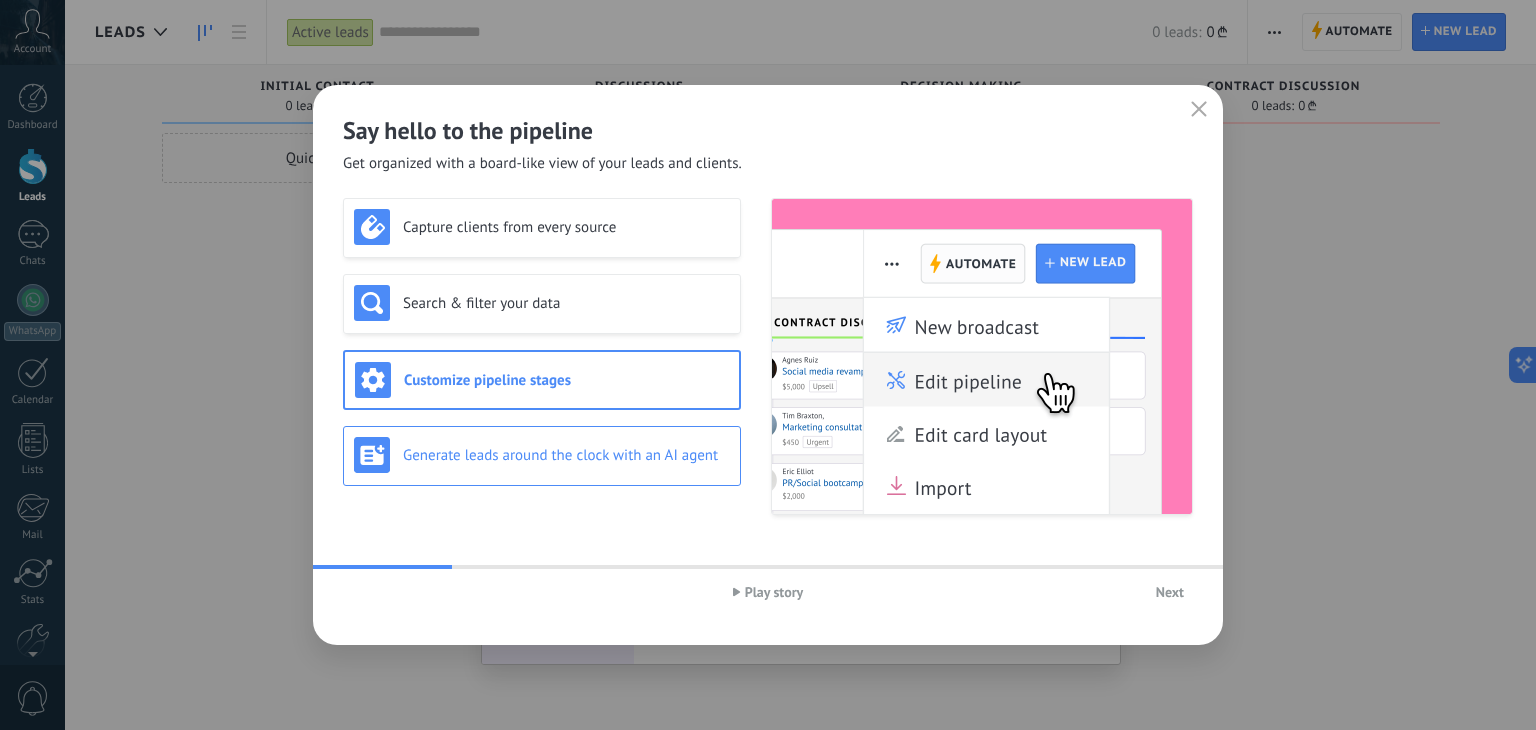 click on "Generate leads around the clock with an AI agent" at bounding box center (566, 455) 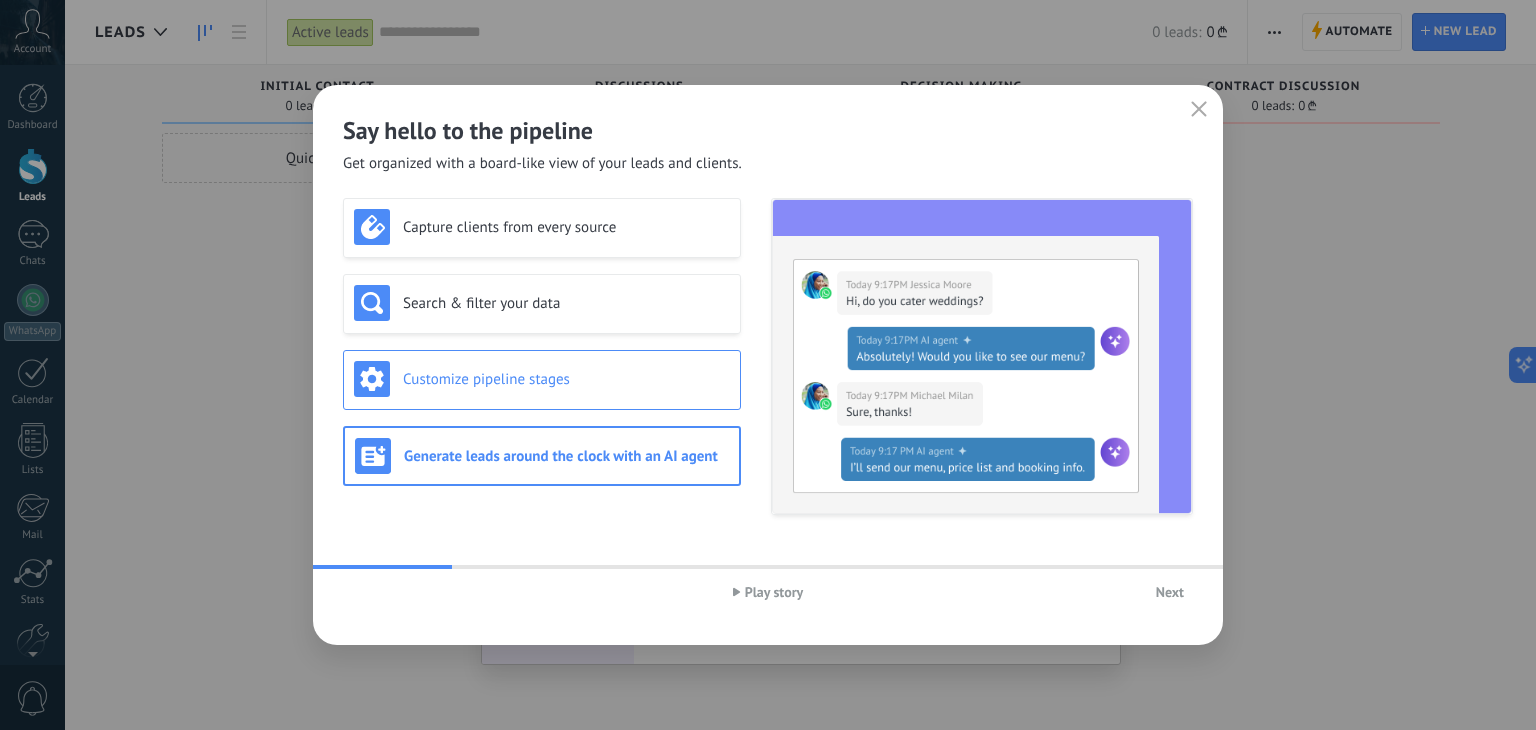 click on "Customize pipeline stages" at bounding box center (566, 379) 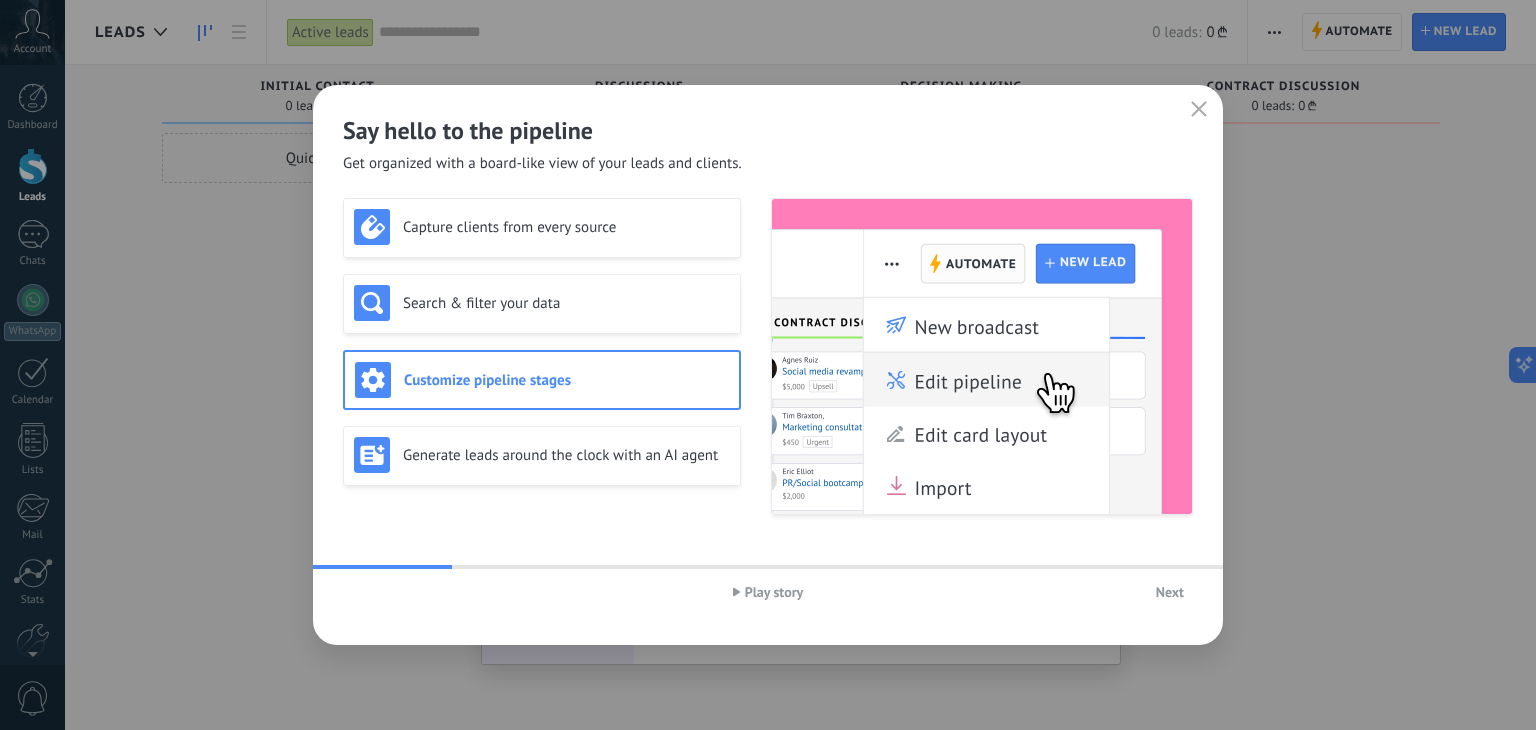 click on "Next" at bounding box center [1170, 592] 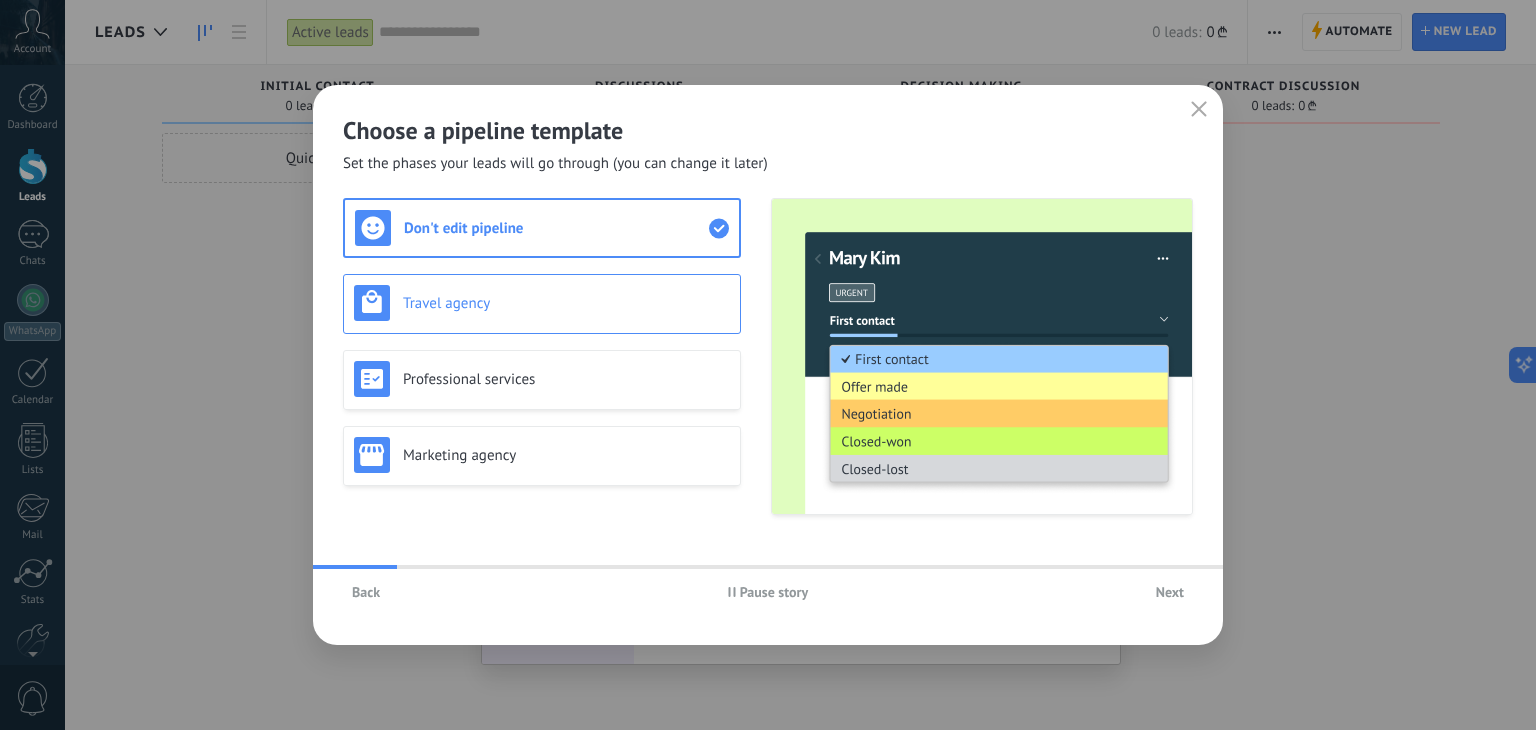 click on "Travel agency" at bounding box center [566, 303] 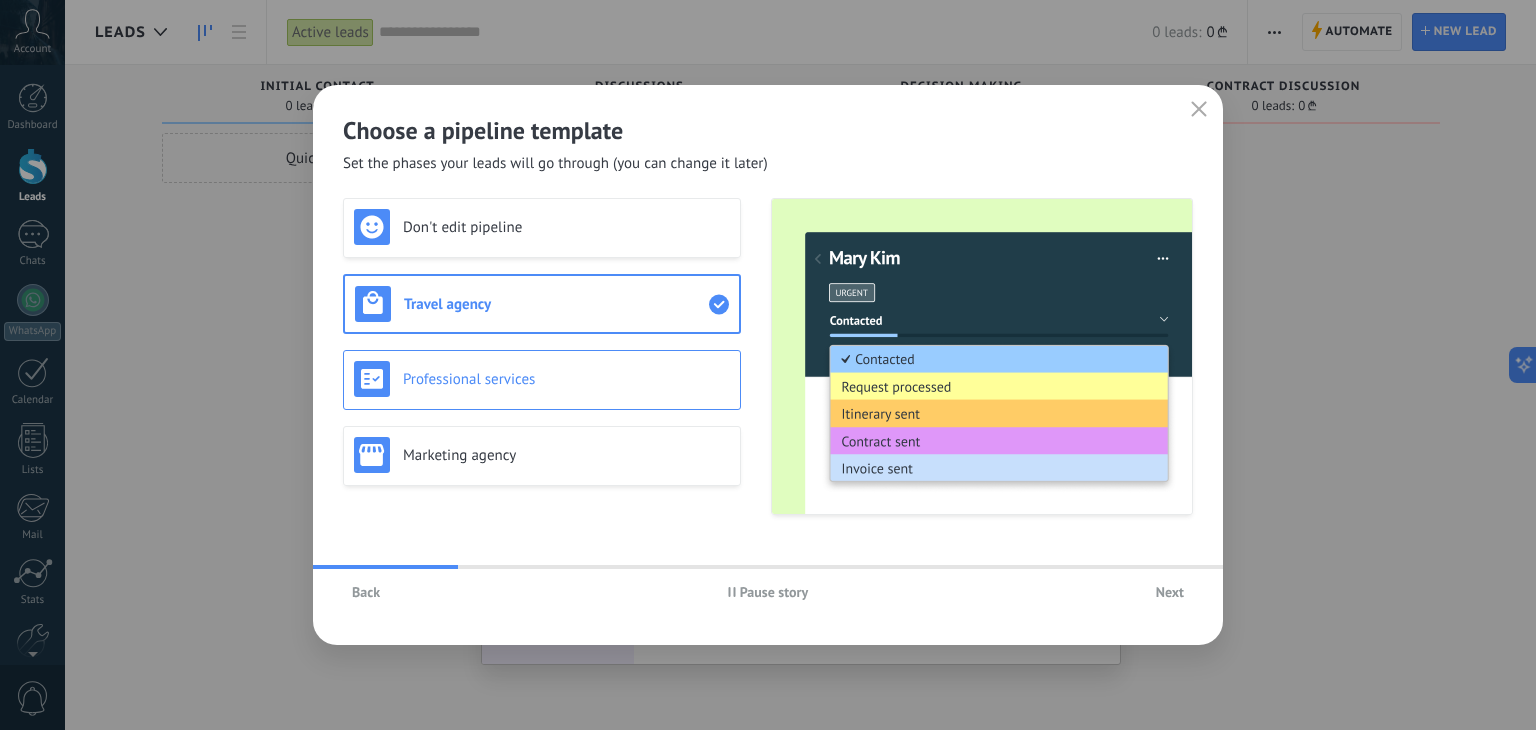 click on "Professional services" at bounding box center [566, 379] 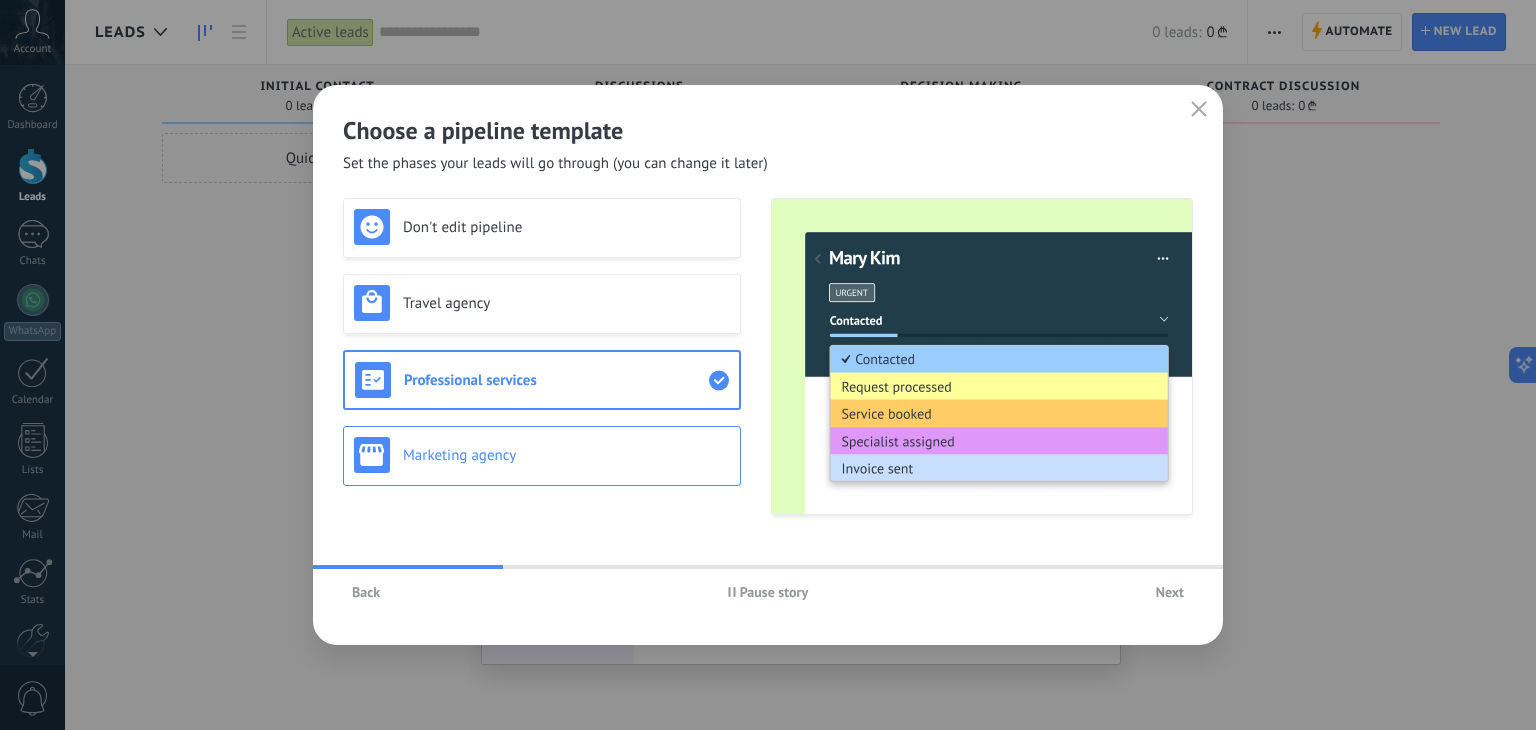 click on "Marketing agency" at bounding box center [566, 455] 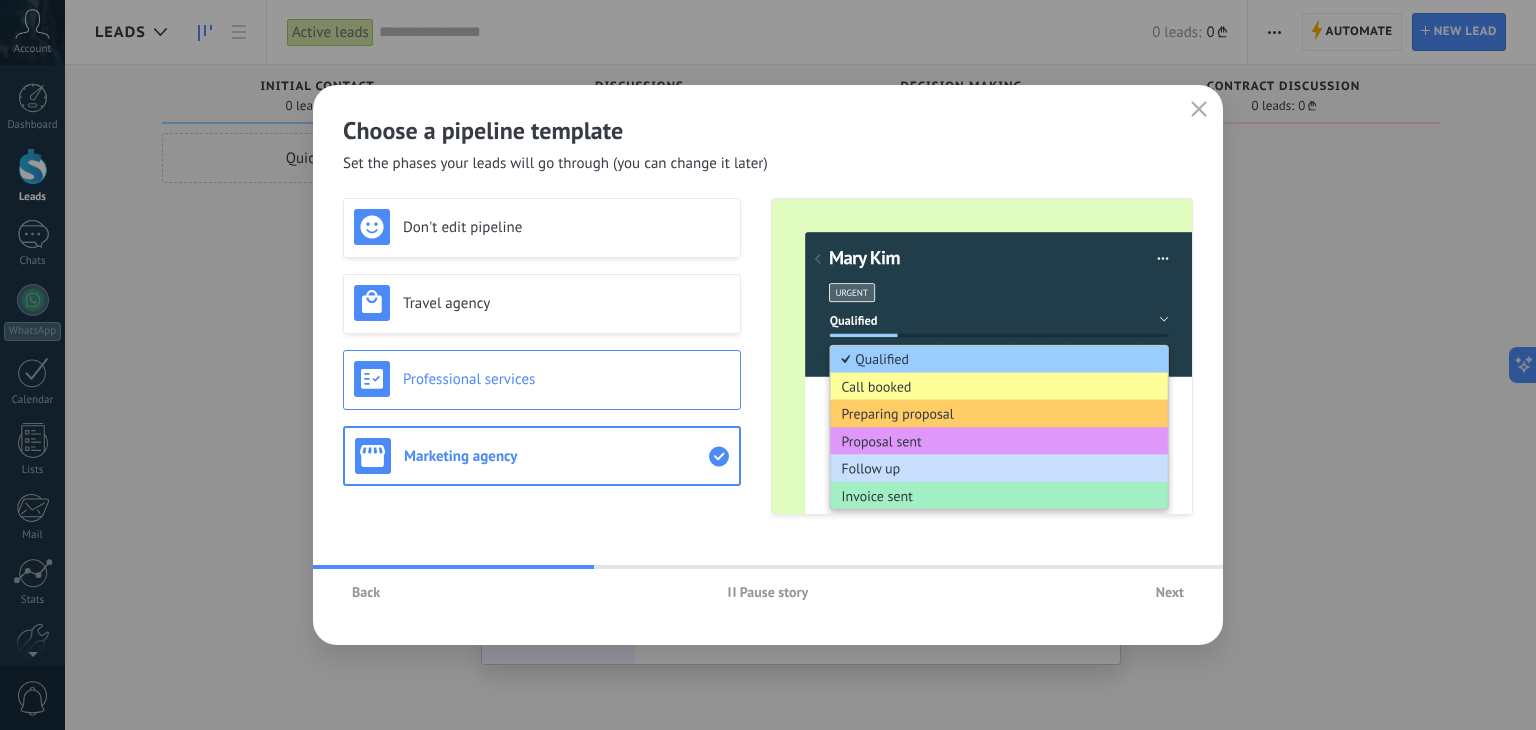 click on "Professional services" at bounding box center (542, 379) 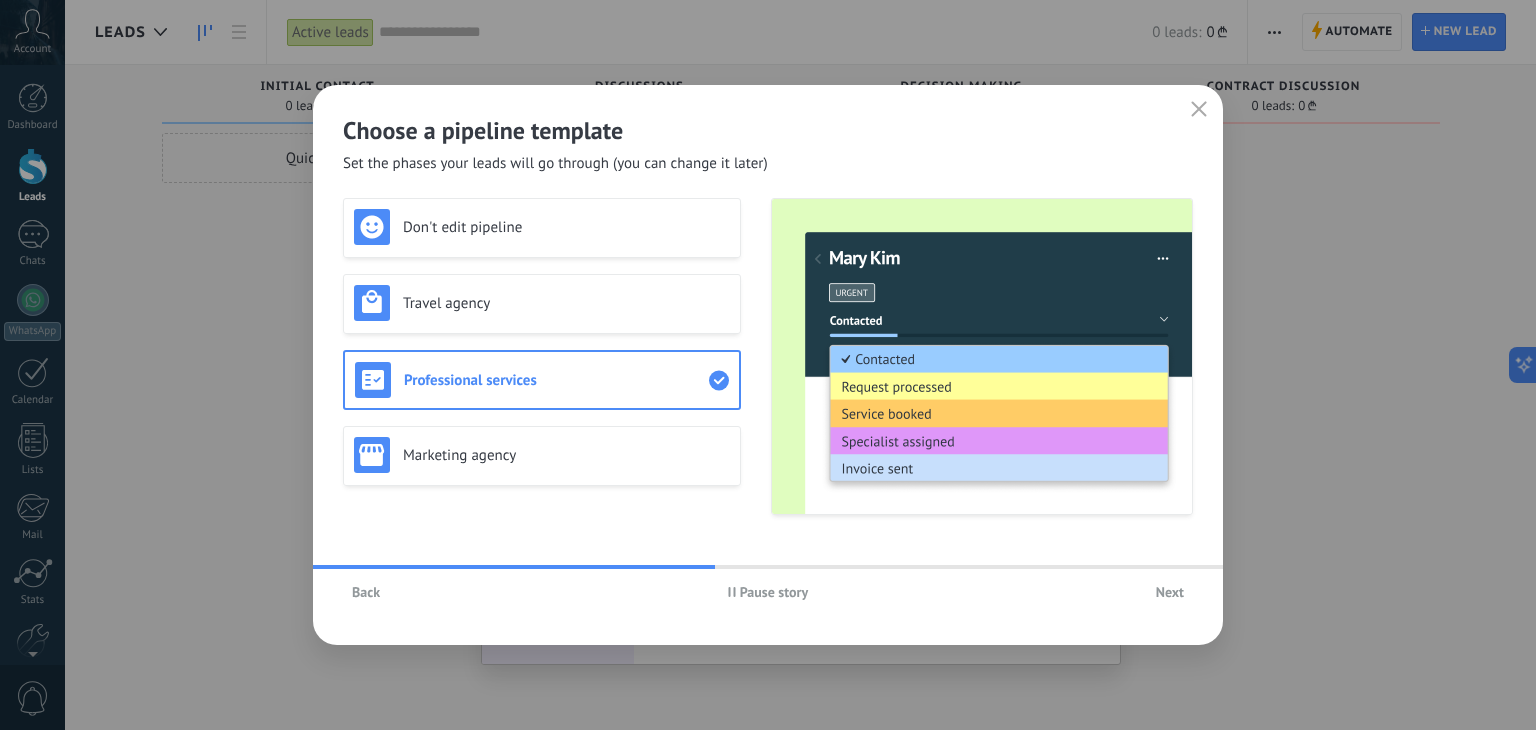 click on "Next" at bounding box center [1170, 592] 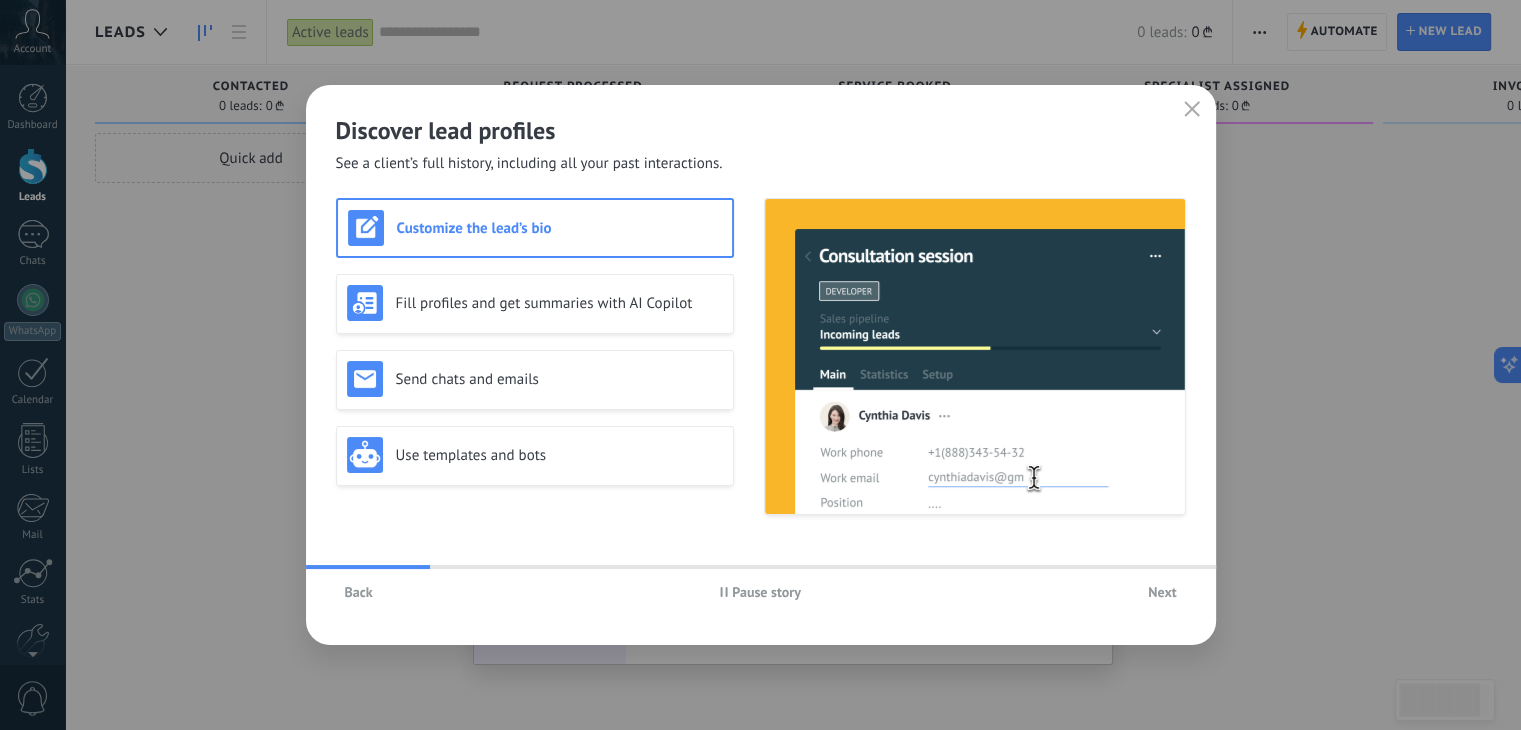 click 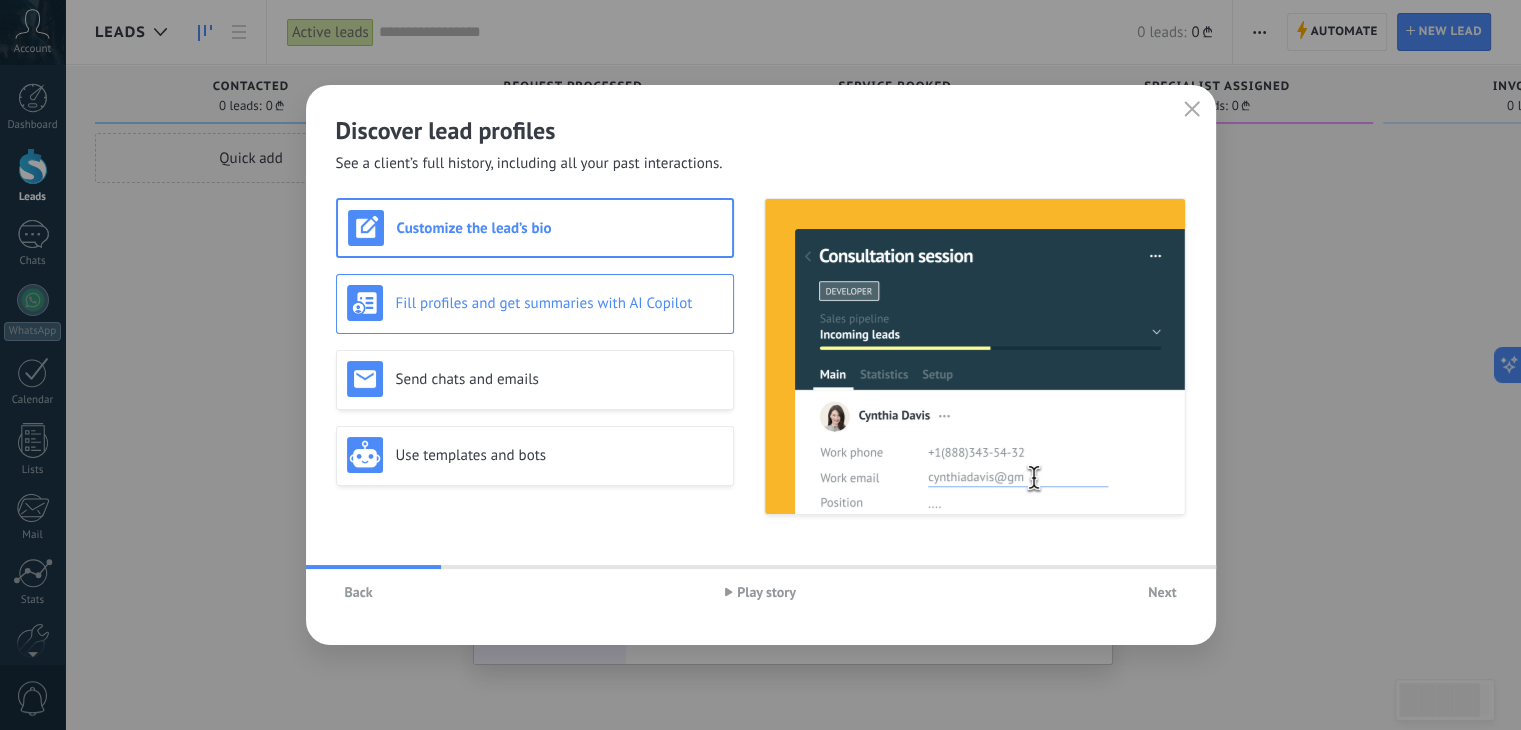 click on "Fill profiles and get summaries with AI Copilot" at bounding box center (559, 303) 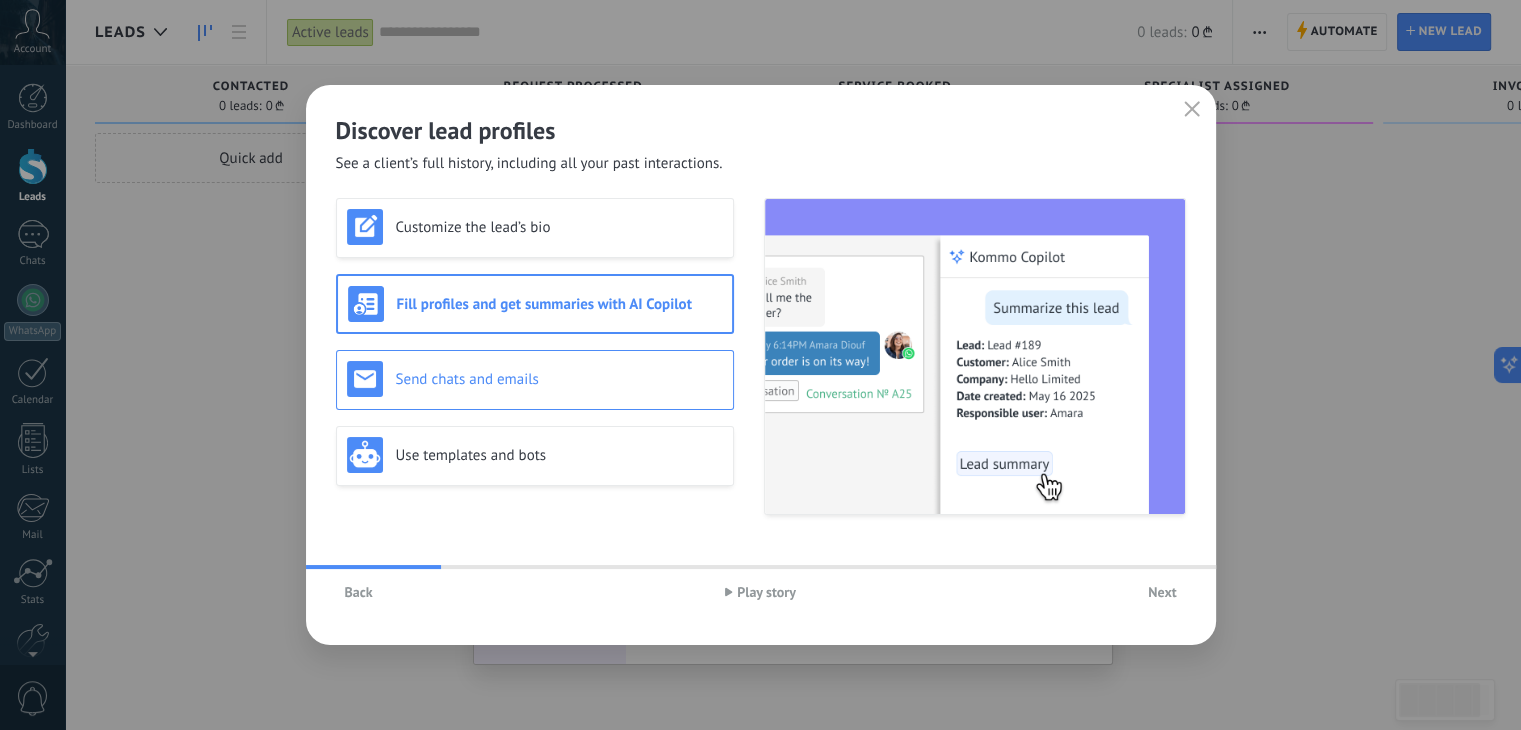click on "Send chats and emails" at bounding box center [559, 379] 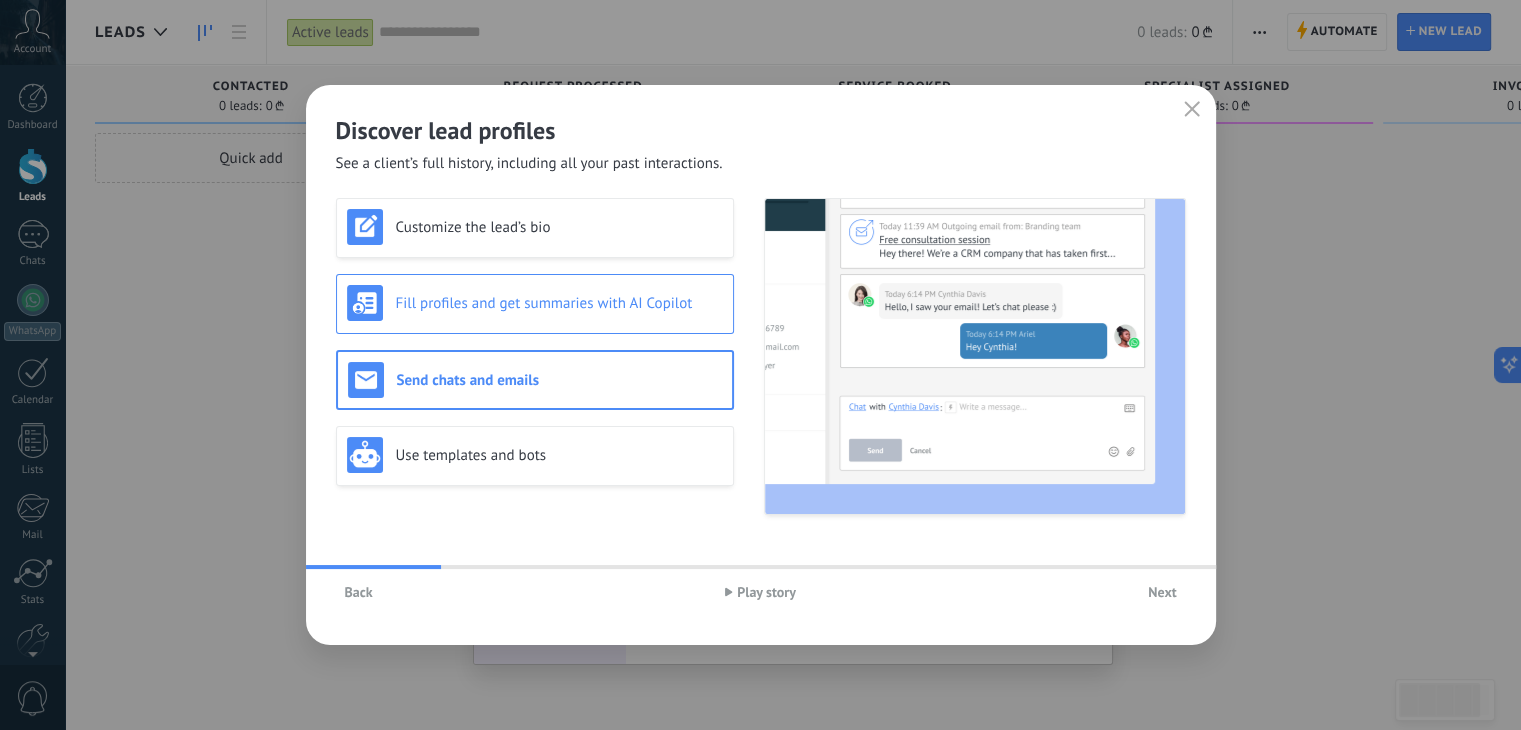 click on "Fill profiles and get summaries with AI Copilot" at bounding box center (559, 303) 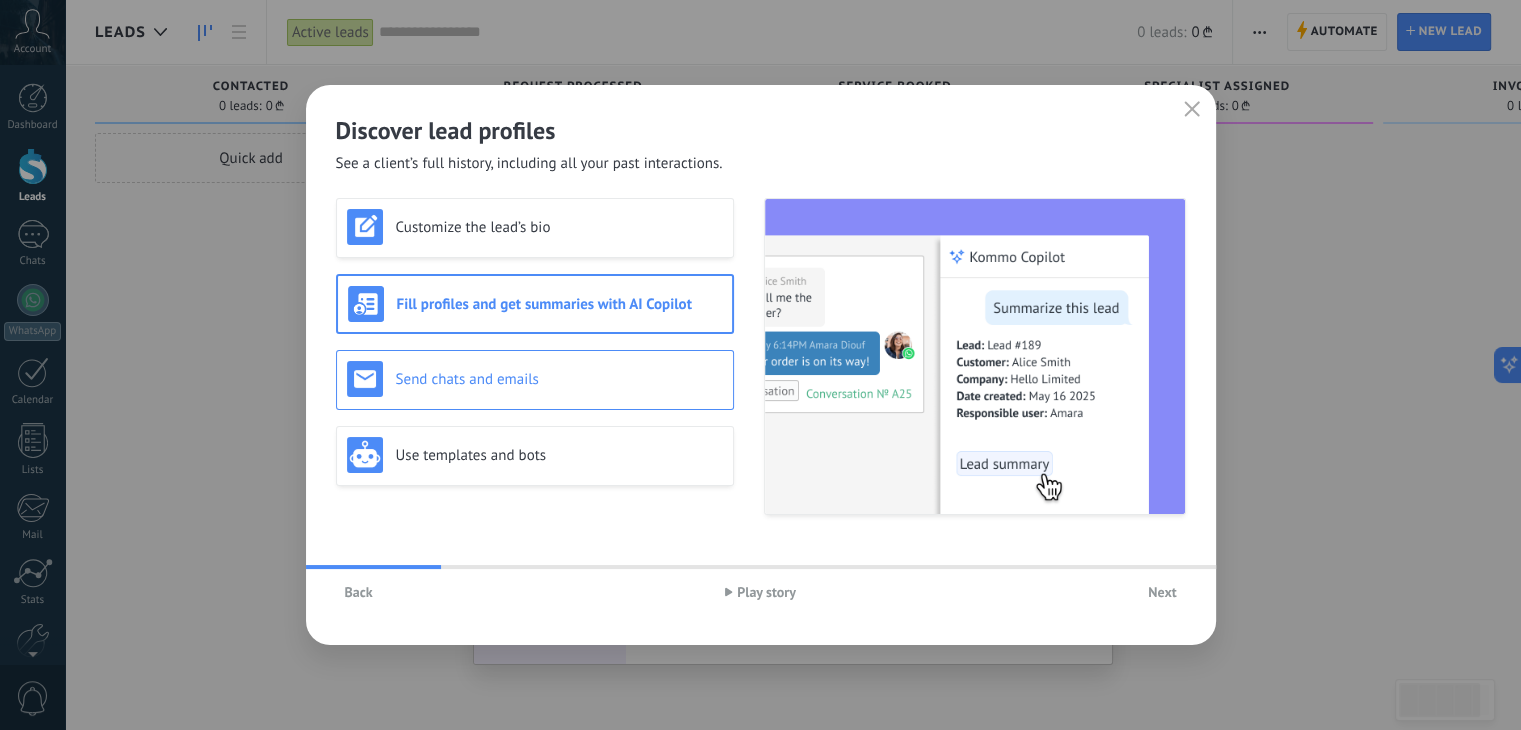 click on "Send chats and emails" at bounding box center [559, 379] 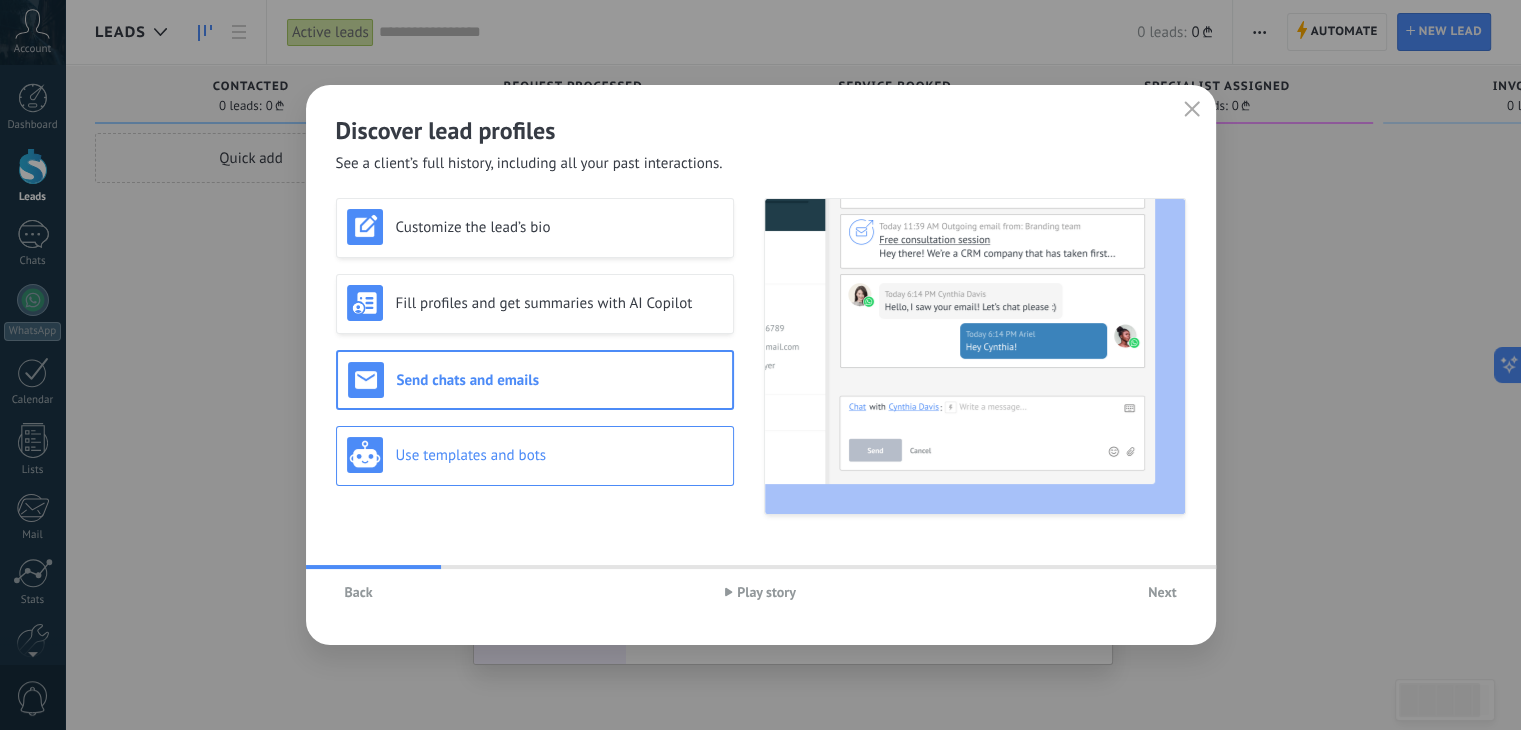 click on "Use templates and bots" at bounding box center [559, 455] 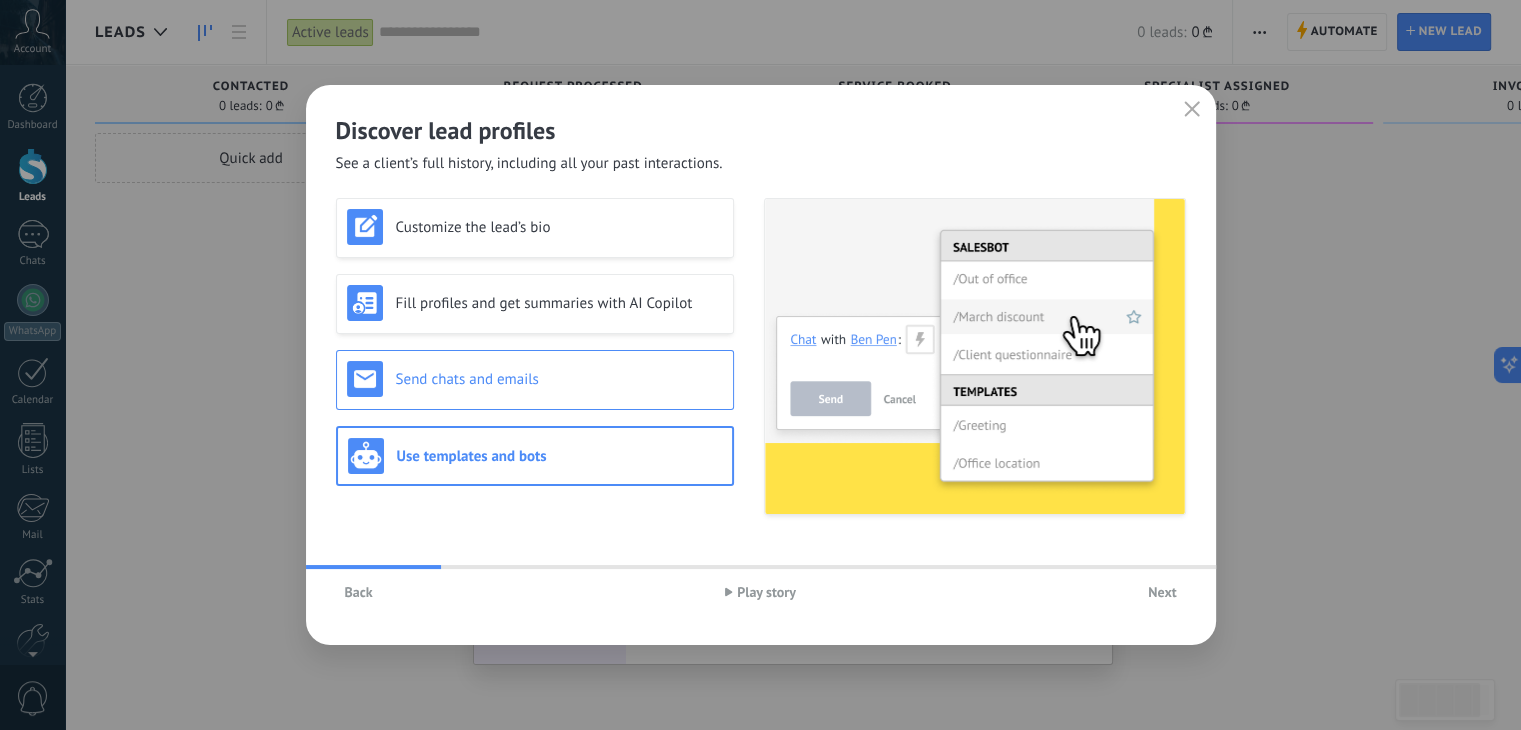 click on "Send chats and emails" at bounding box center (559, 379) 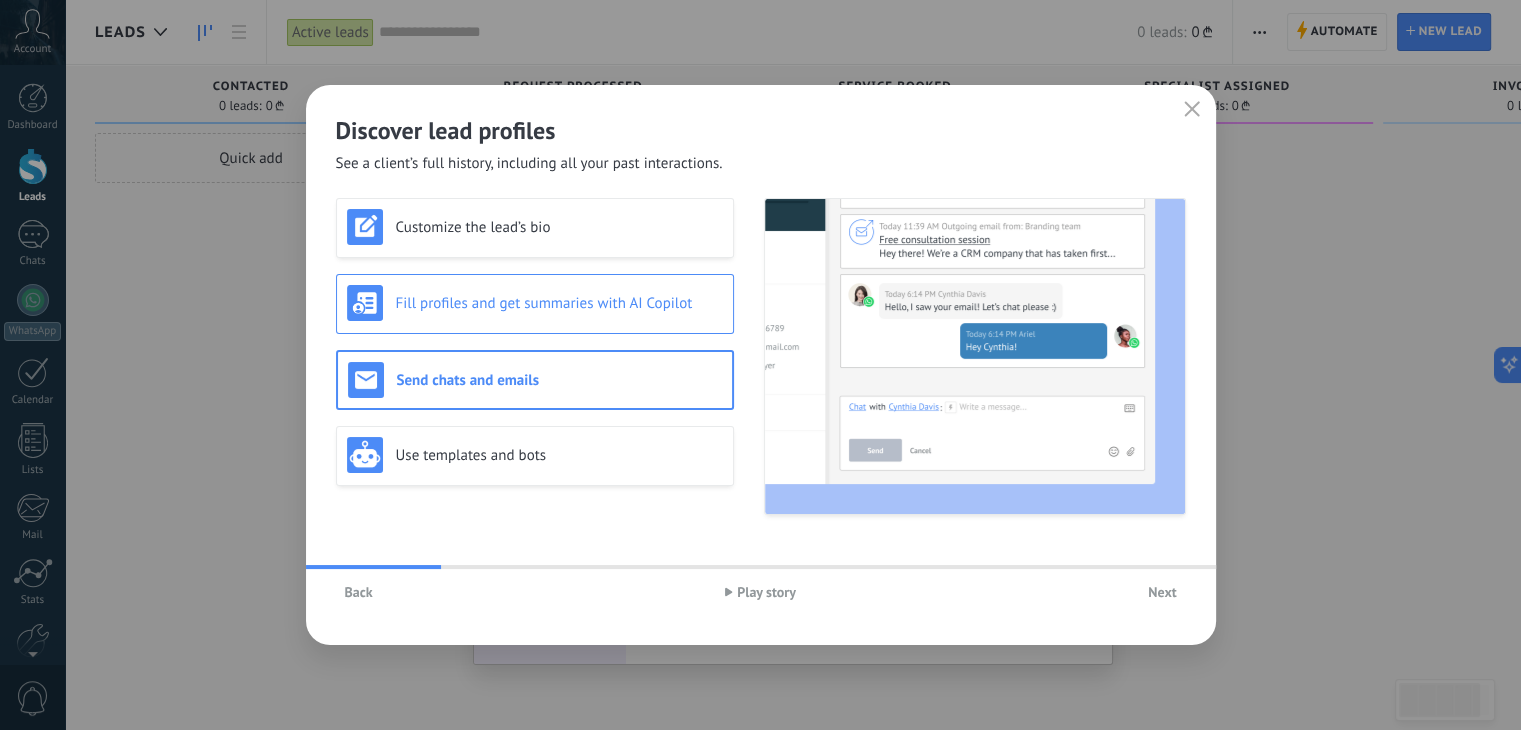 click on "Fill profiles and get summaries with AI Copilot" at bounding box center [559, 303] 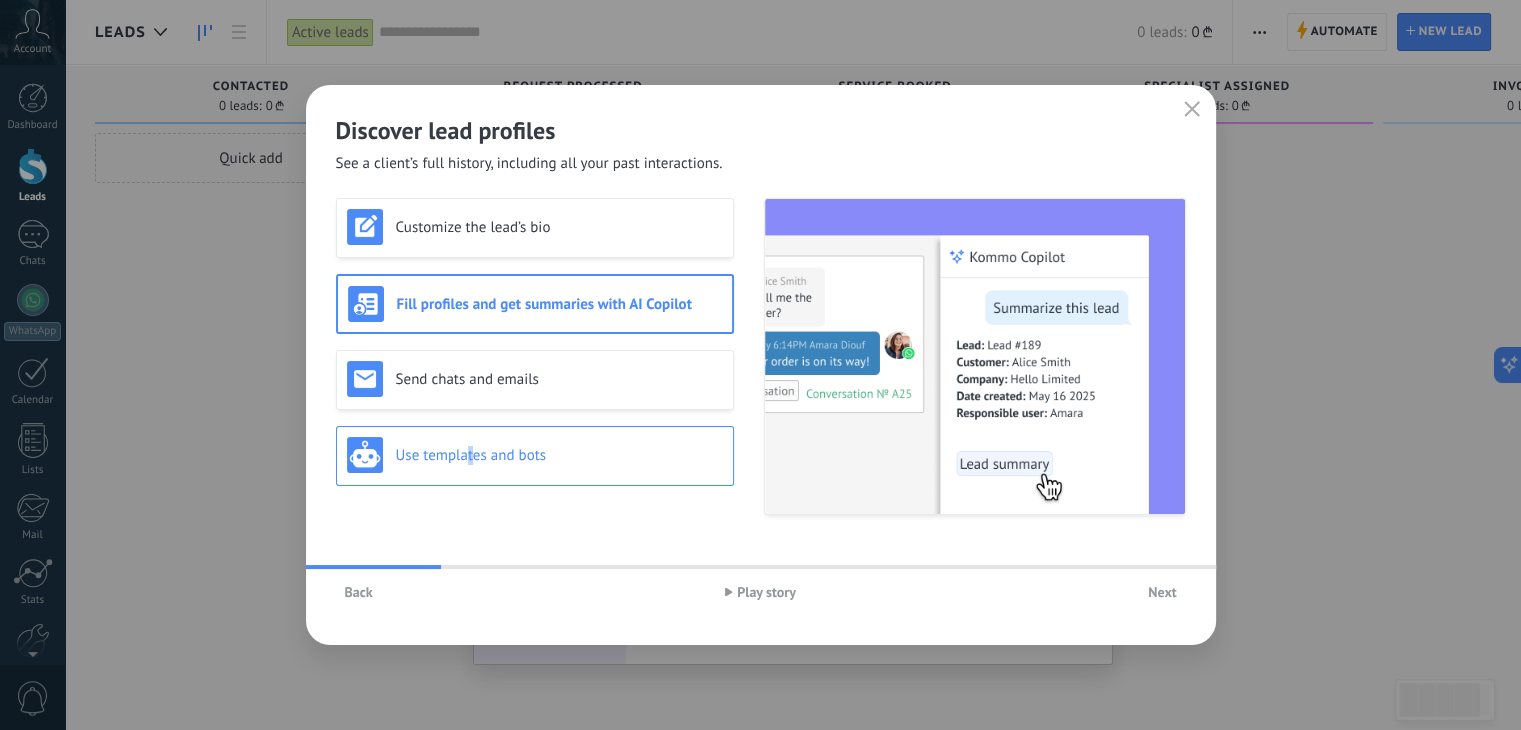 click on "Use templates and bots" at bounding box center (559, 455) 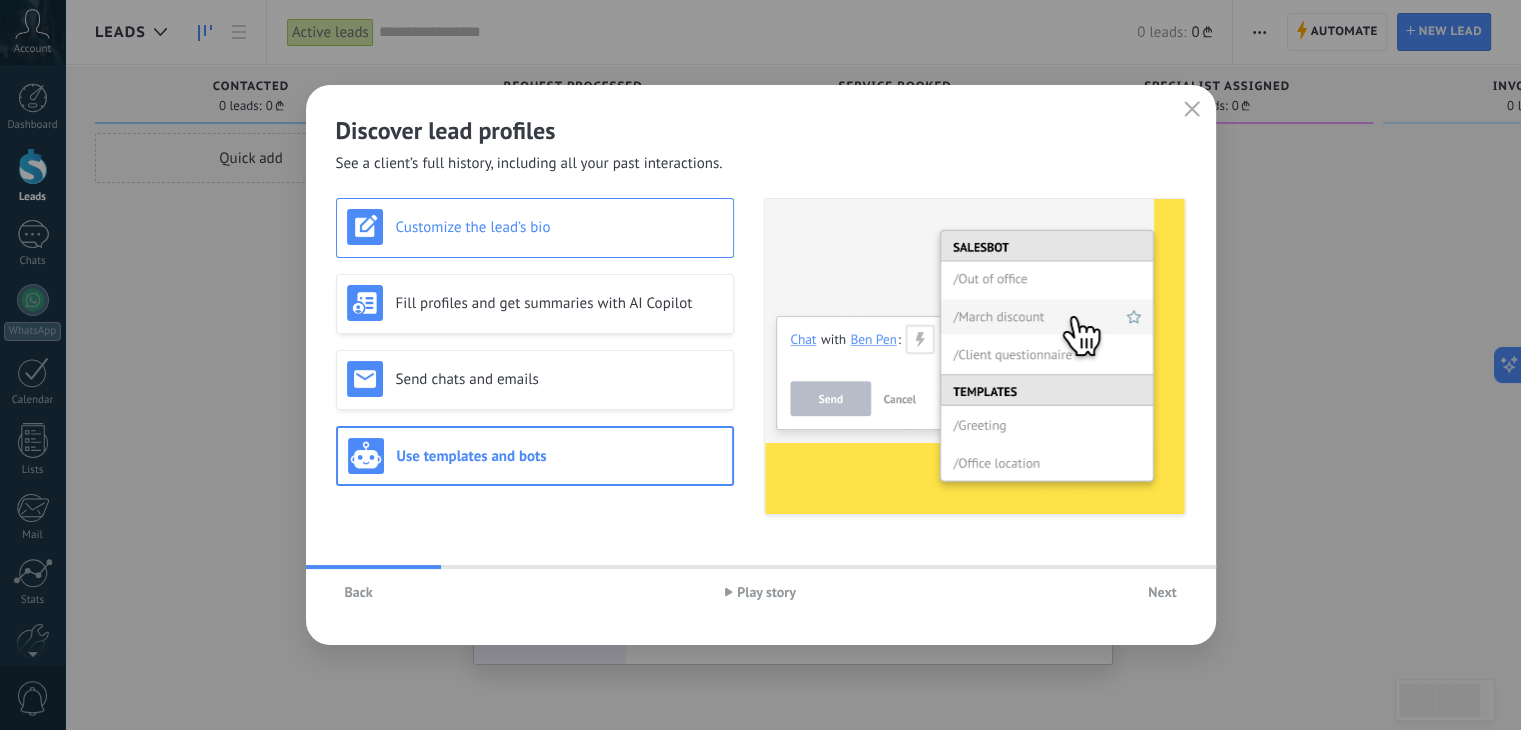 click on "Customize the lead’s bio" at bounding box center (559, 227) 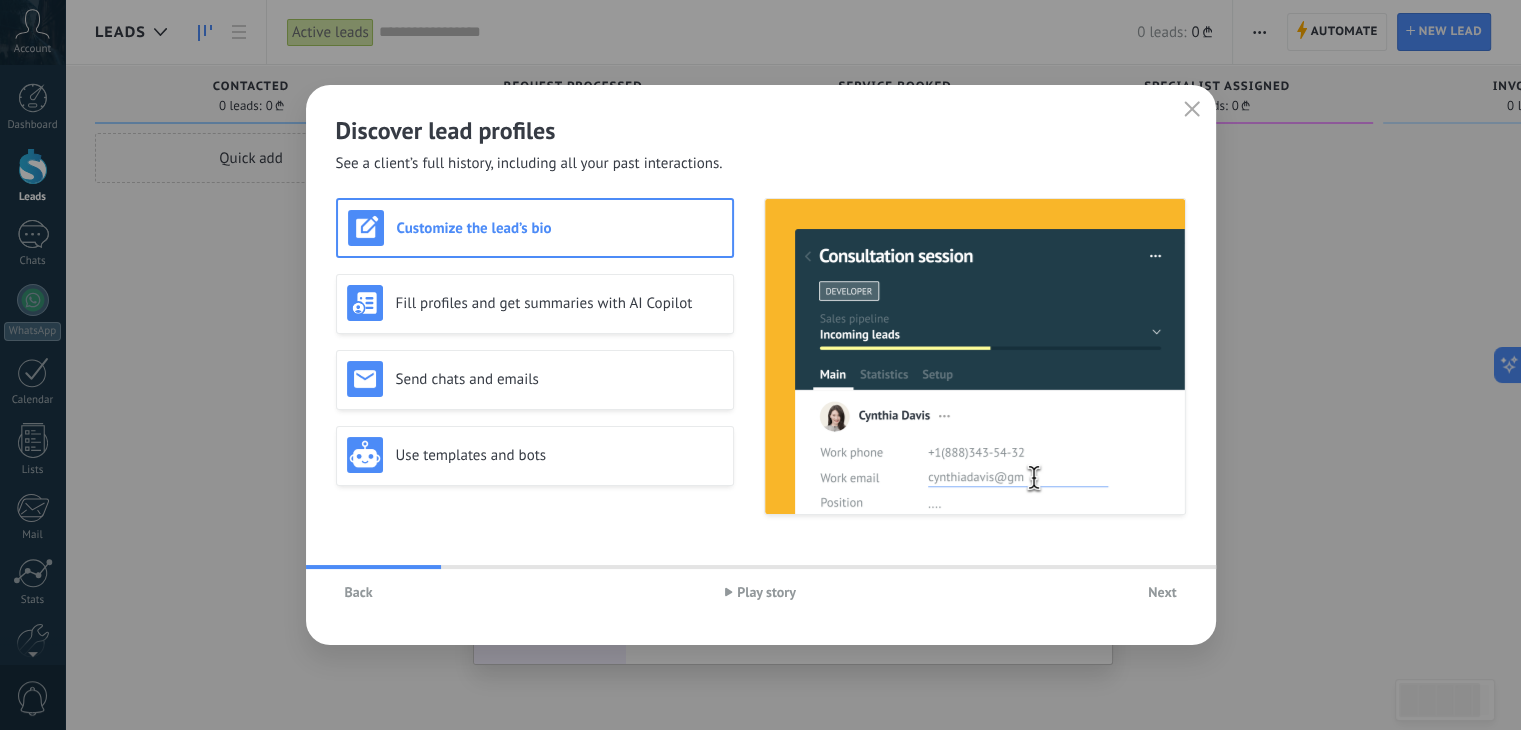 click on "Next" at bounding box center [1162, 592] 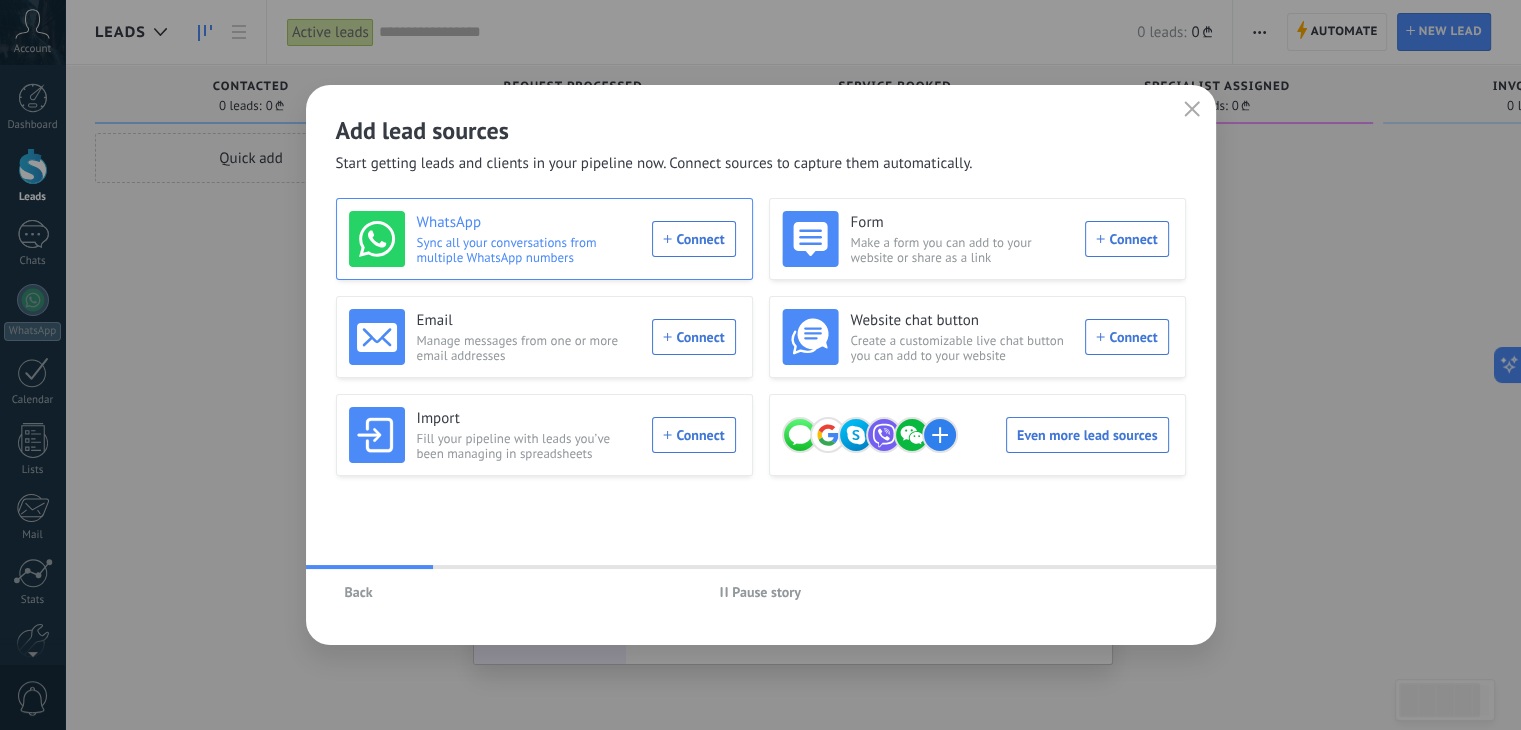 click on "WhatsApp Sync all your conversations from multiple WhatsApp numbers Connect" at bounding box center [542, 239] 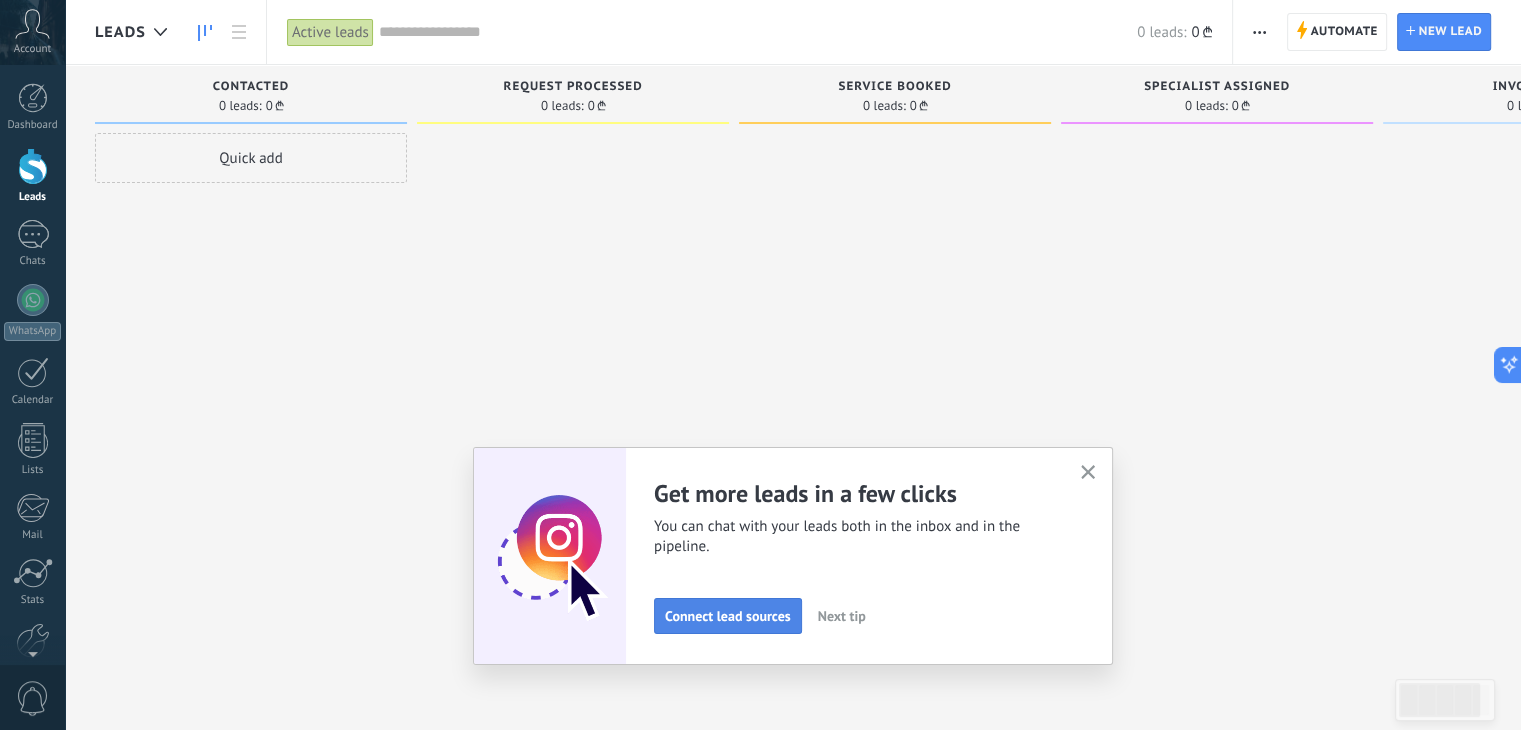 click on "Connect lead sources" at bounding box center (728, 616) 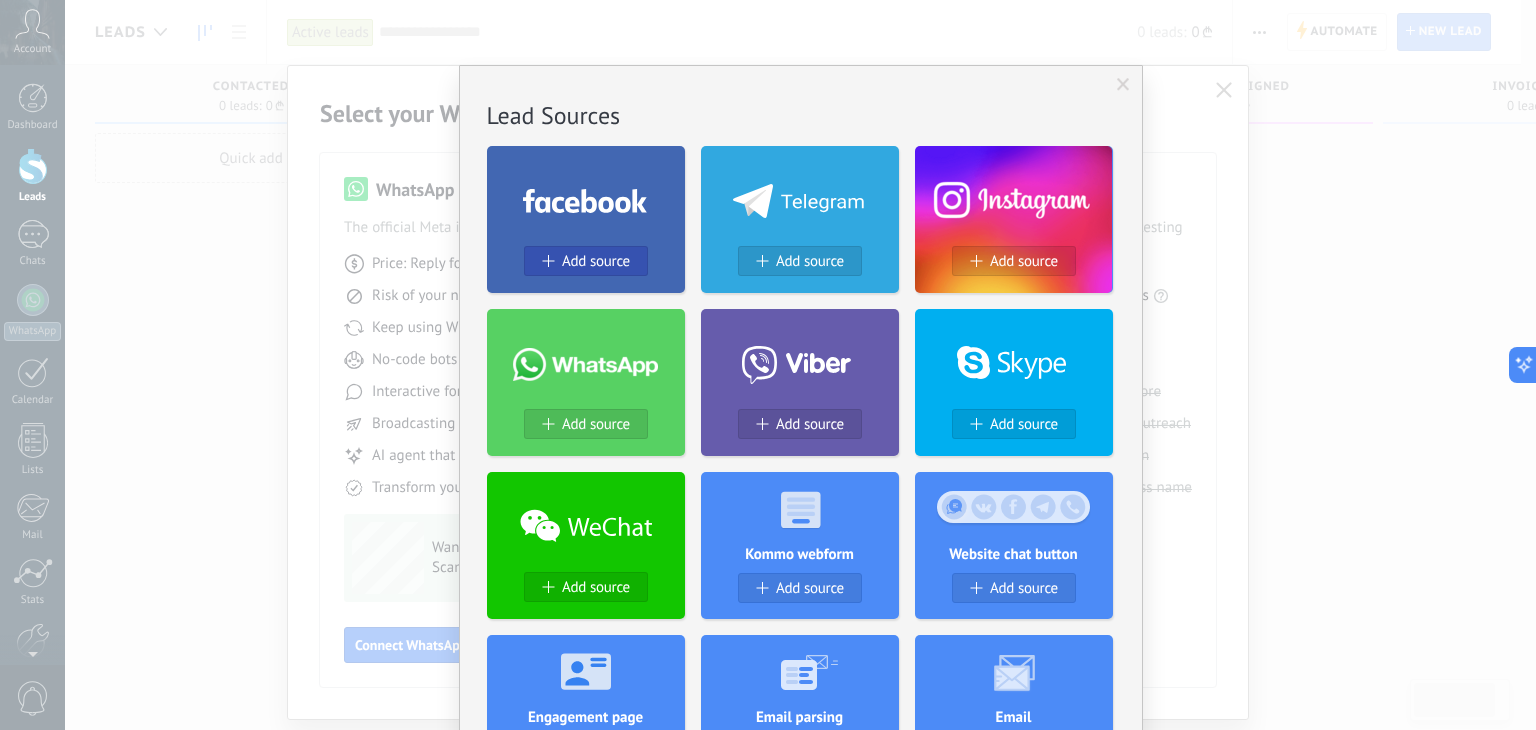click on "Add source" at bounding box center (596, 261) 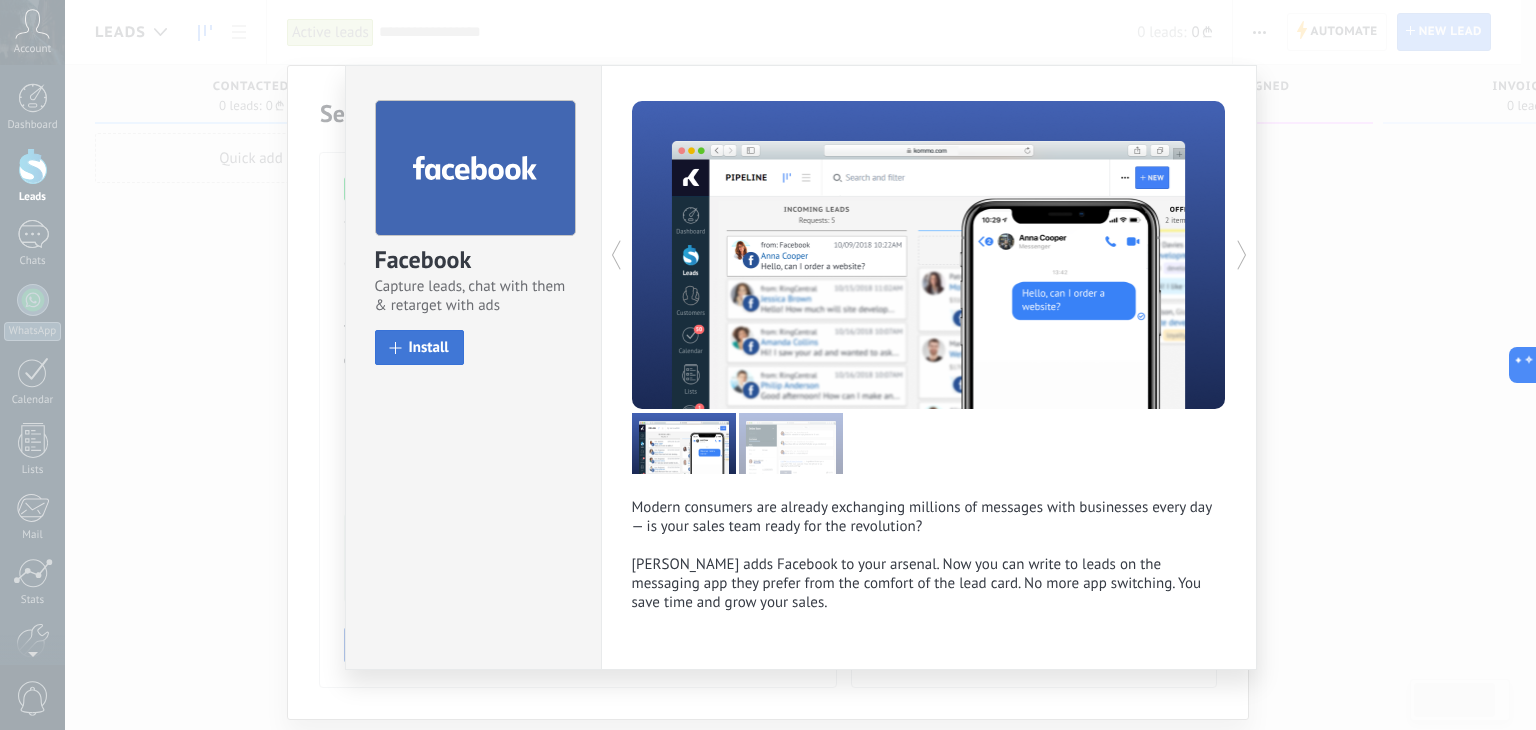 click on "Install" at bounding box center (429, 347) 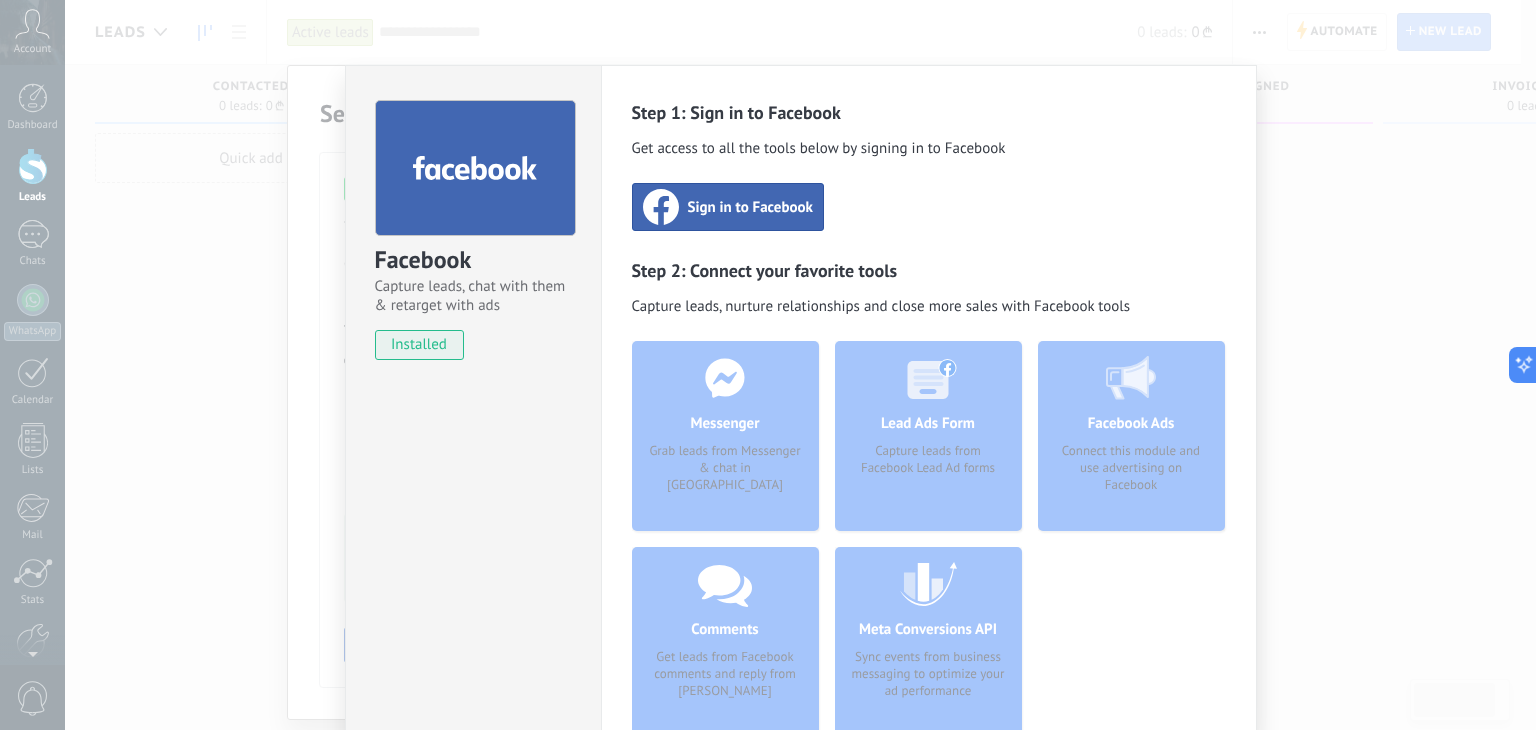 click on "Sign in to Facebook" at bounding box center (750, 207) 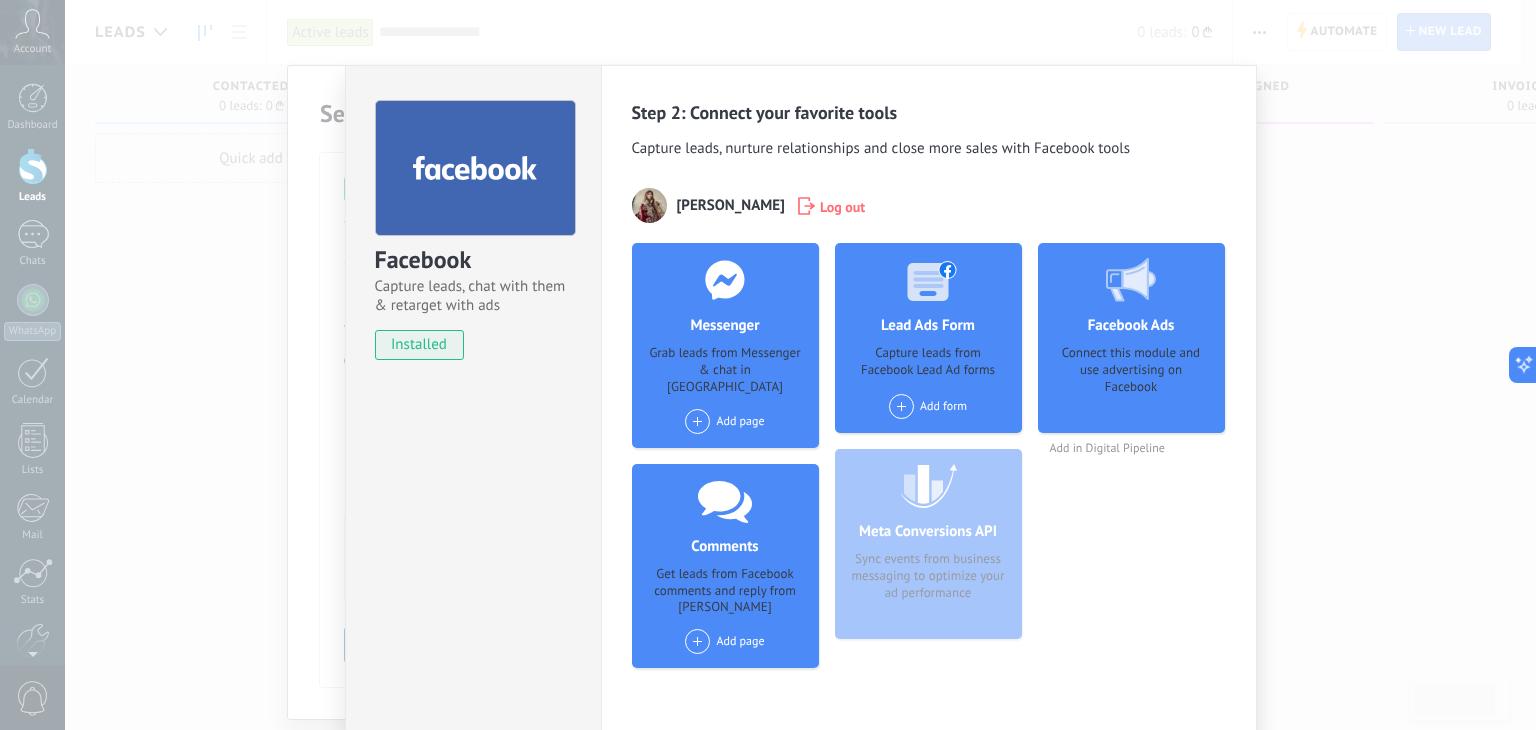 click at bounding box center [697, 421] 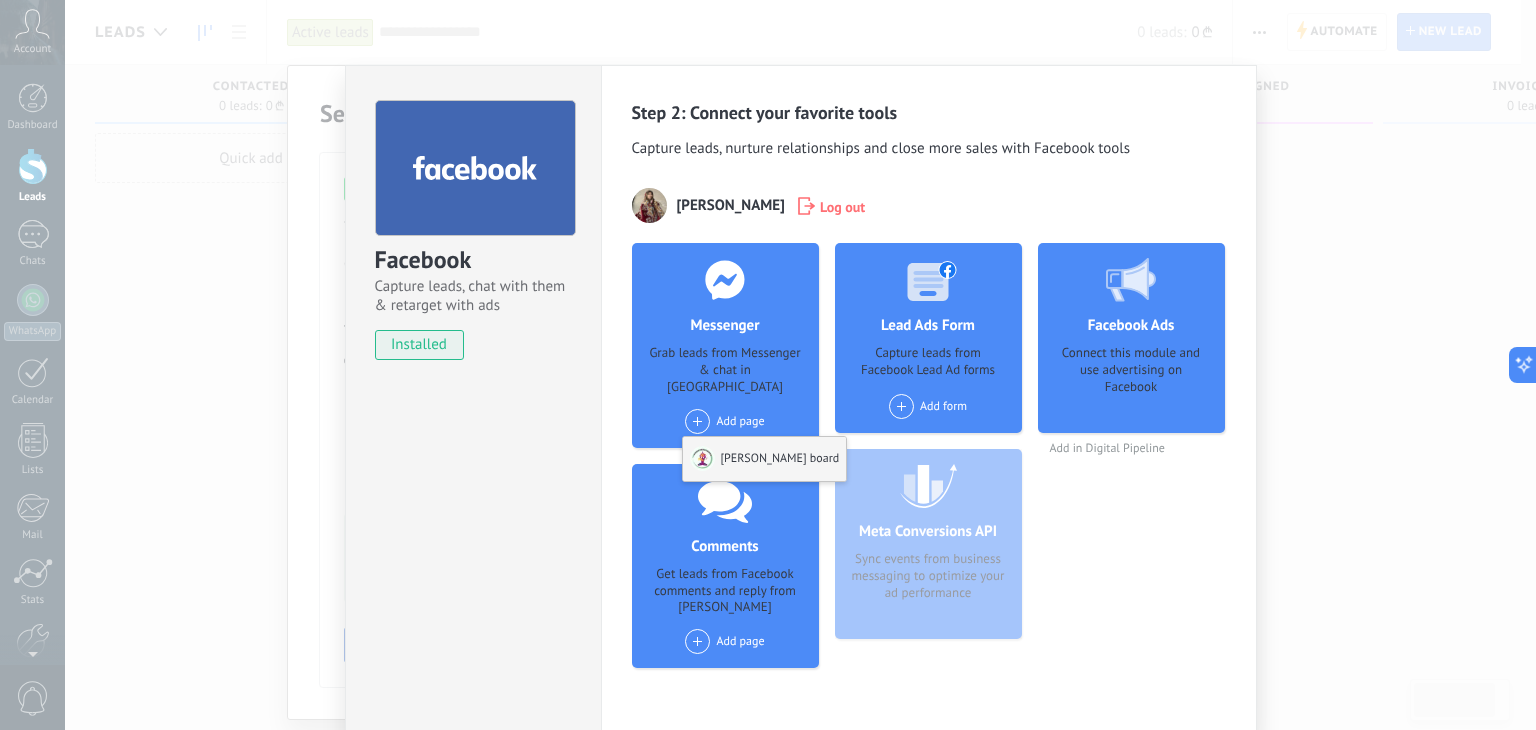click on "[PERSON_NAME] board" at bounding box center (764, 459) 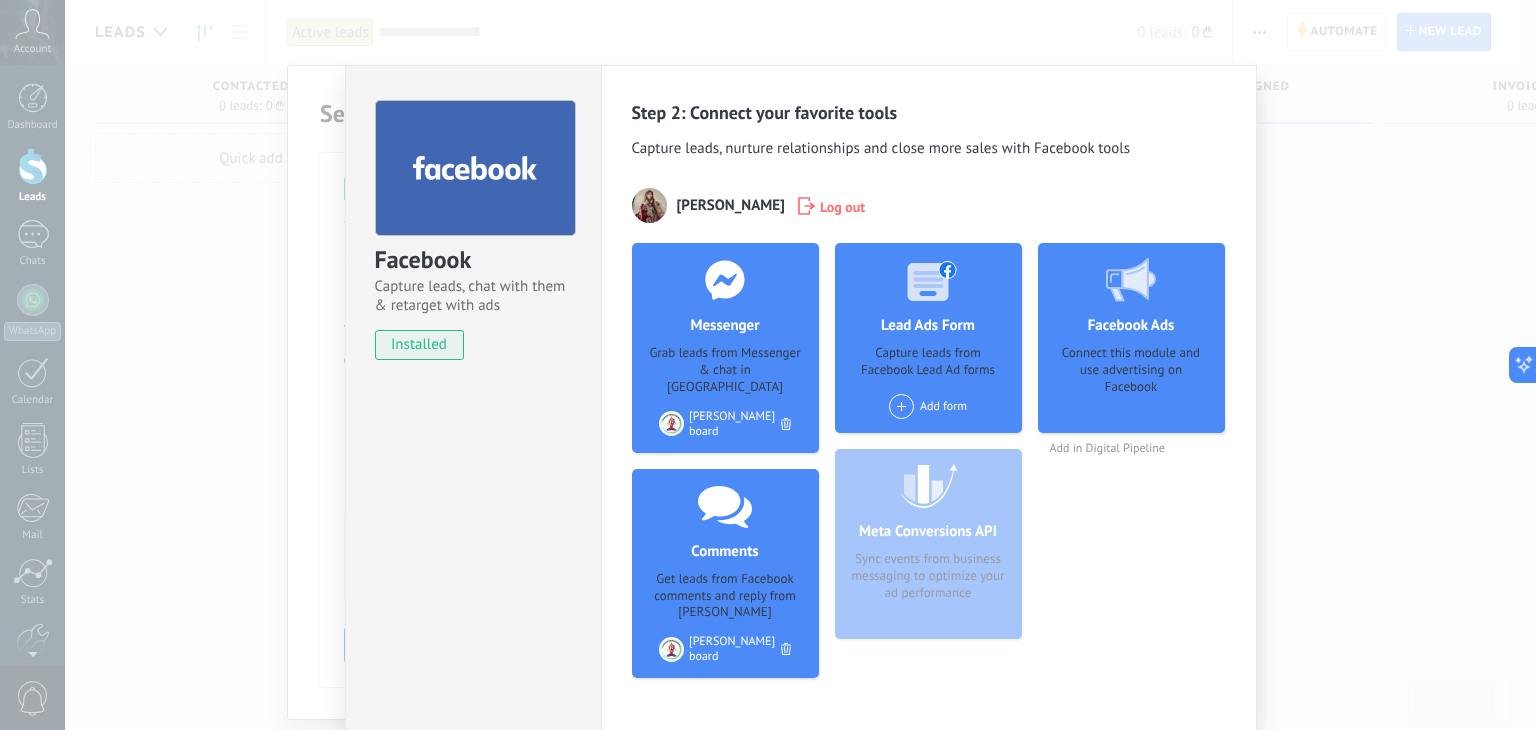 click at bounding box center (901, 406) 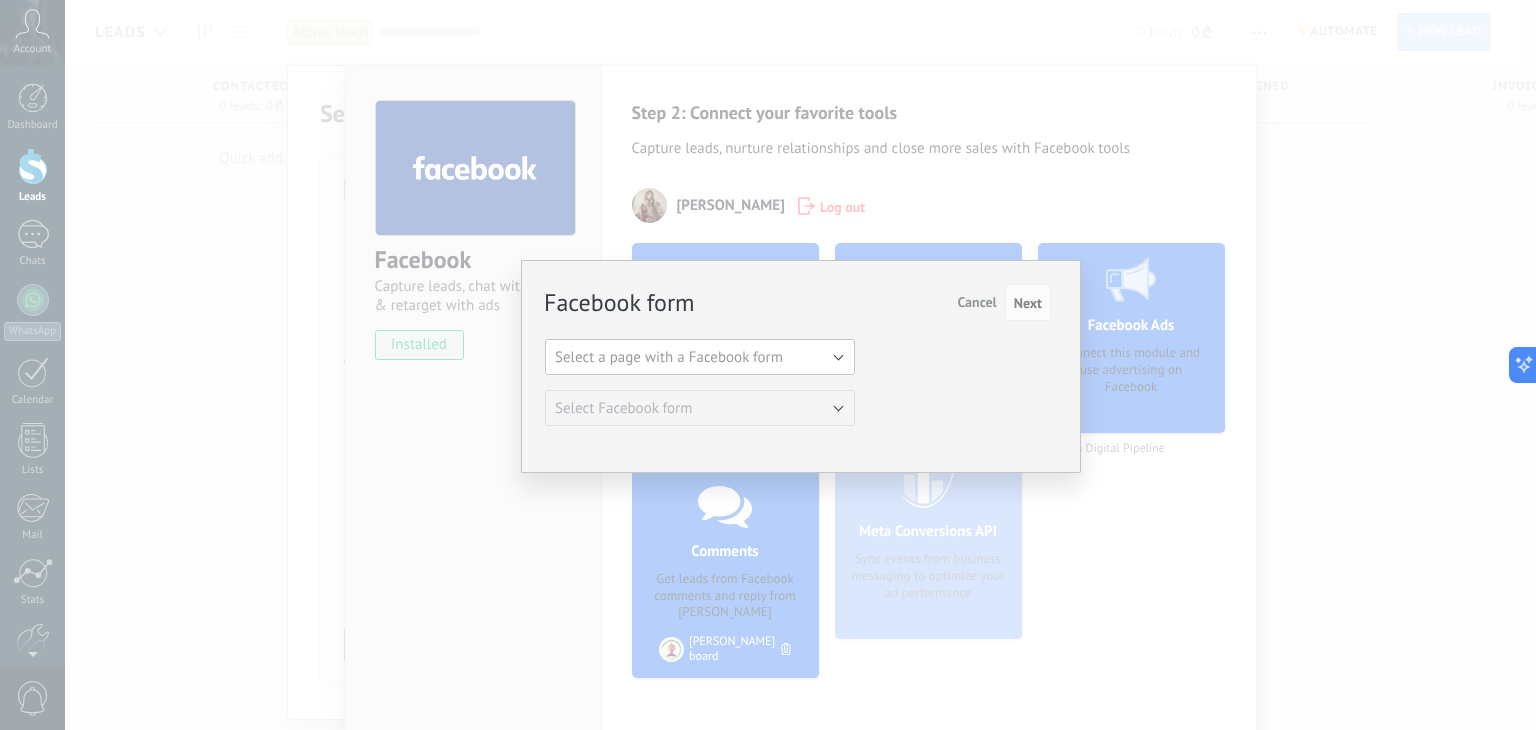 click on "Select a page with a Facebook form" at bounding box center (700, 357) 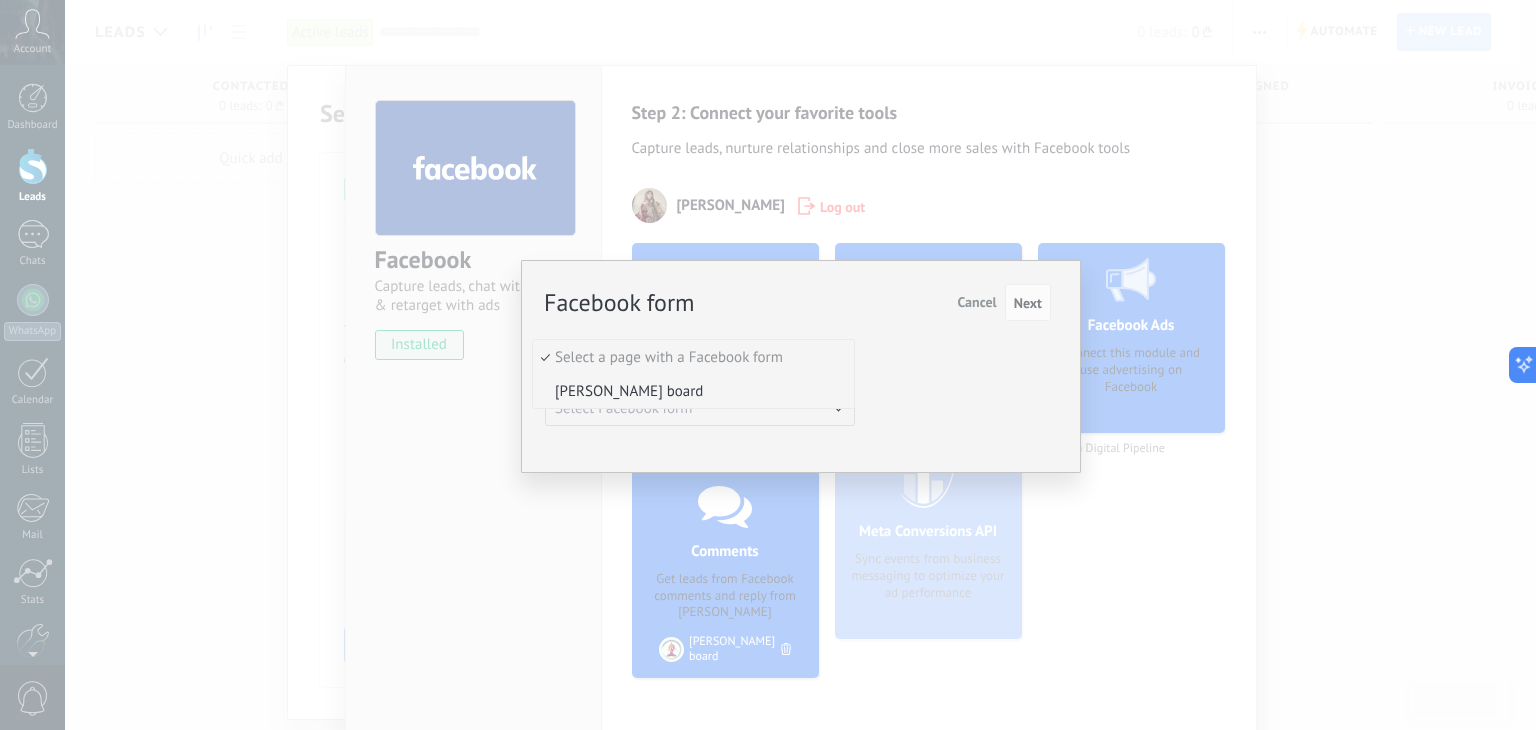 click on "[PERSON_NAME] board" at bounding box center [690, 391] 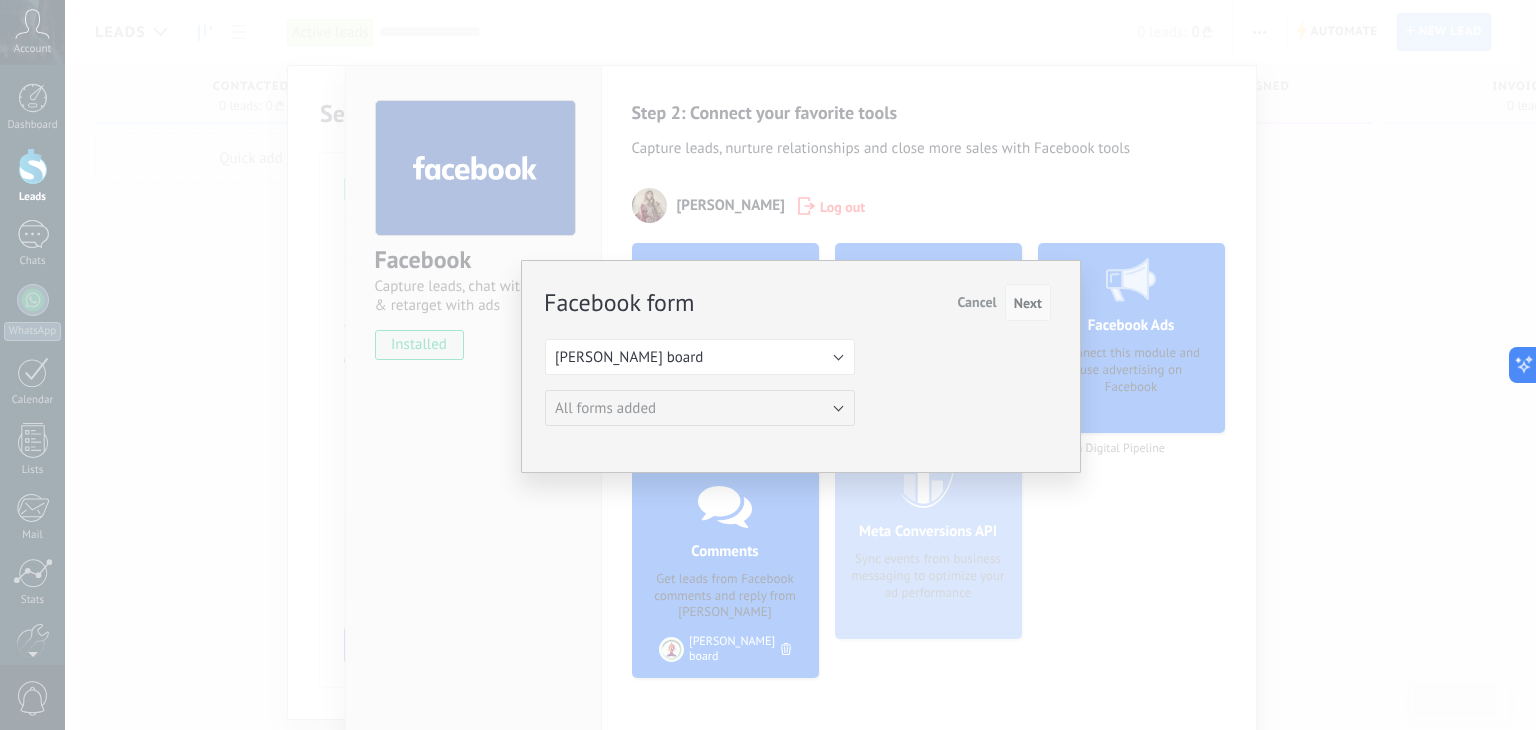 click on "Next" at bounding box center [1028, 303] 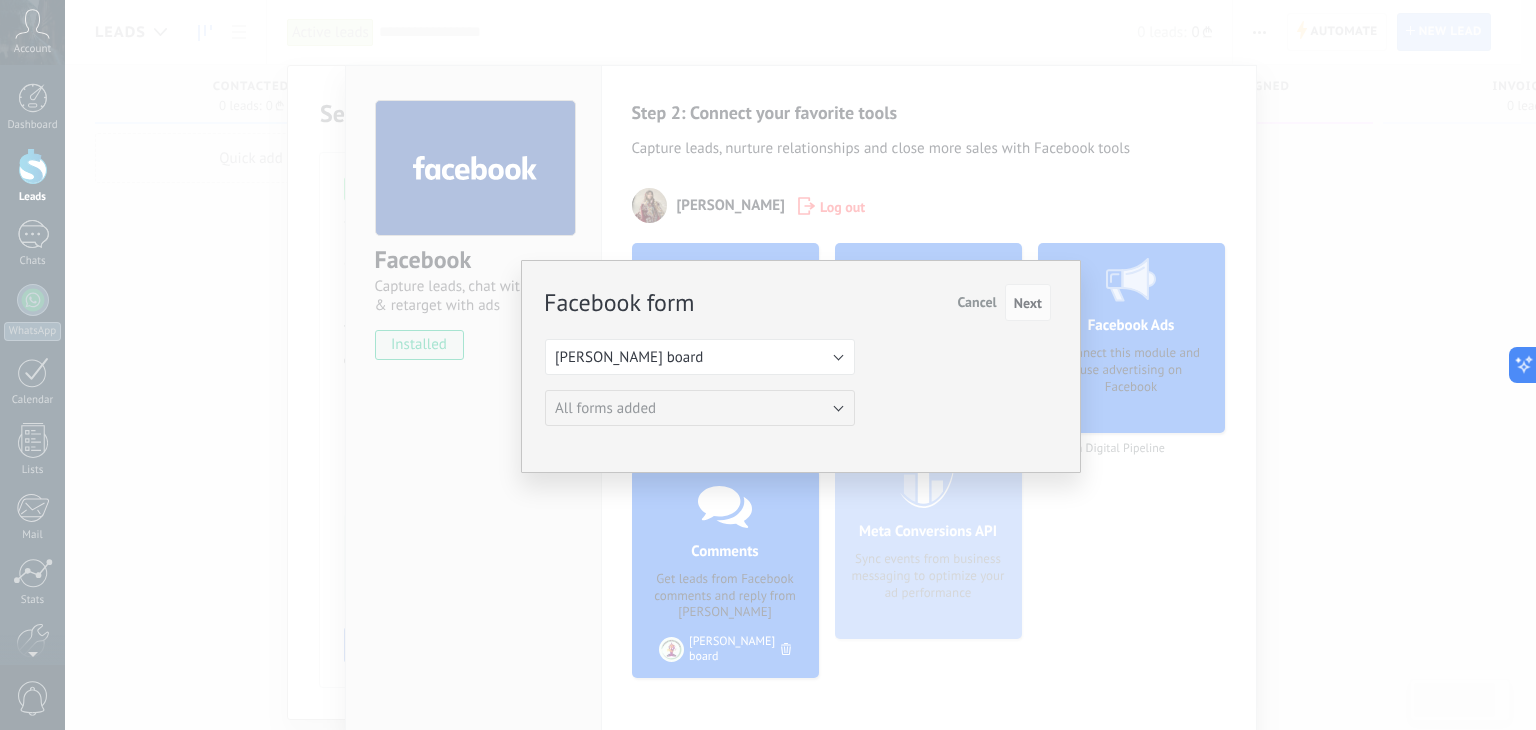 click on "Cancel" at bounding box center (976, 302) 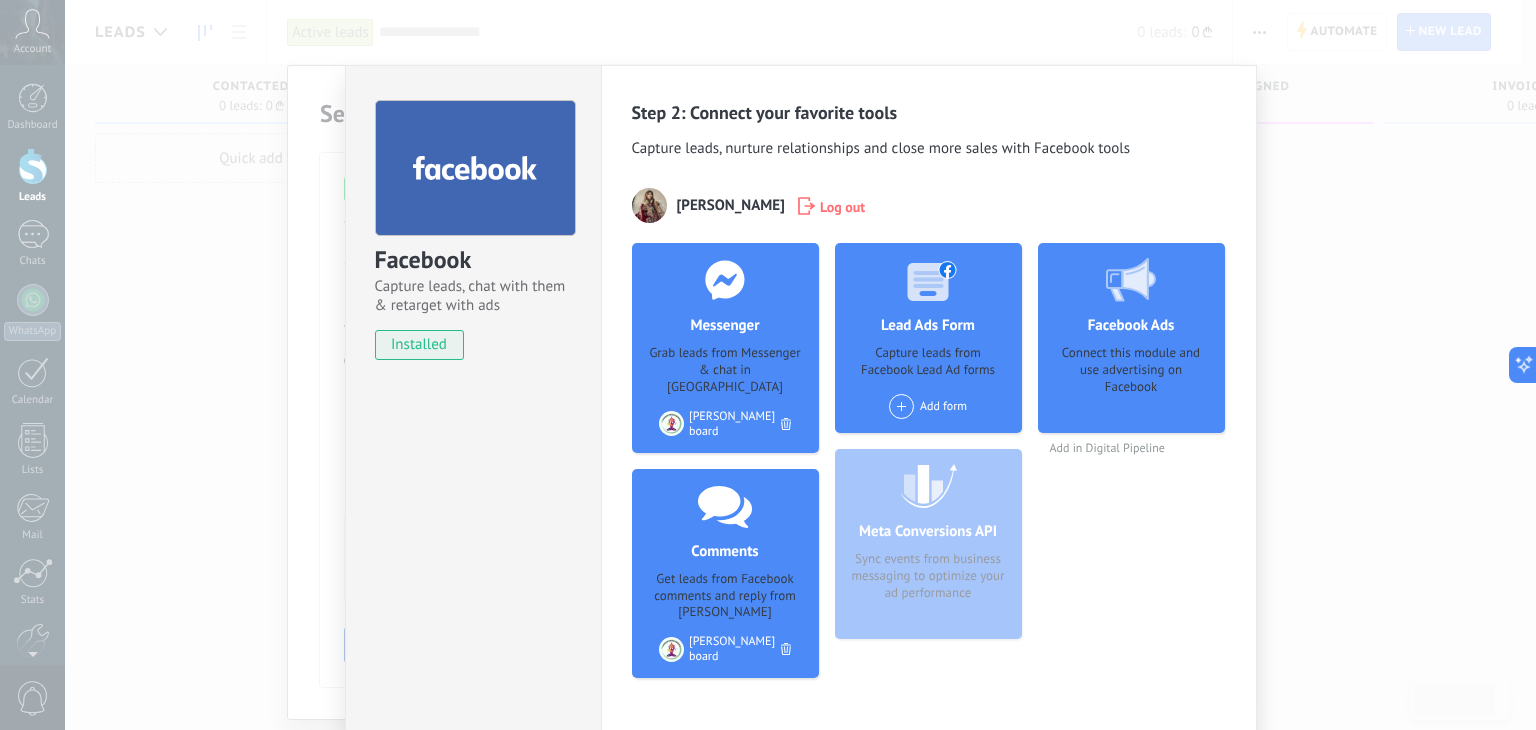 click on "Connect this module and use  advertising on Facebook" at bounding box center (1131, 382) 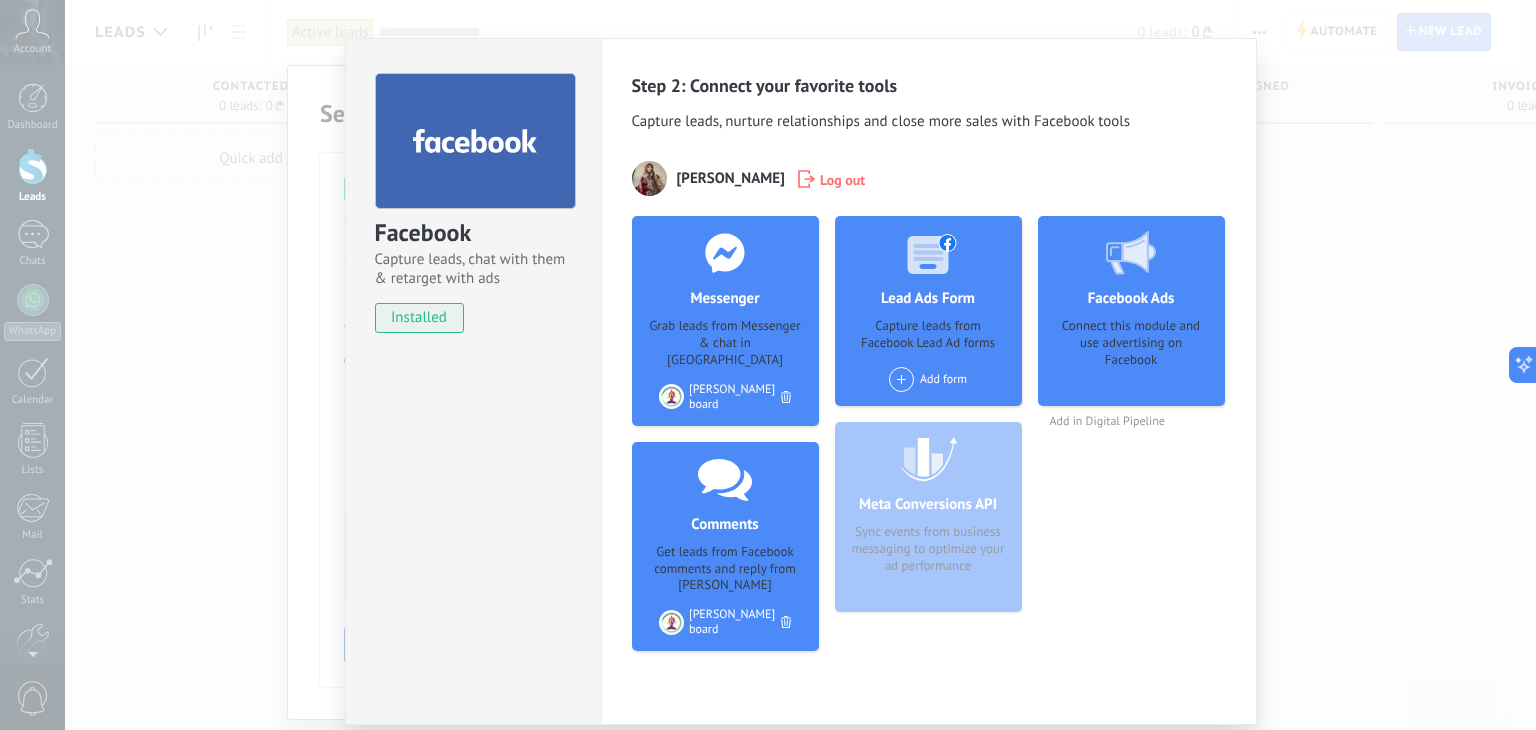 scroll, scrollTop: 0, scrollLeft: 0, axis: both 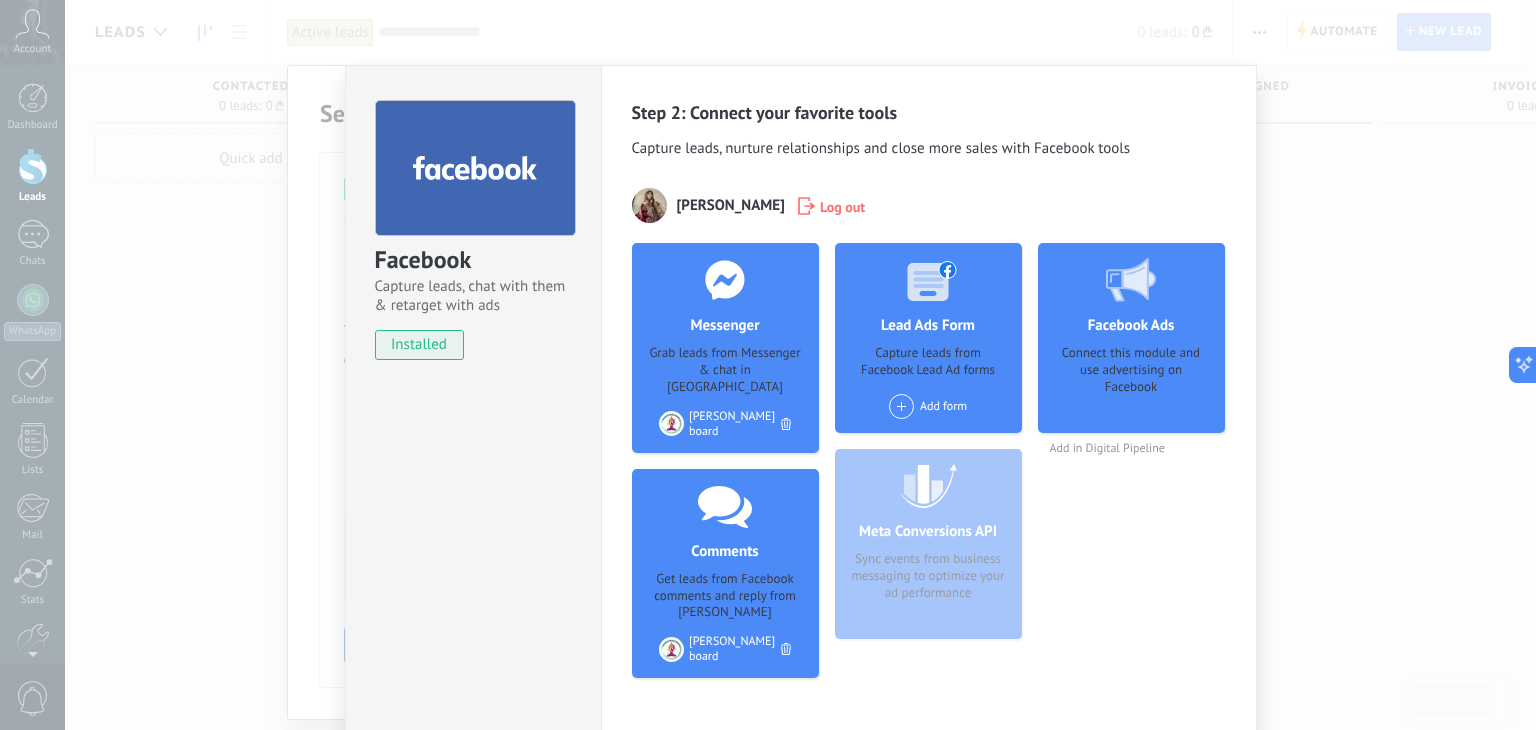 click on "Connect this module and use  advertising on Facebook" at bounding box center [1131, 382] 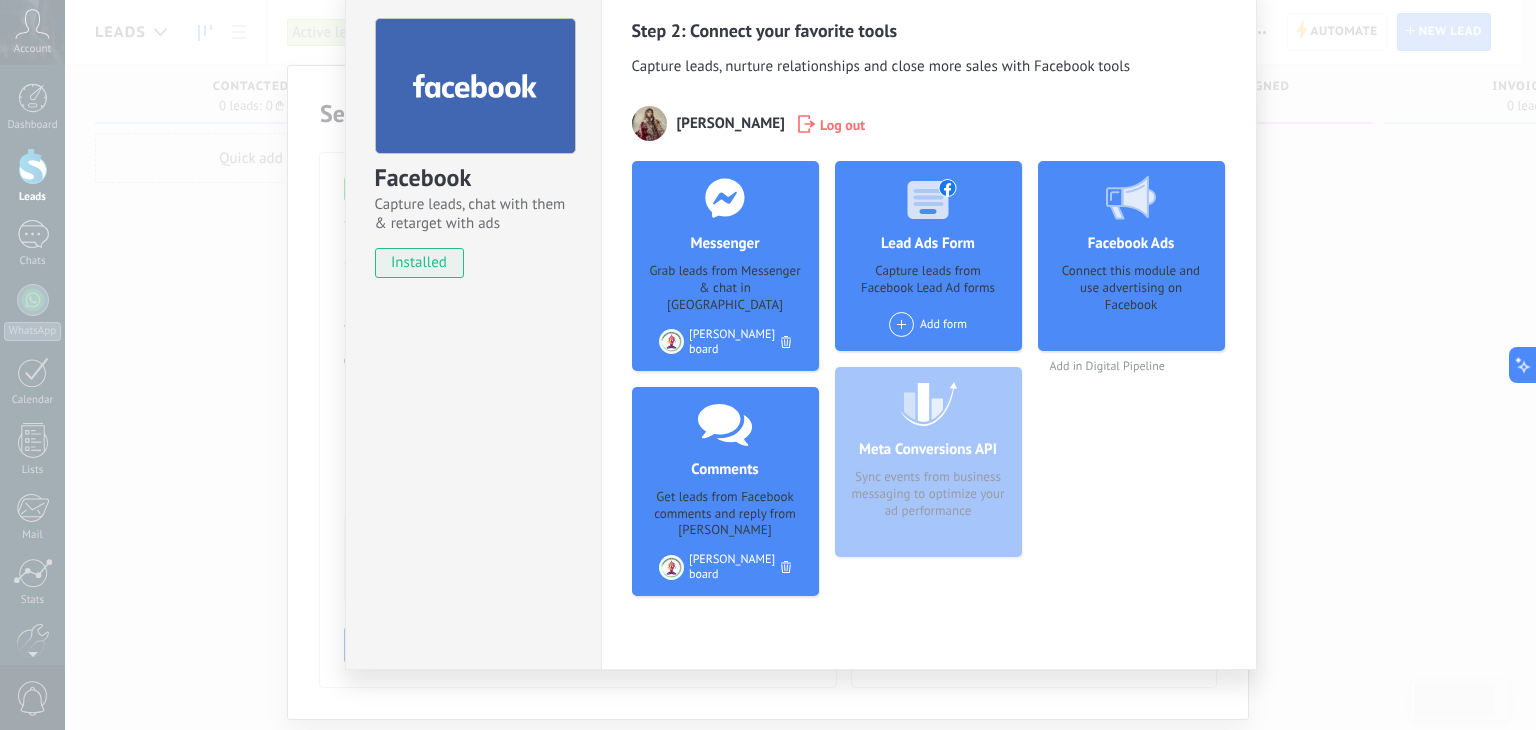 drag, startPoint x: 1535, startPoint y: 368, endPoint x: 1477, endPoint y: 381, distance: 59.439045 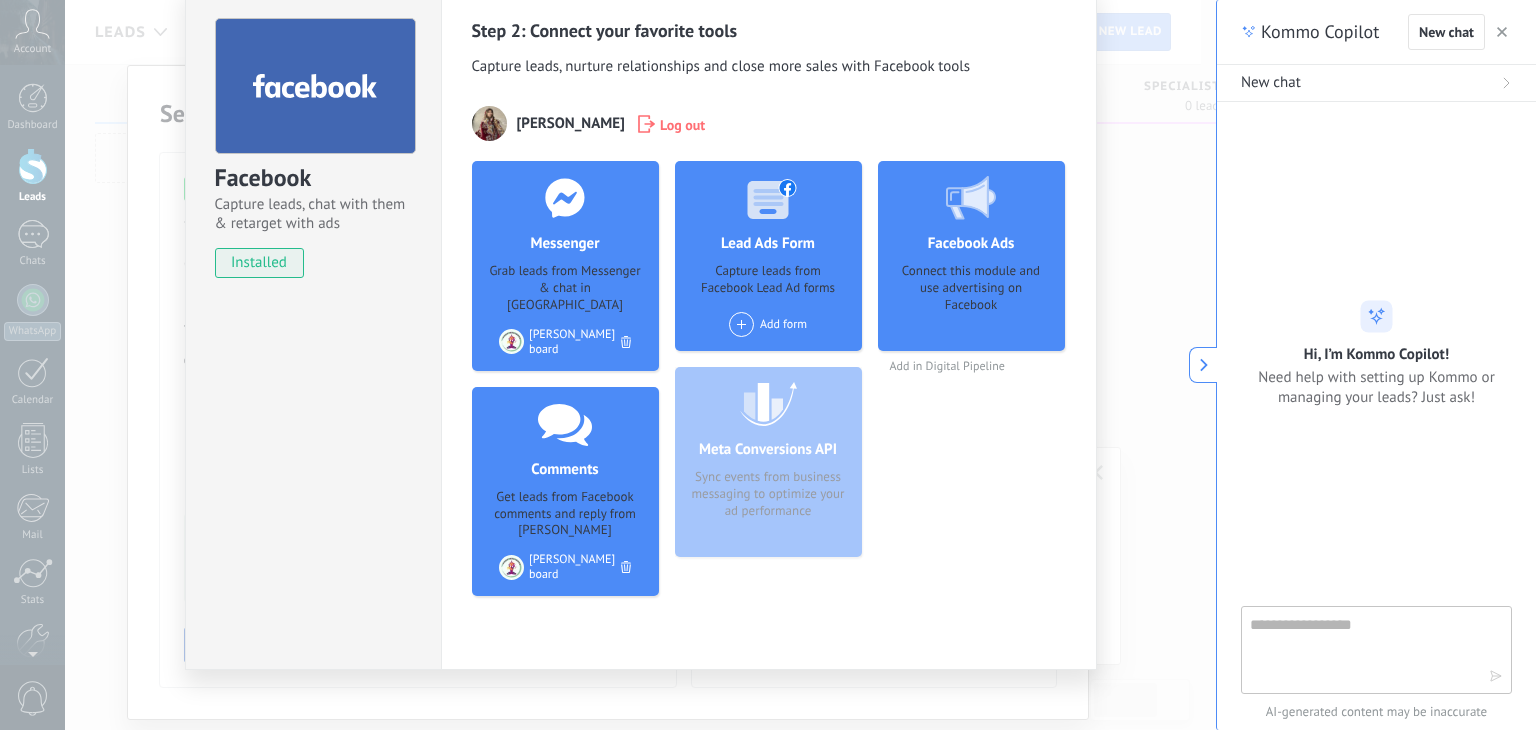 click on "Facebook Capture leads, chat with them & retarget with ads installed Uninstall Step 2: Connect your favorite tools Capture leads, nurture relationships and close more sales with Facebook tools [PERSON_NAME] Log out Messenger Grab leads from Messenger & chat in Kommo Add page [PERSON_NAME] board Comments Get leads from Facebook comments and reply from Kommo Add page [PERSON_NAME] board Lead Ads Form Capture leads from Facebook Lead Ad forms Add form Meta Conversions API Sync events from business messaging to optimize your ad performance Facebook Ads Connect this module and use  advertising on Facebook Add in Digital Pipeline more" at bounding box center (640, 365) 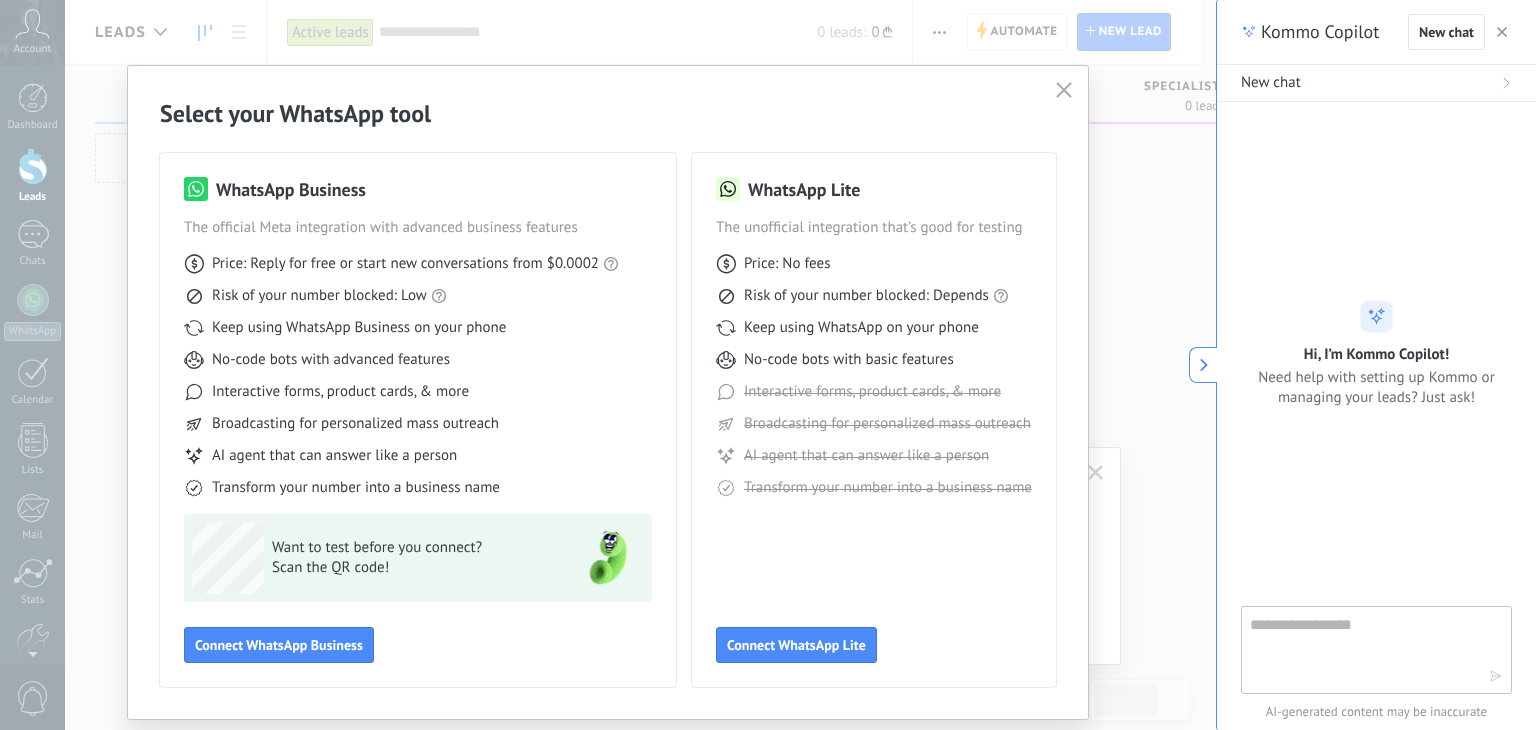 scroll, scrollTop: 0, scrollLeft: 0, axis: both 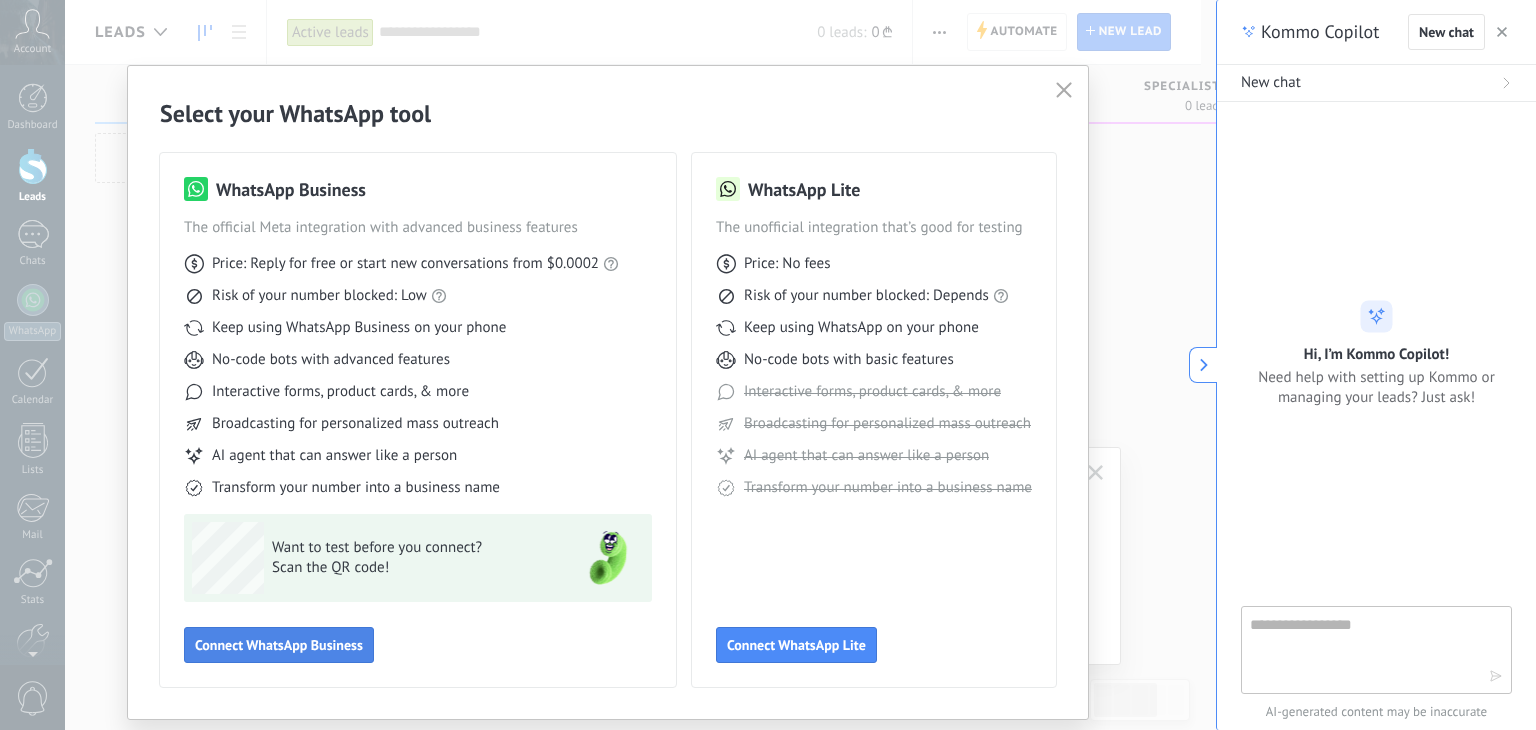 click on "Connect WhatsApp Business" at bounding box center (279, 645) 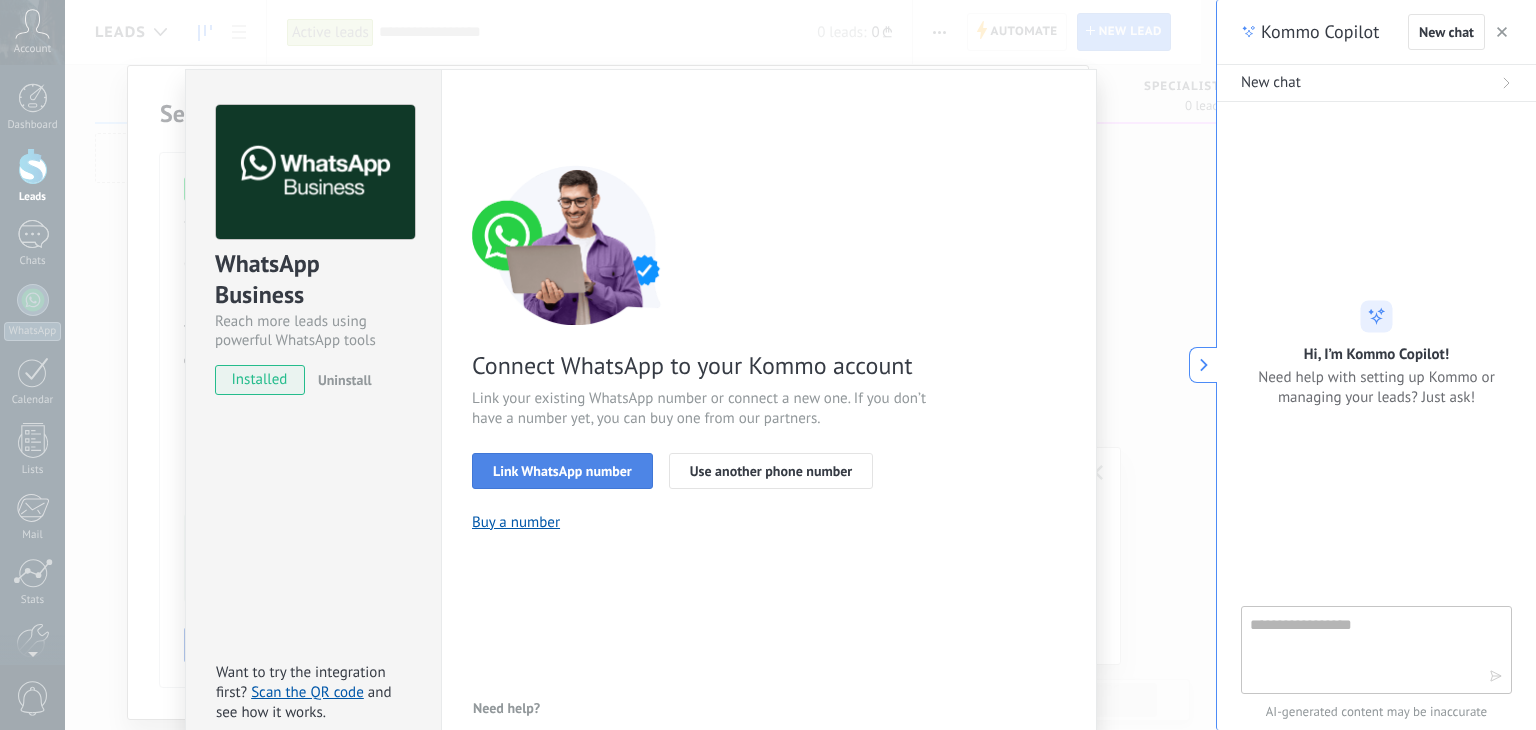 click on "Link WhatsApp number" at bounding box center [562, 471] 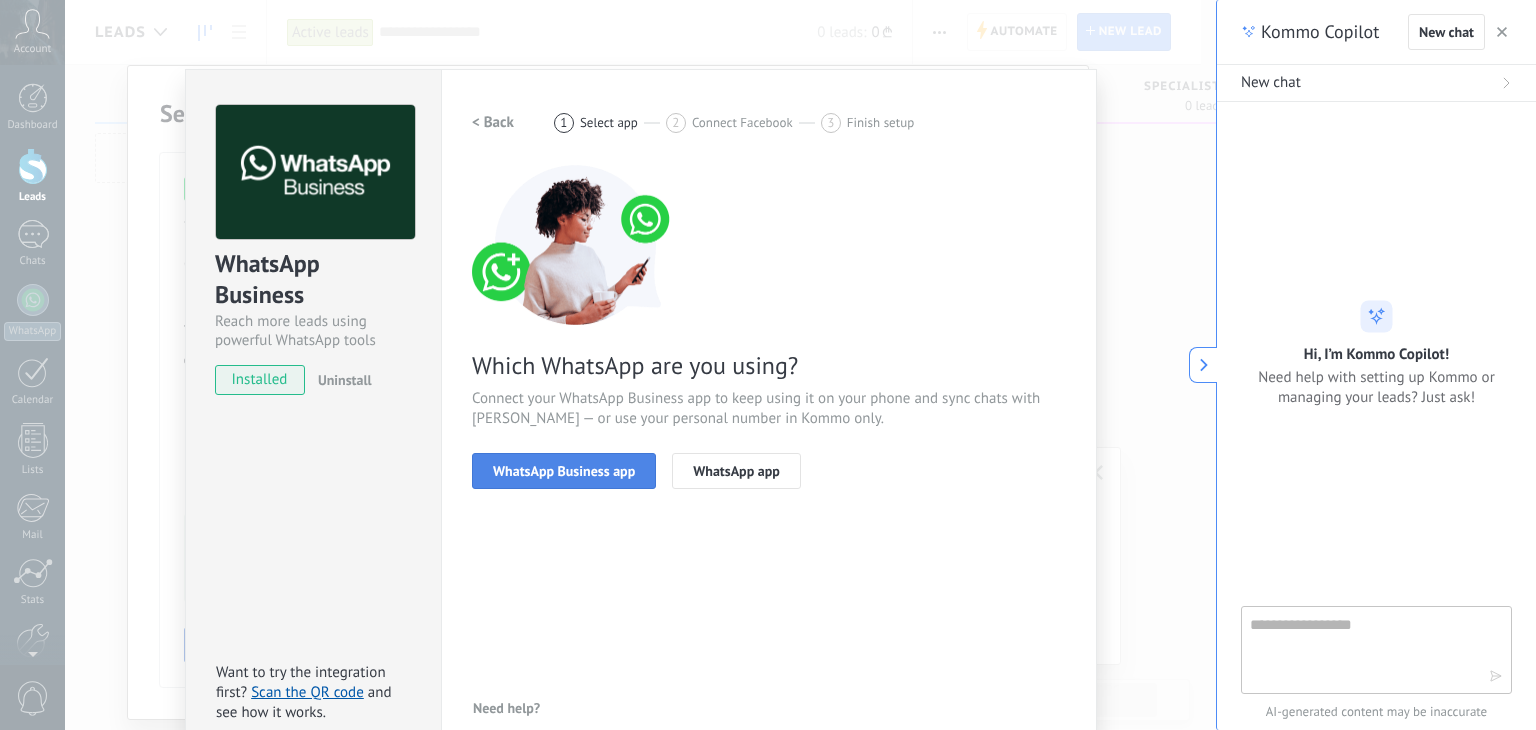 click on "WhatsApp Business app" at bounding box center (564, 471) 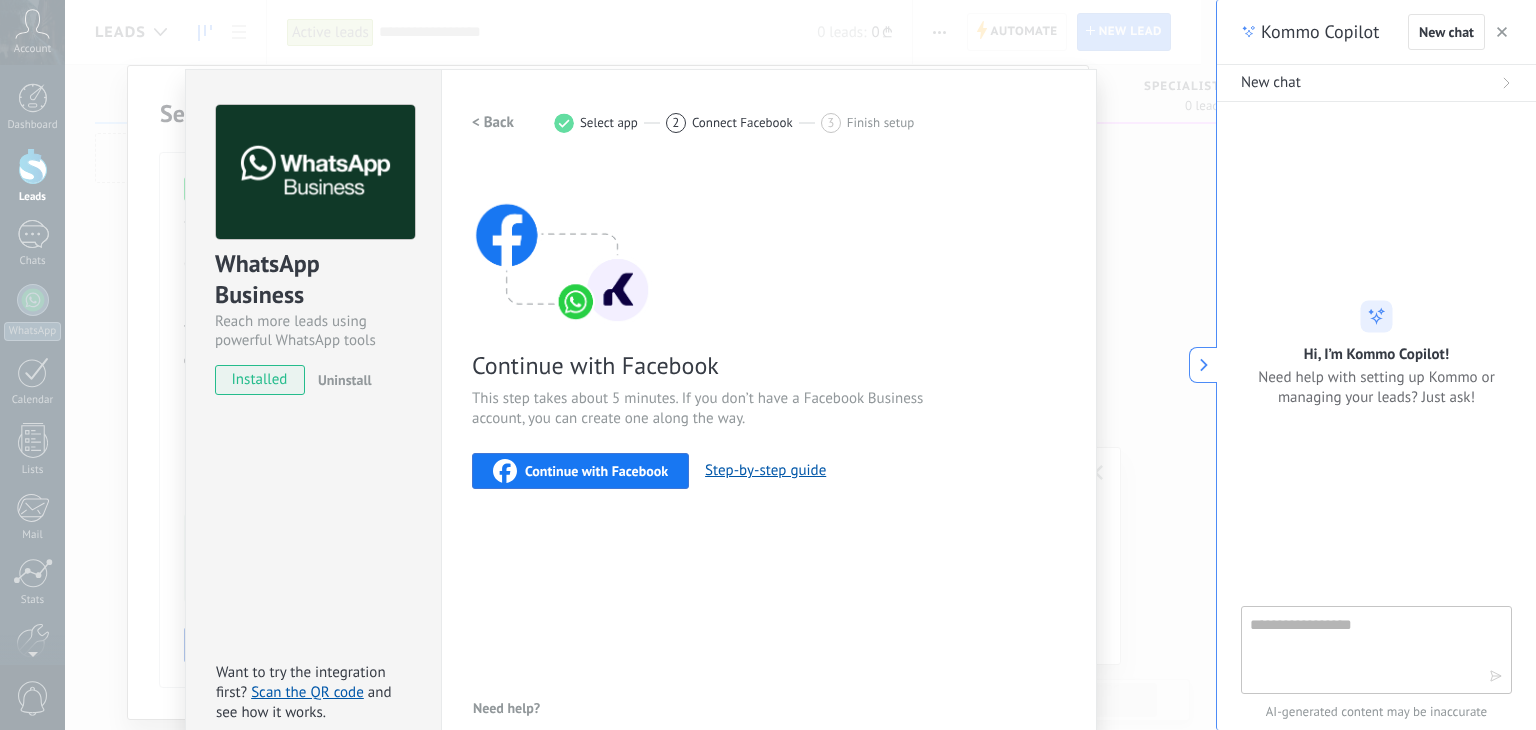 click on "Continue with Facebook" at bounding box center [596, 471] 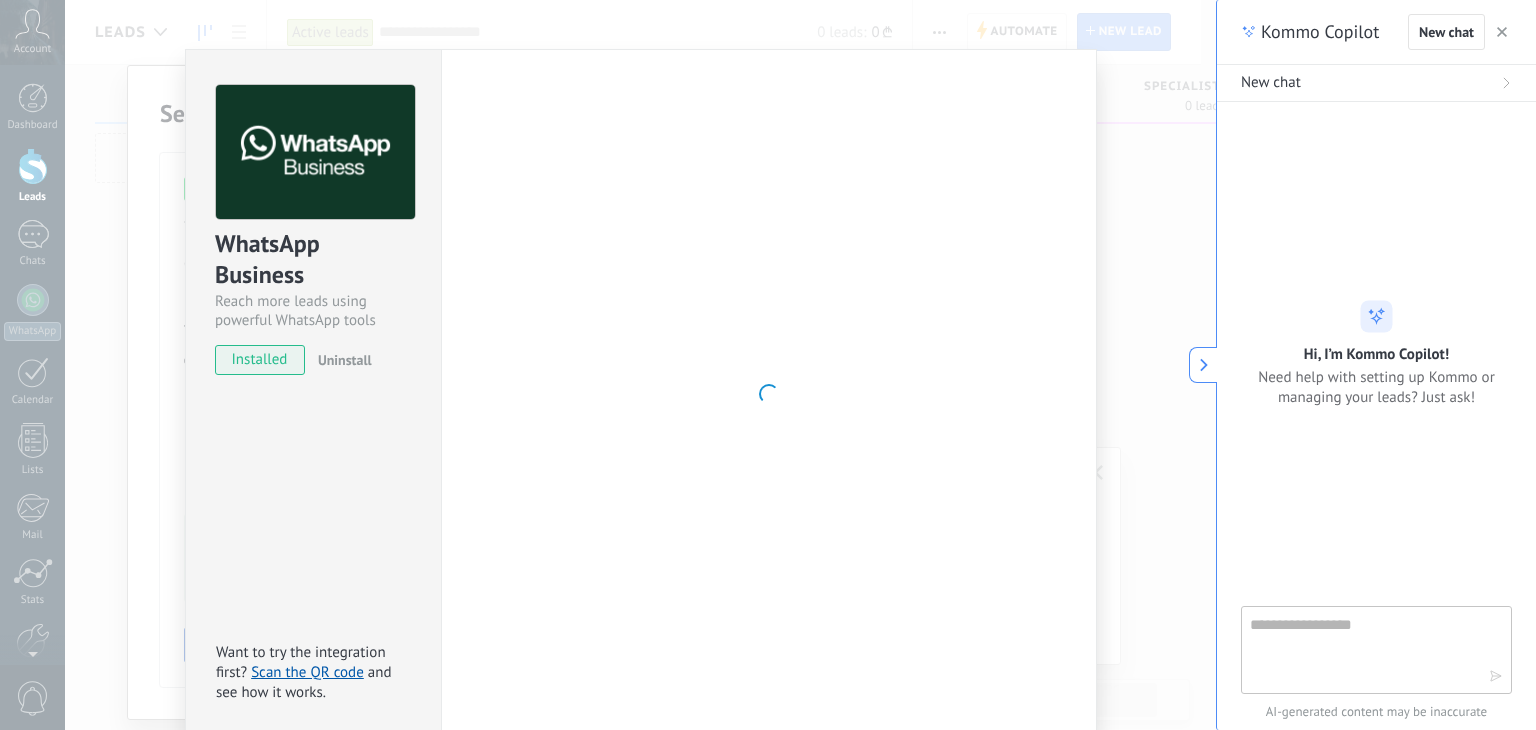 scroll, scrollTop: 28, scrollLeft: 0, axis: vertical 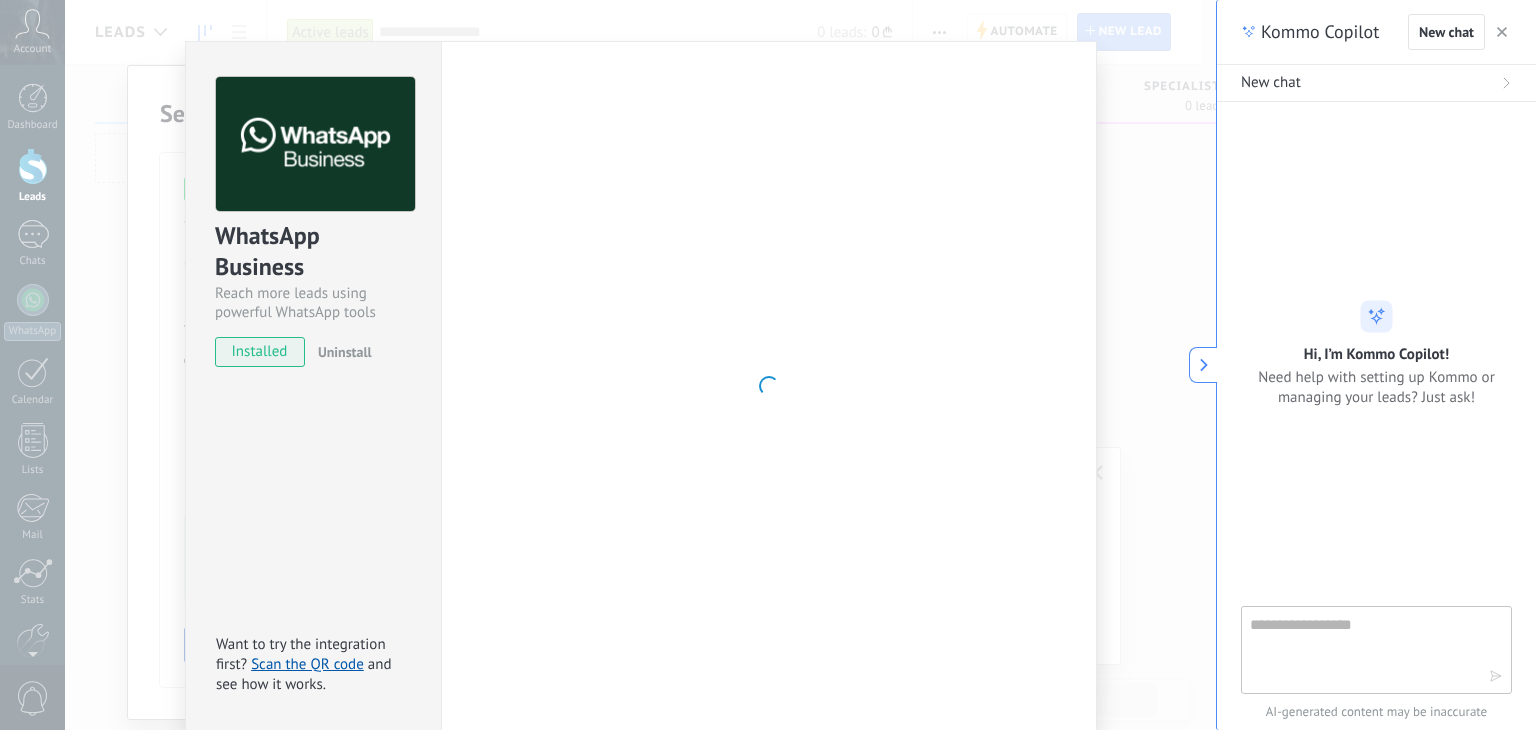 click on "WhatsApp Business Reach more leads using powerful WhatsApp tools installed Uninstall Want to try the integration first?   Scan the QR code   and see how it works. Settings Authorization This tab logs the users who have granted integration access to this account. If you want to to remove a user's ability to send requests to the account on behalf of this integration, you can revoke access. If access is revoked from all users, the integration will stop working. This app is installed, but no one has given it access yet. WhatsApp Cloud API more _:  Save < Back 1 Select app 2 Connect Facebook 3 Finish setup Continue with Facebook This step takes about 5 minutes. If you don’t have a Facebook Business account, you can create one along the way. Continue with Facebook Step-by-[PERSON_NAME] Need help?" at bounding box center (640, 365) 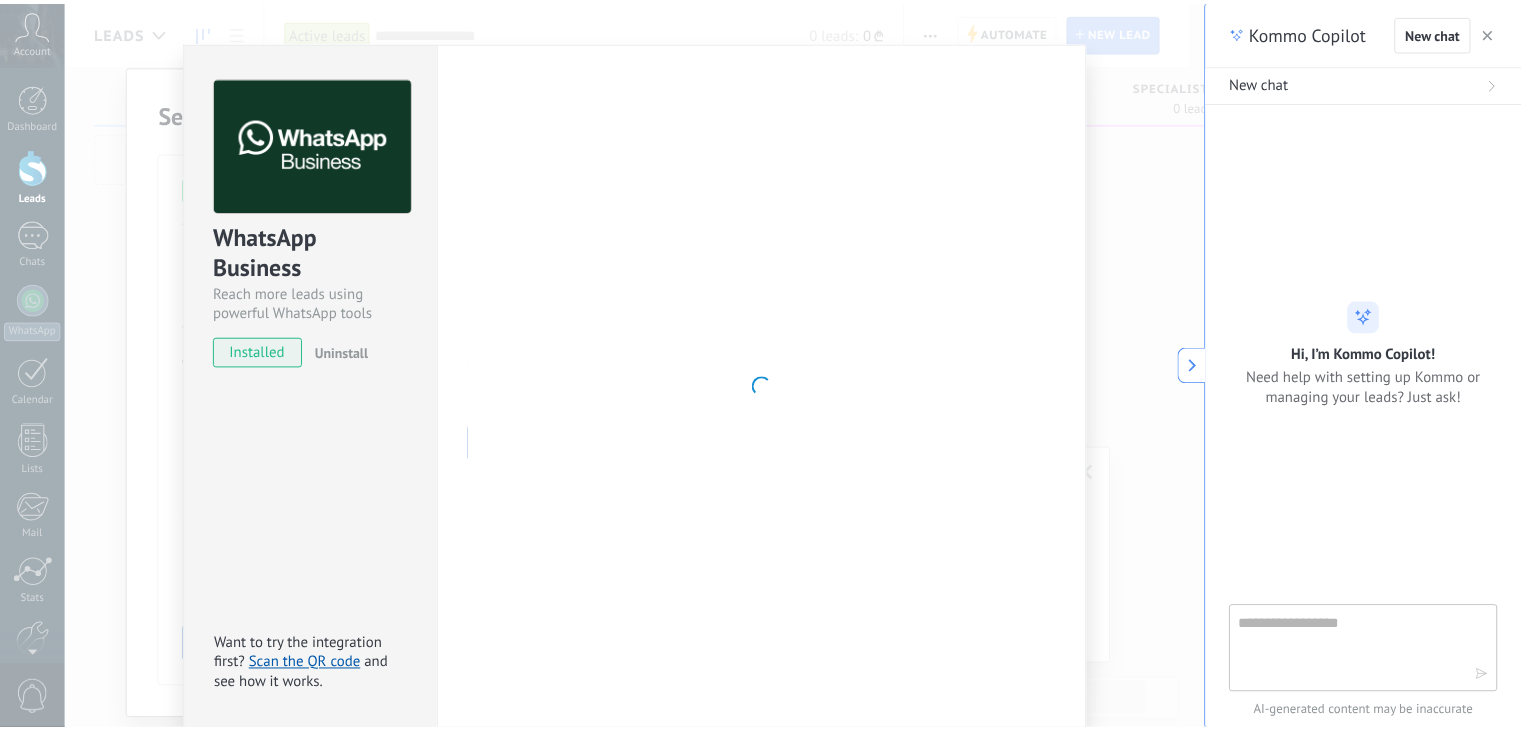 scroll, scrollTop: 0, scrollLeft: 0, axis: both 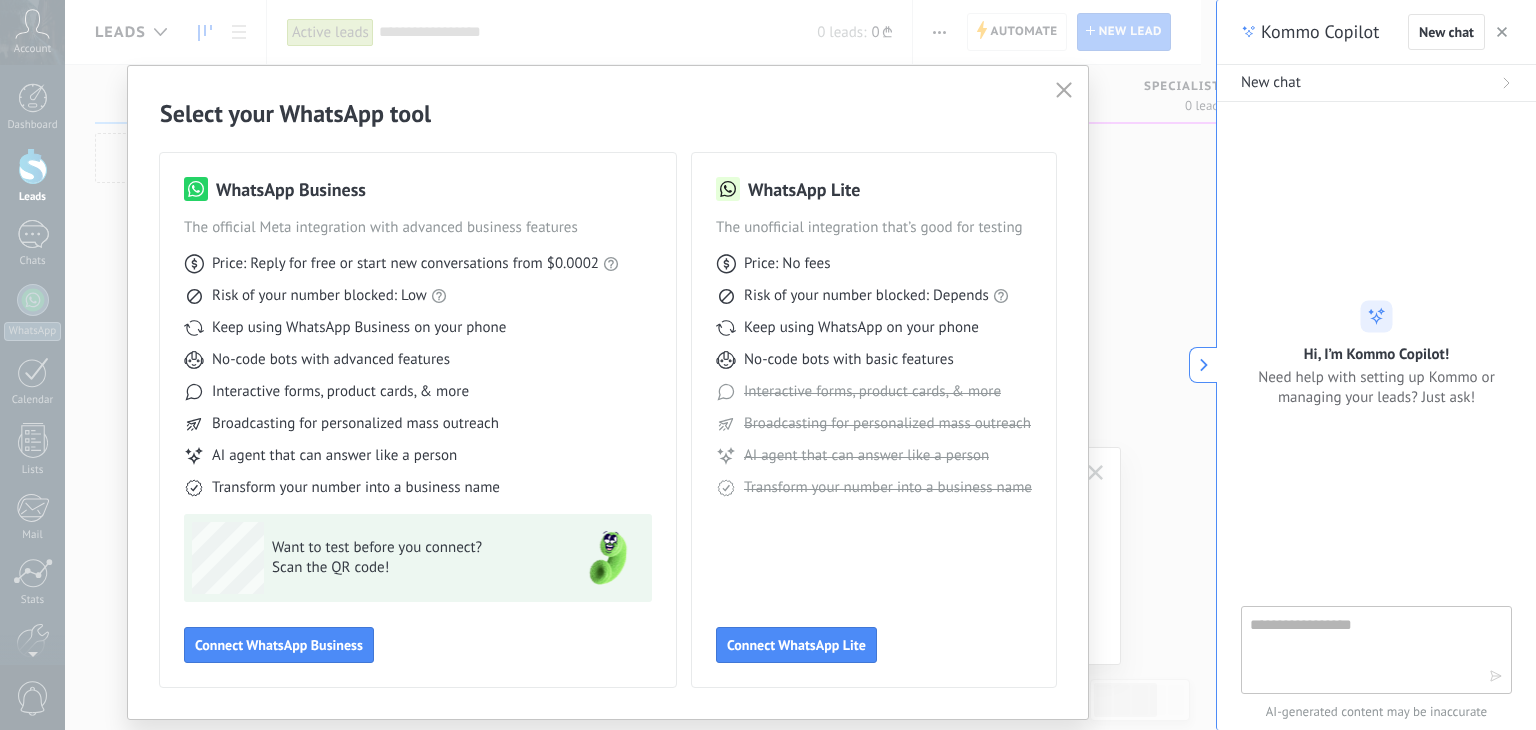 click 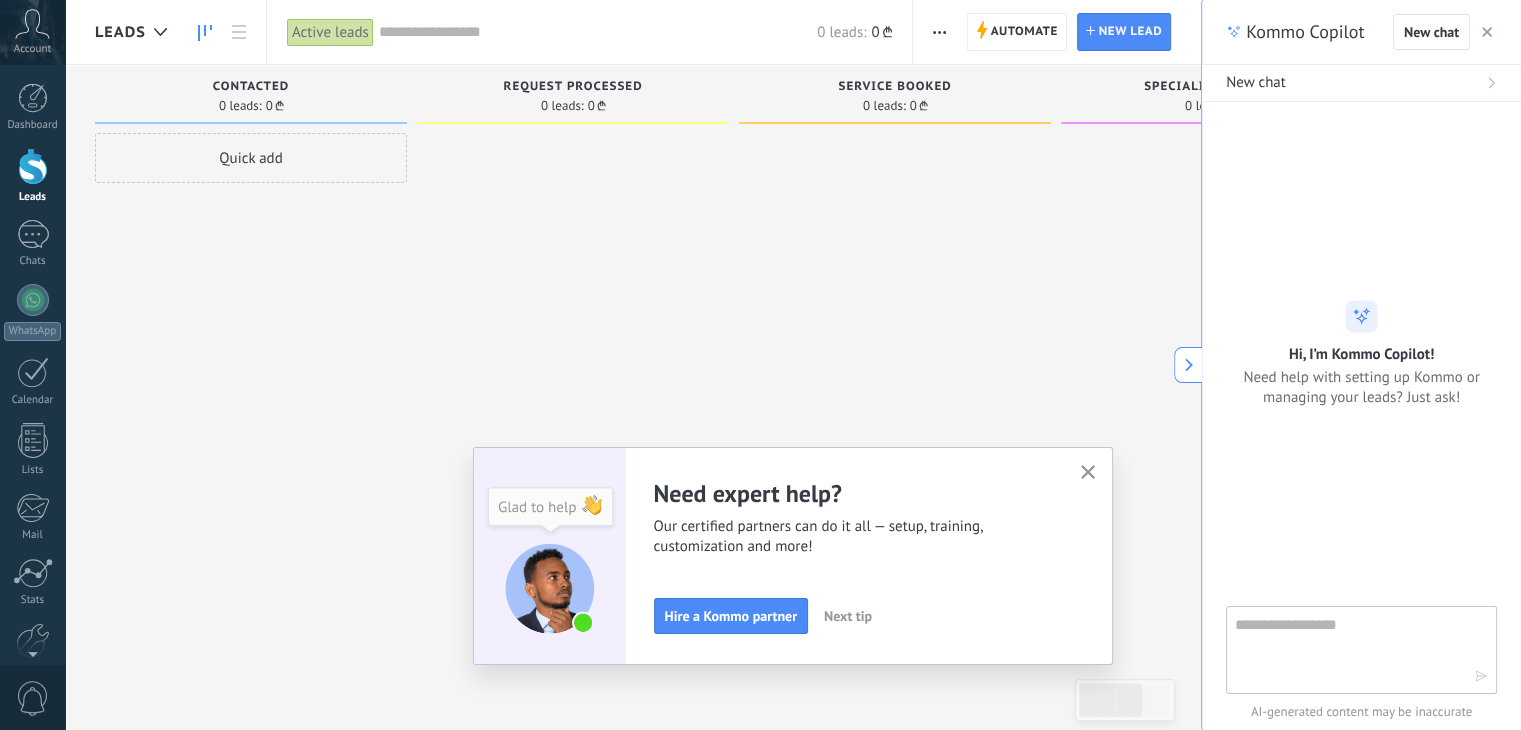 scroll, scrollTop: 101, scrollLeft: 0, axis: vertical 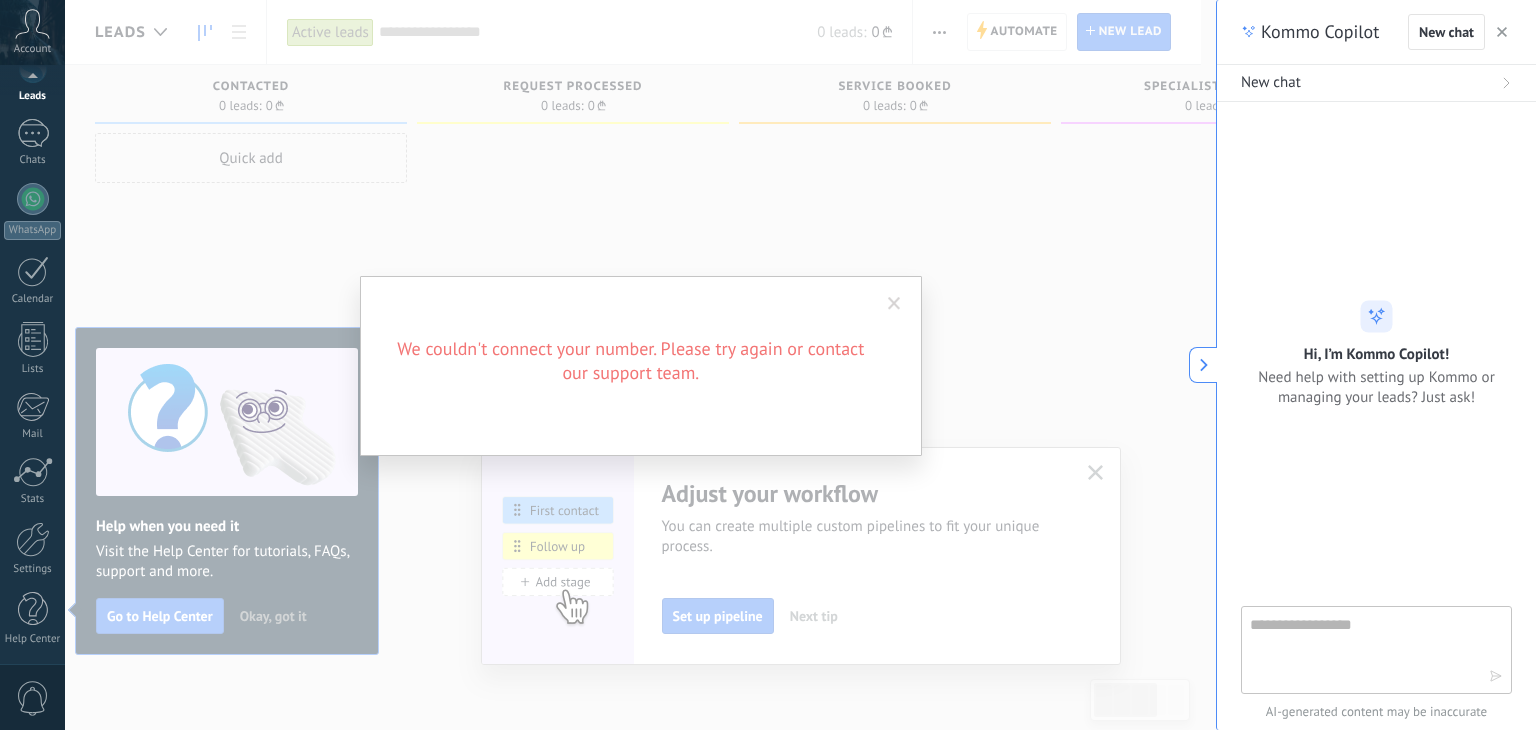 click at bounding box center [894, 304] 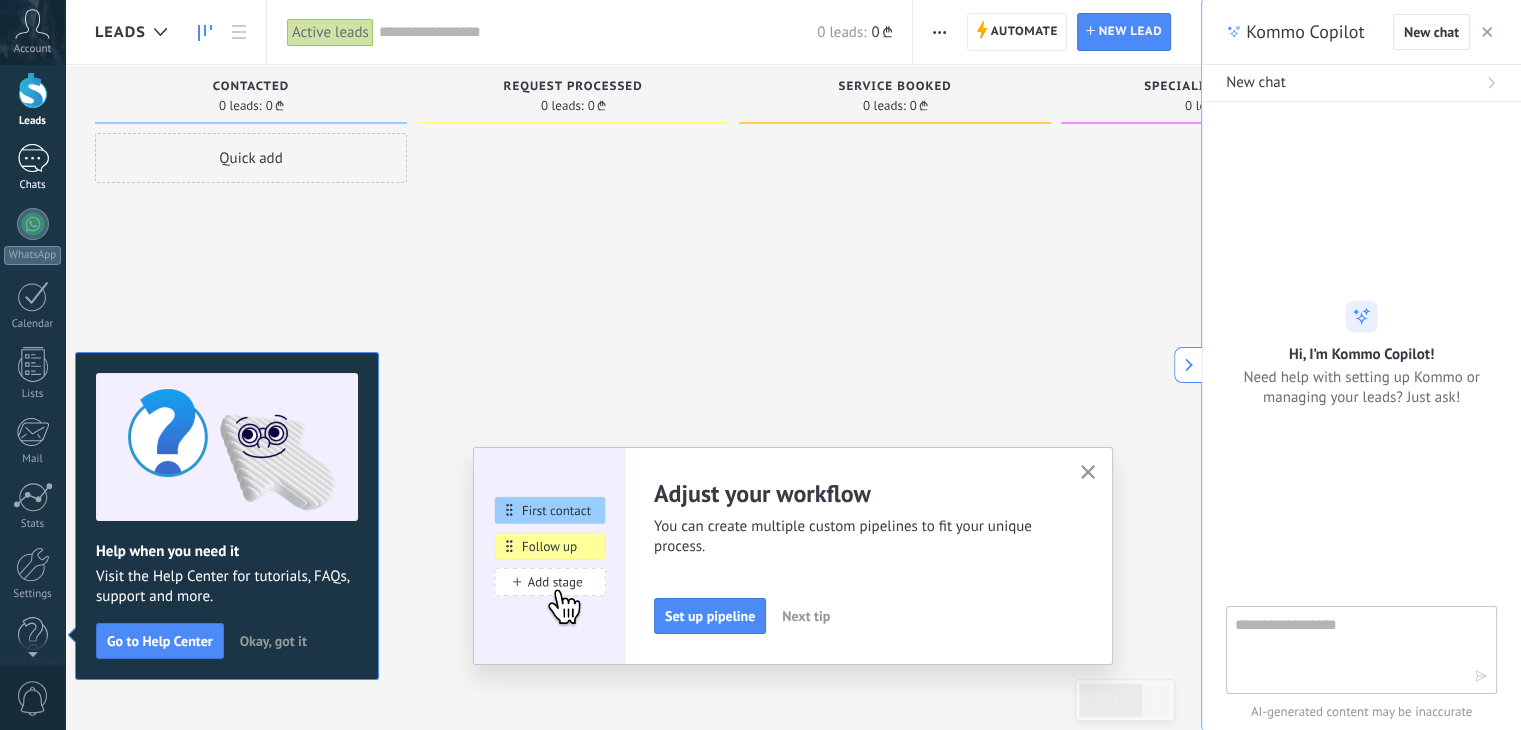 scroll, scrollTop: 0, scrollLeft: 0, axis: both 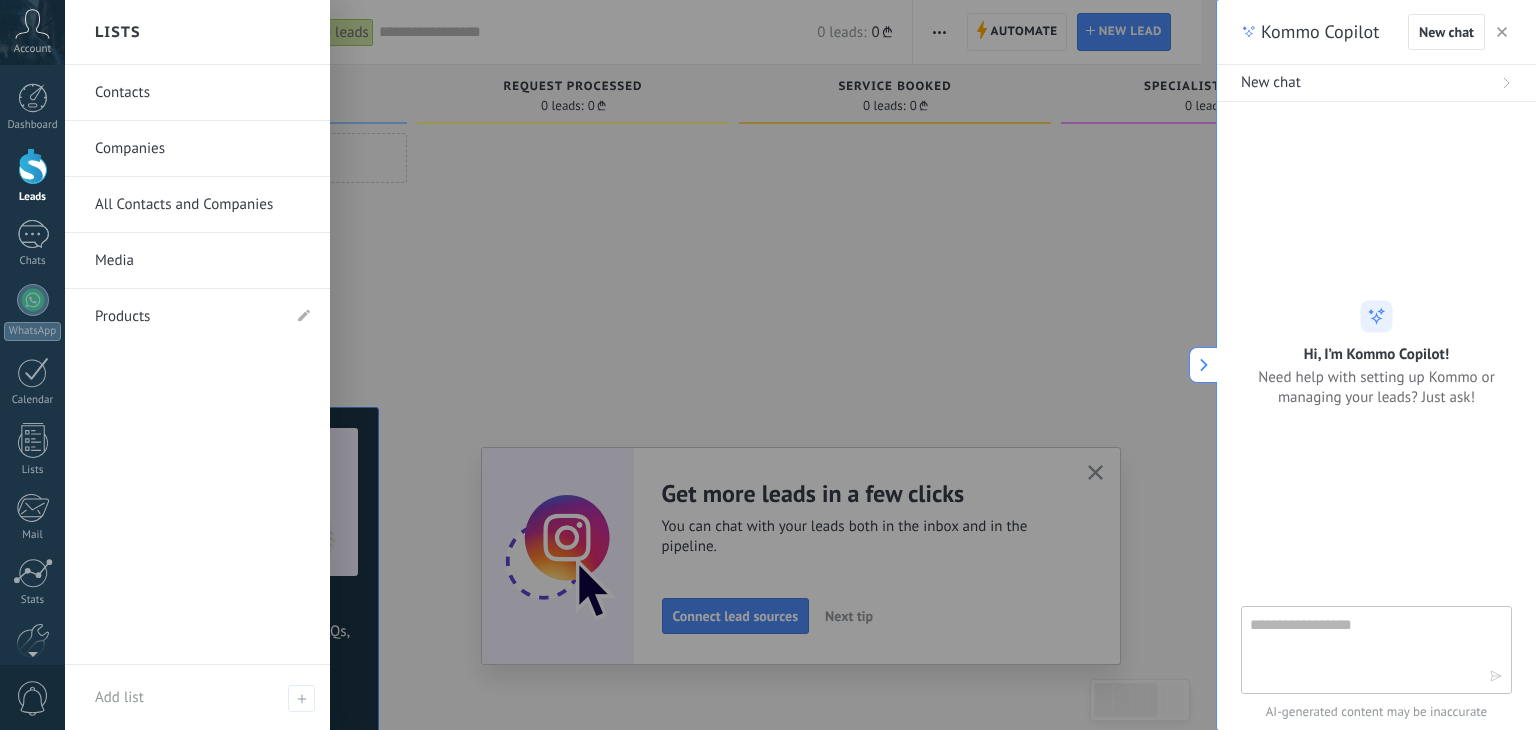 click on "Contacts" at bounding box center [202, 93] 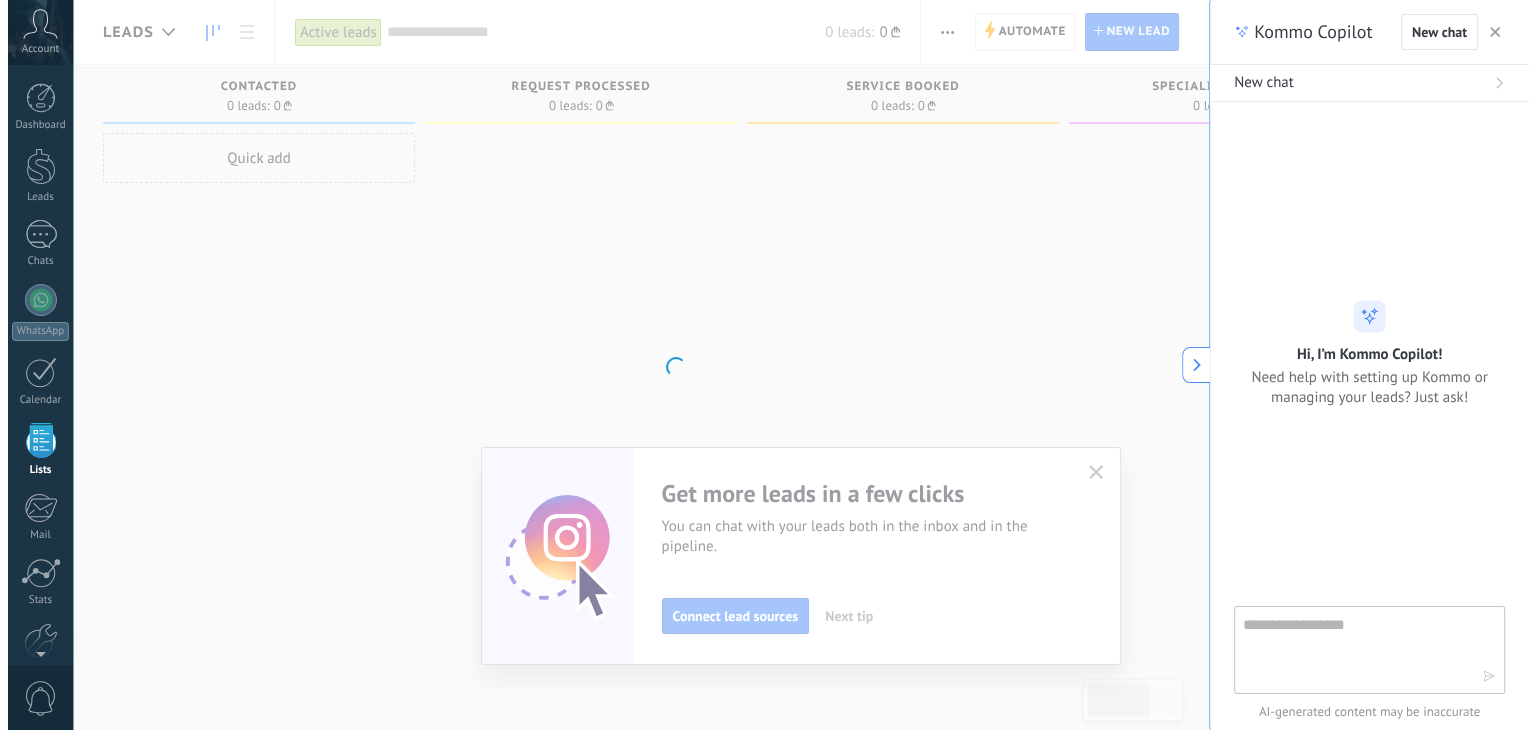 scroll, scrollTop: 51, scrollLeft: 0, axis: vertical 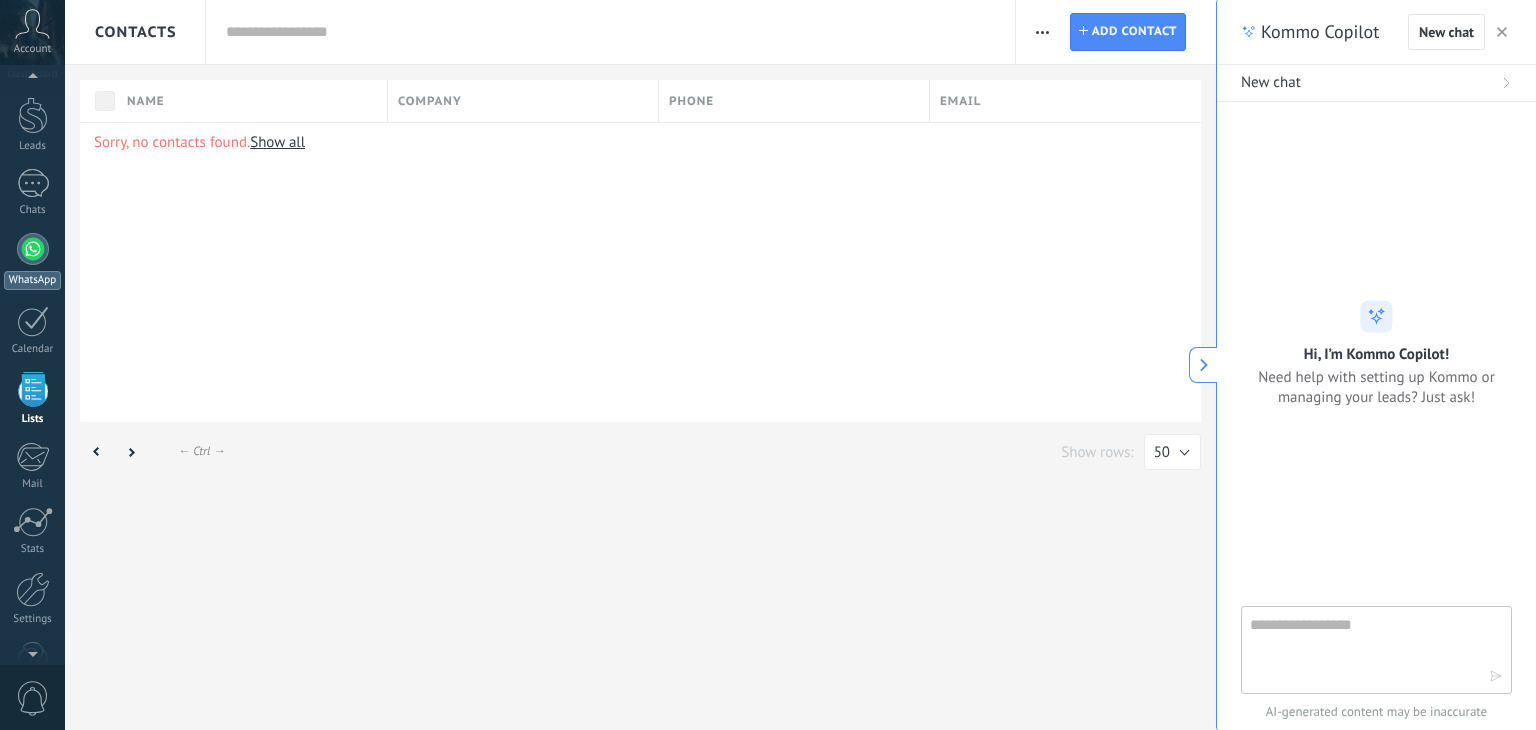 click on "WhatsApp" at bounding box center [32, 261] 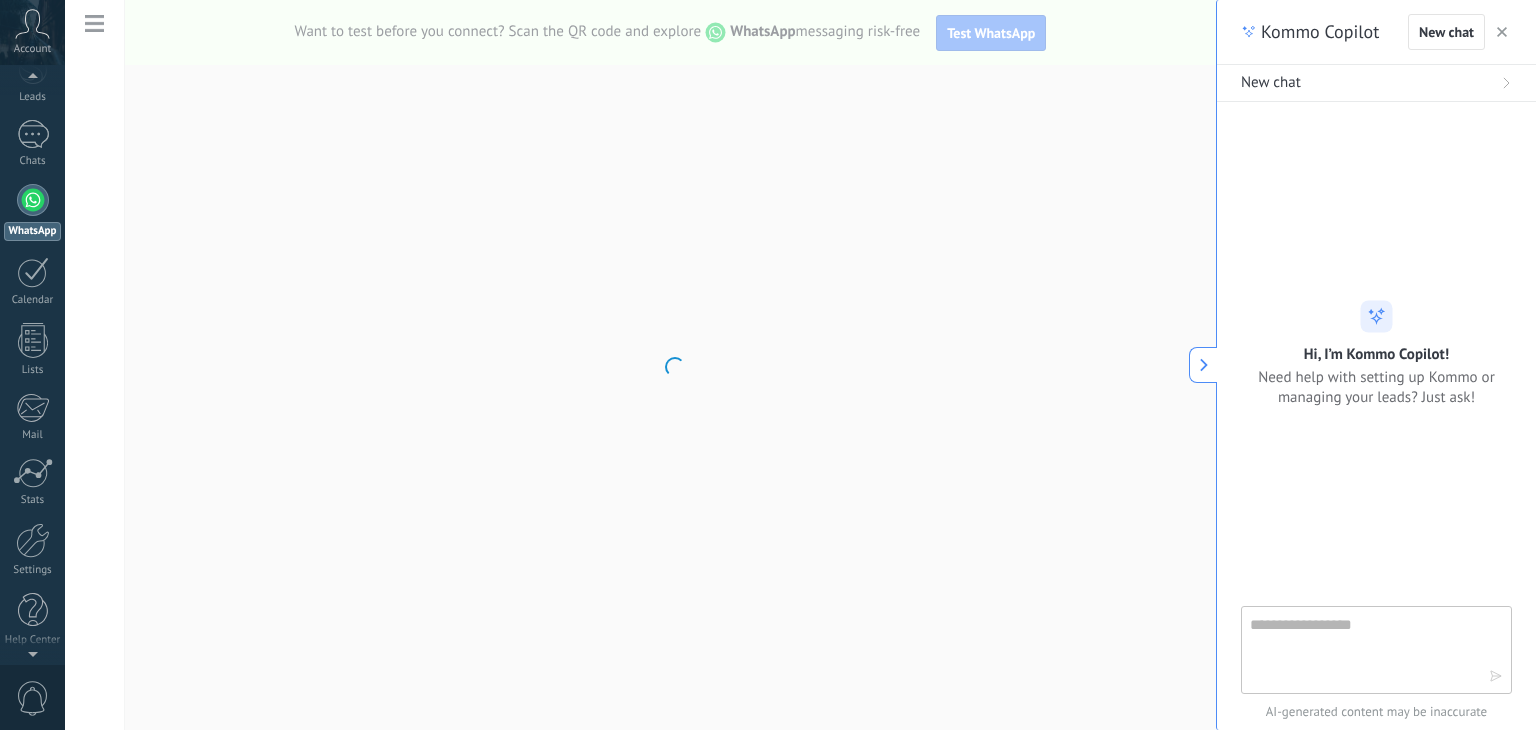 scroll, scrollTop: 101, scrollLeft: 0, axis: vertical 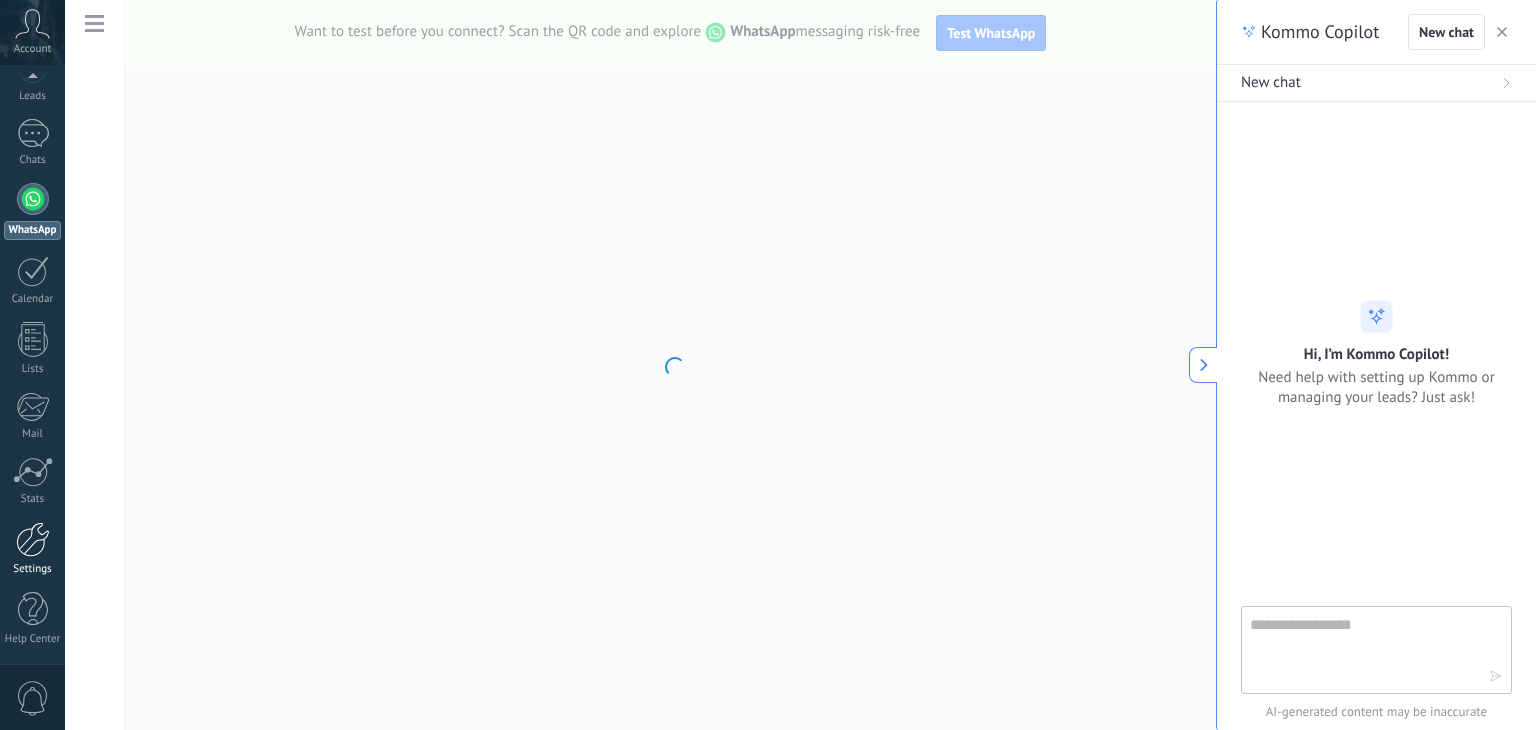 click at bounding box center (33, 539) 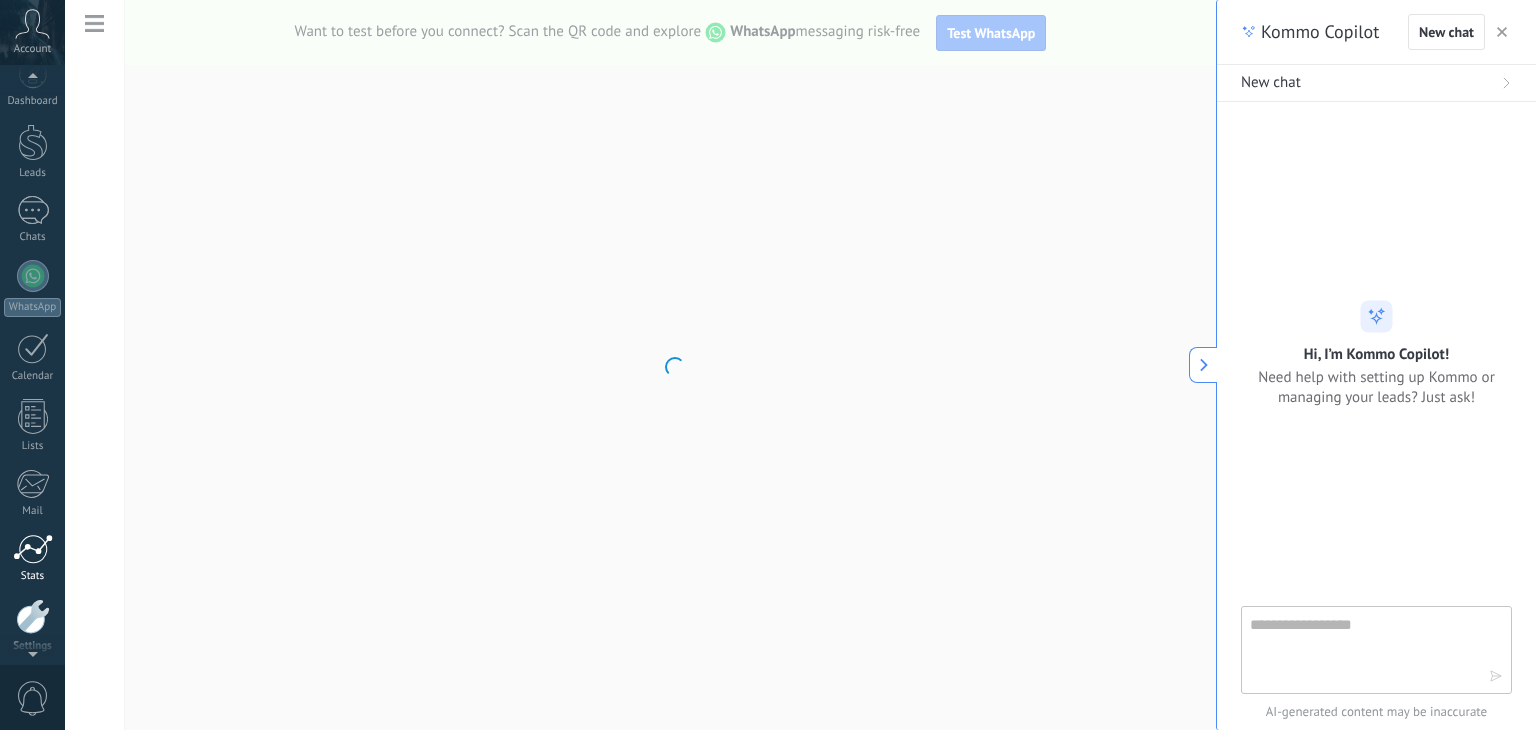 scroll, scrollTop: 0, scrollLeft: 0, axis: both 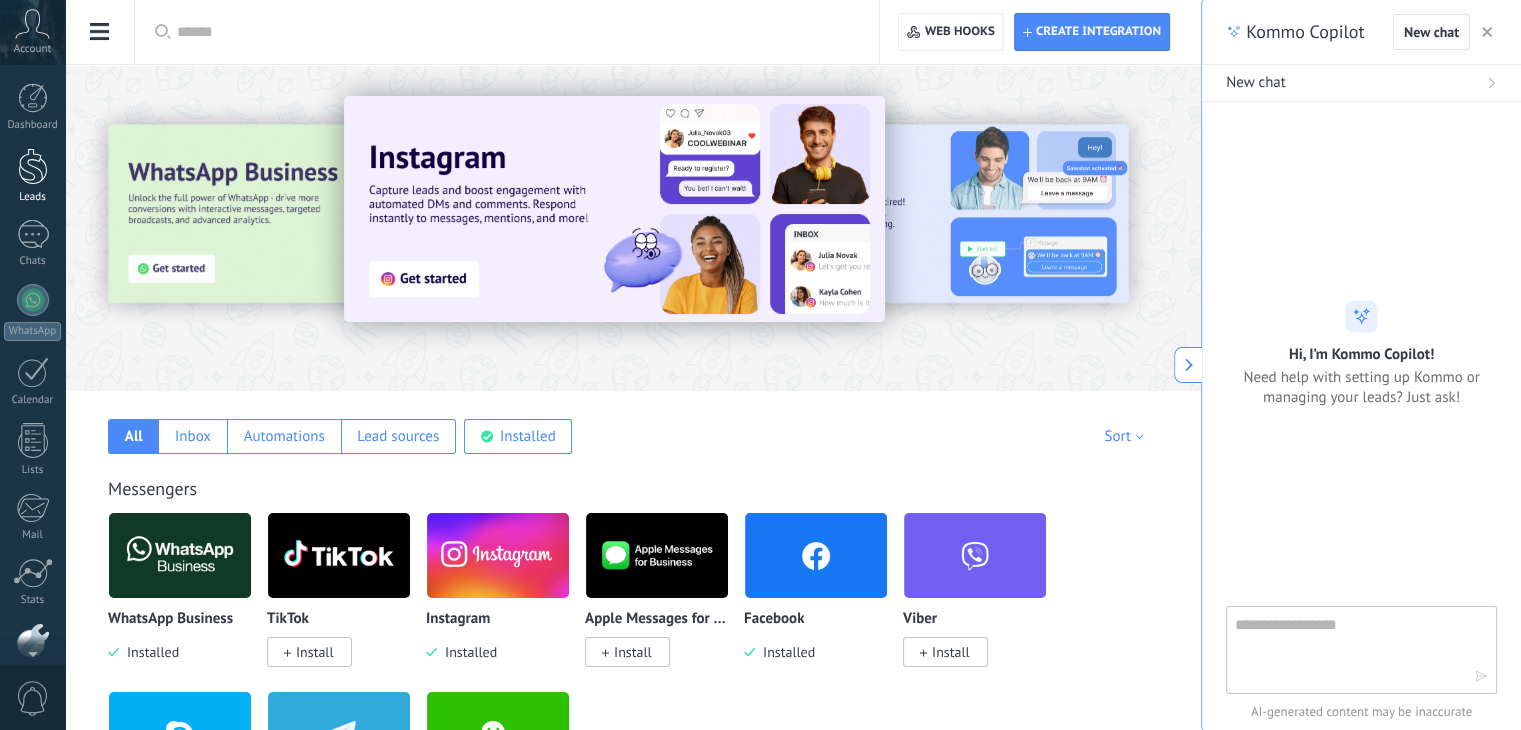 click on "Leads" at bounding box center (32, 176) 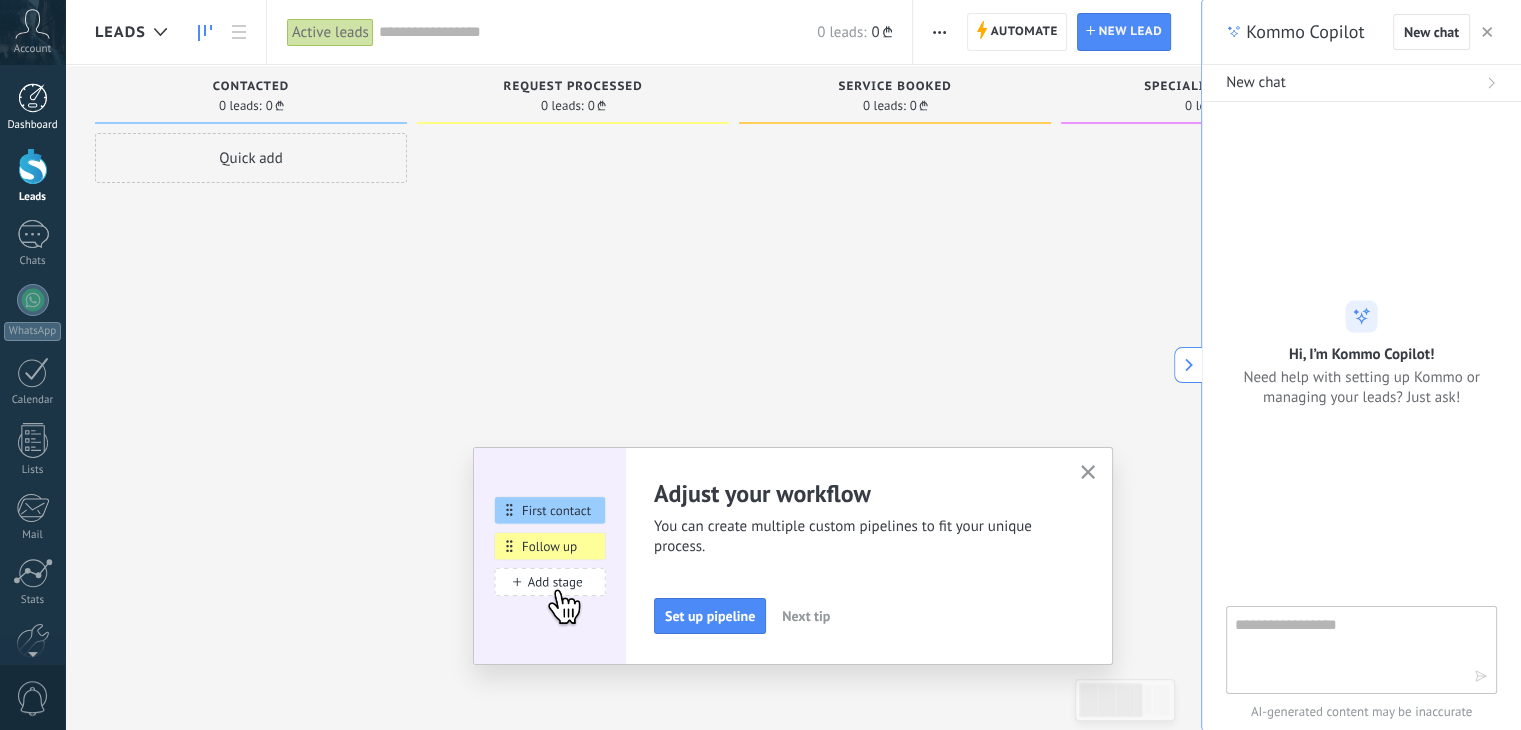 click at bounding box center (33, 98) 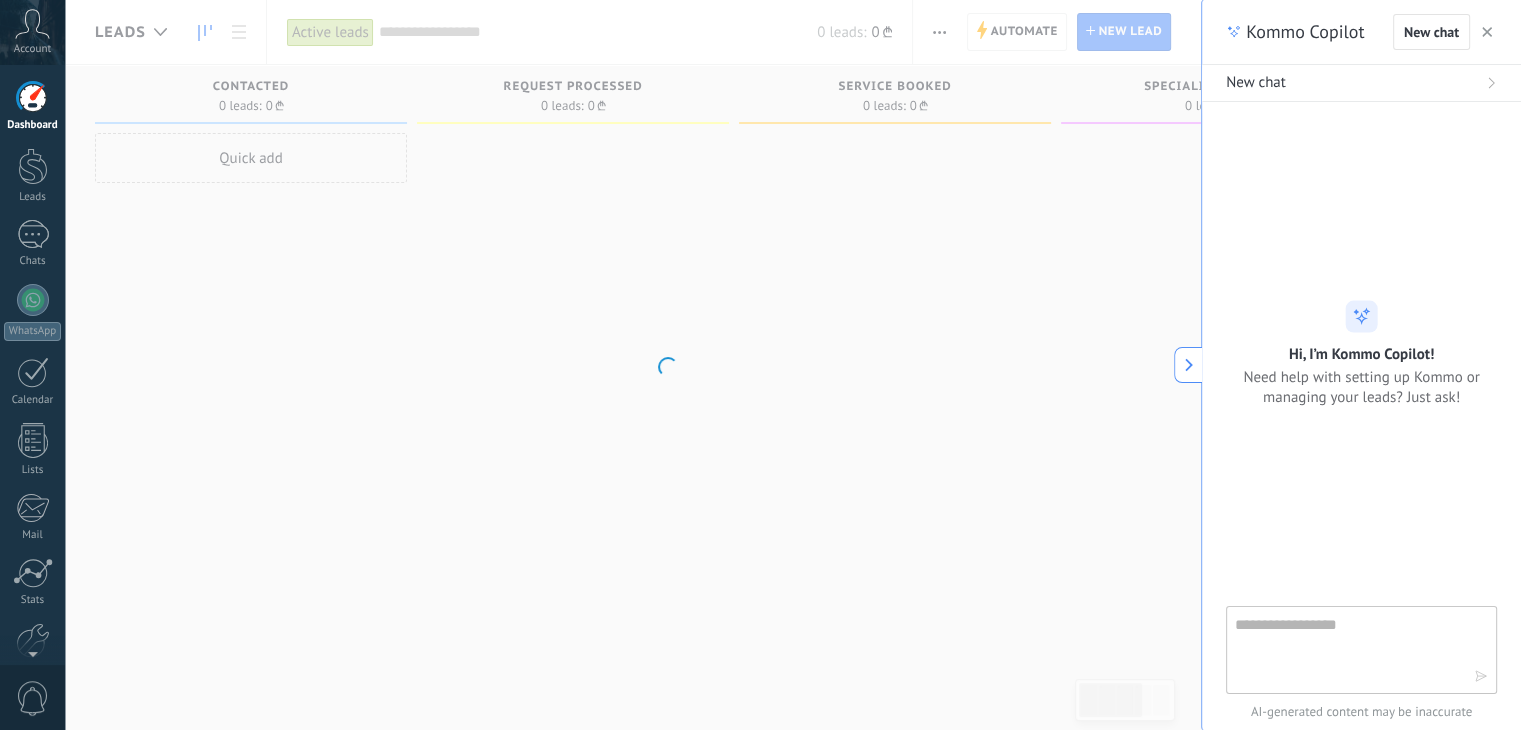 drag, startPoint x: 109, startPoint y: 5, endPoint x: 662, endPoint y: 305, distance: 629.13354 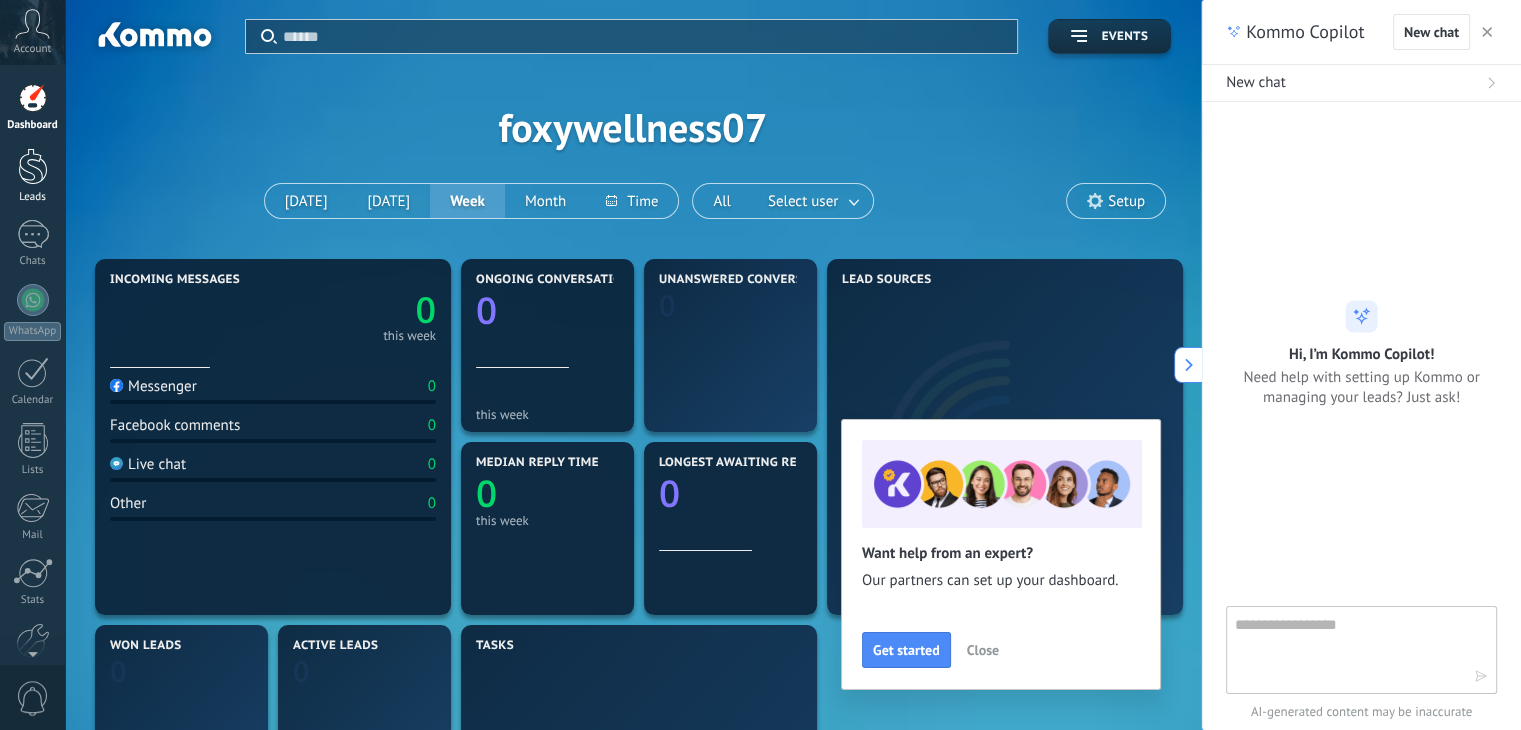 click on "Leads" at bounding box center [32, 176] 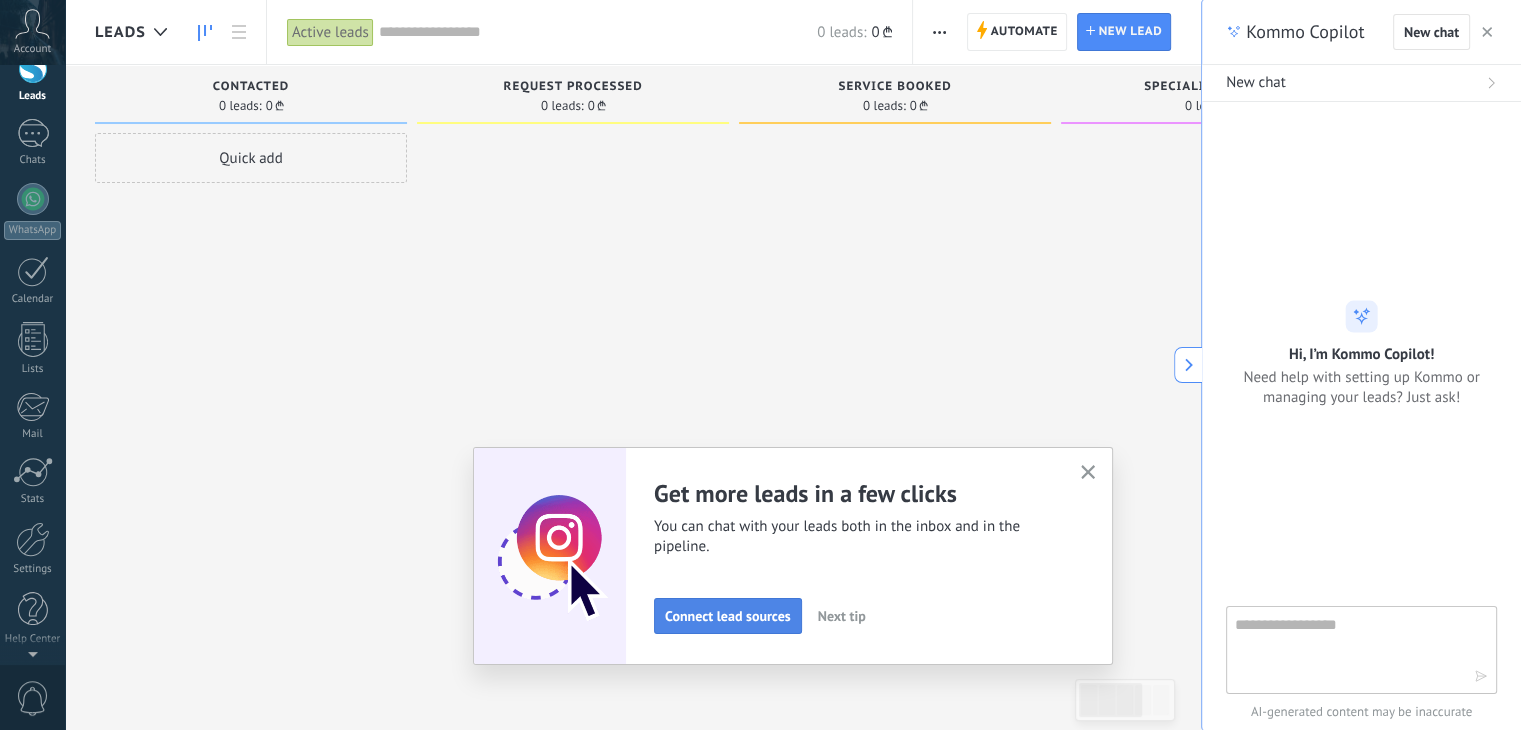 scroll, scrollTop: 0, scrollLeft: 0, axis: both 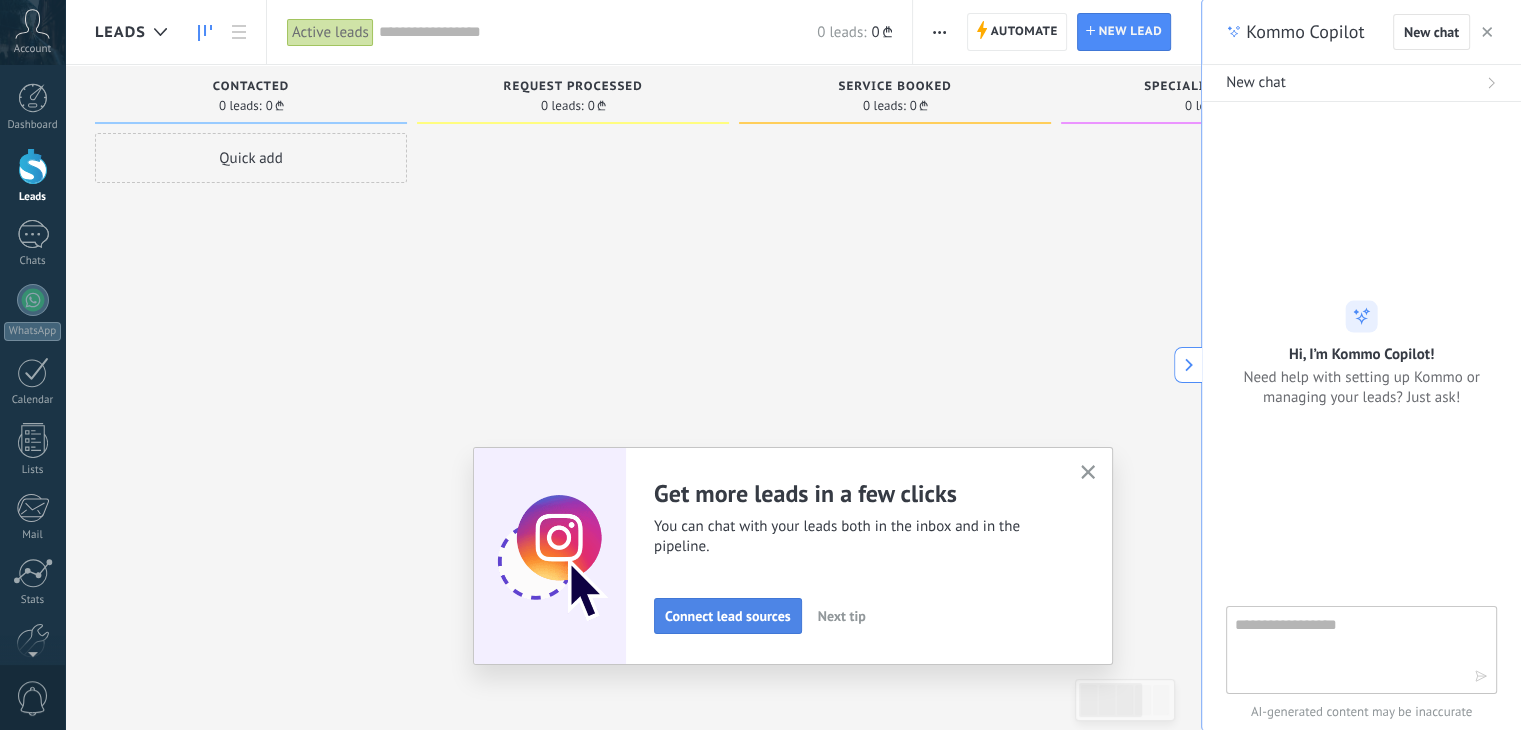 click on "Connect lead sources" at bounding box center [728, 616] 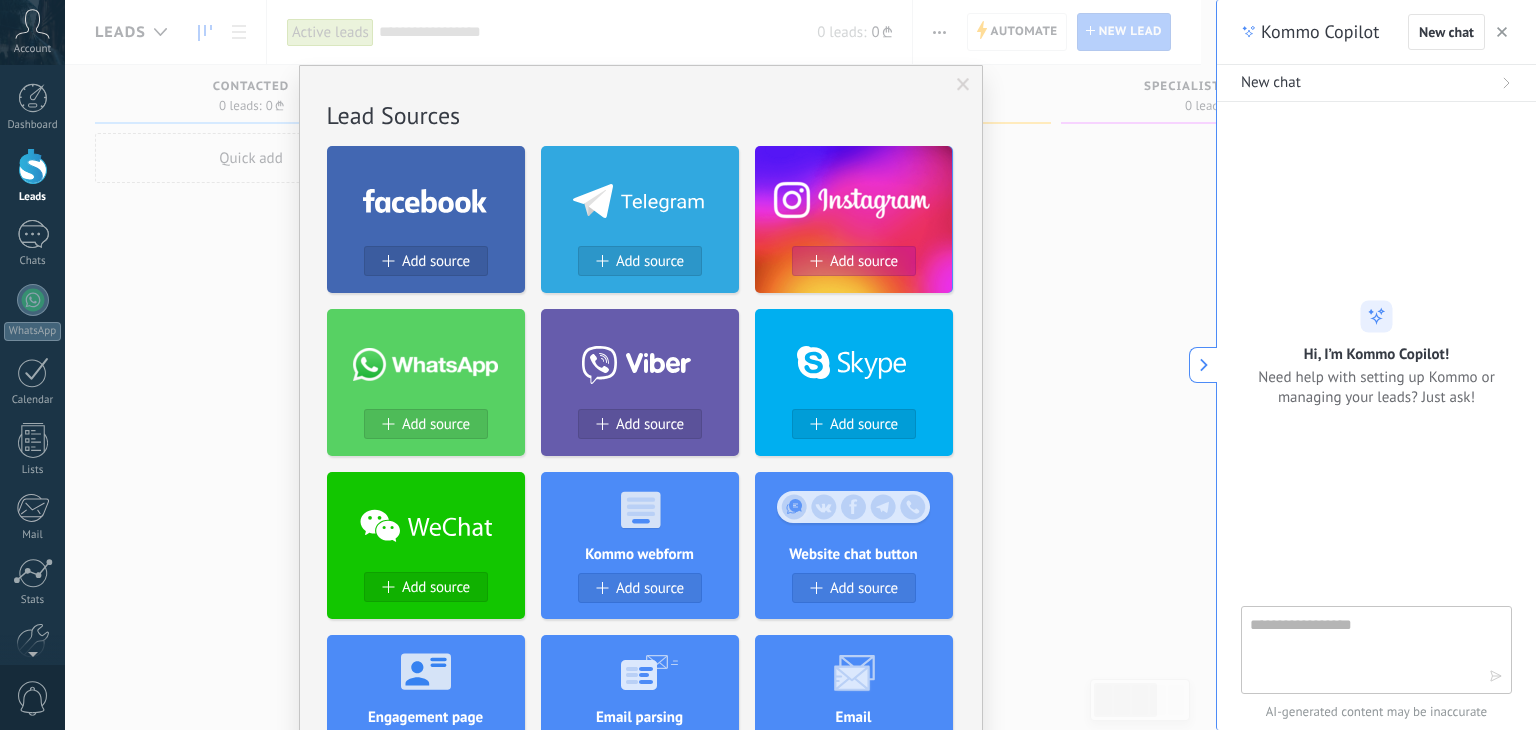click on "Add source" at bounding box center (864, 261) 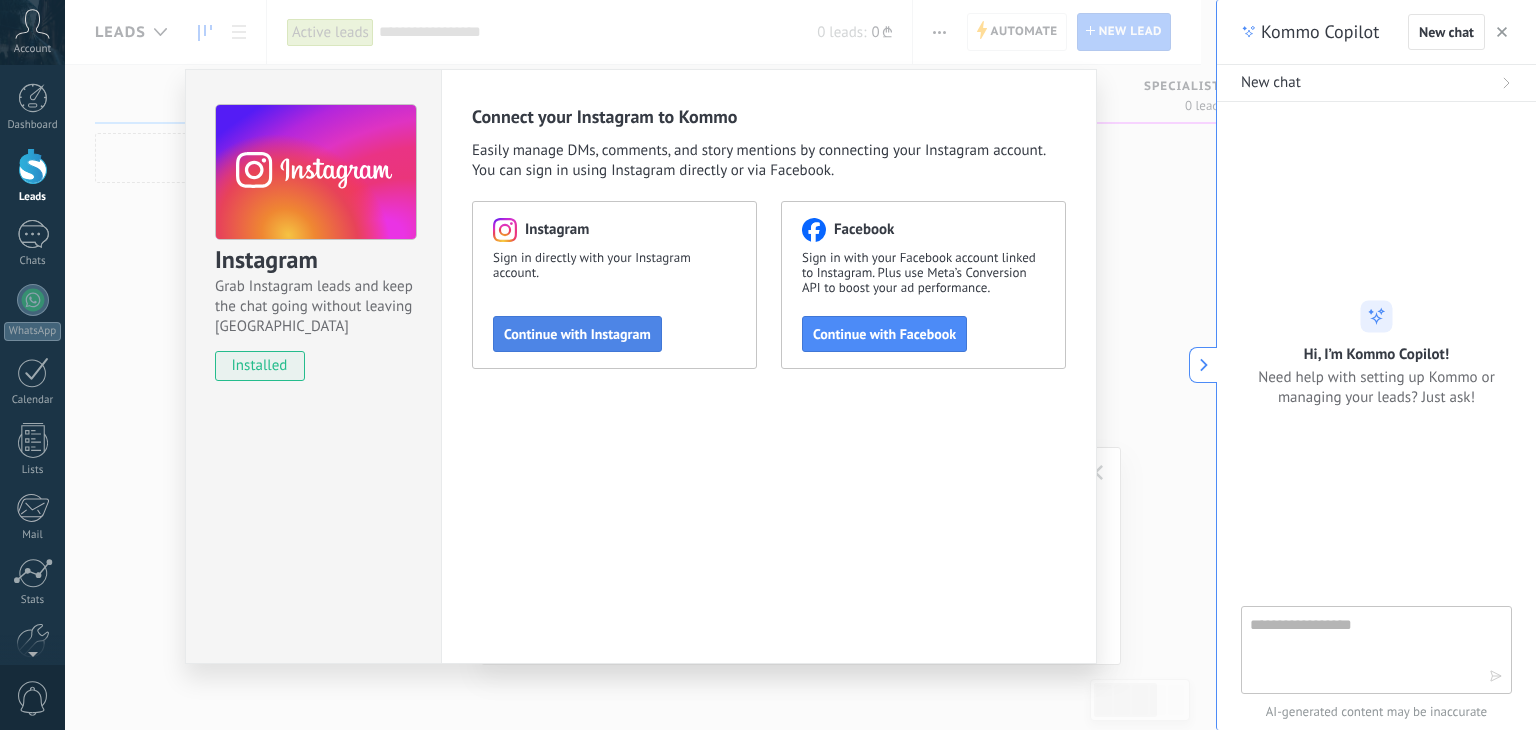 click on "Continue with Instagram" at bounding box center (577, 334) 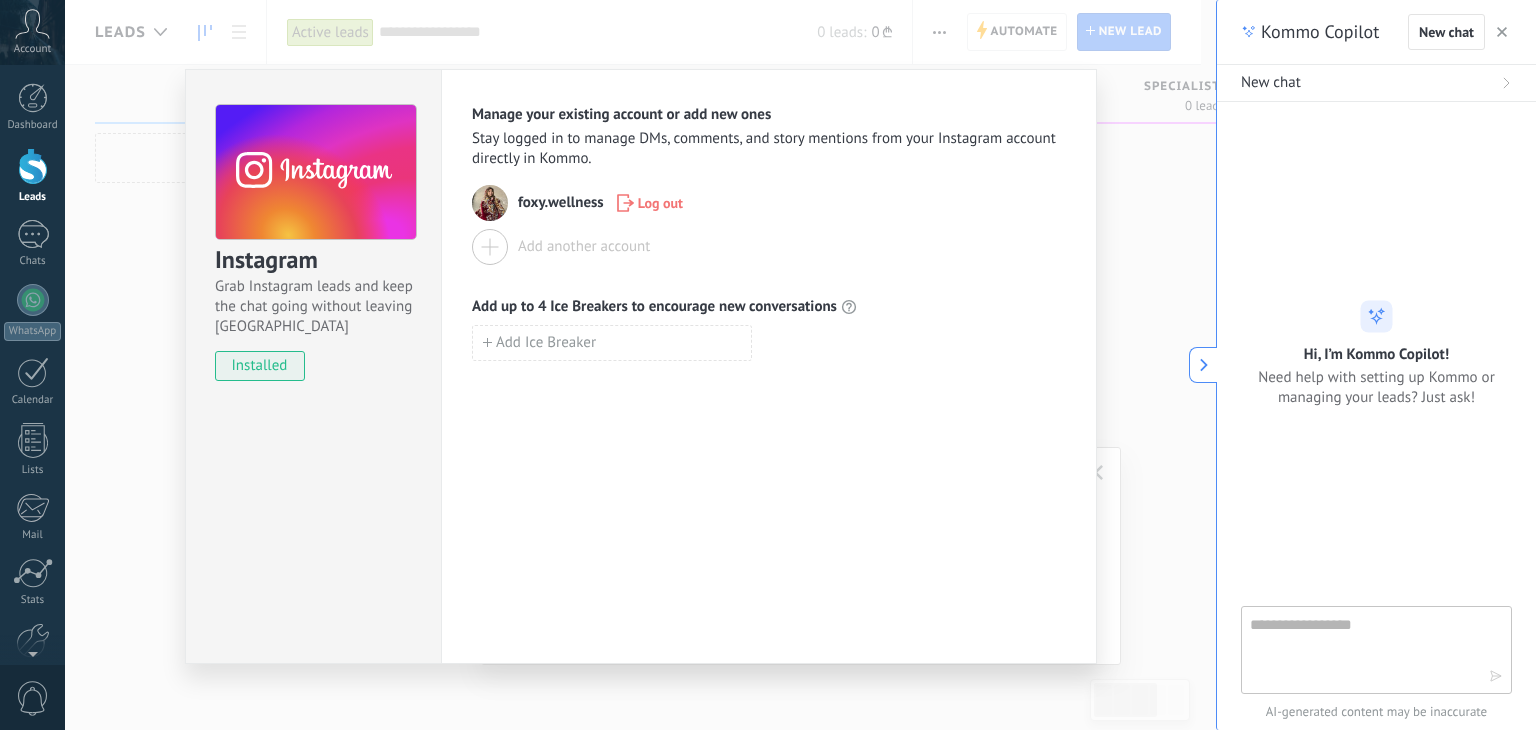 click on "Instagram Grab Instagram leads and keep the chat going without leaving [PERSON_NAME] installed Manage your existing account or add new ones Stay logged in to manage DMs, comments, and story mentions from your Instagram account directly in Kommo. foxy.wellness Log out Add another account Add up to 4 Ice Breakers to encourage new conversations Add Ice Breaker" at bounding box center (640, 365) 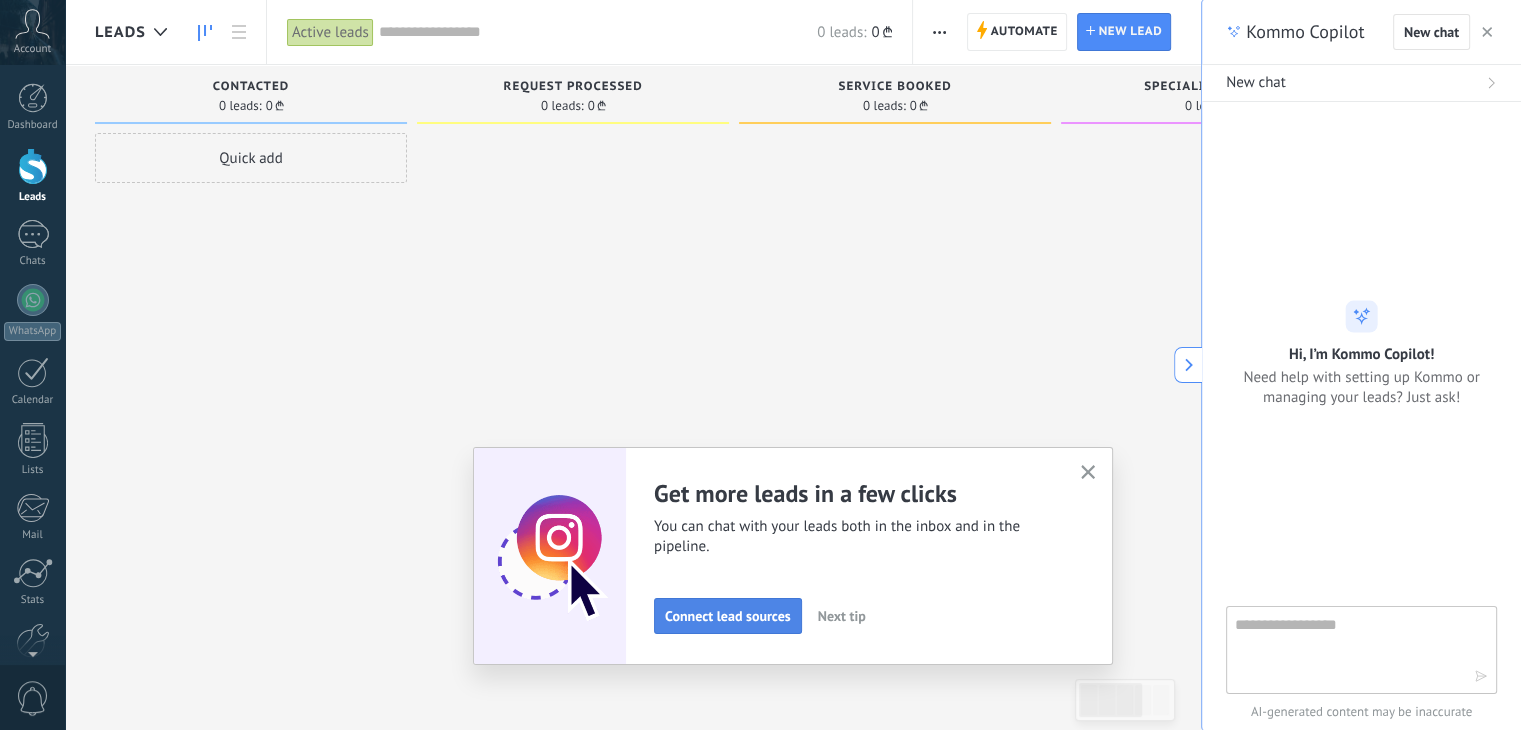 click on "Connect lead sources" at bounding box center (728, 616) 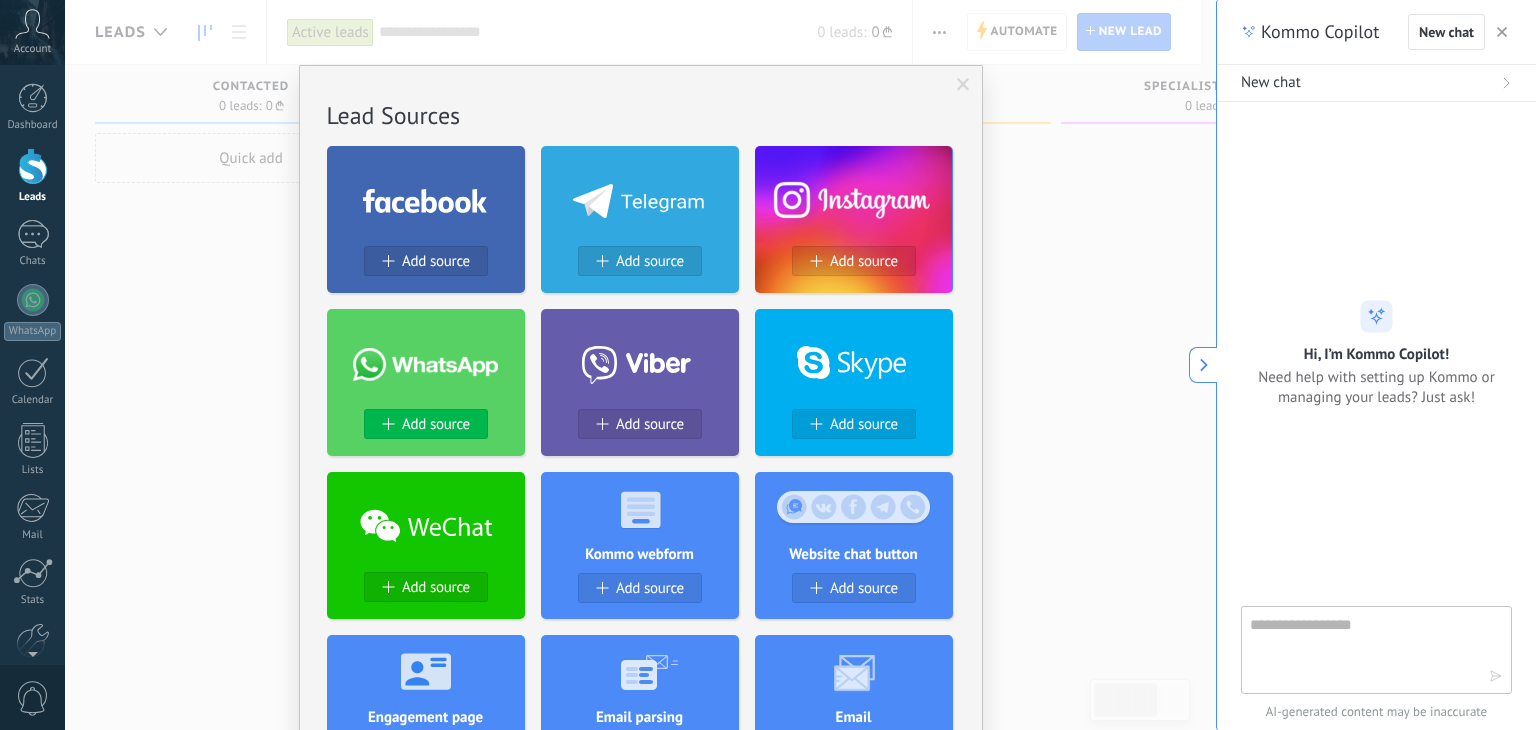 click on "Add source" at bounding box center [436, 424] 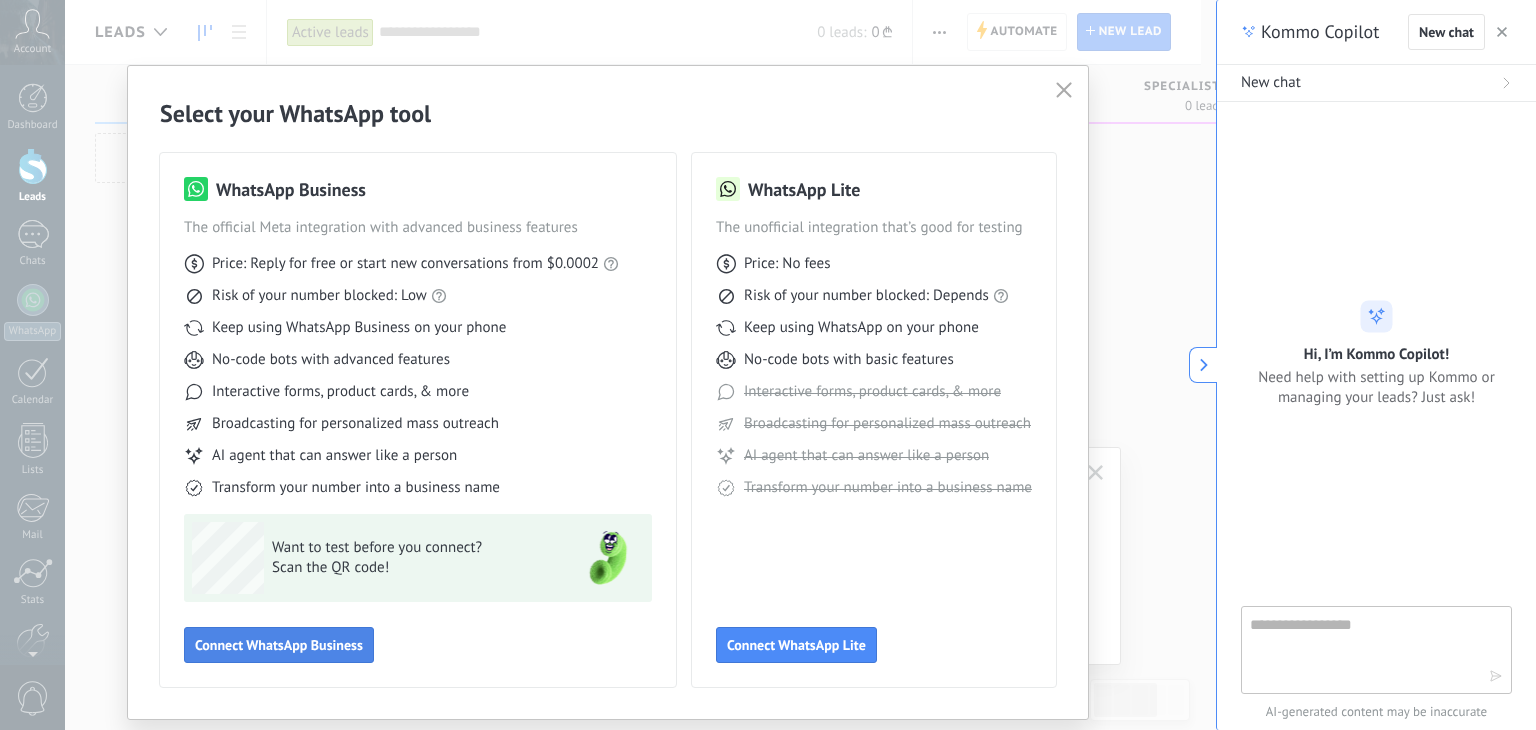 click on "Connect WhatsApp Business" at bounding box center (279, 645) 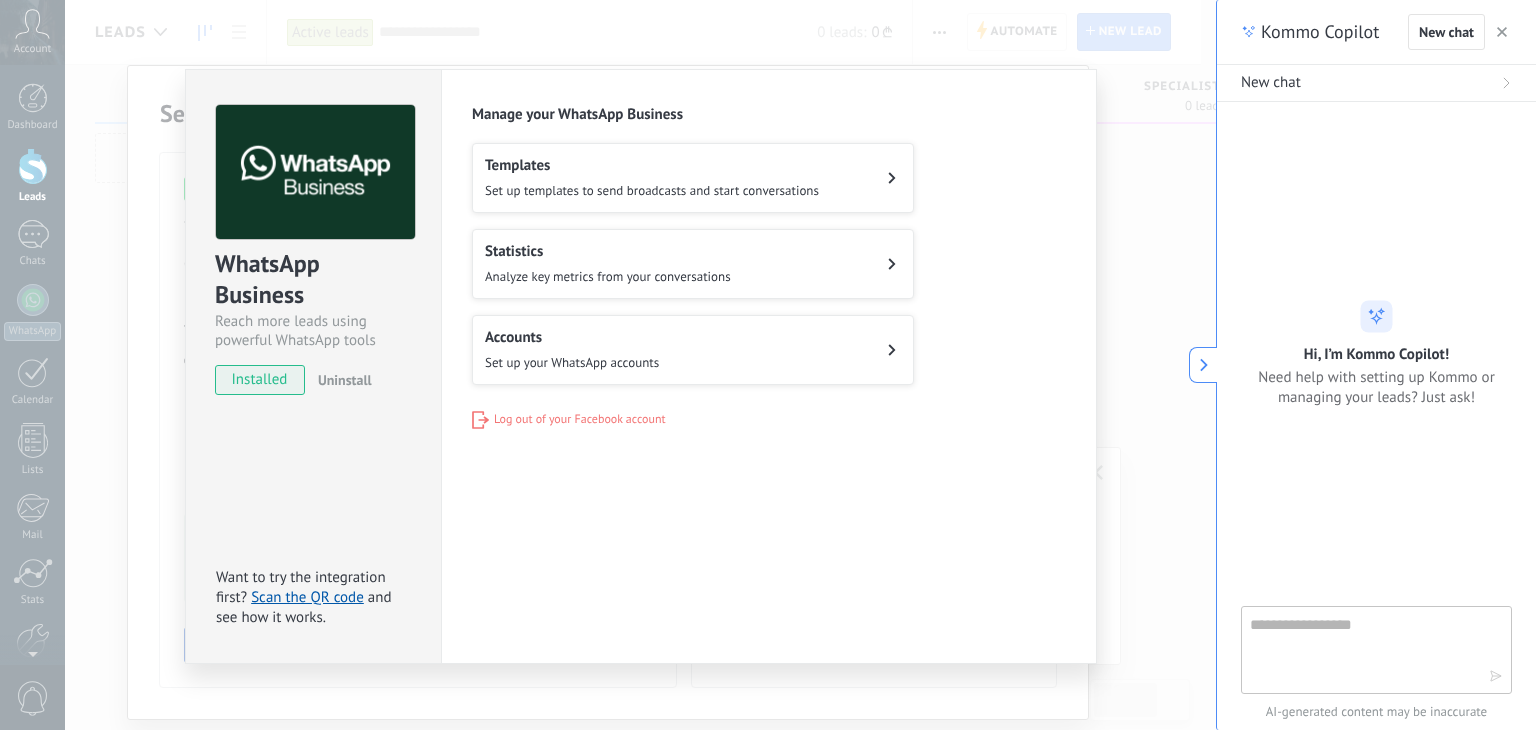 click on "Accounts Set up your WhatsApp accounts" at bounding box center (693, 350) 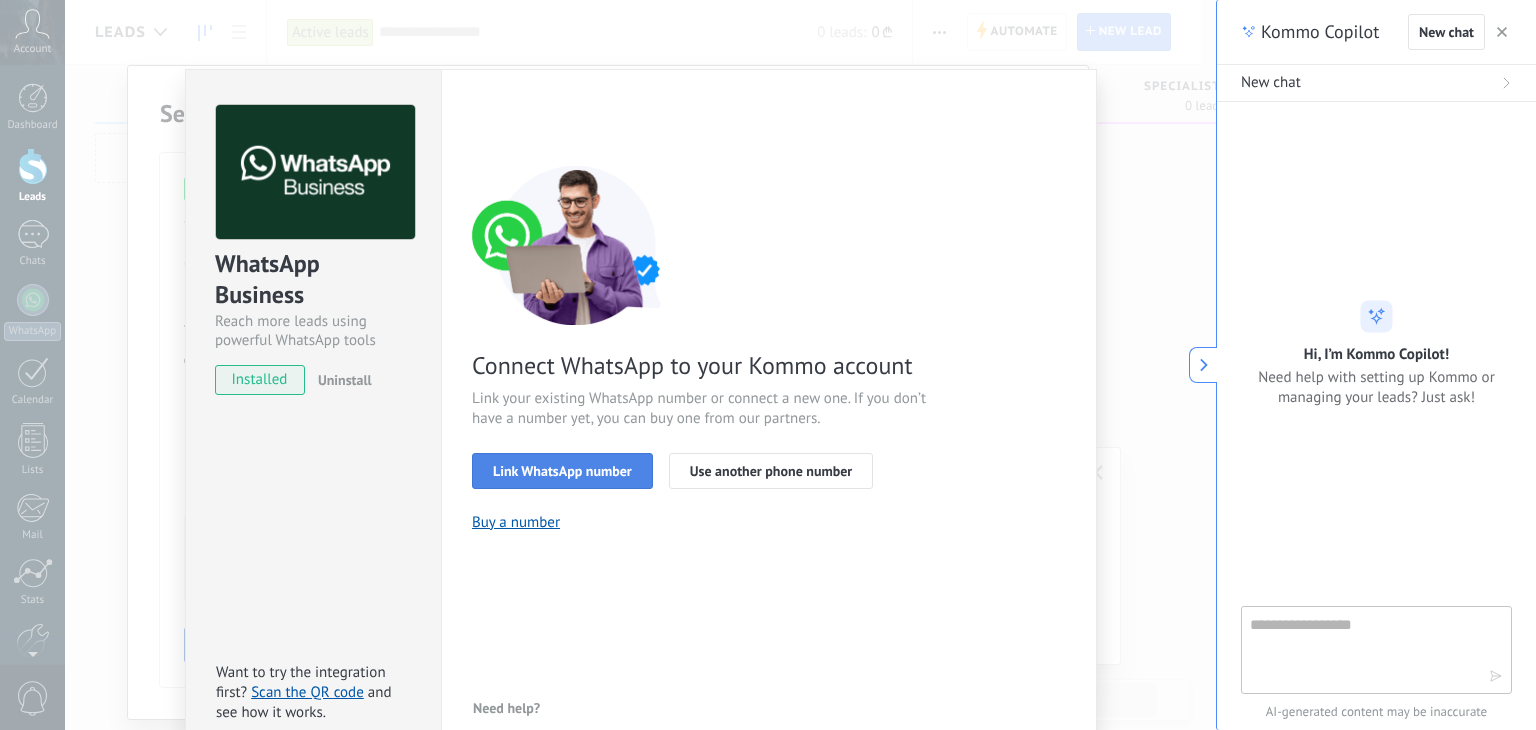 click on "Link WhatsApp number" at bounding box center [562, 471] 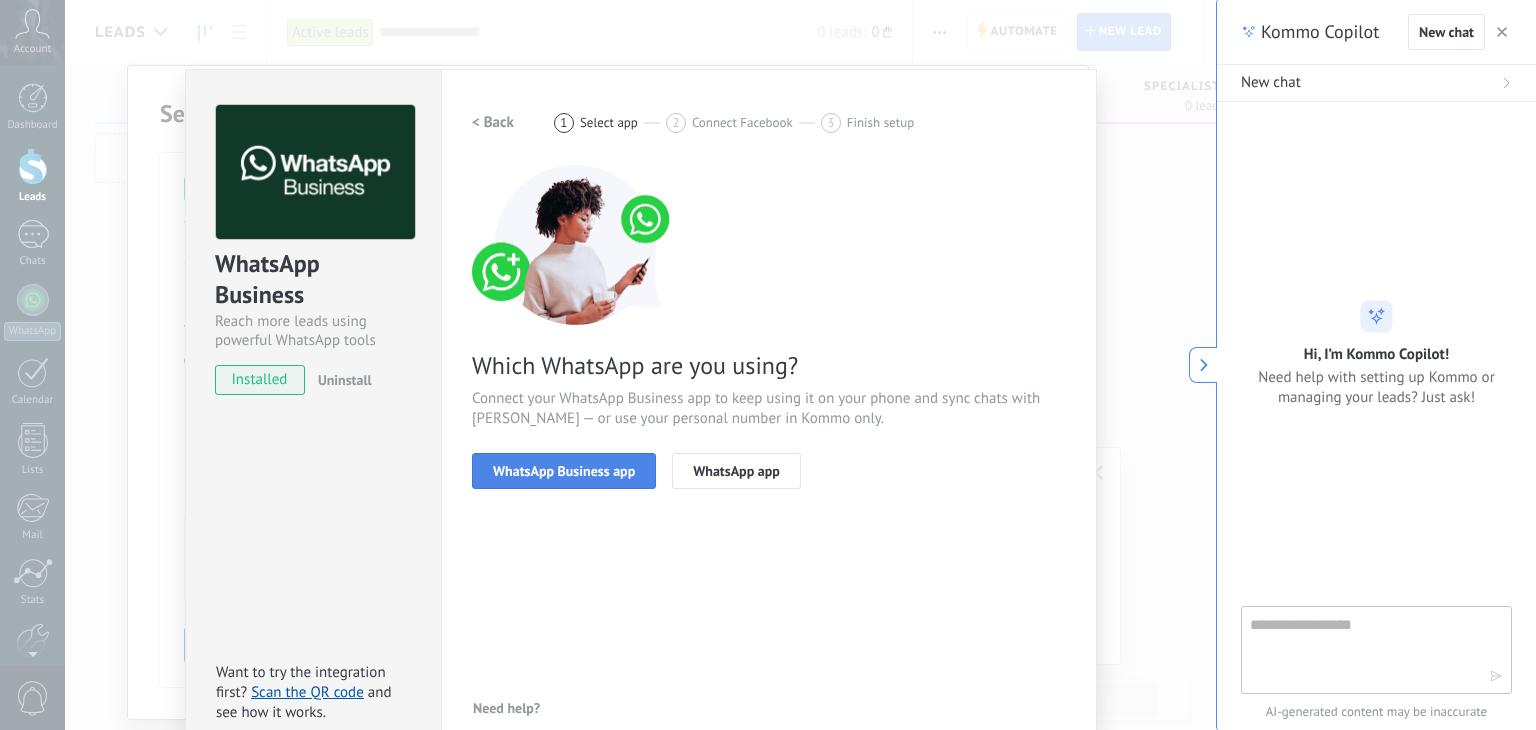 click on "WhatsApp Business app" at bounding box center [564, 471] 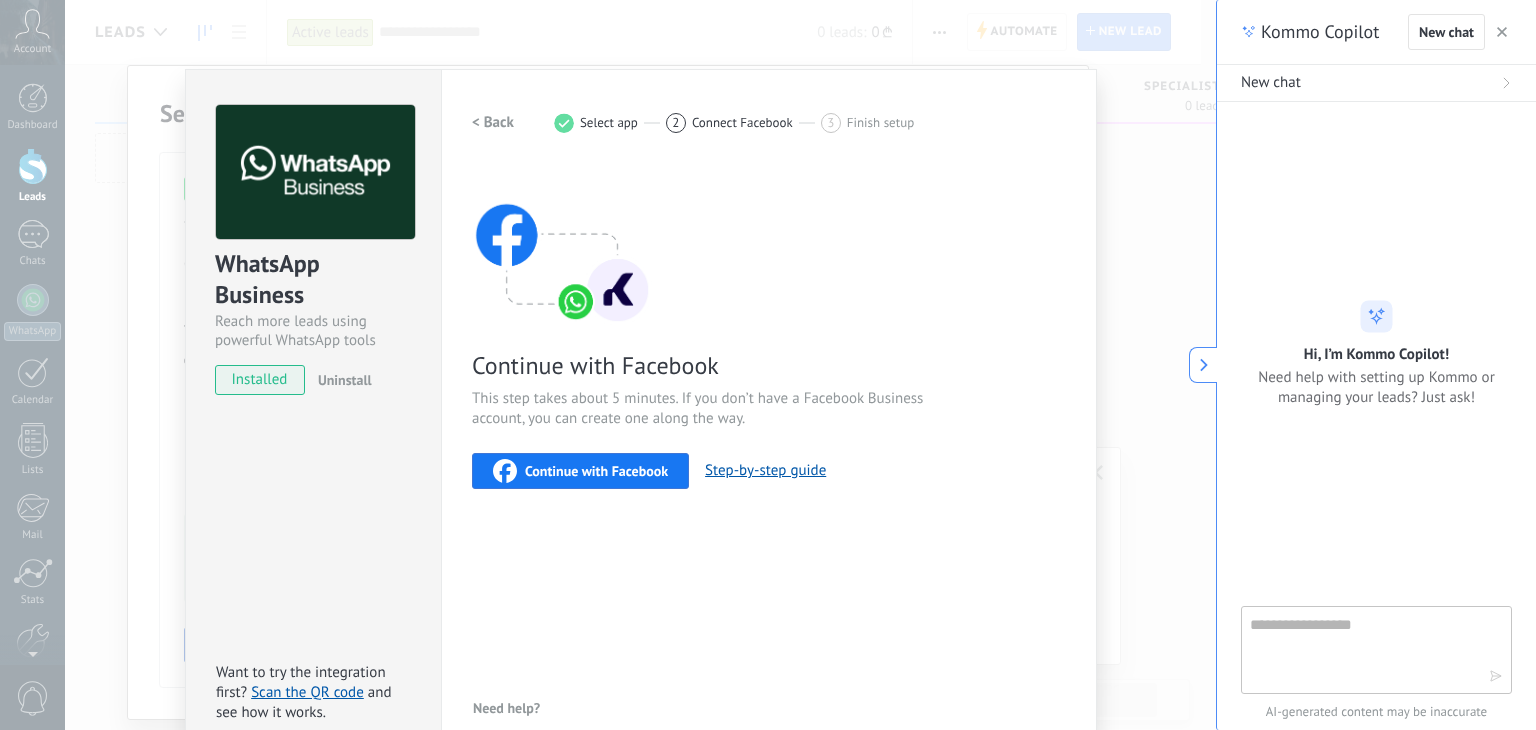 click on "Continue with Facebook" at bounding box center (596, 471) 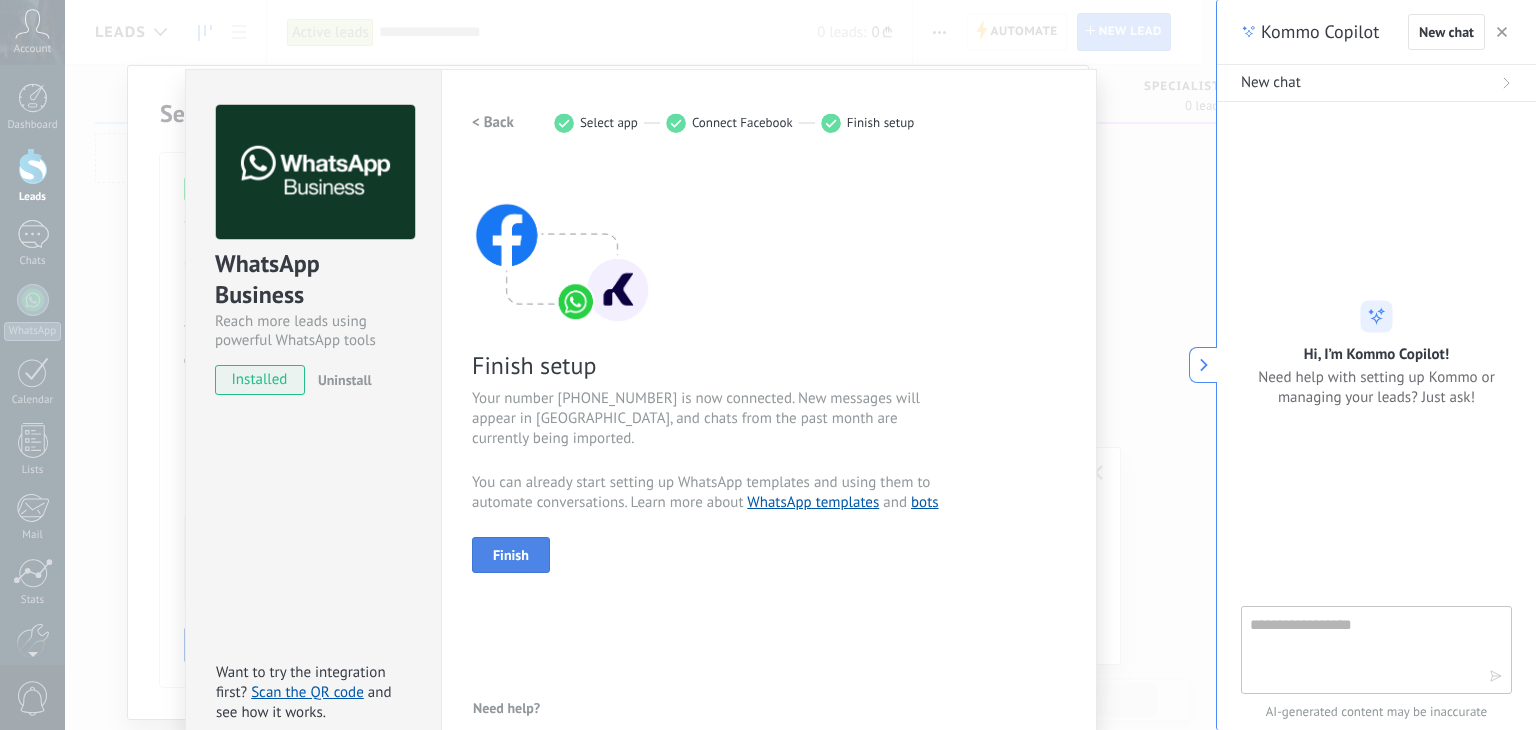 click on "Finish" at bounding box center (511, 555) 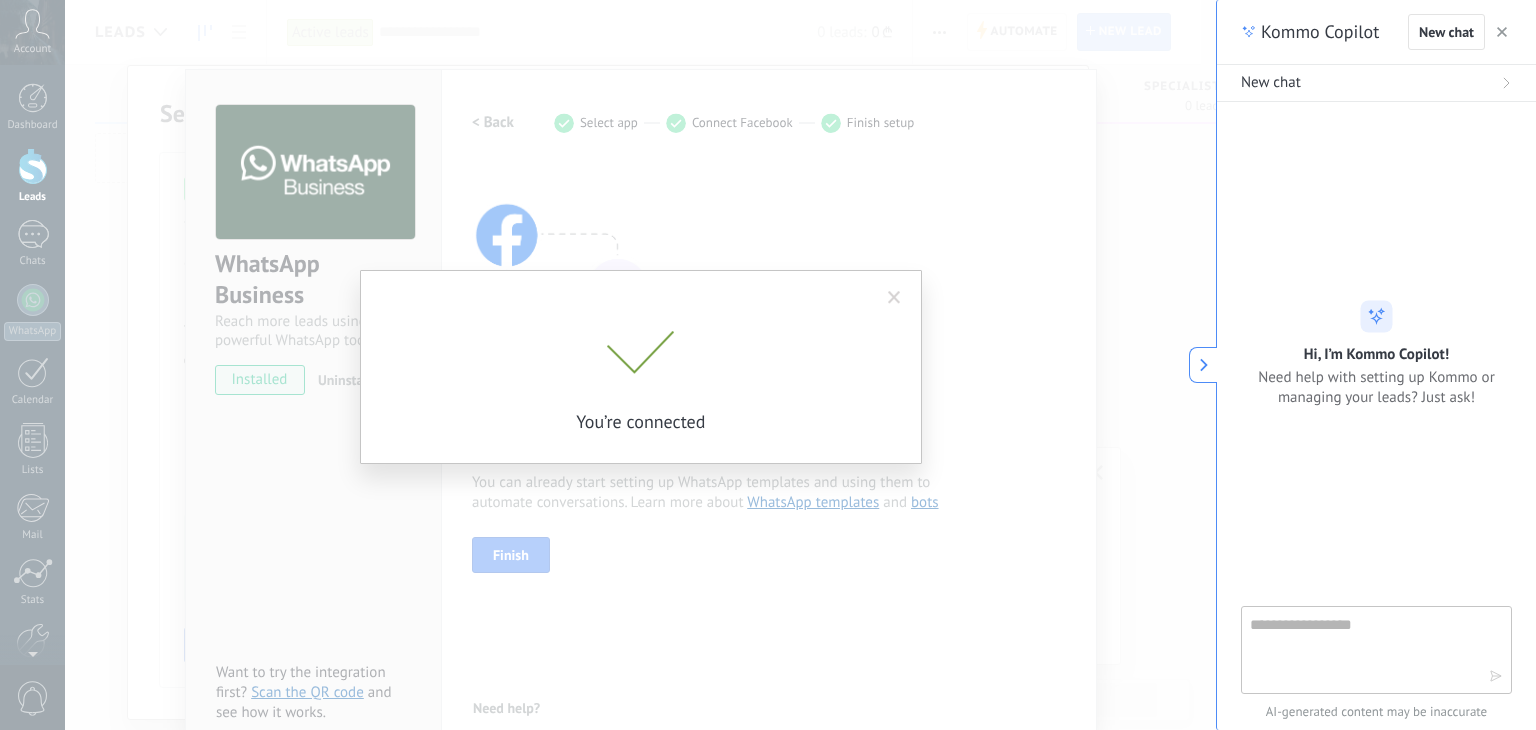 click at bounding box center (894, 298) 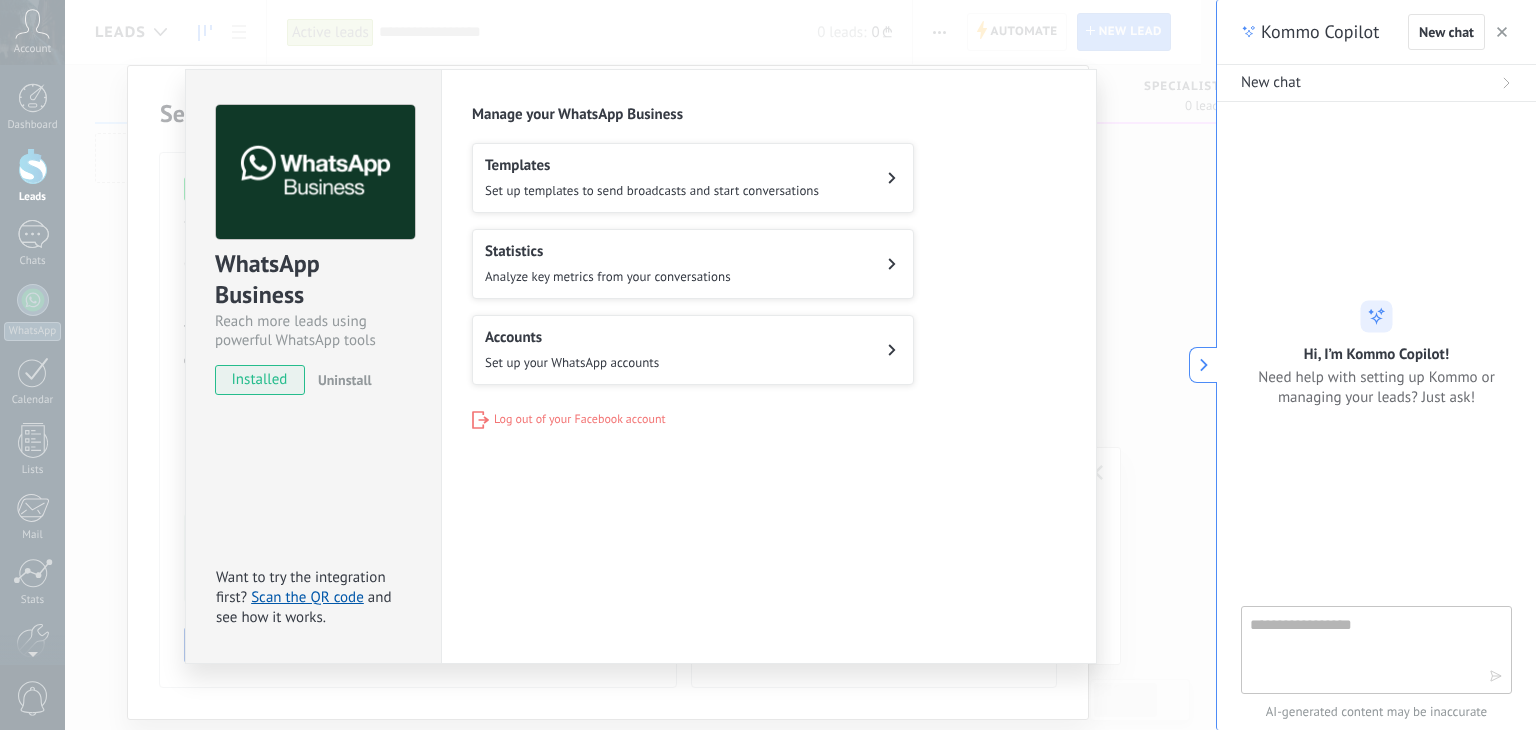 click on "WhatsApp Business Reach more leads using powerful WhatsApp tools installed Uninstall Want to try the integration first?   Scan the QR code   and see how it works. Settings Authorization This tab logs the users who have granted integration access to this account. If you want to to remove a user's ability to send requests to the account on behalf of this integration, you can revoke access. If access is revoked from all users, the integration will stop working. This app is installed, but no one has given it access yet. WhatsApp Cloud API more _:  Save Manage your WhatsApp Business Templates Set up templates to send broadcasts and start conversations Statistics Analyze key metrics from your conversations Accounts Set up your WhatsApp accounts Log out of your Facebook account" at bounding box center [640, 365] 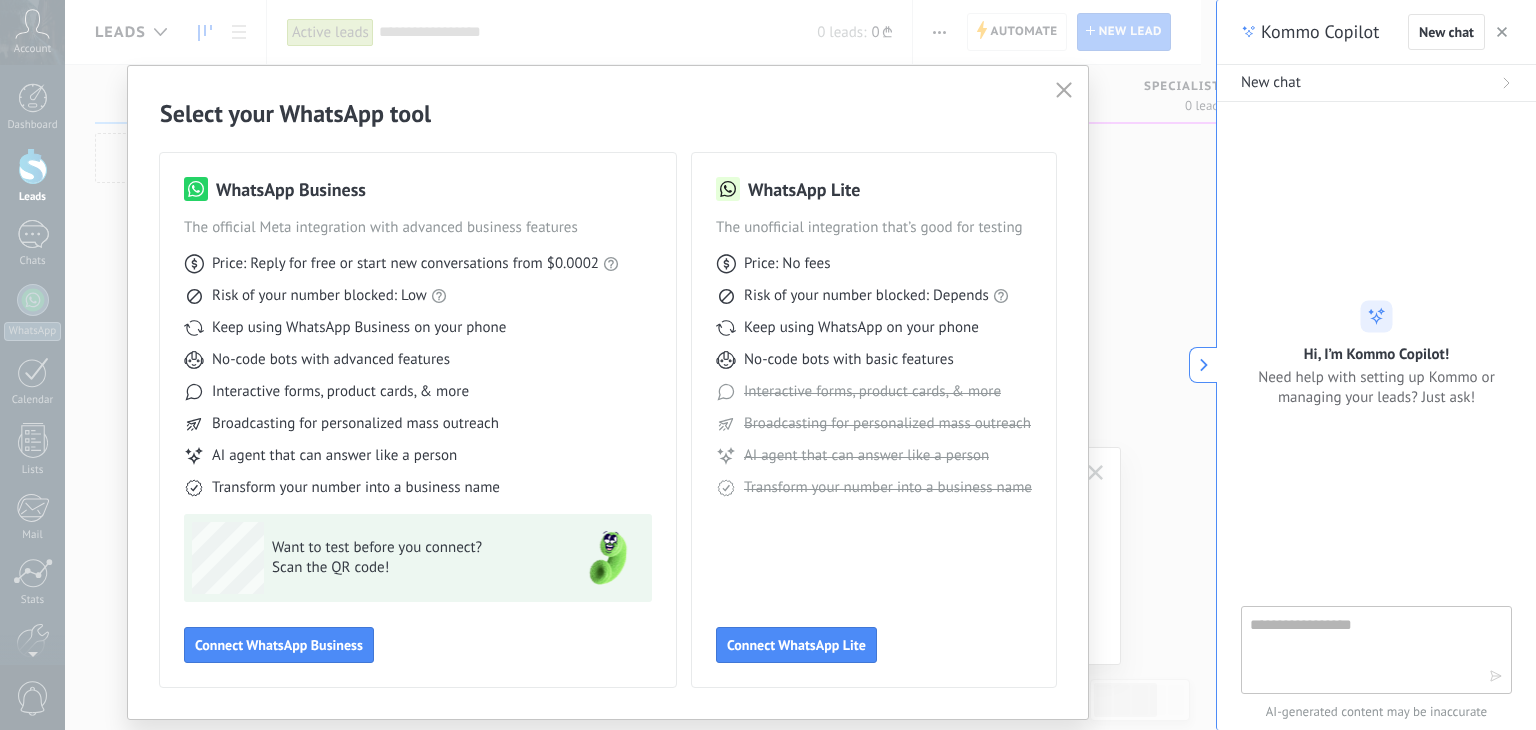 click 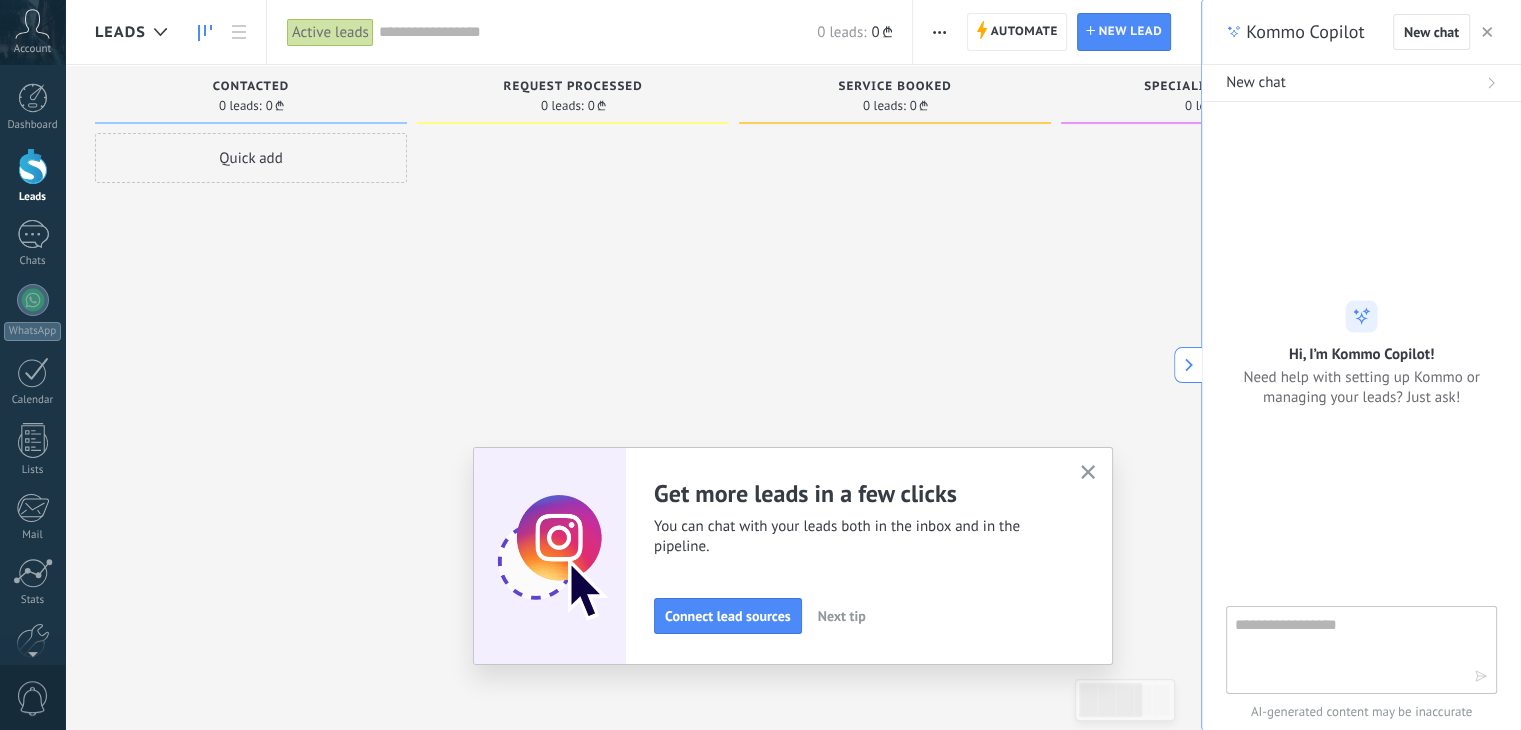 click at bounding box center (1088, 473) 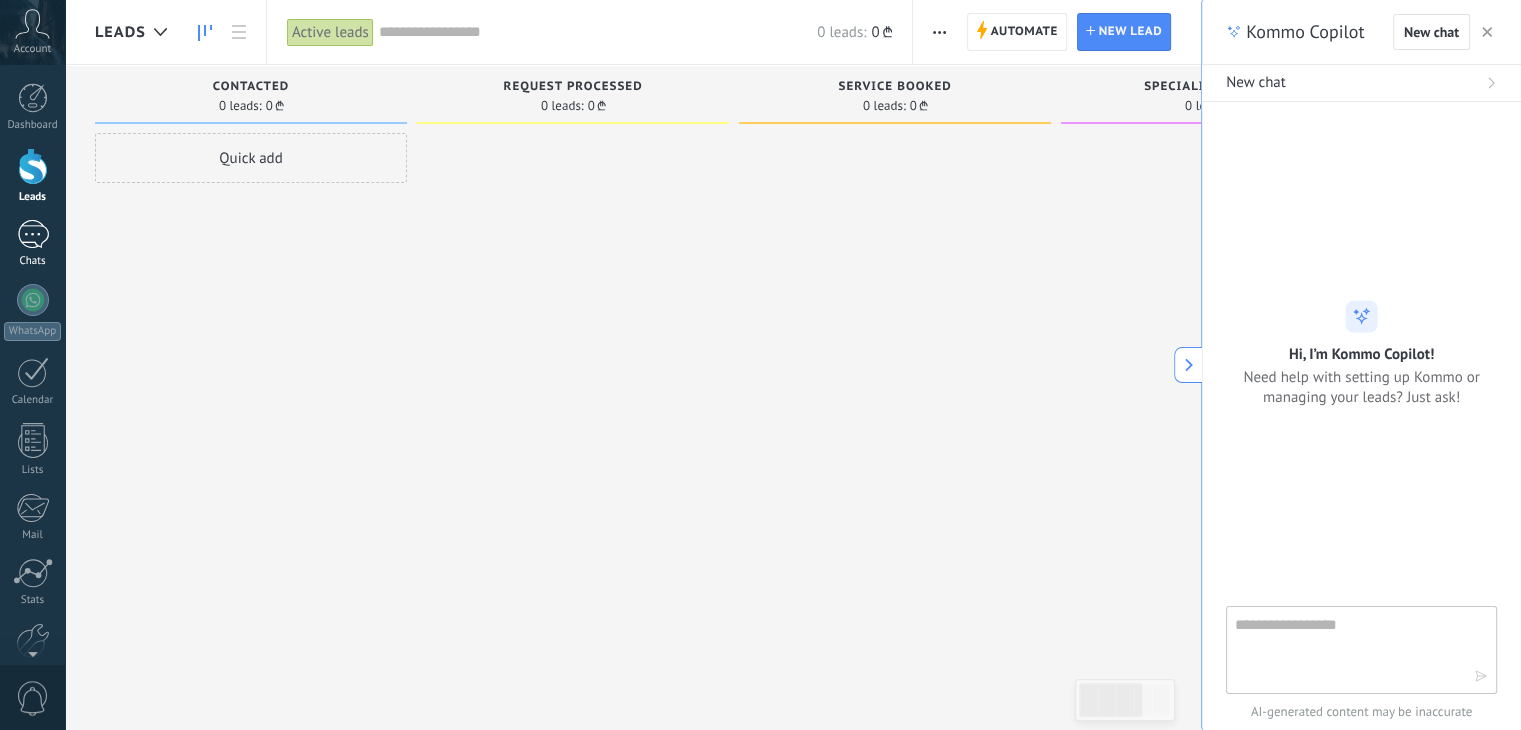 click at bounding box center [33, 234] 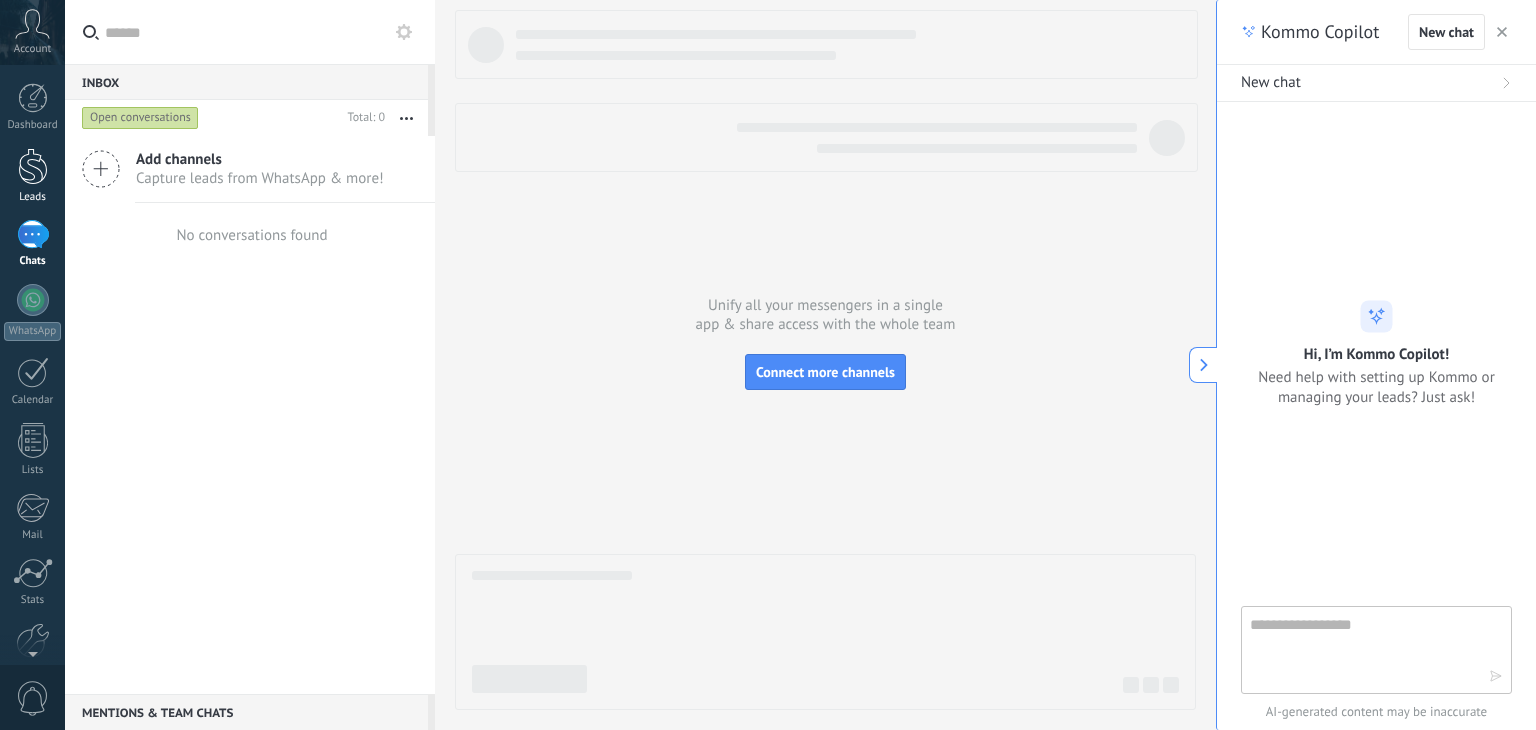 click at bounding box center (33, 166) 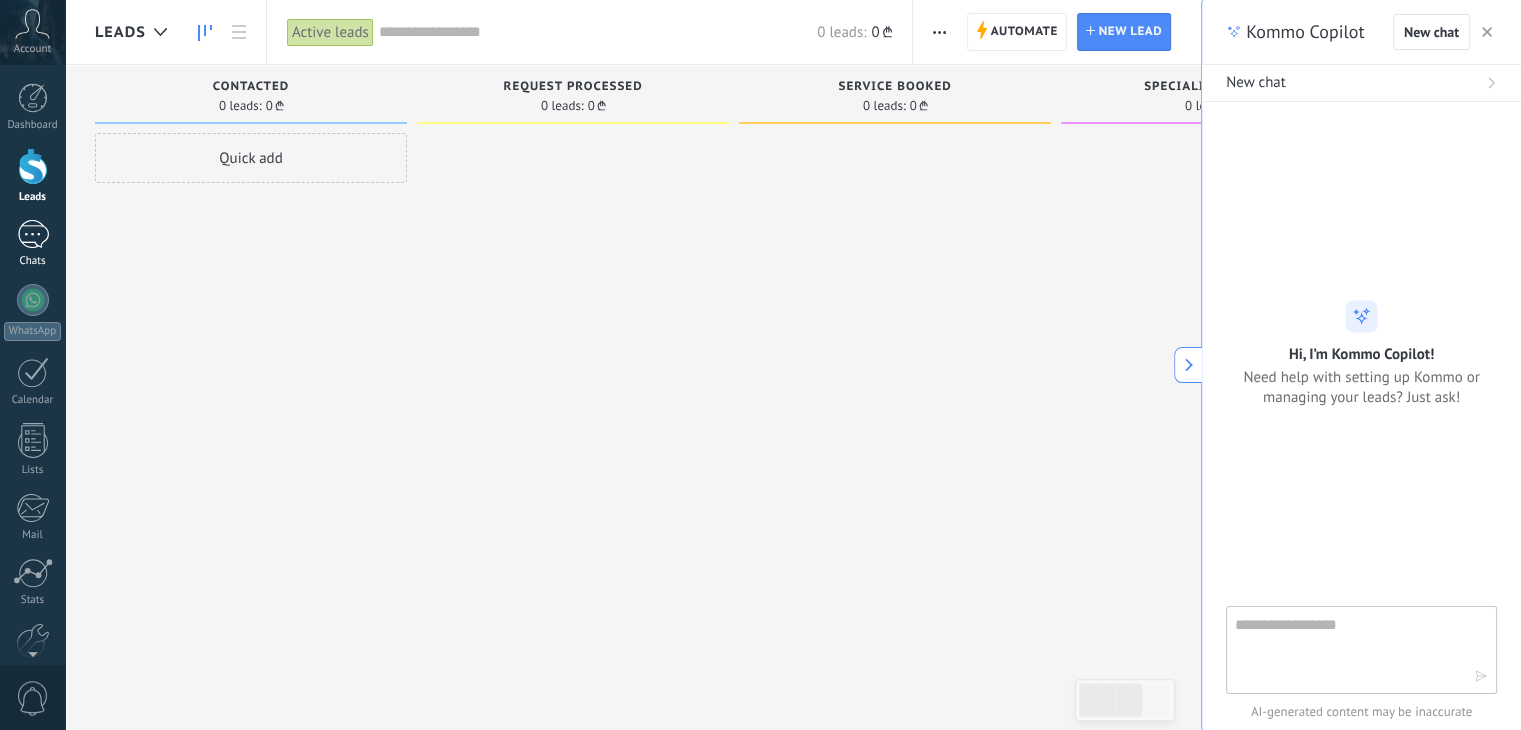 click on "Chats" at bounding box center (32, 244) 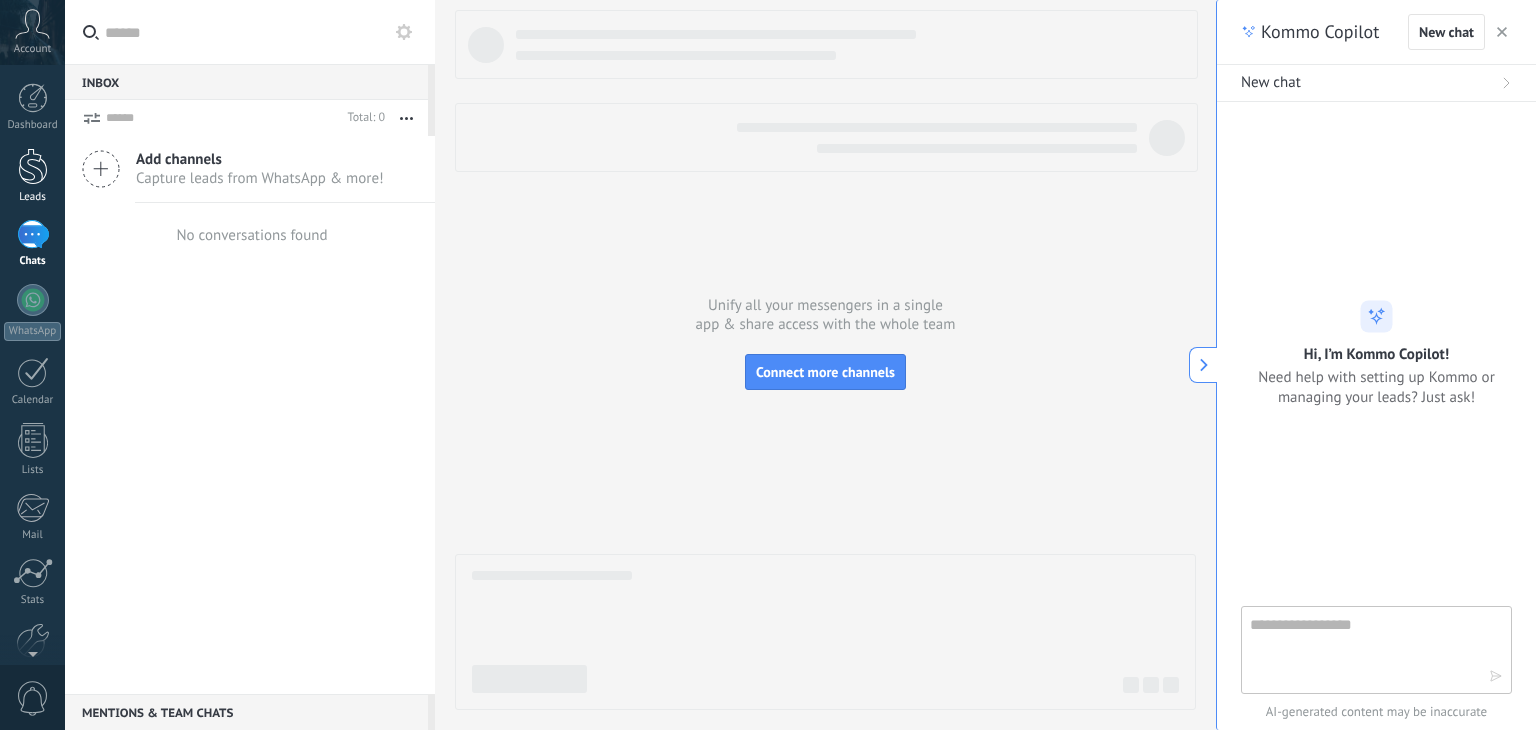 click on "Leads" at bounding box center (32, 176) 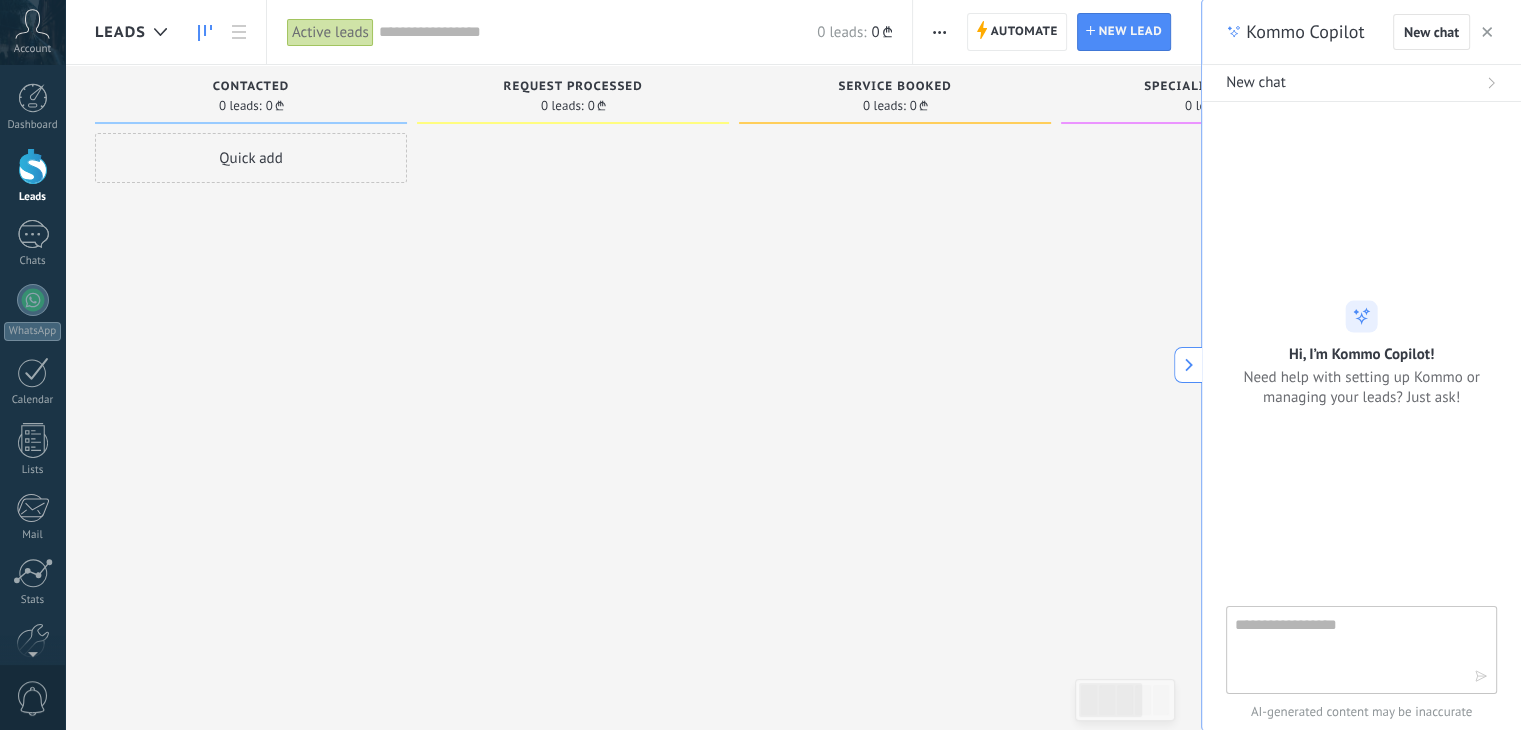 click on "Quick add" at bounding box center [251, 158] 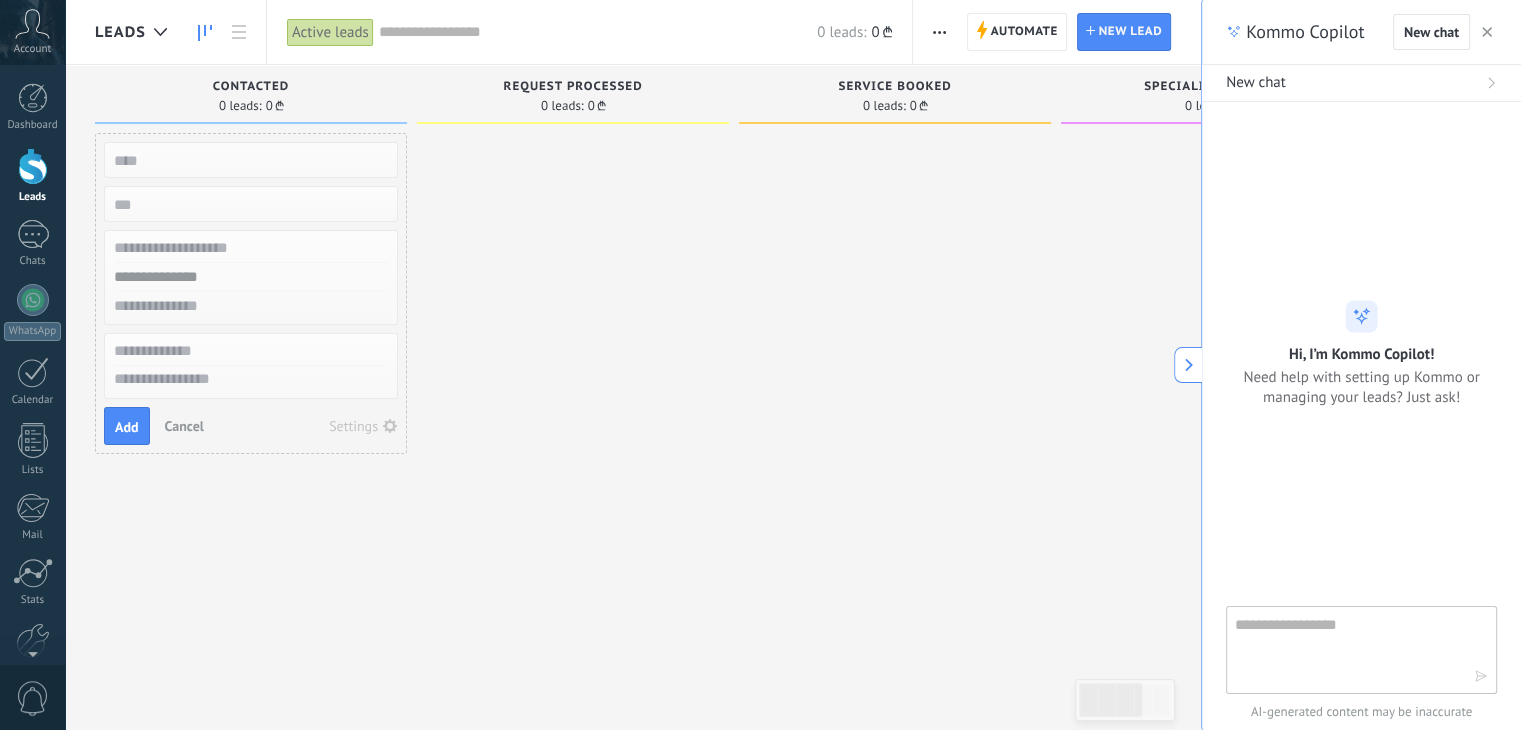 click on "Cancel" at bounding box center [184, 426] 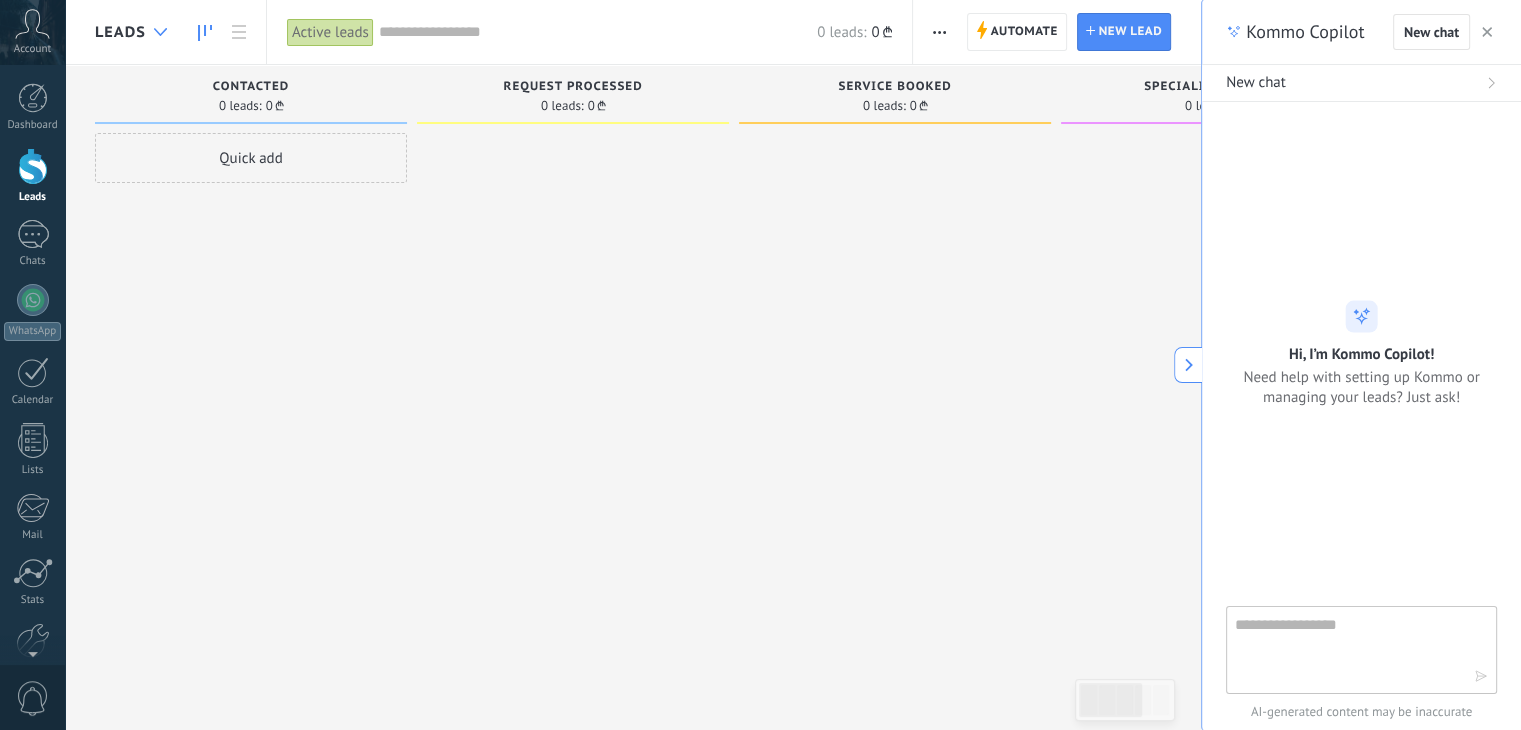 click at bounding box center [160, 32] 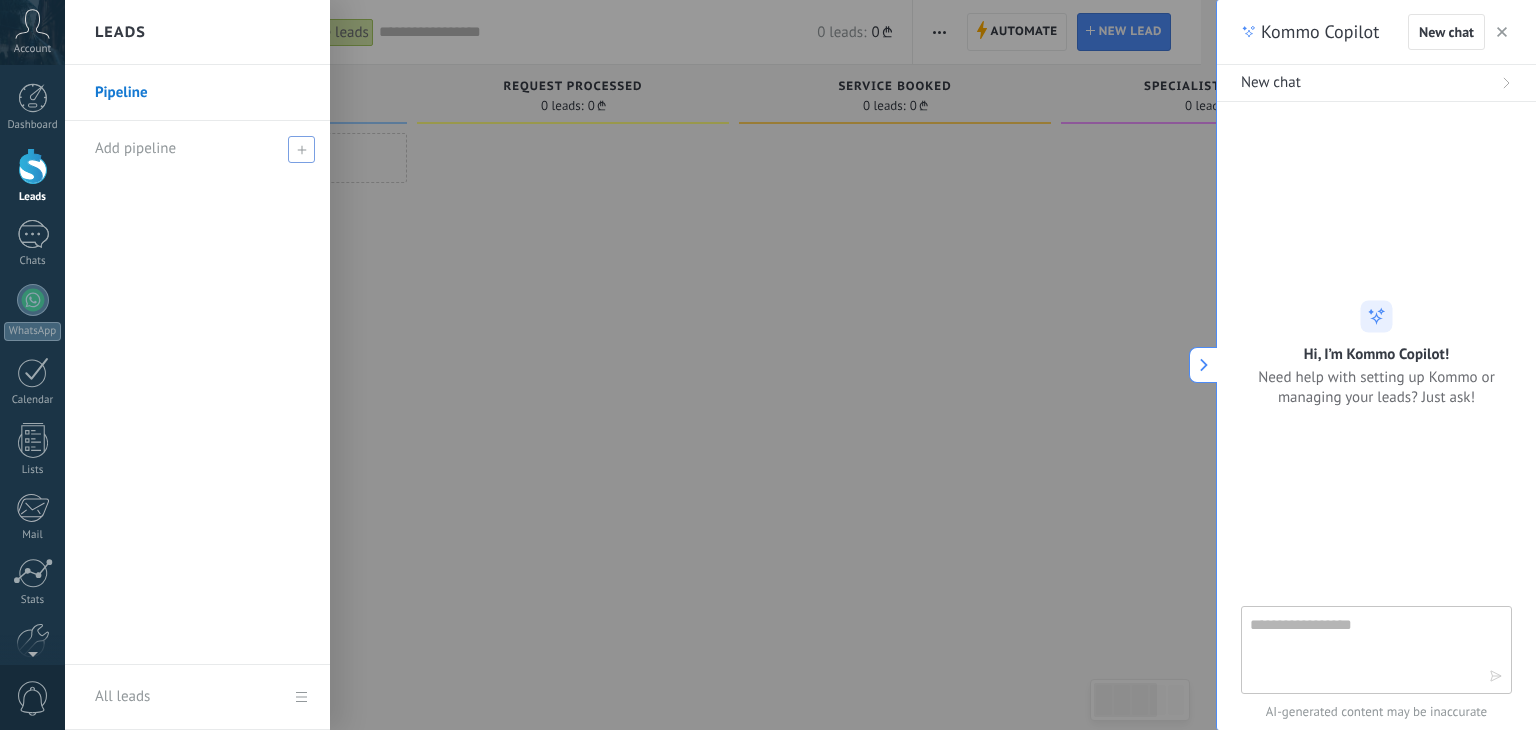 click on "Add pipeline" at bounding box center (135, 148) 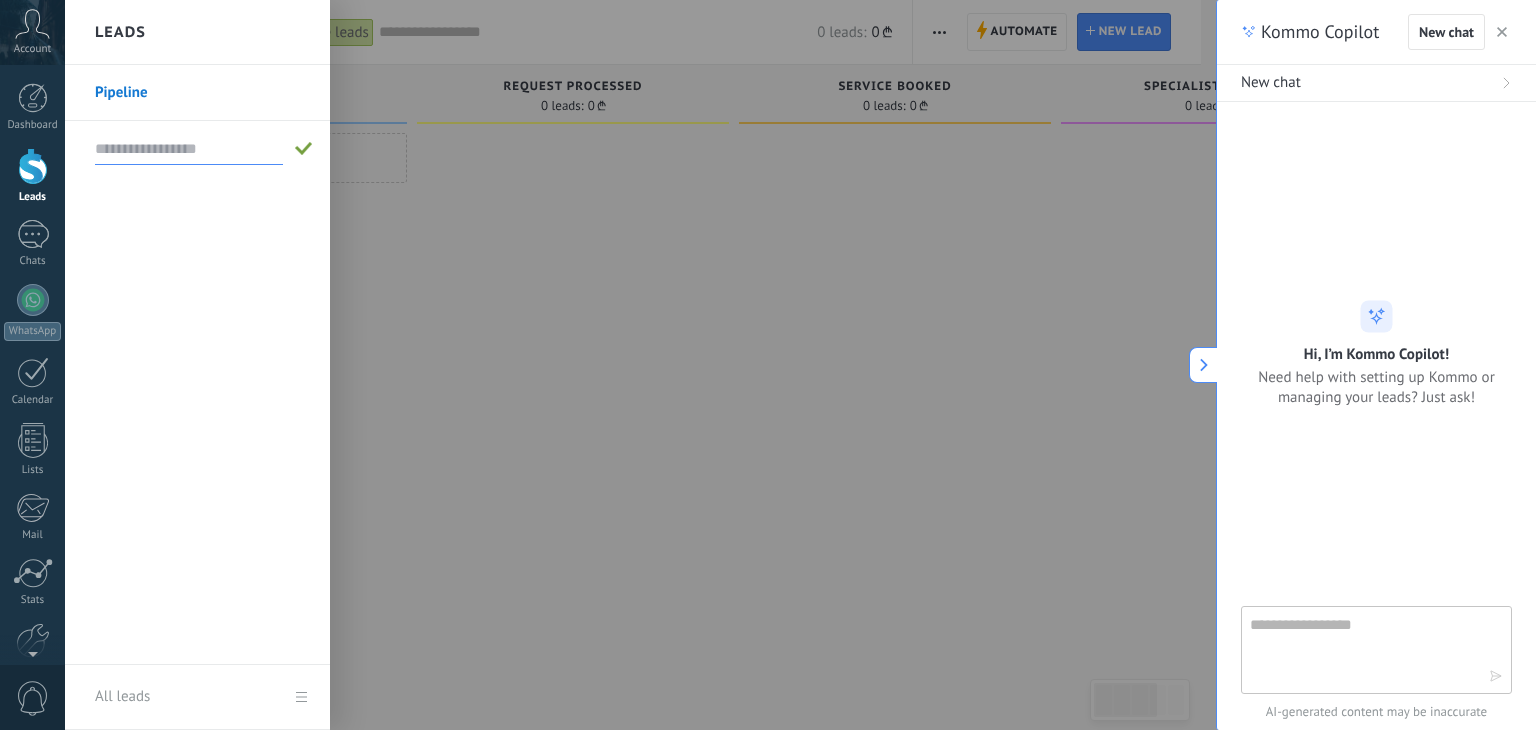 click at bounding box center [833, 365] 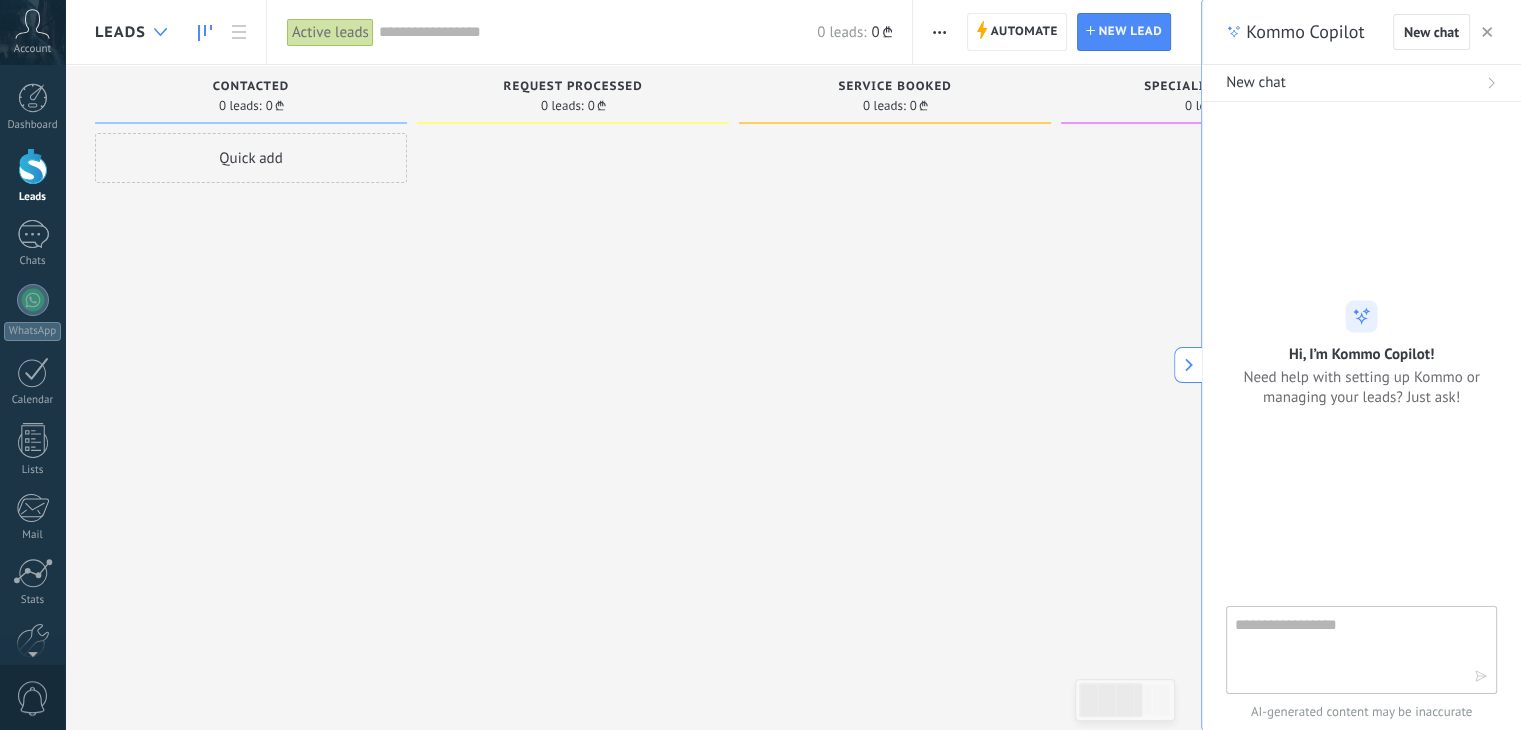 click at bounding box center [160, 32] 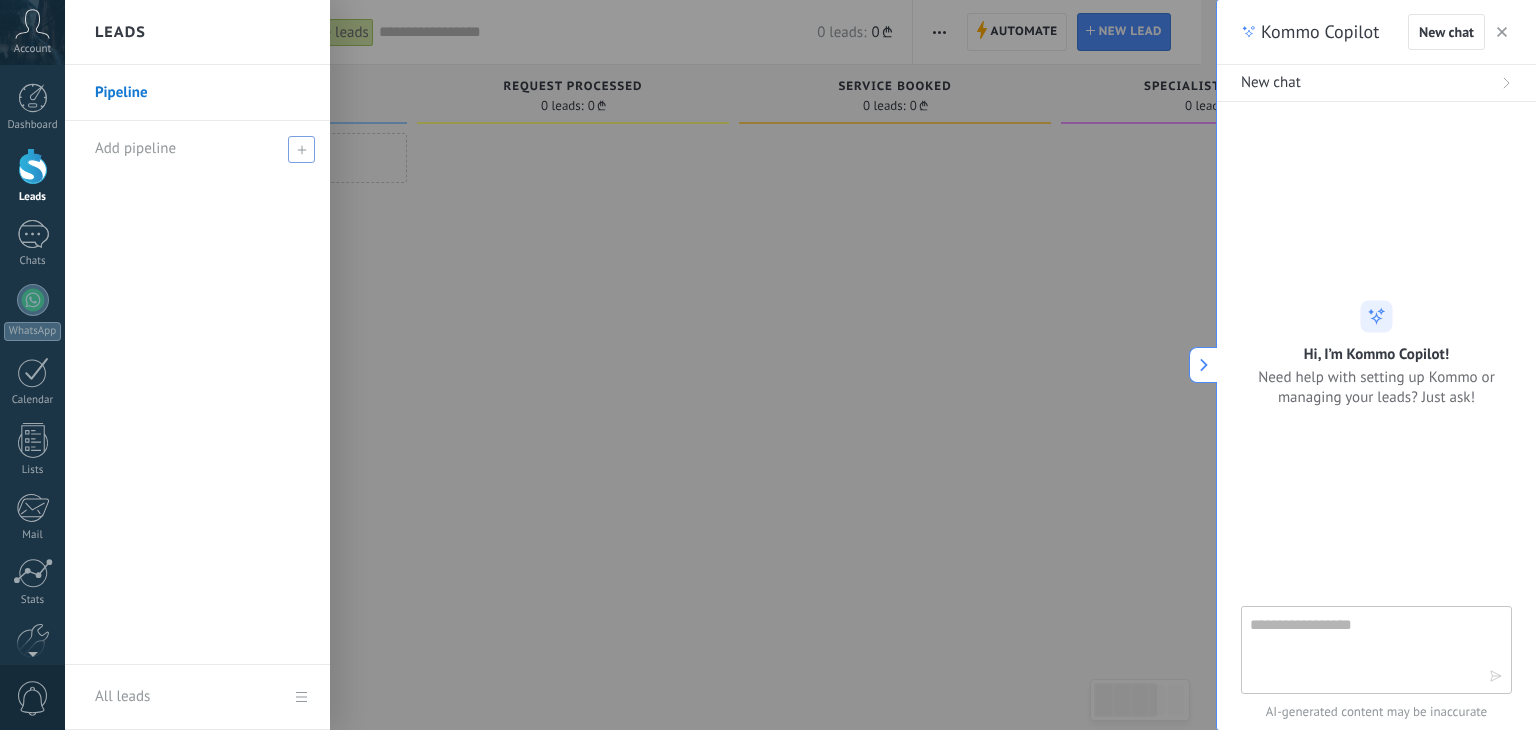 click on "Add pipeline" at bounding box center (135, 148) 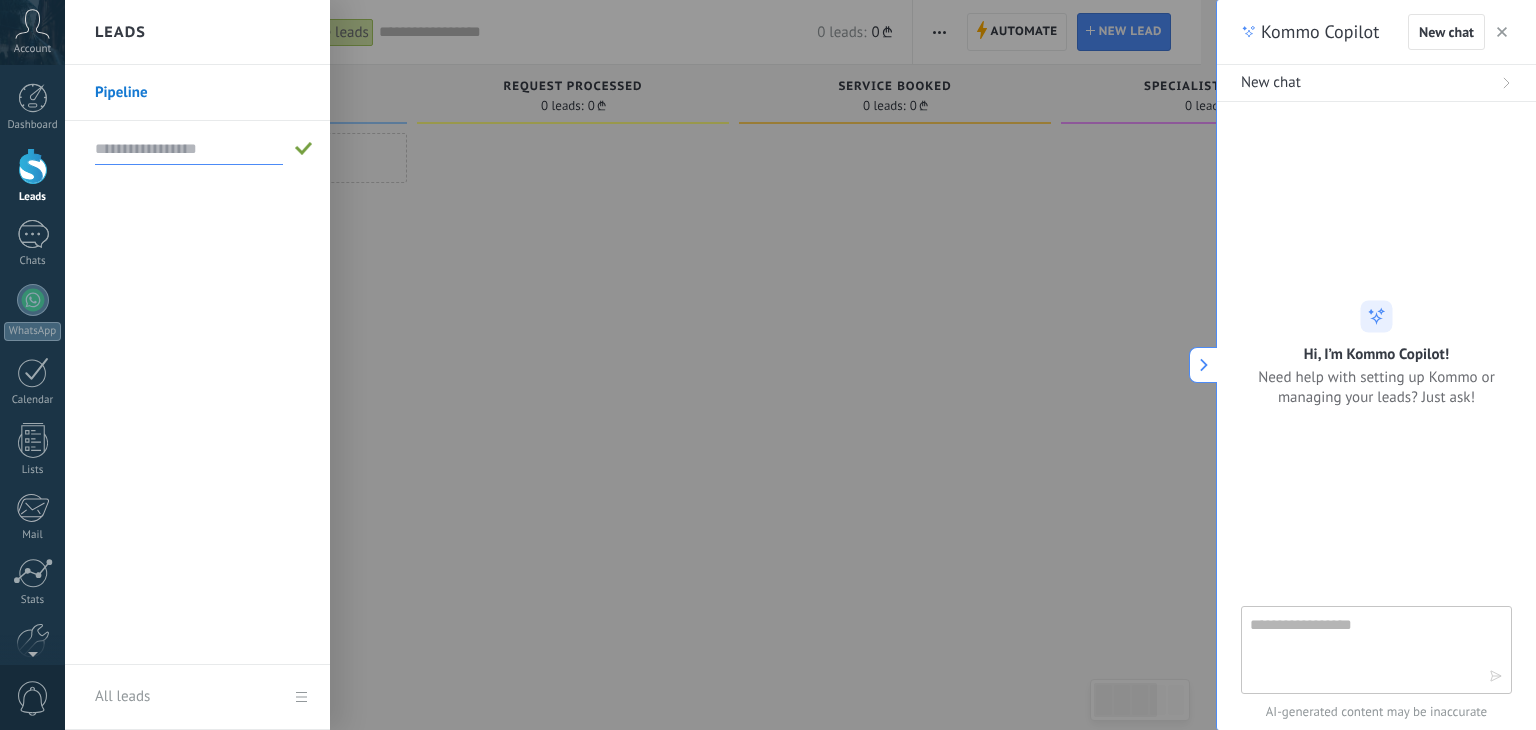 type on "*" 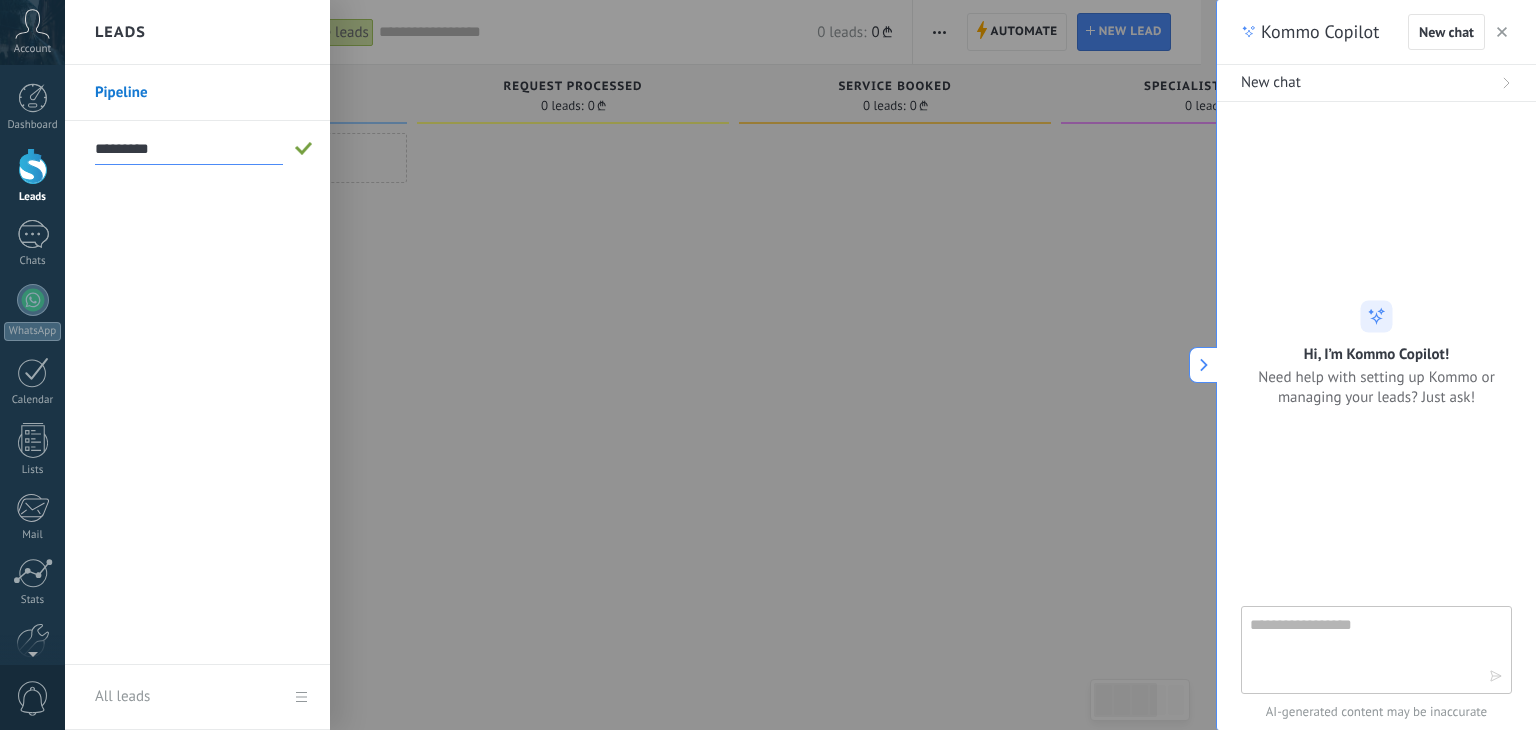 type on "*********" 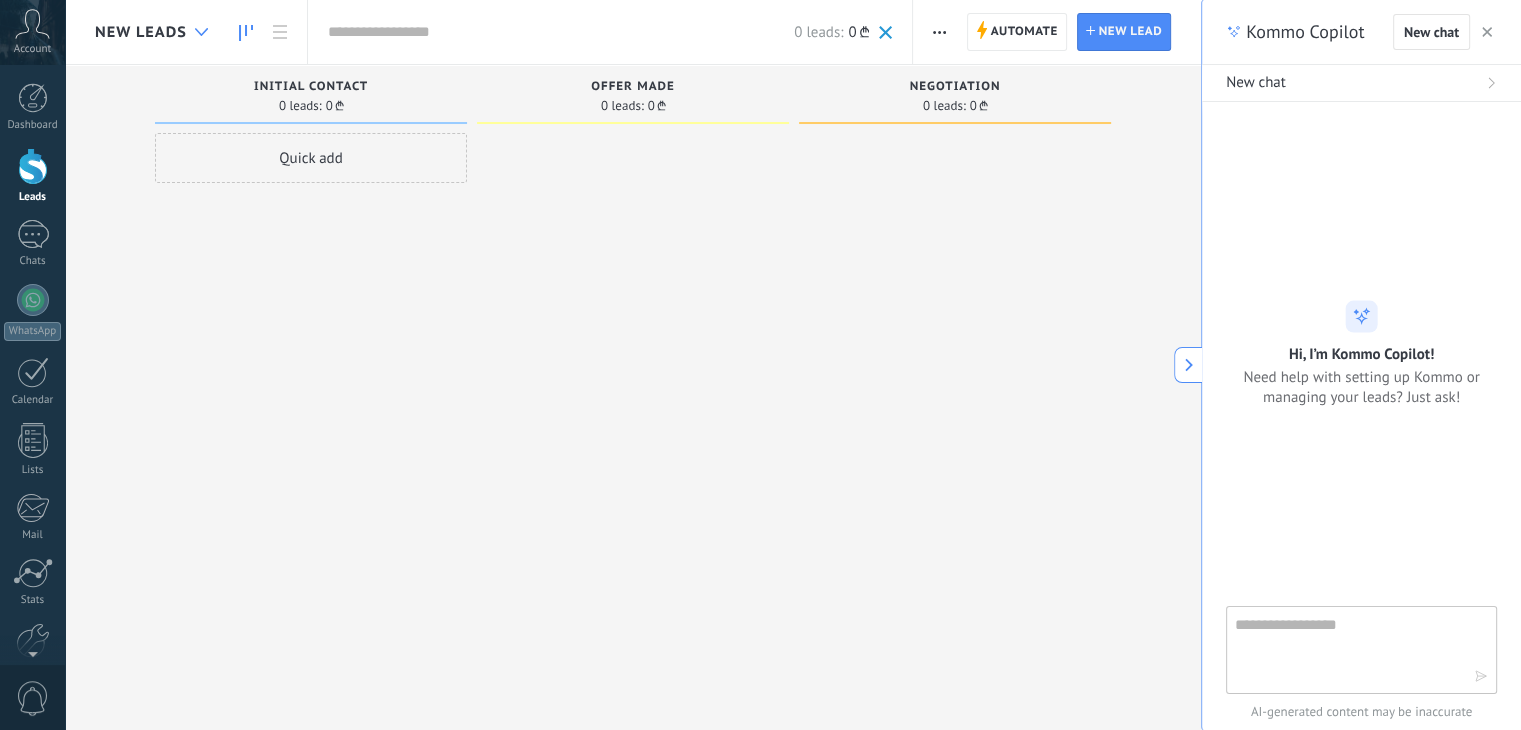 click 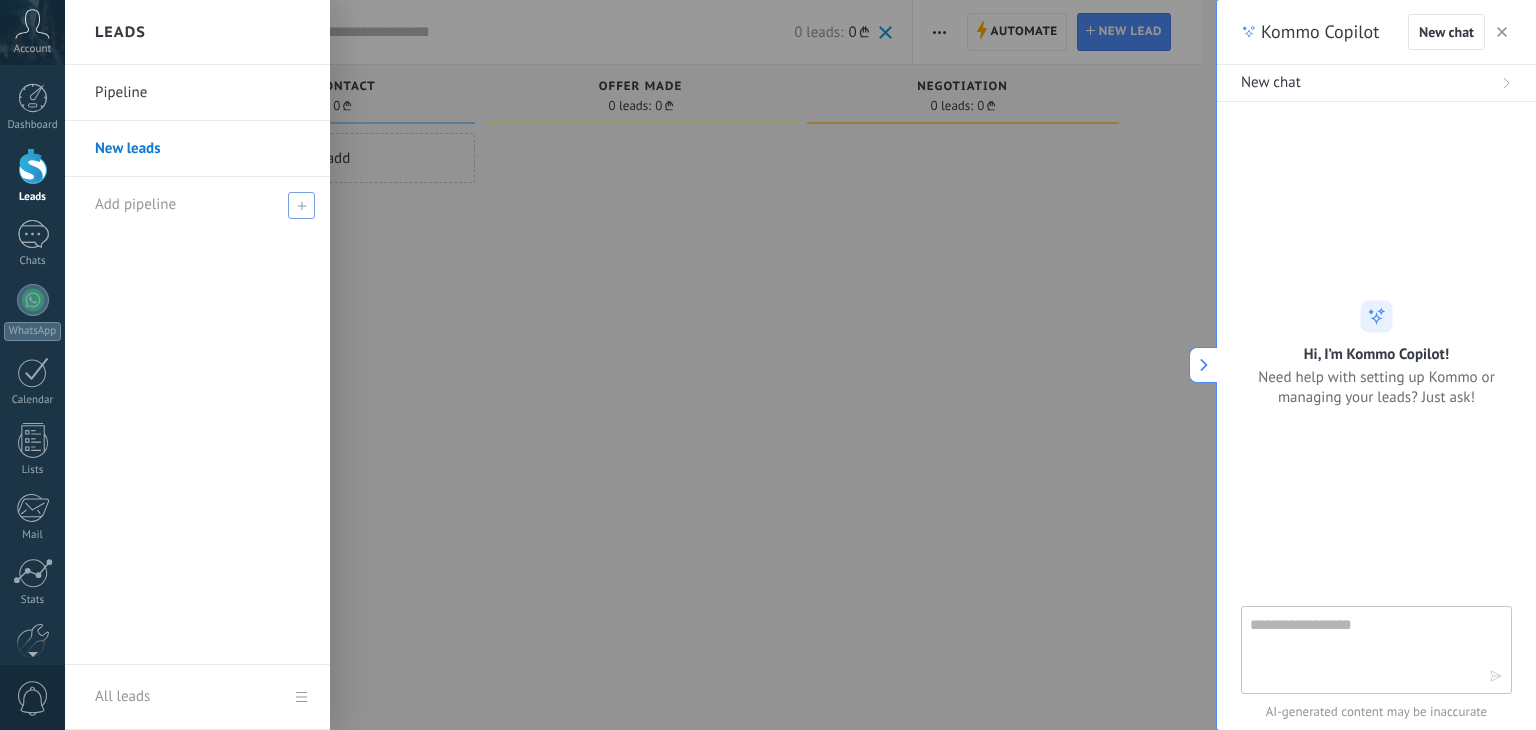 click 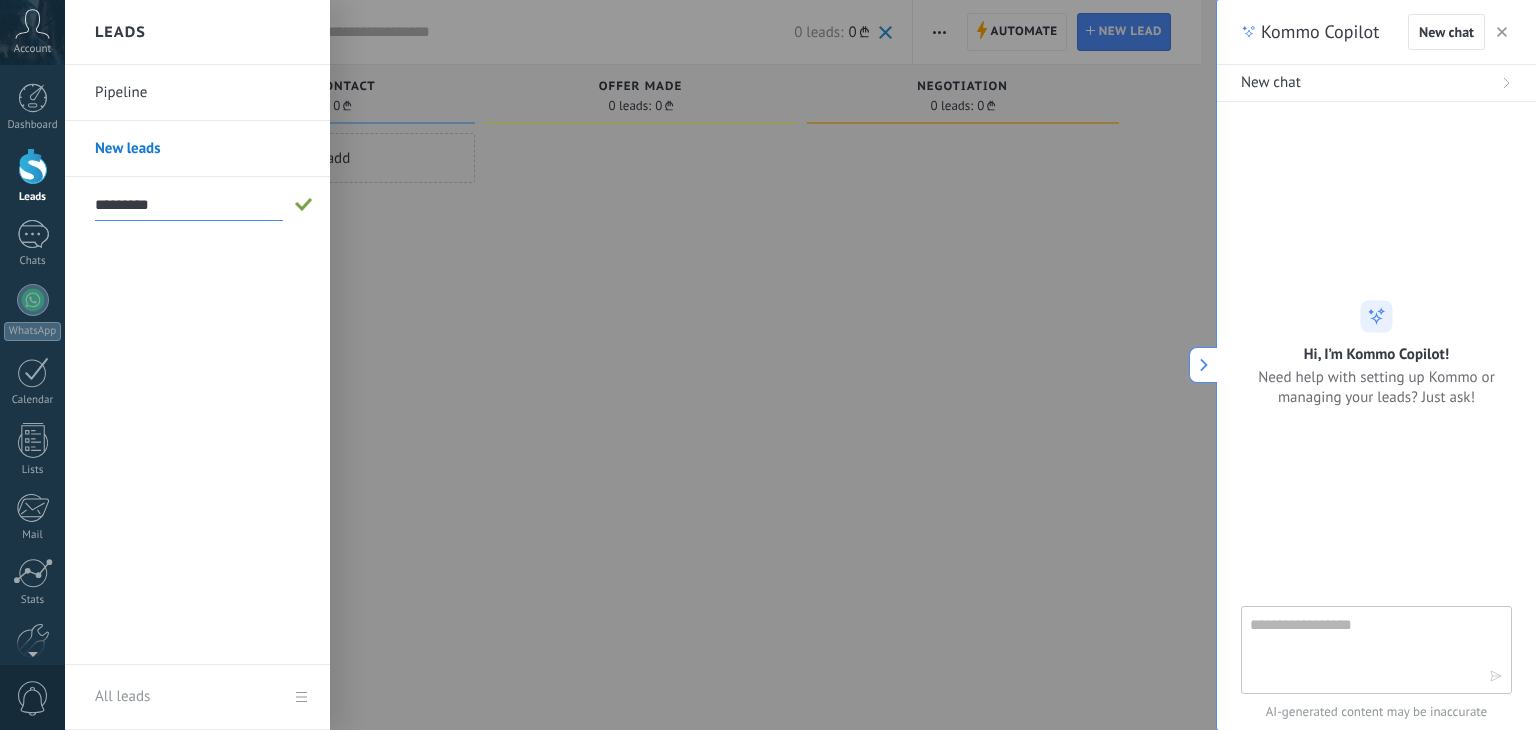 type on "*********" 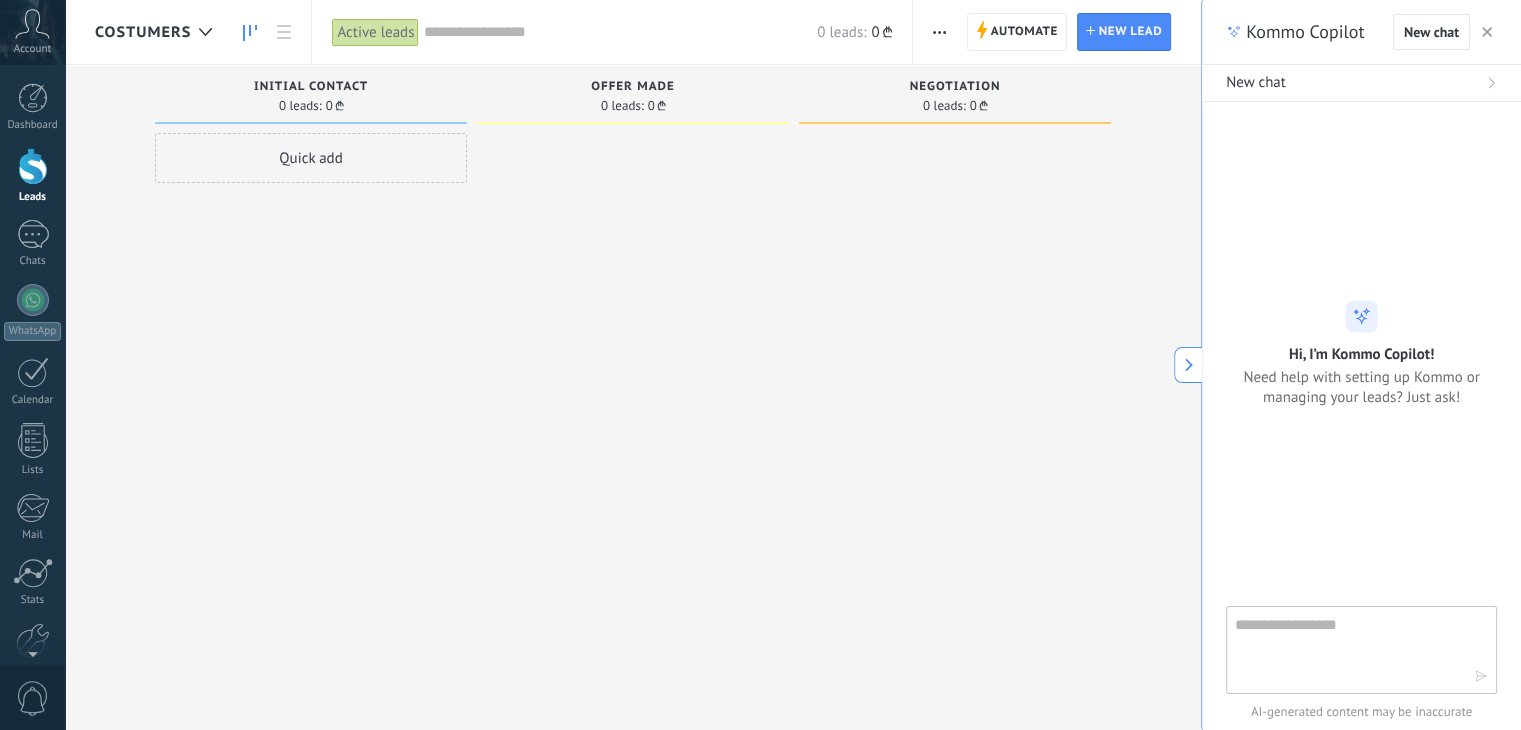 click on "Costumers" at bounding box center [143, 32] 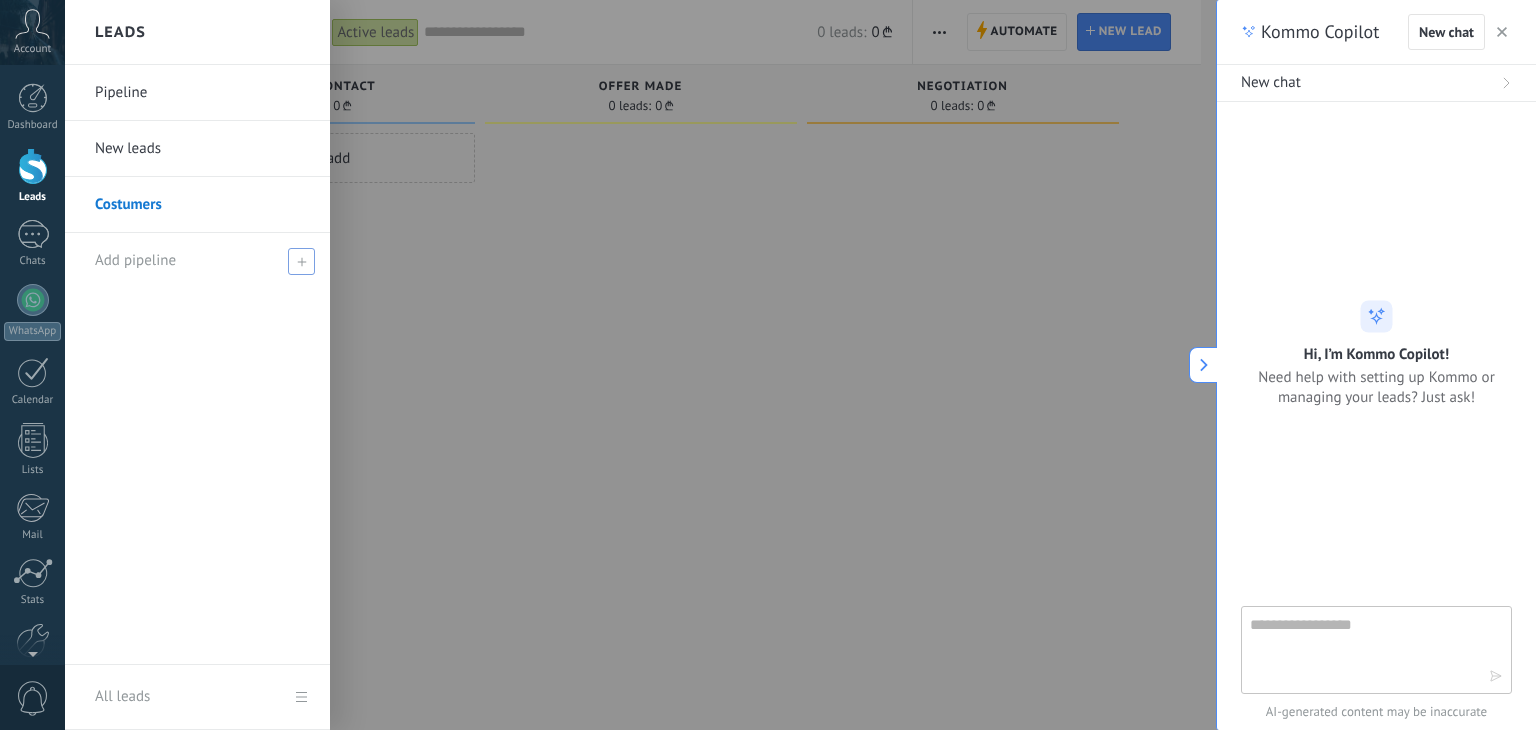 click 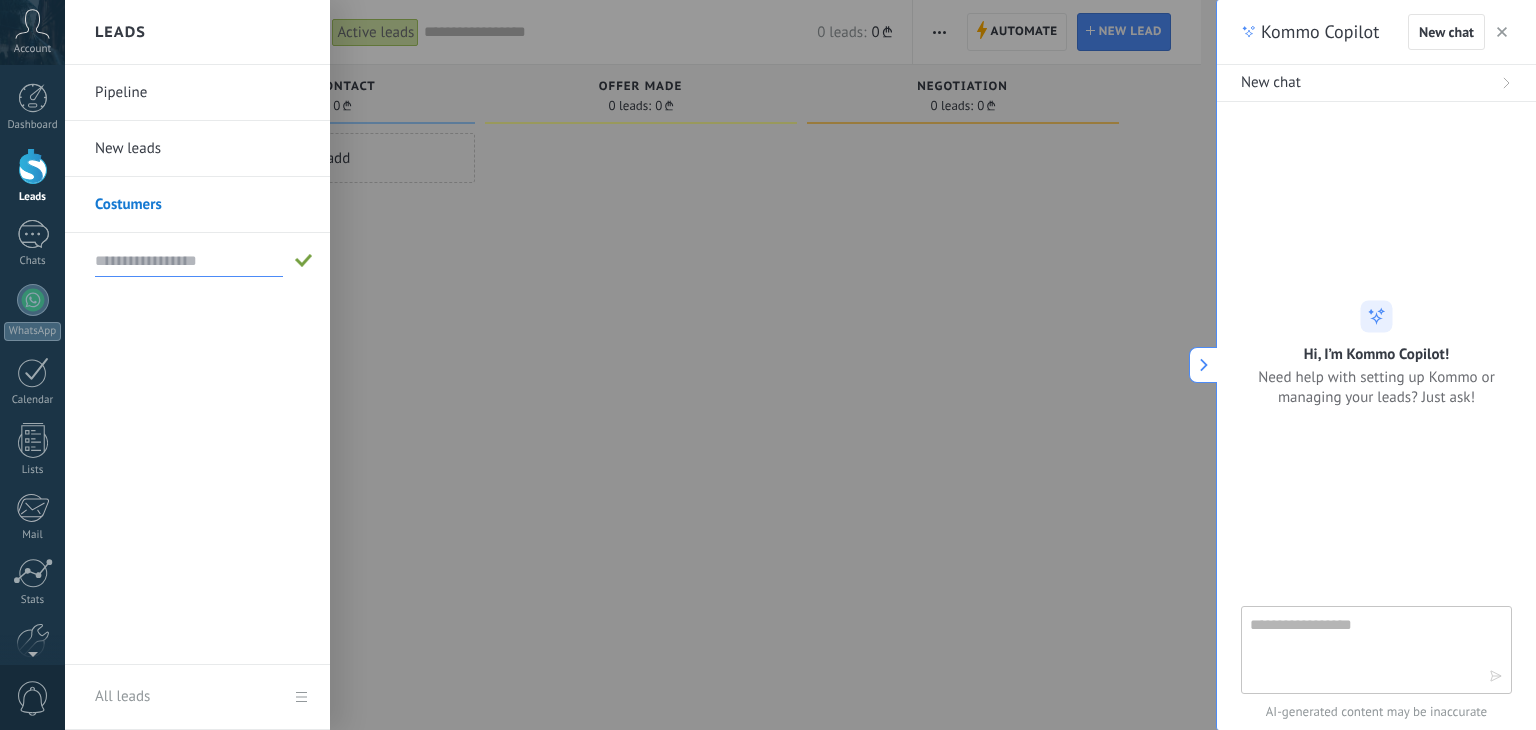 type on "*" 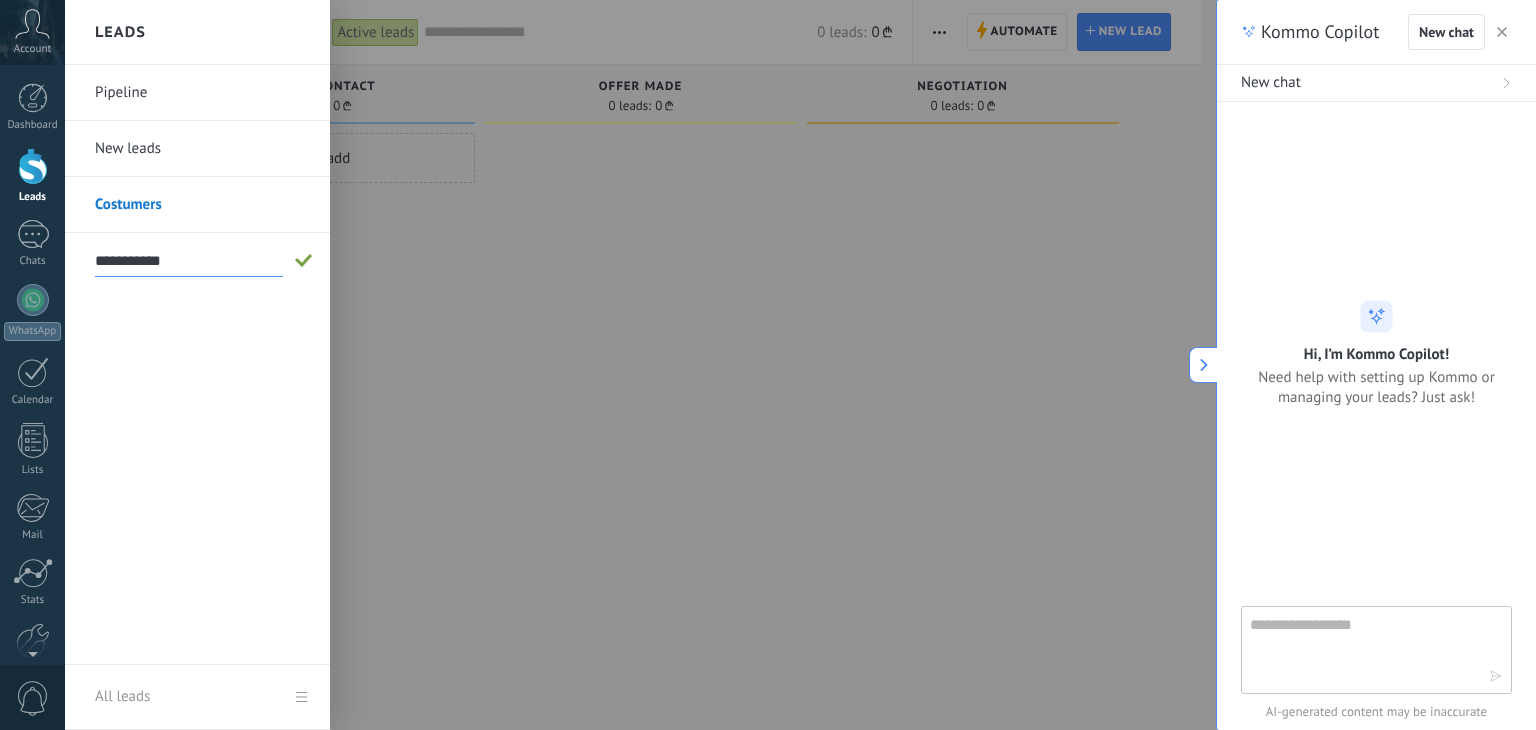 type on "**********" 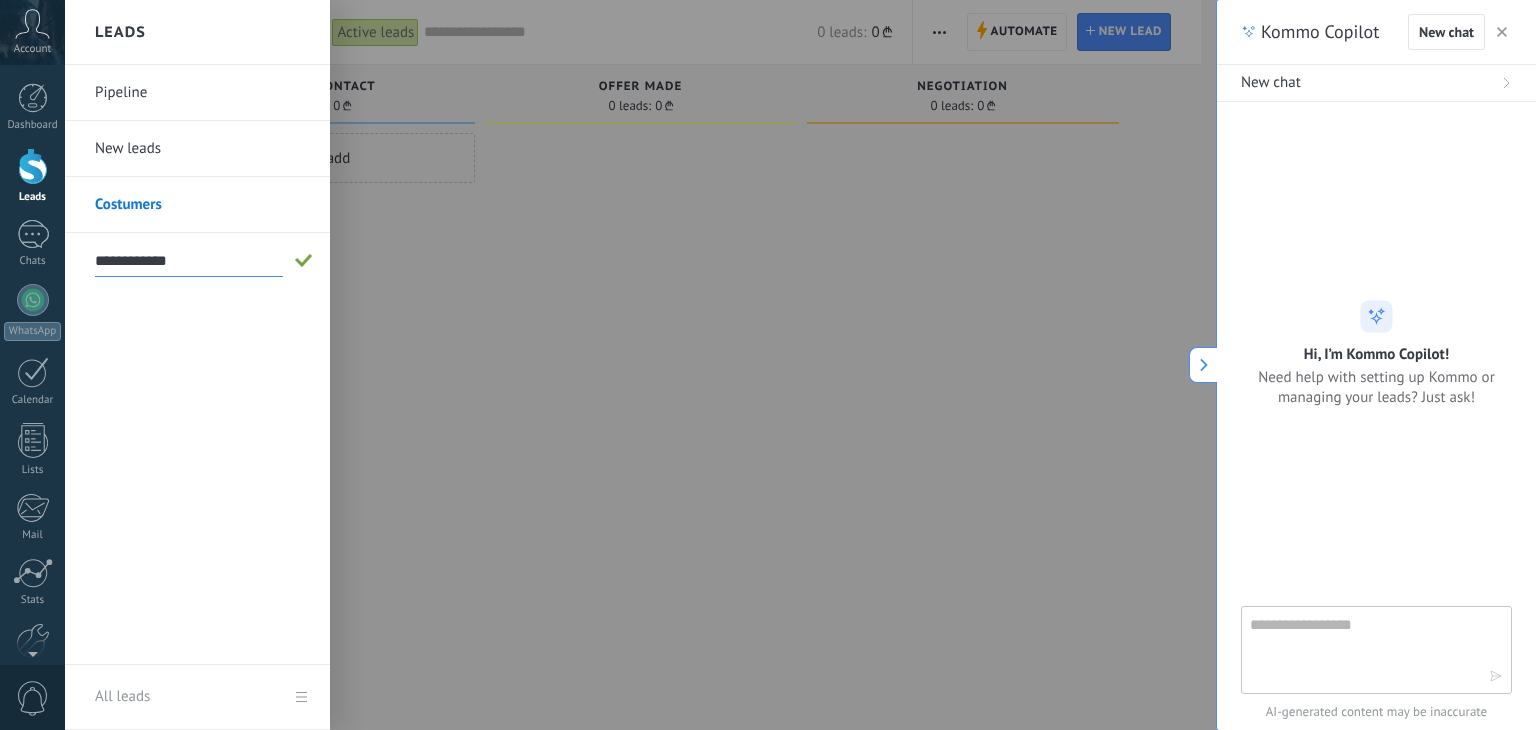 click on "**********" at bounding box center (189, 261) 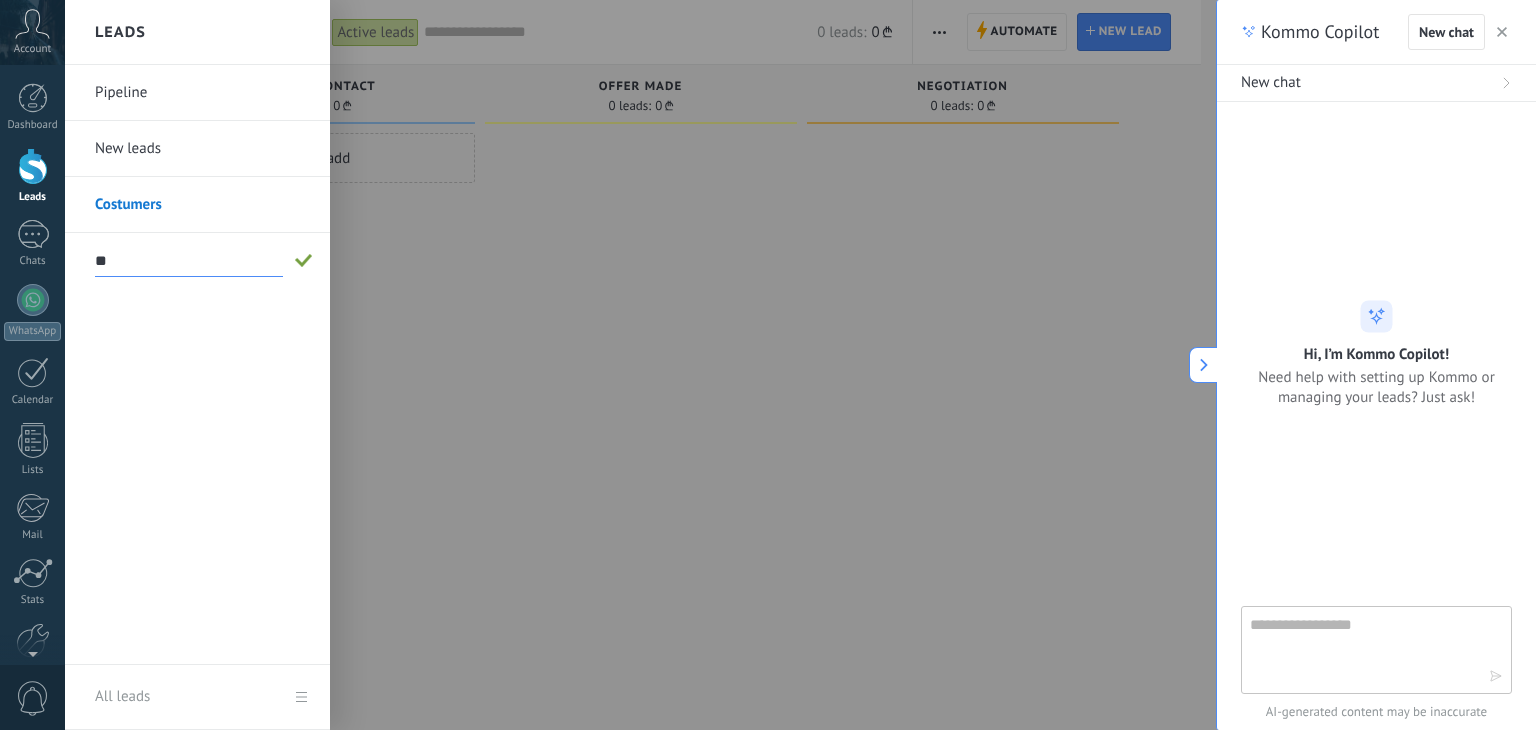 type on "*" 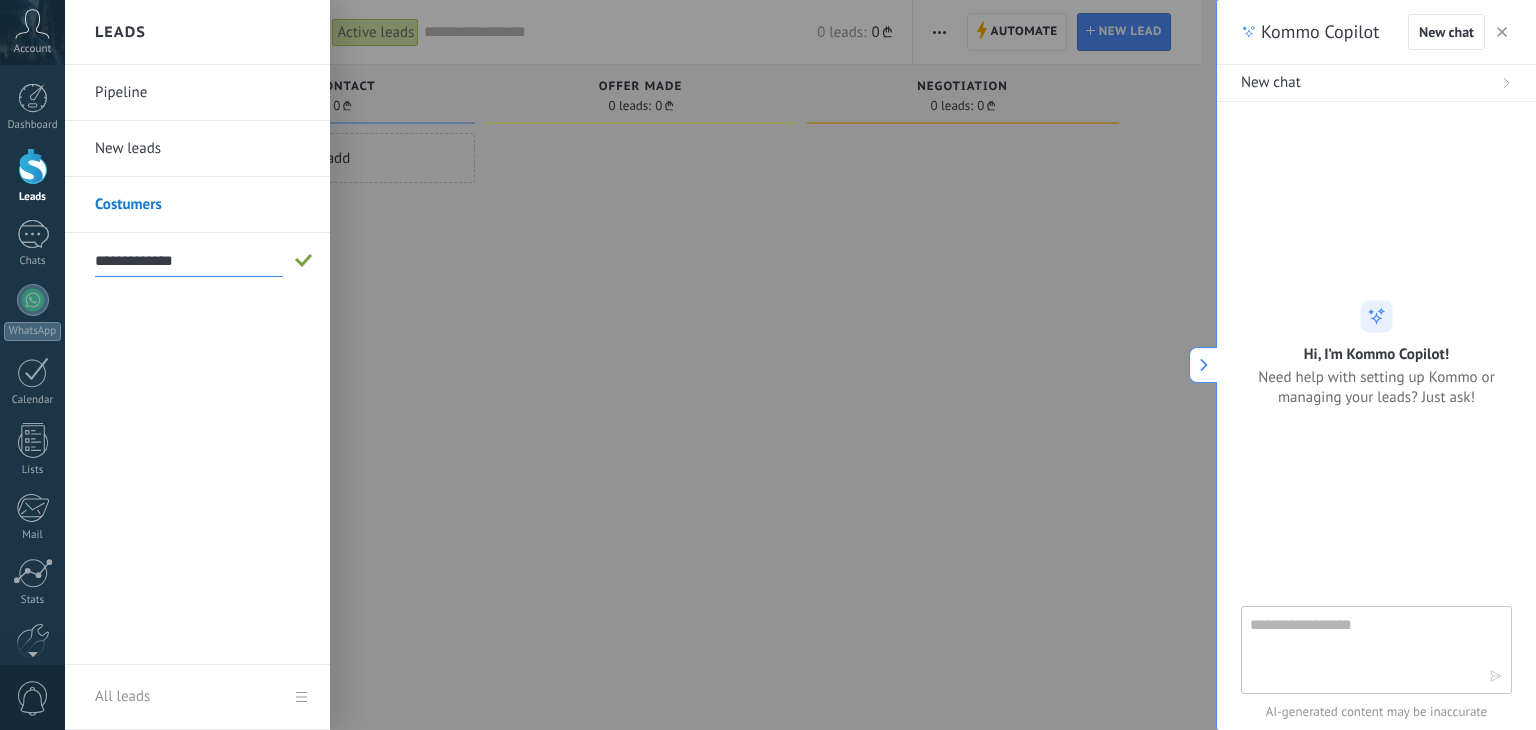 type on "**********" 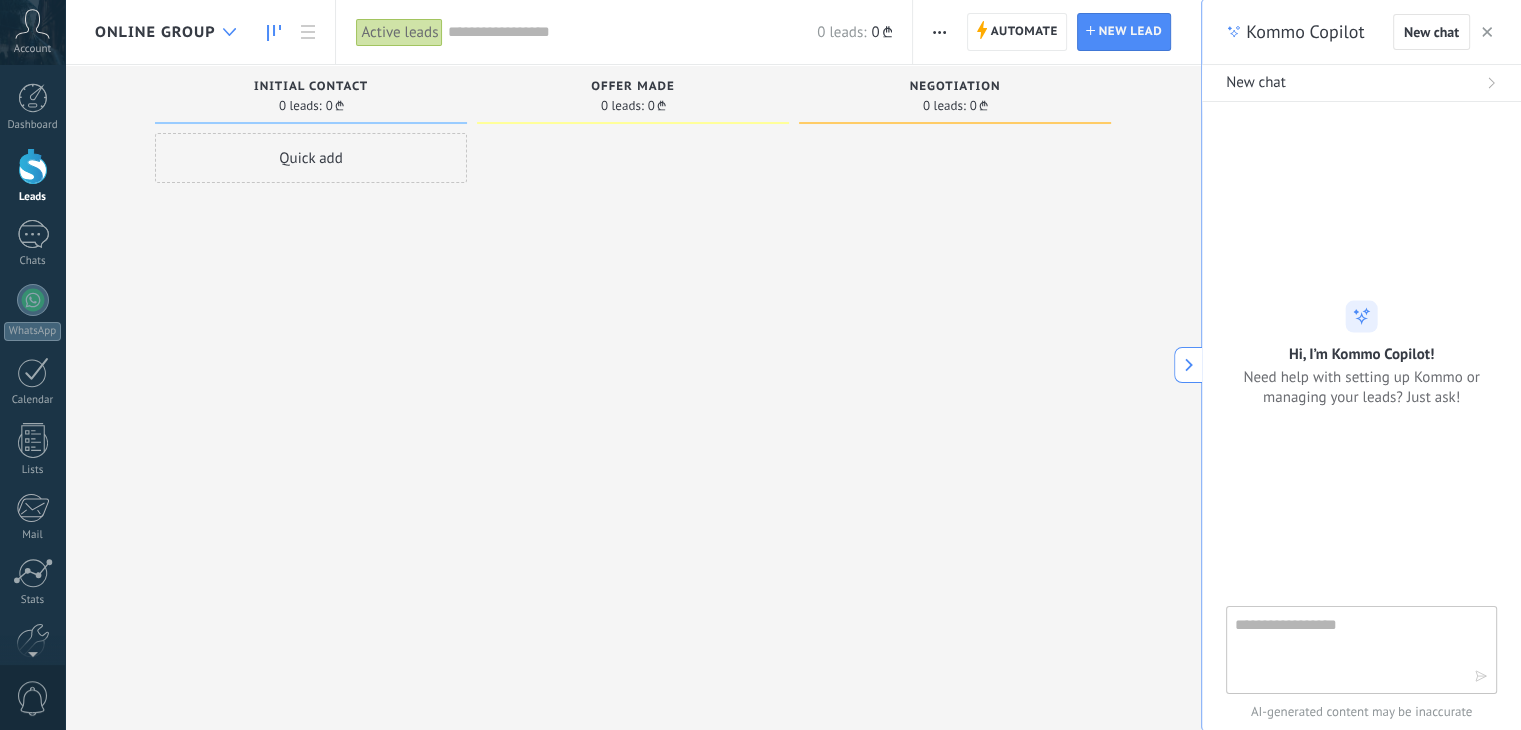 click 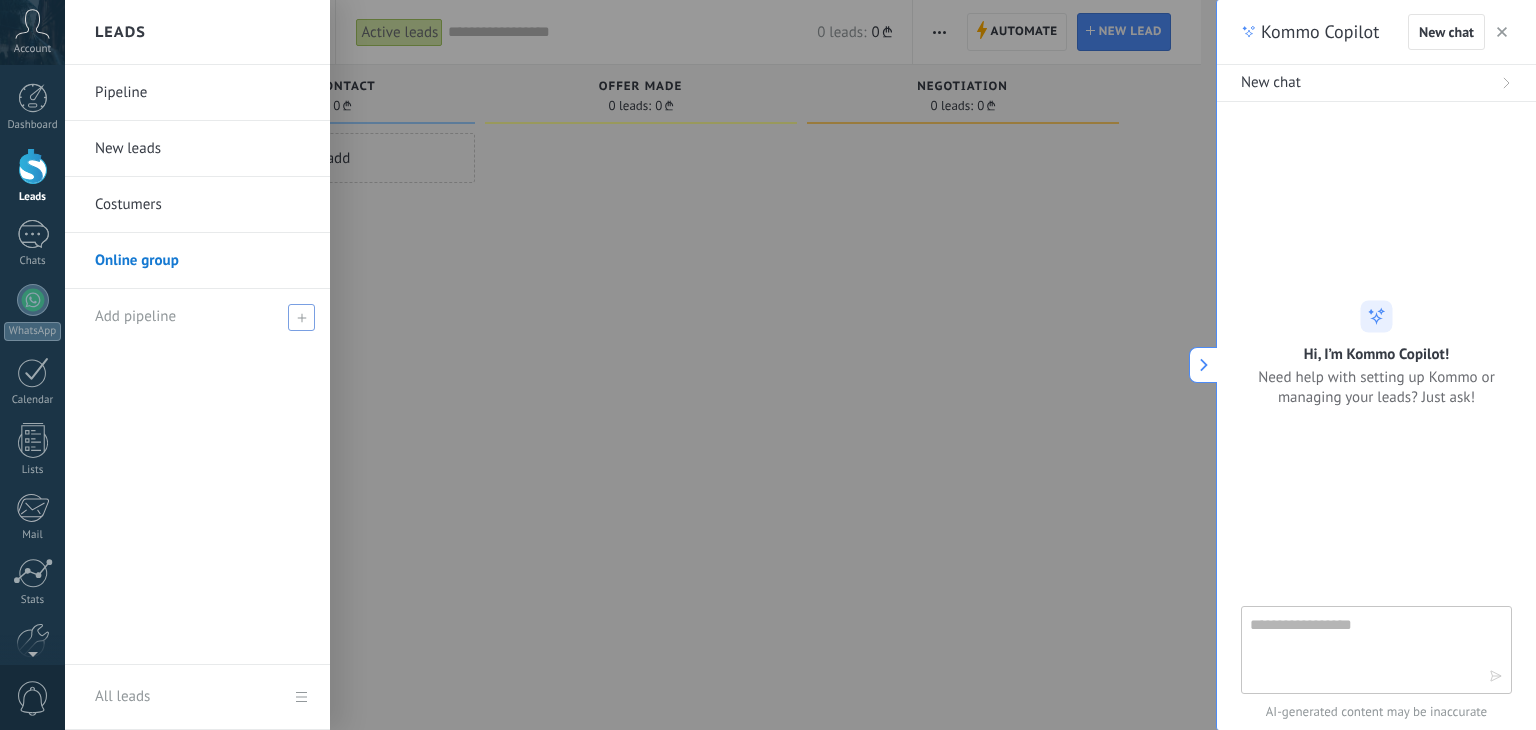 click 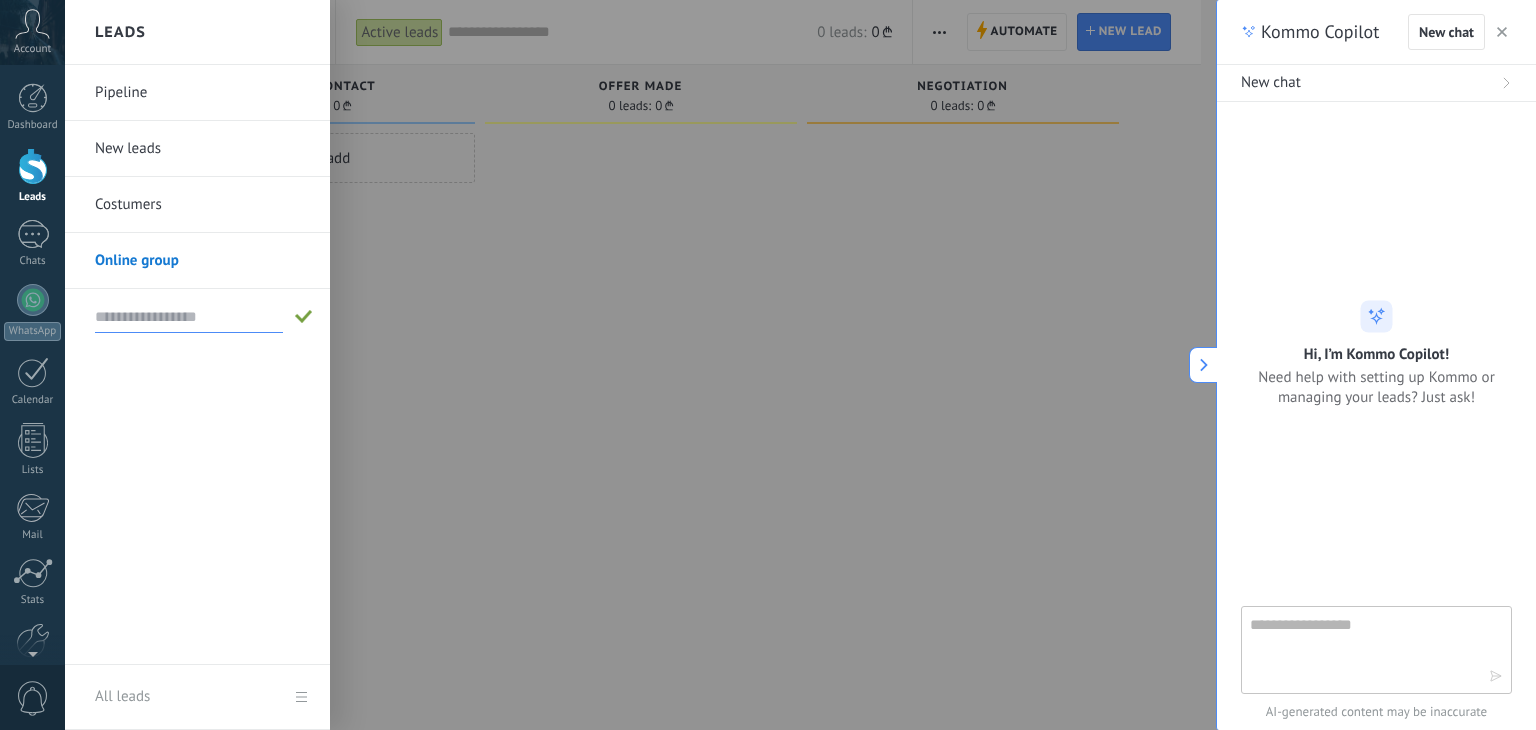 type on "*" 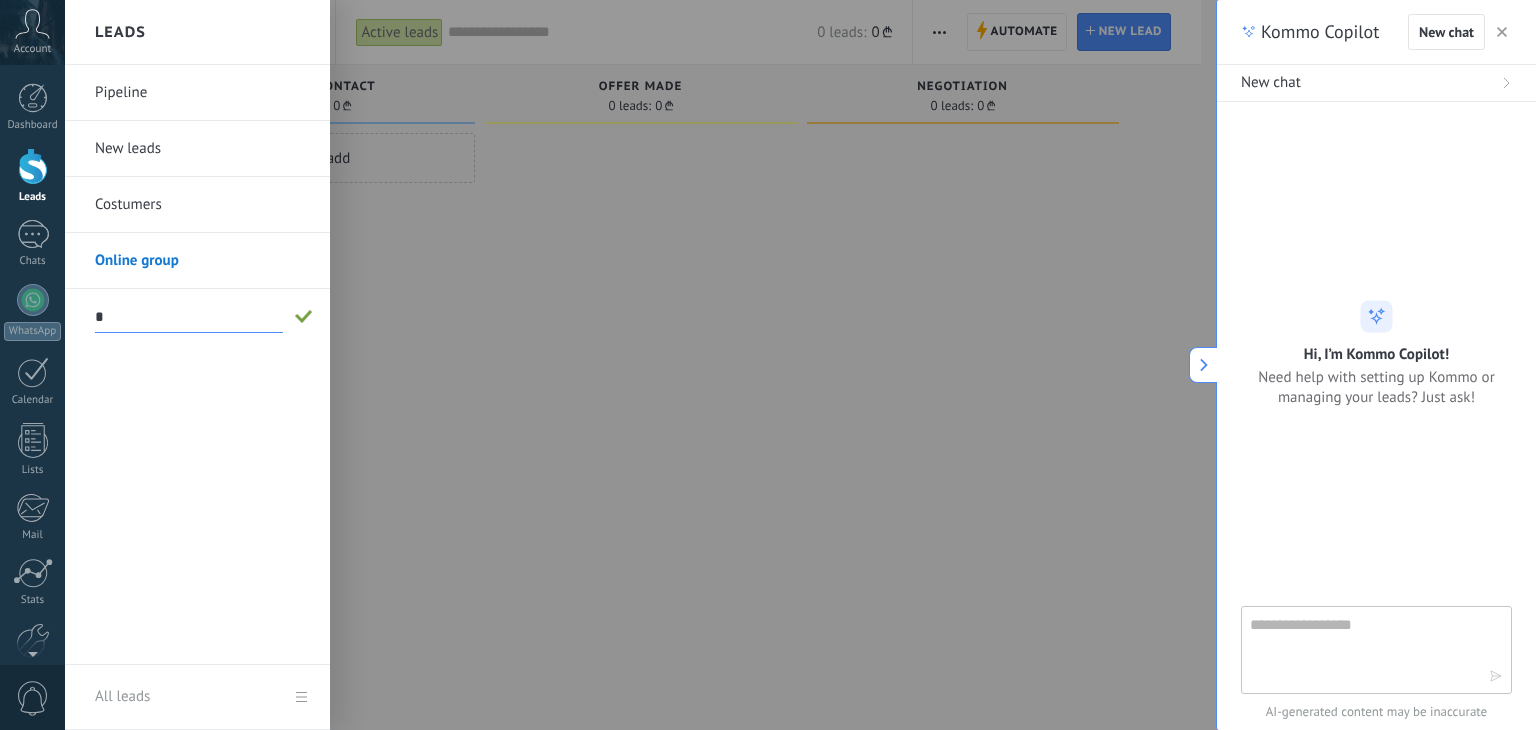 type 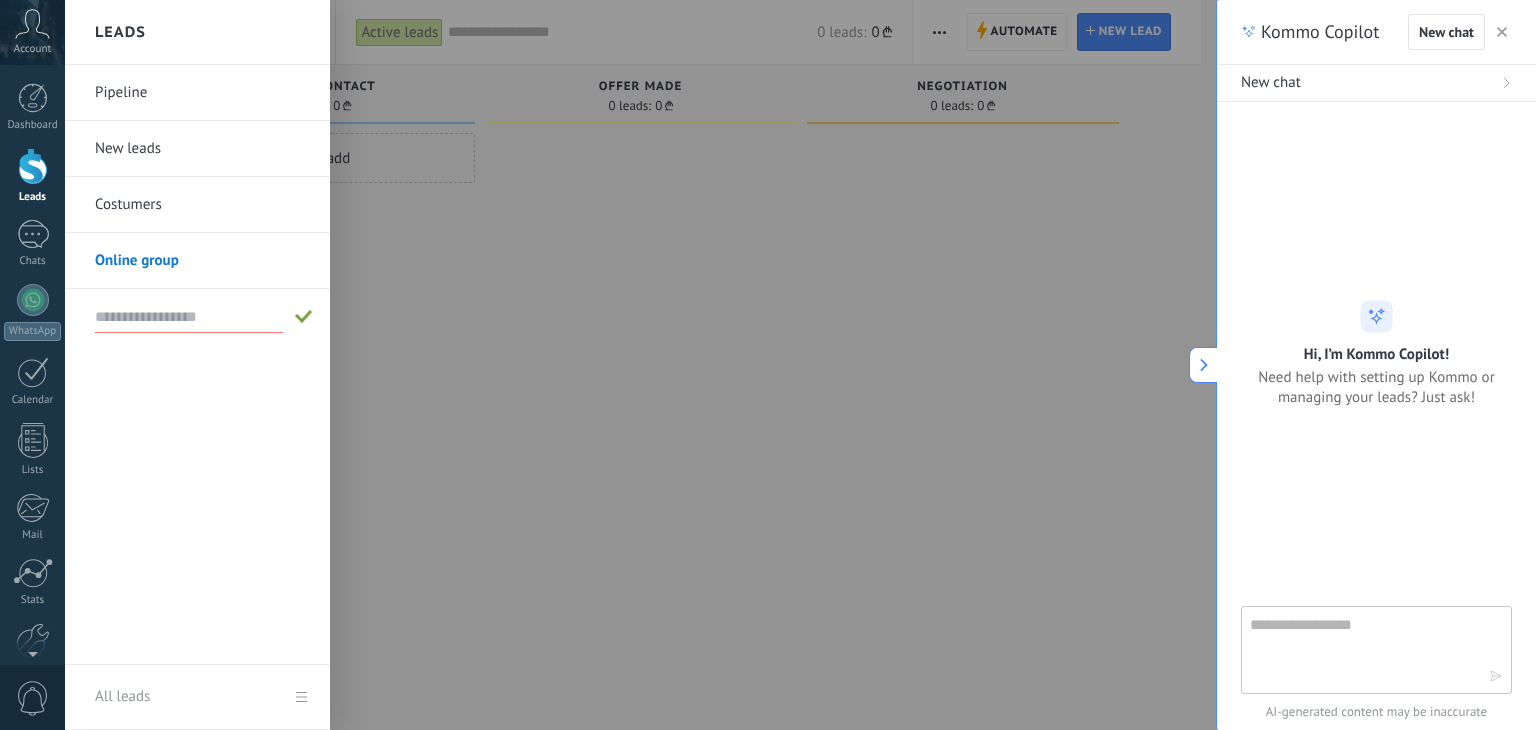 click at bounding box center [833, 365] 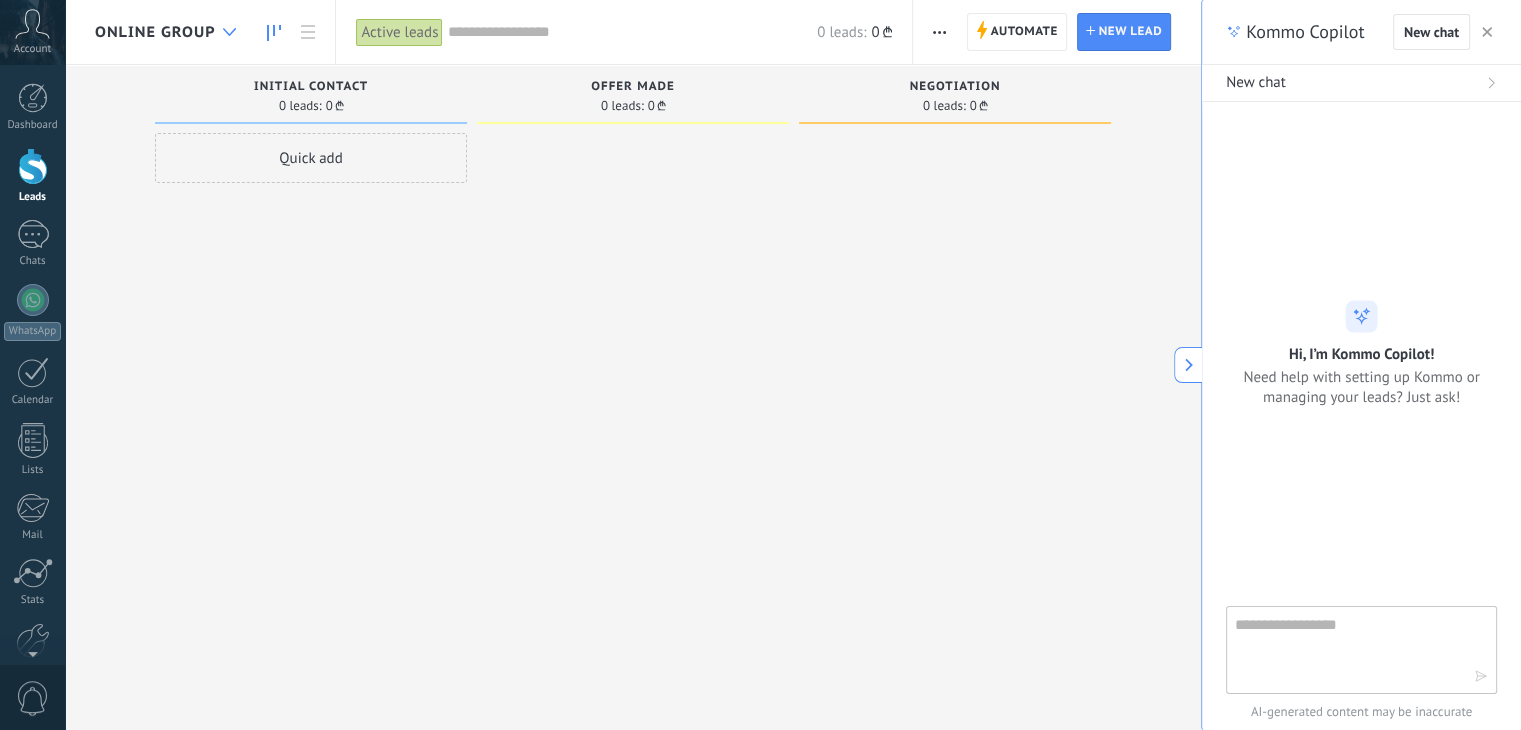 click at bounding box center [229, 32] 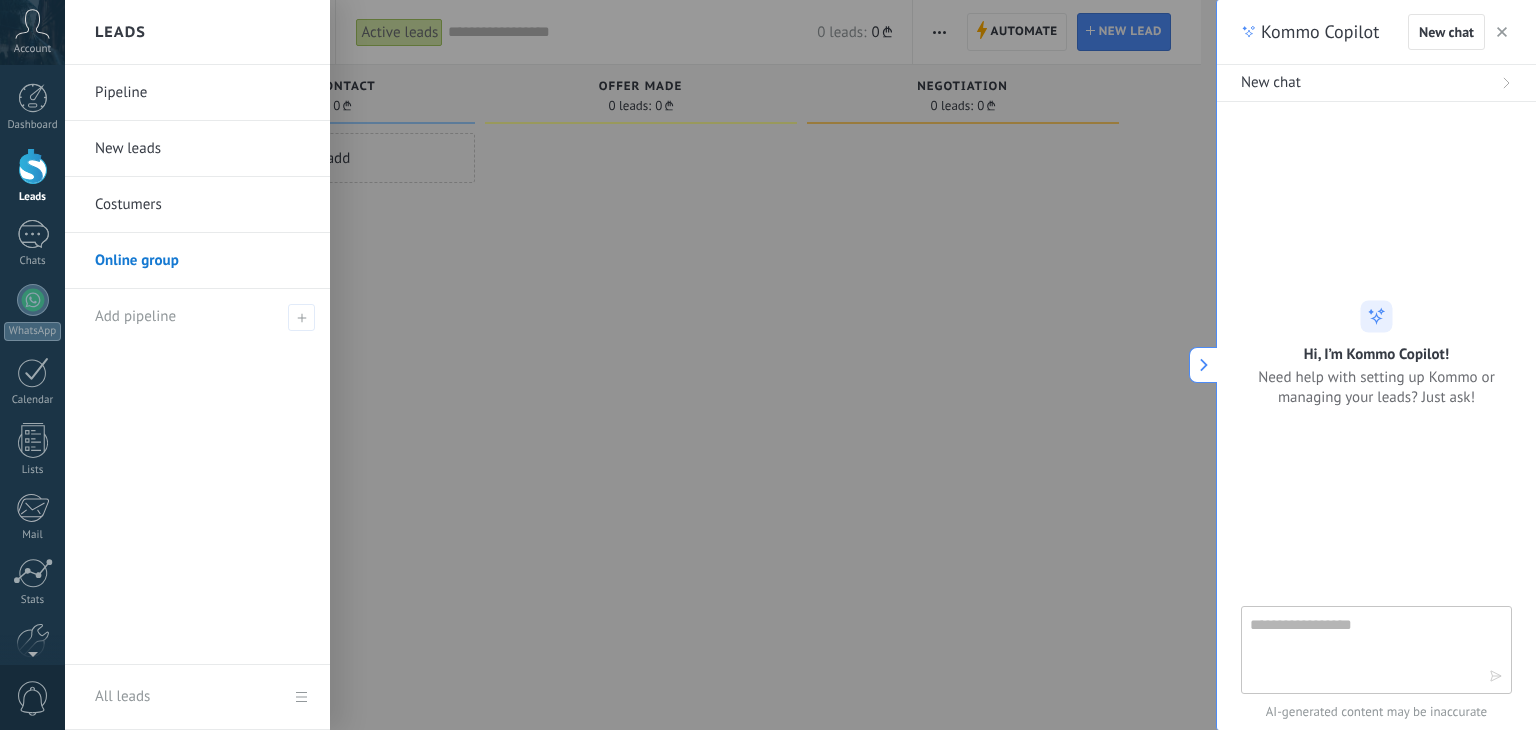click on "Online group" at bounding box center (202, 261) 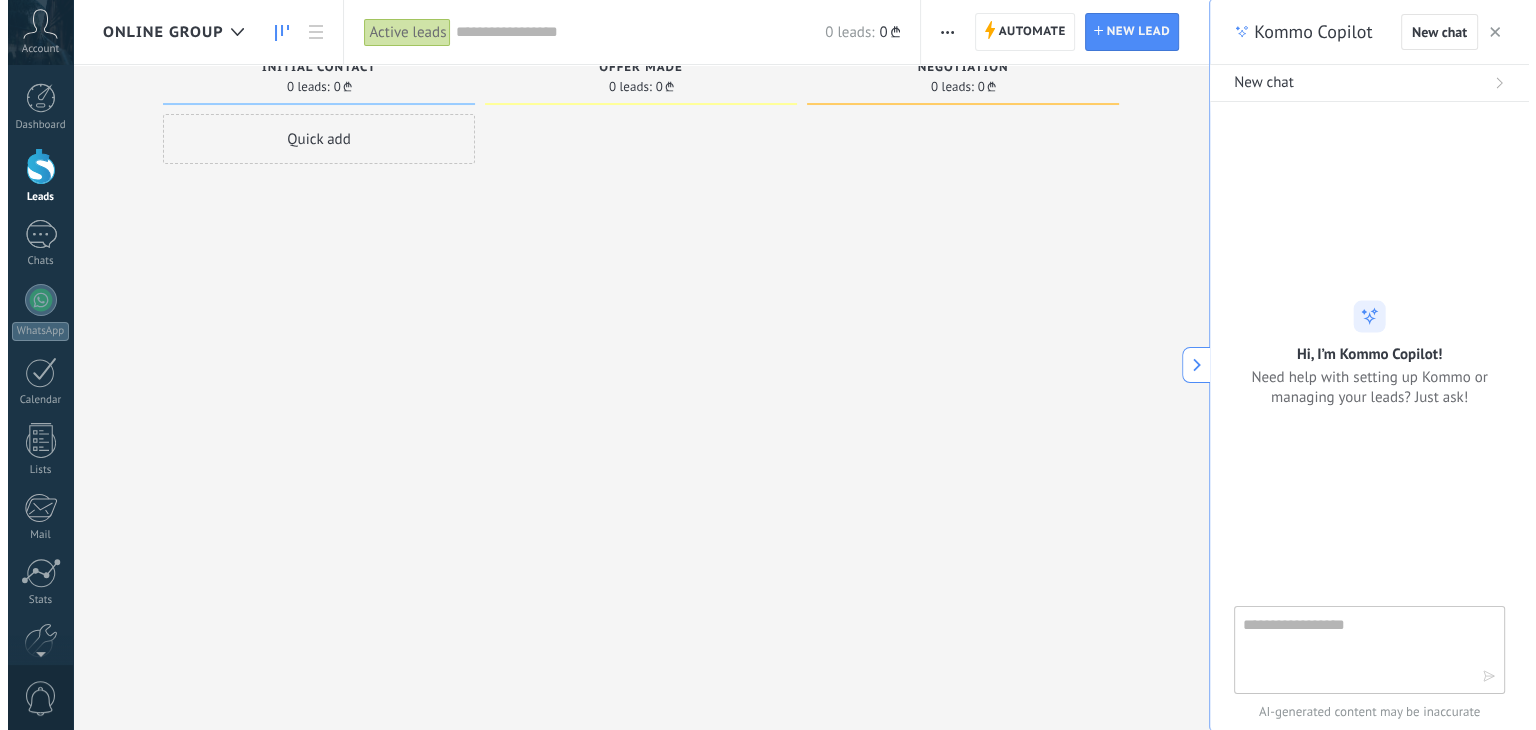 scroll, scrollTop: 0, scrollLeft: 0, axis: both 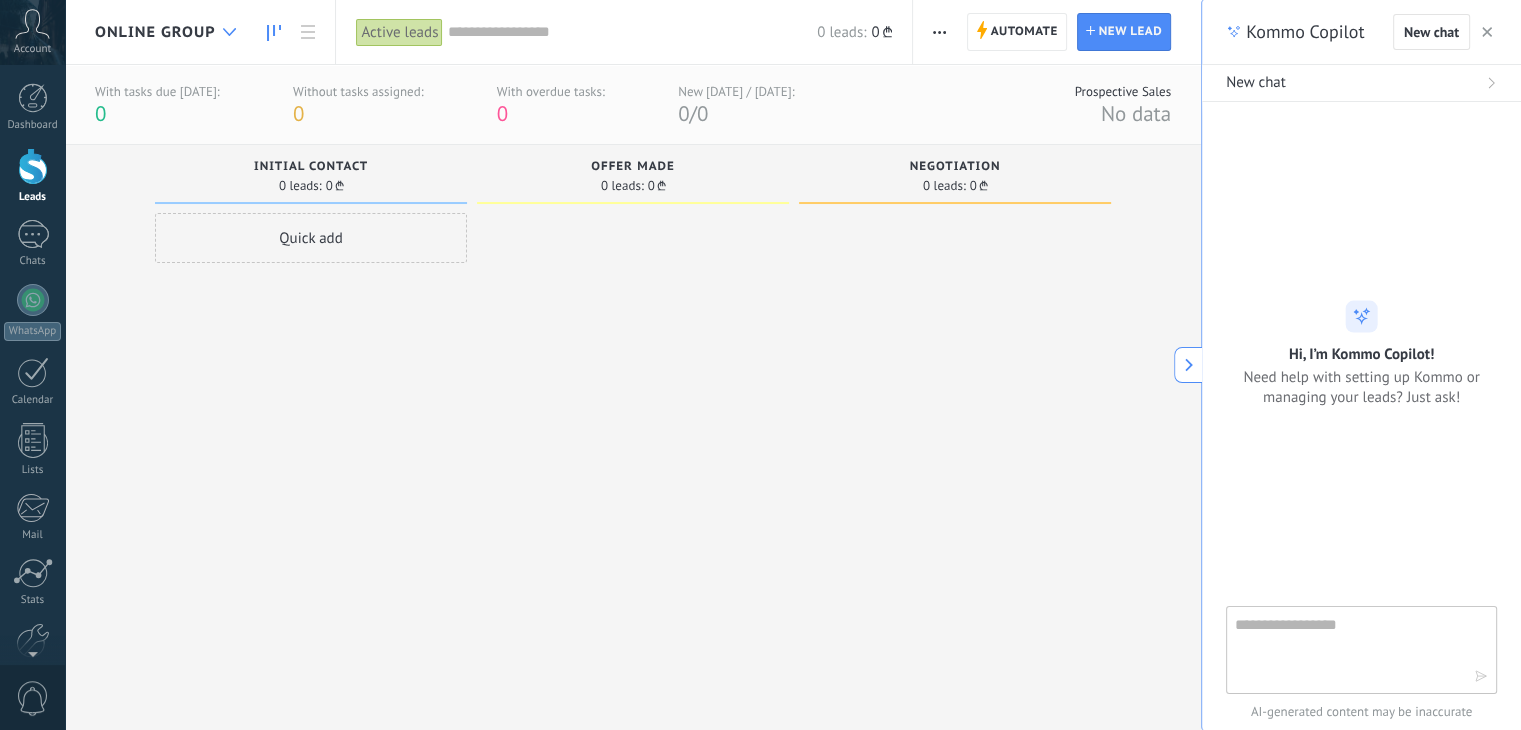 click at bounding box center [229, 32] 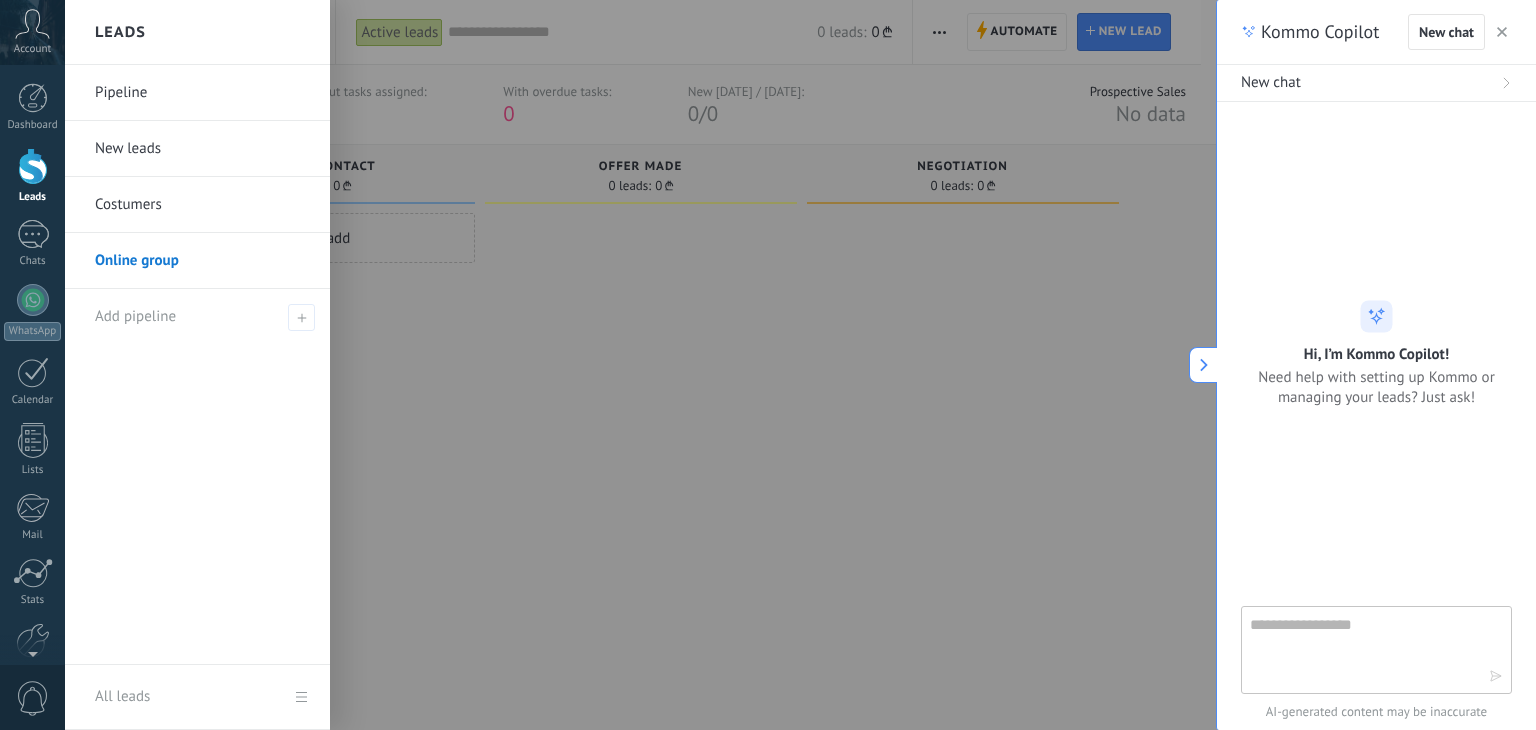 click on "Pipeline" at bounding box center (202, 93) 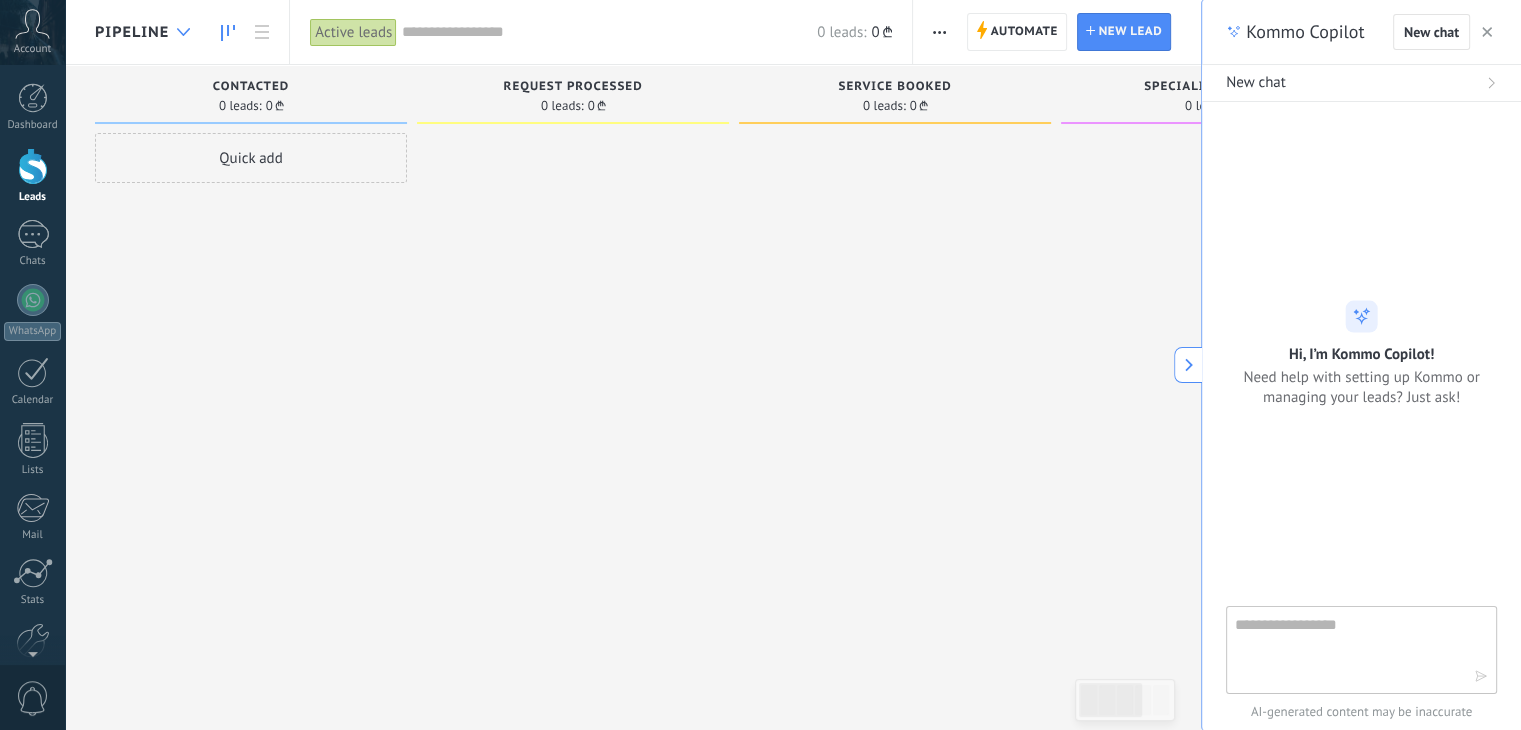 click at bounding box center (183, 32) 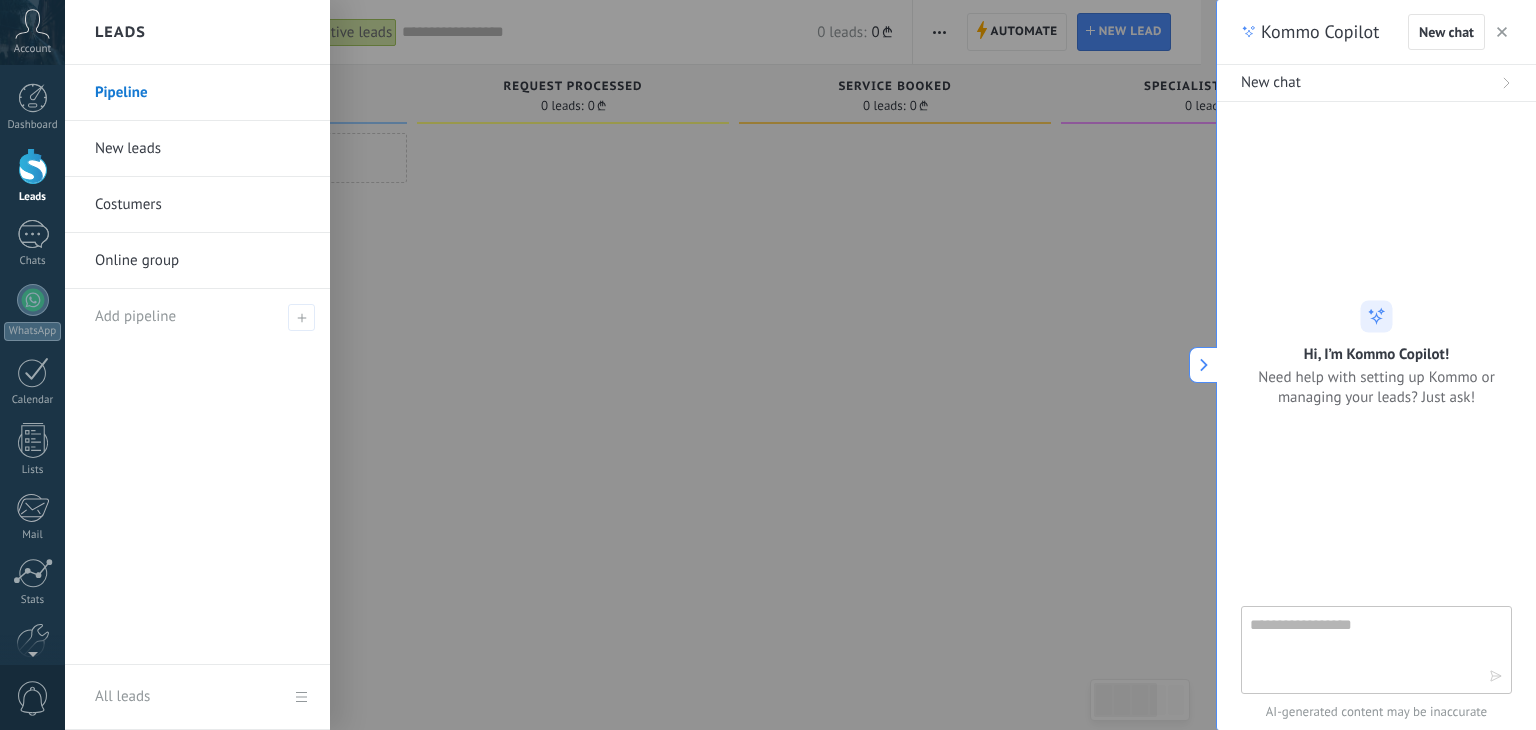 click on "New leads" at bounding box center (202, 149) 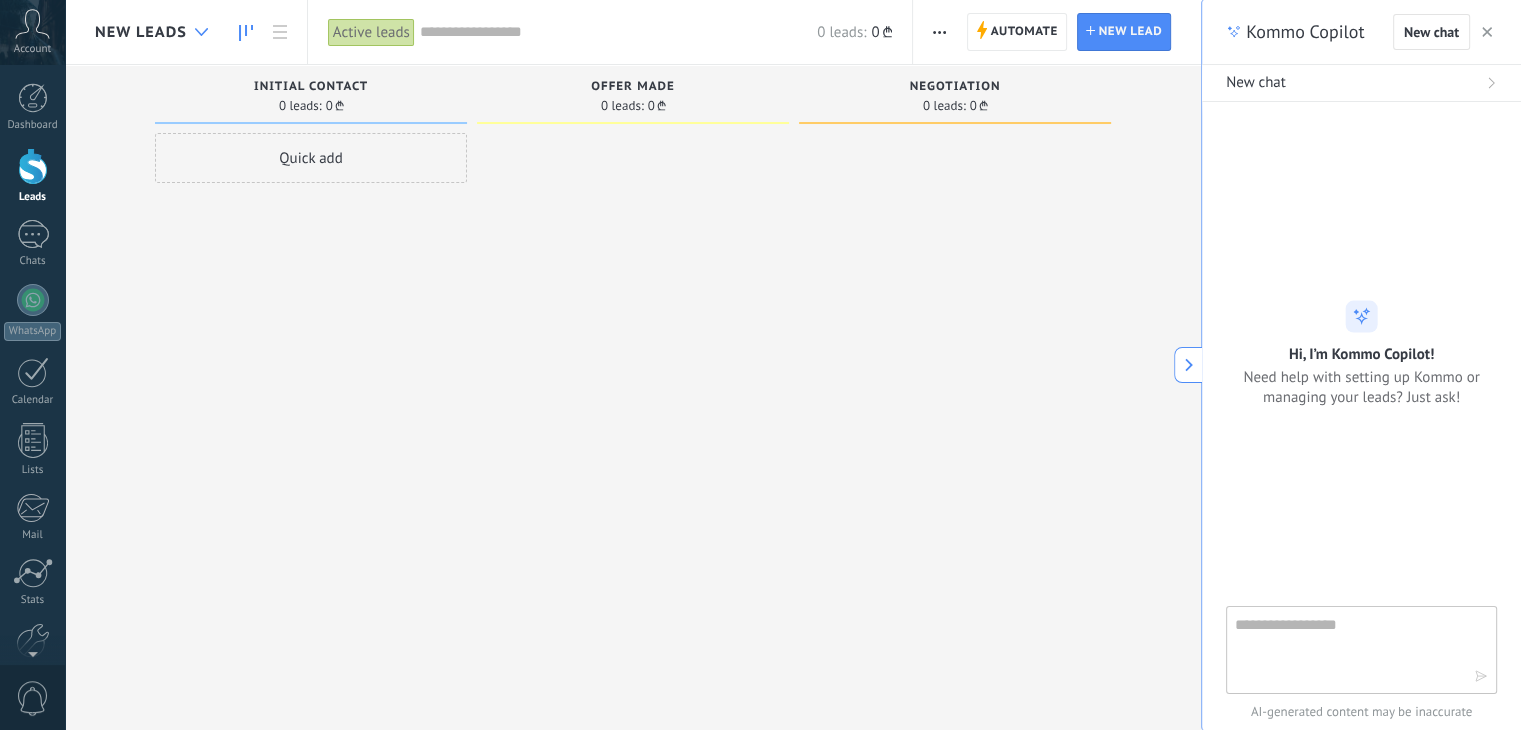 click 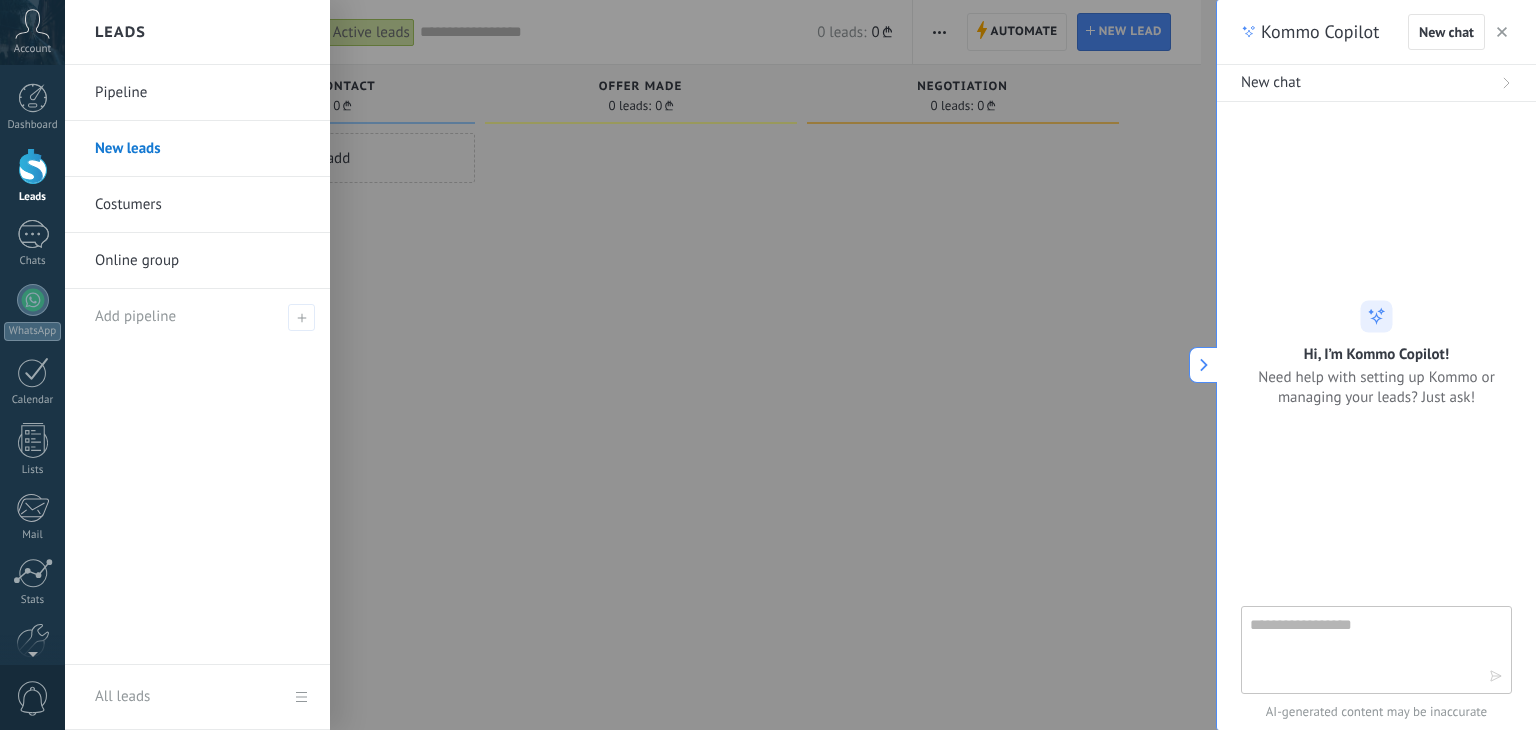 click on "Pipeline" at bounding box center [202, 93] 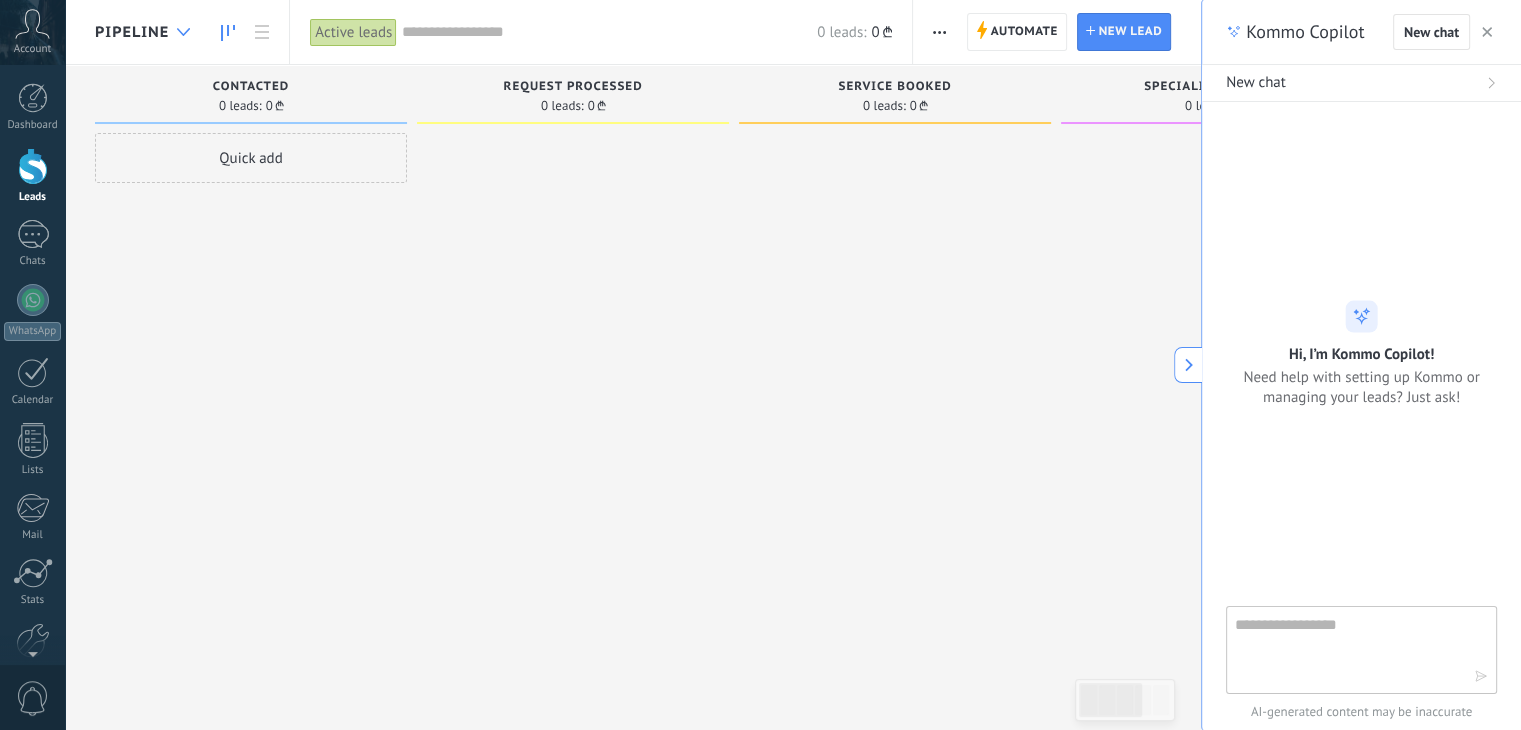 click at bounding box center (183, 32) 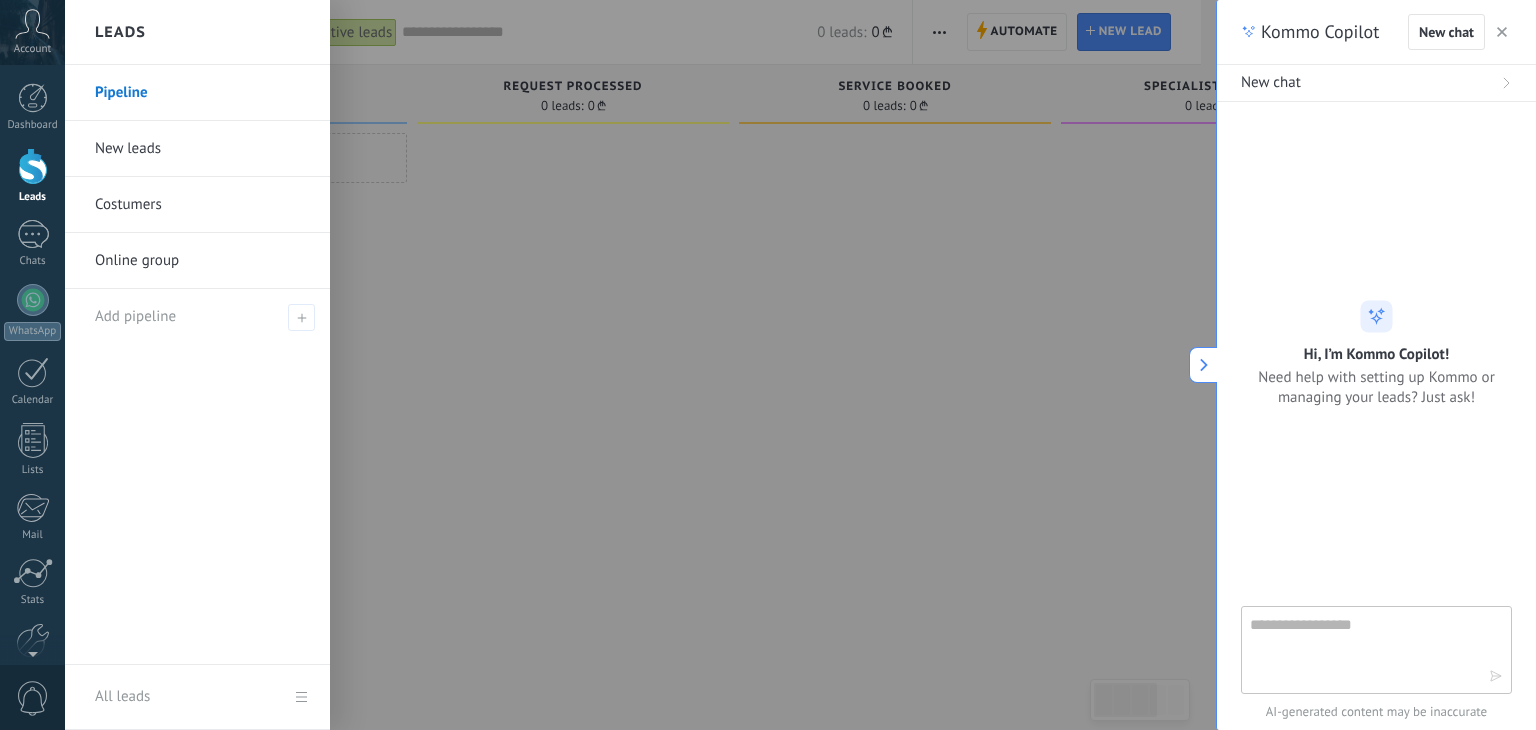 click on "Leads" at bounding box center (120, 32) 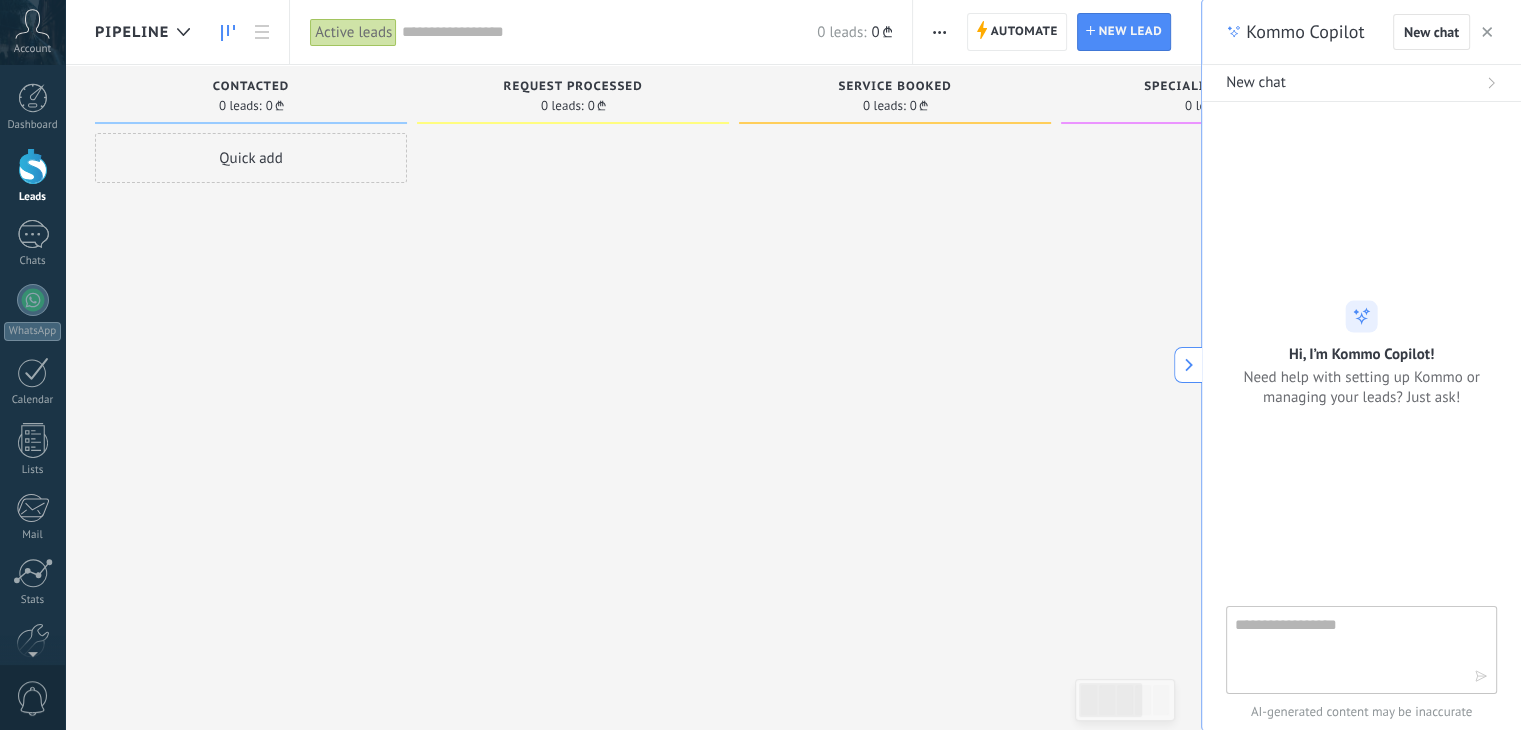 click at bounding box center [939, 32] 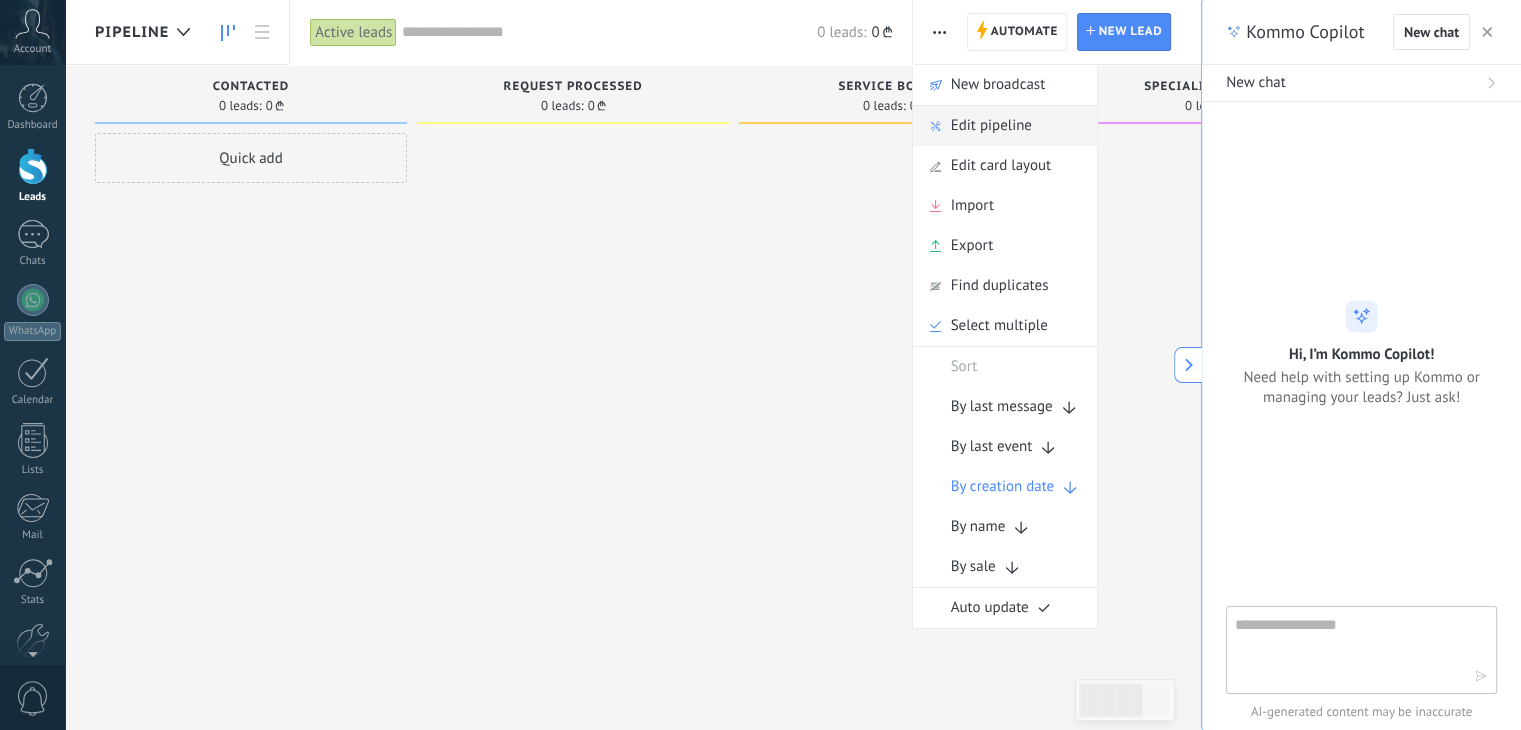 click on "Edit pipeline" at bounding box center [991, 126] 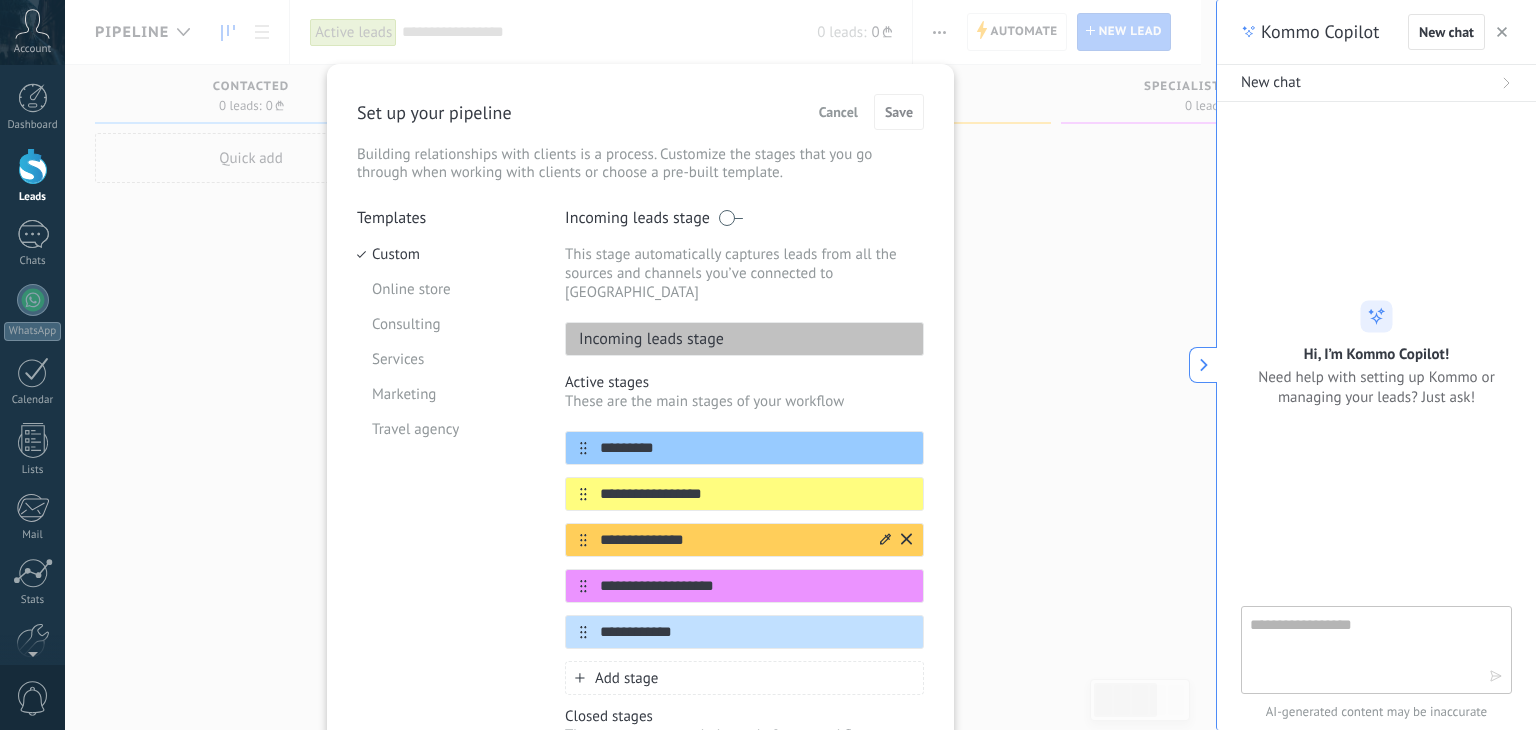 scroll, scrollTop: 0, scrollLeft: 0, axis: both 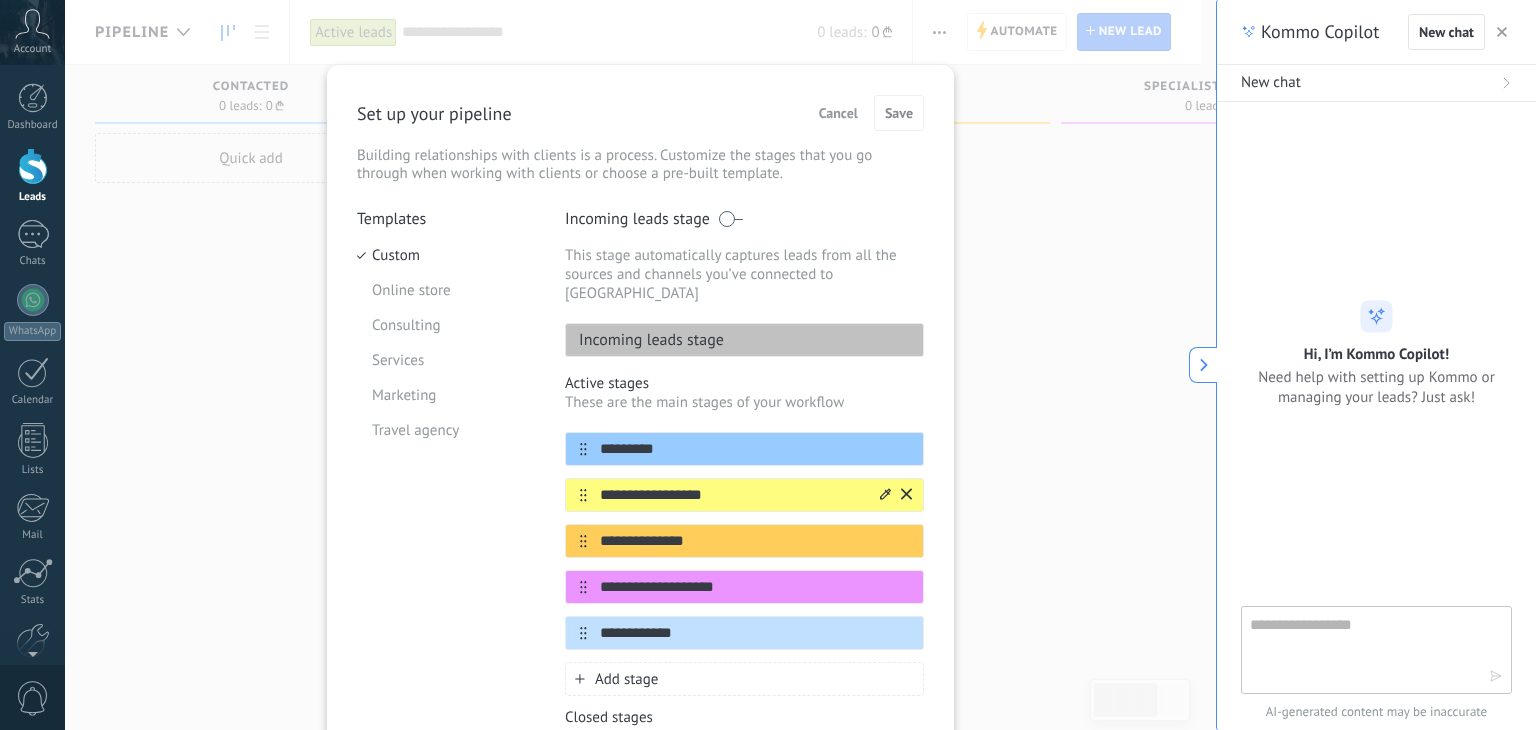 click 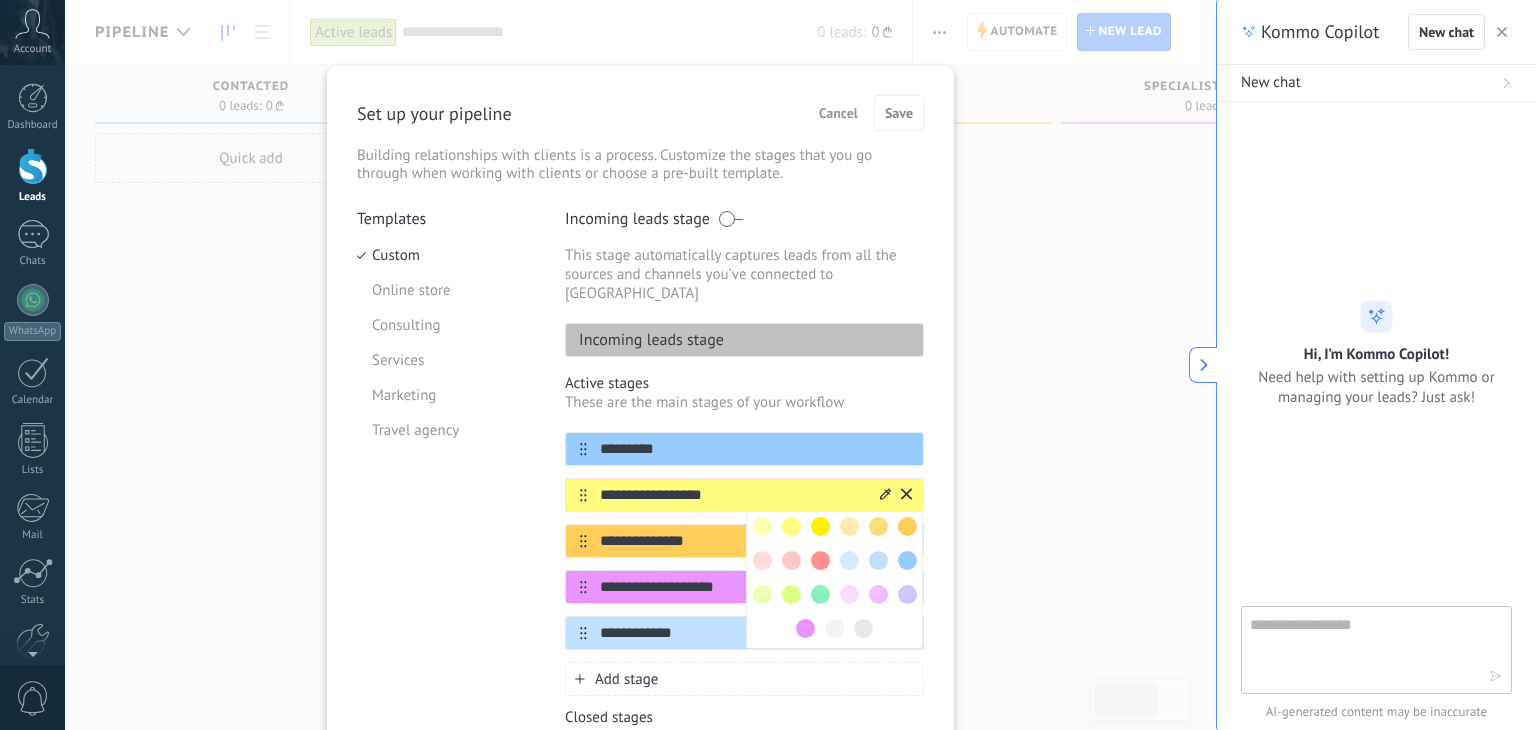 click on "Templates Custom Online store Consulting Services Marketing Travel agency" at bounding box center [446, 531] 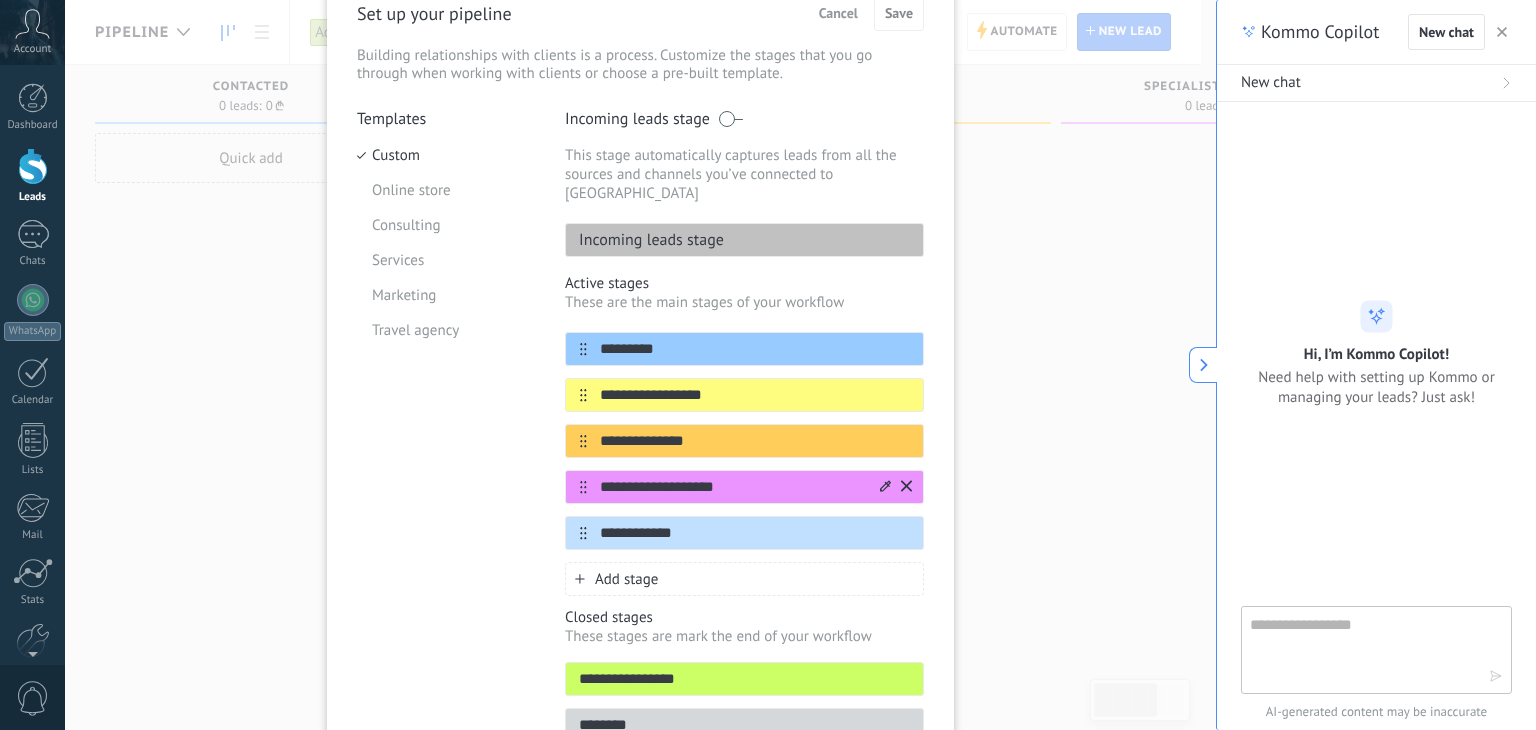 scroll, scrollTop: 198, scrollLeft: 0, axis: vertical 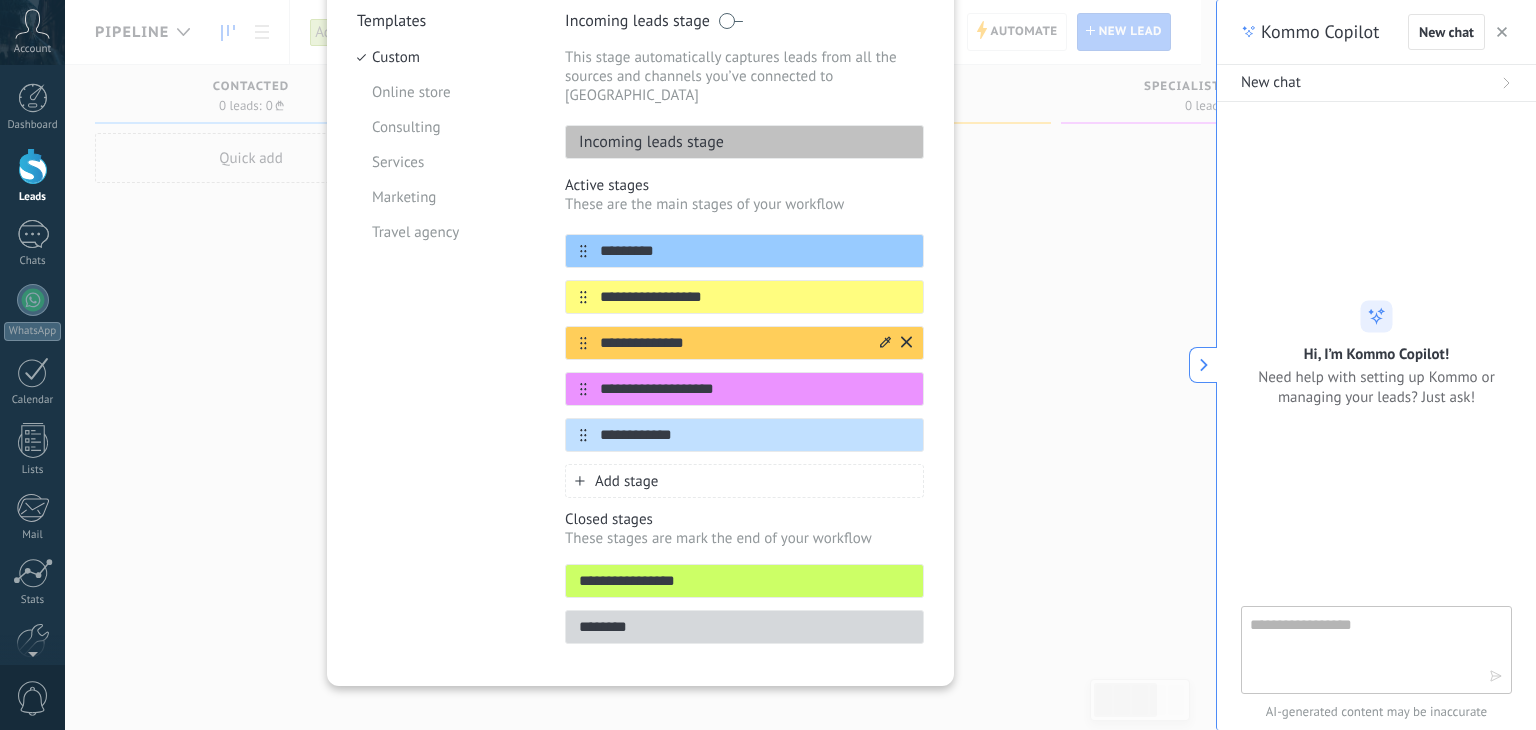 click 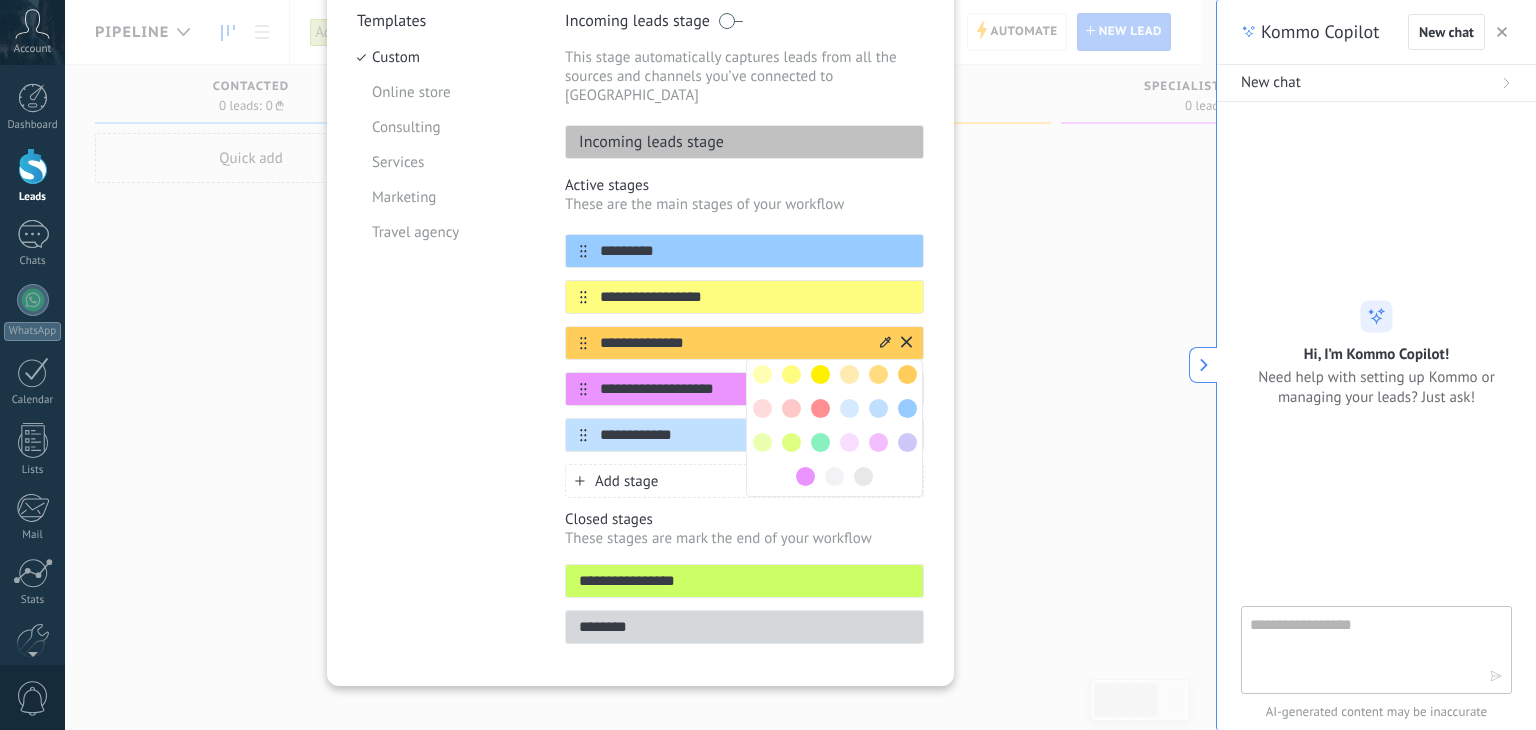 click on "**********" at bounding box center [744, 343] 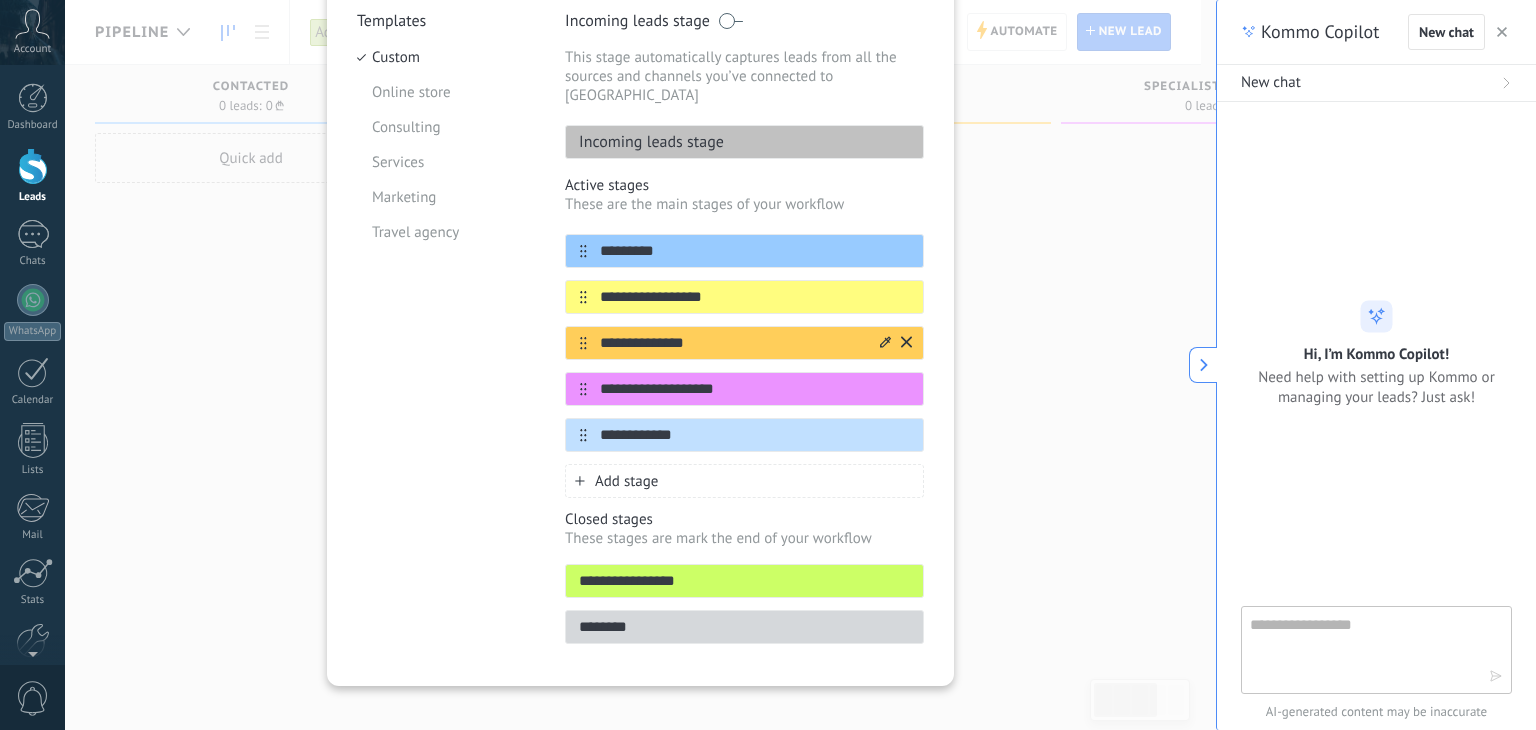 click on "**********" at bounding box center (732, 343) 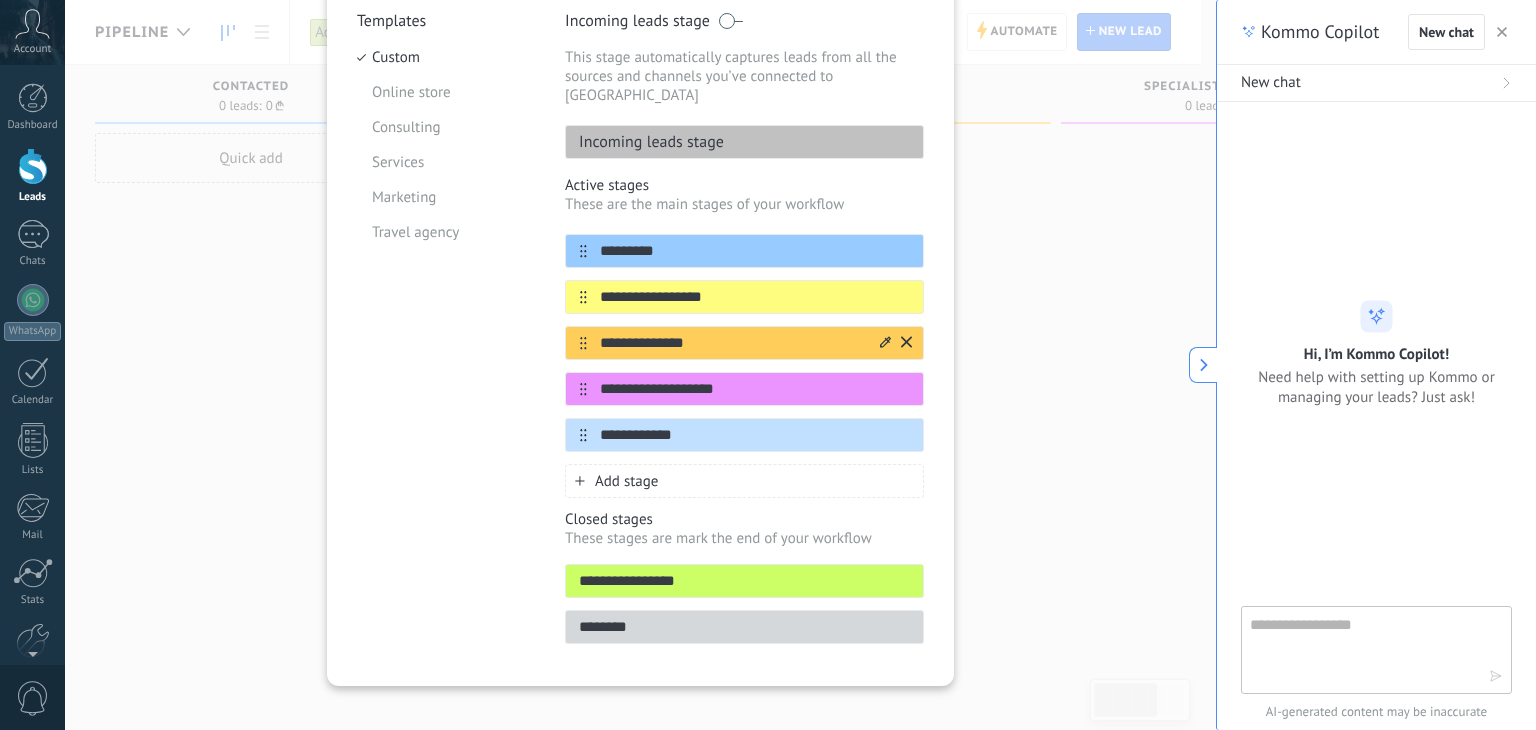 drag, startPoint x: 640, startPoint y: 324, endPoint x: 597, endPoint y: 324, distance: 43 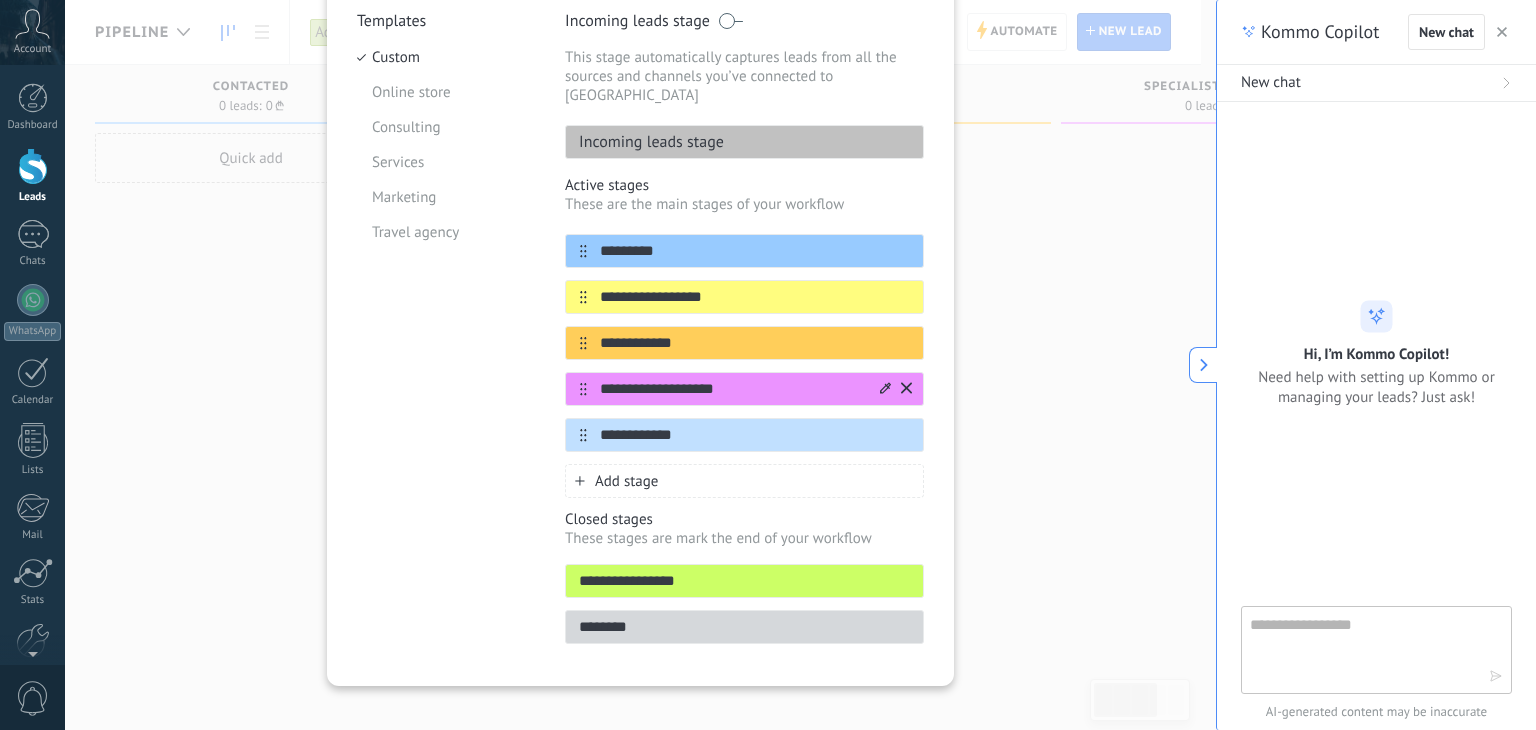 type on "**********" 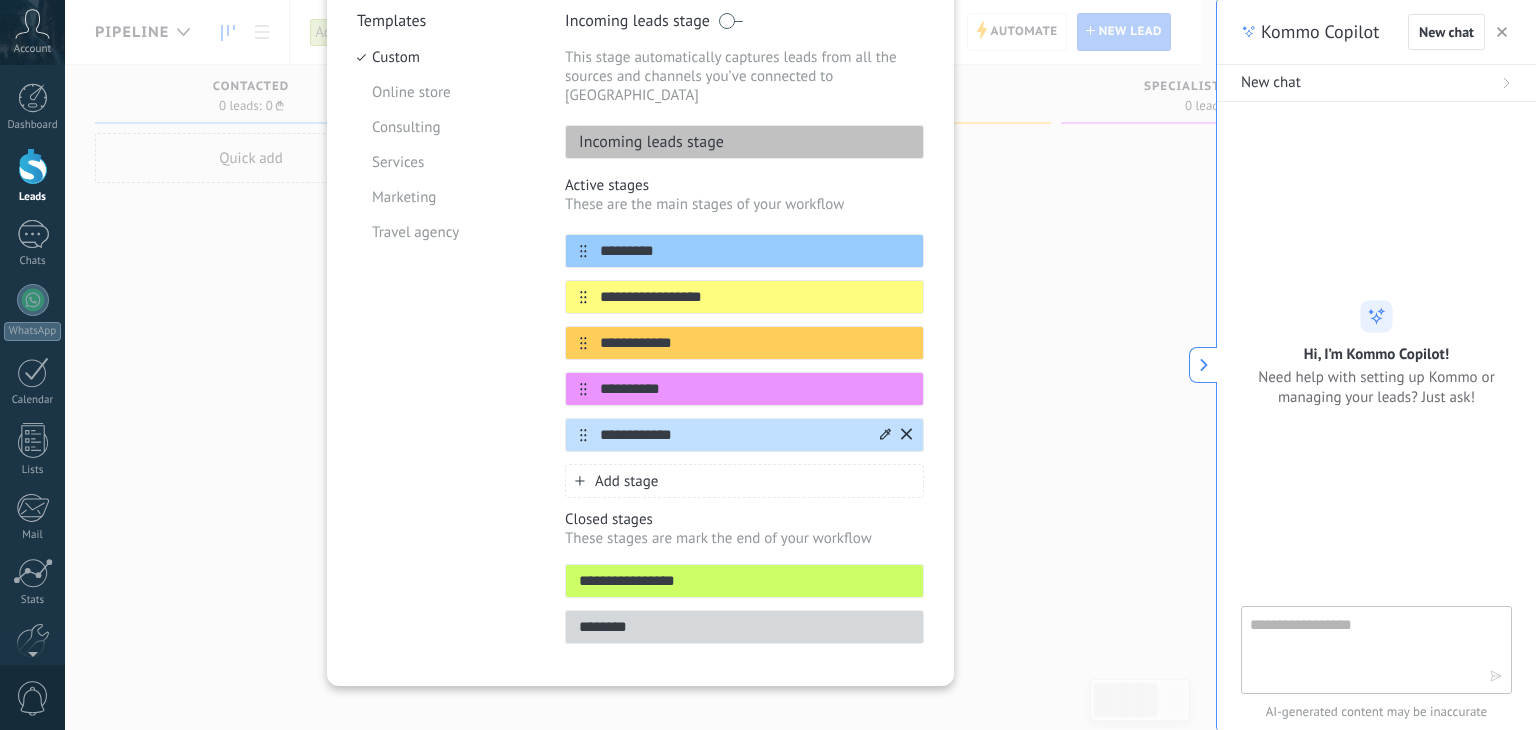 type on "**********" 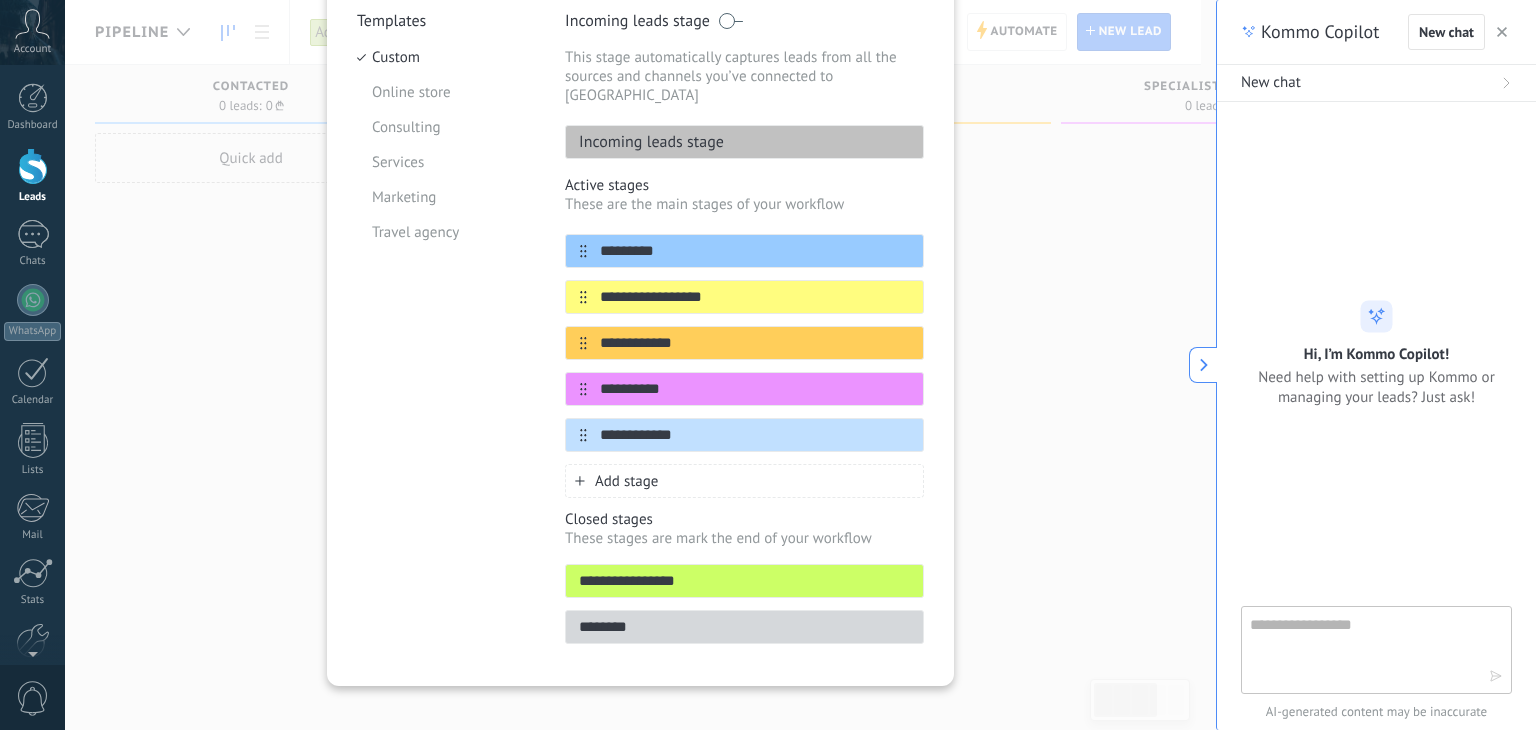 drag, startPoint x: 662, startPoint y: 233, endPoint x: 524, endPoint y: 253, distance: 139.44174 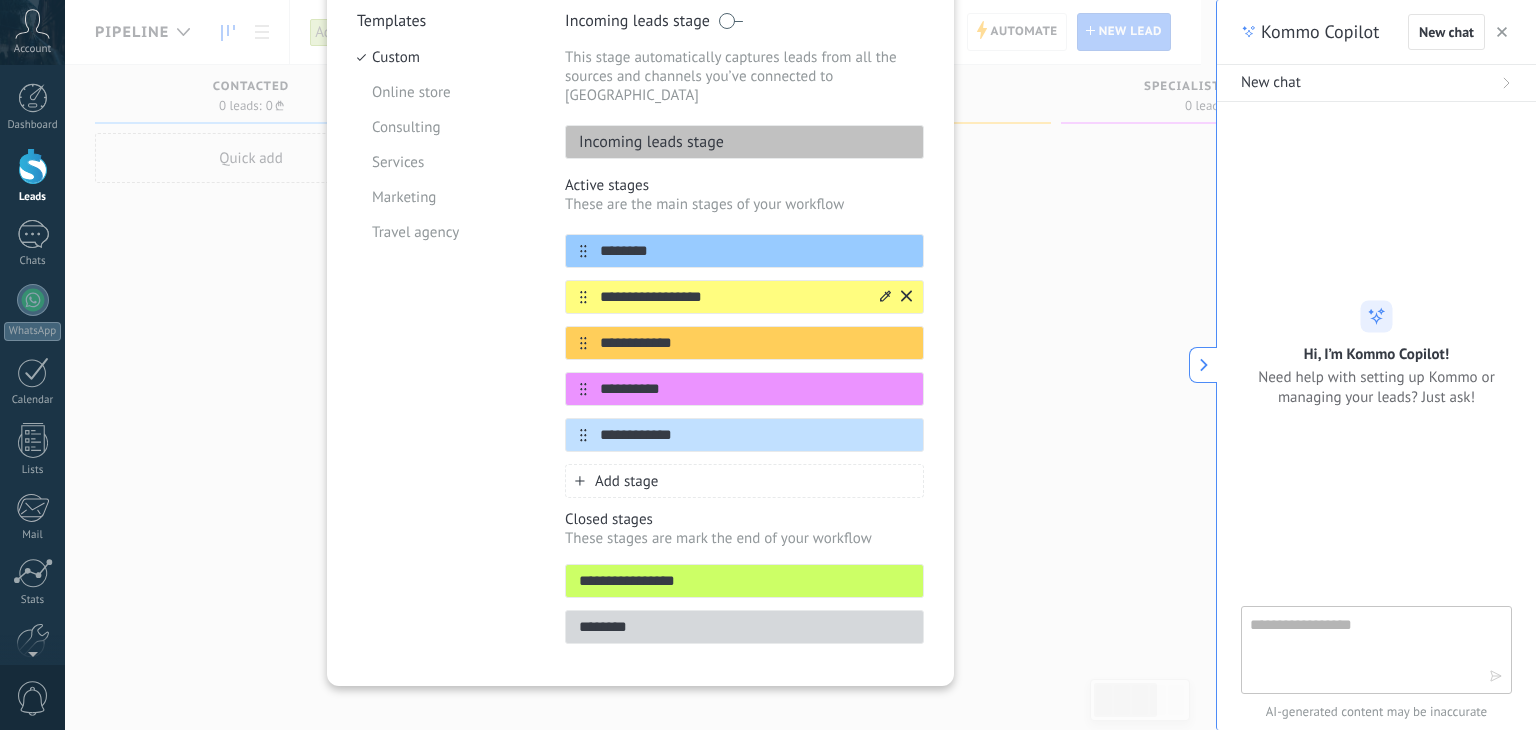 type on "********" 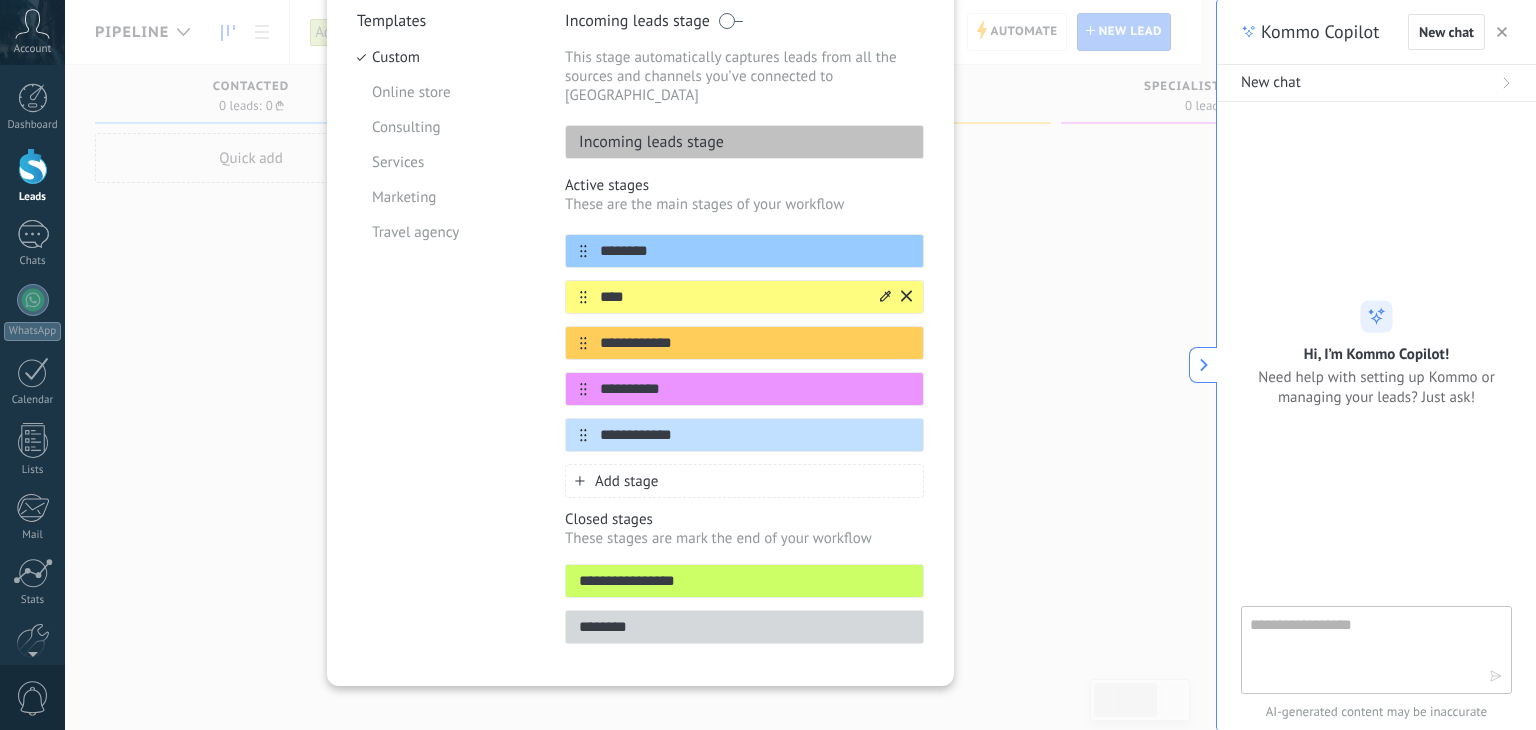 drag, startPoint x: 633, startPoint y: 273, endPoint x: 584, endPoint y: 273, distance: 49 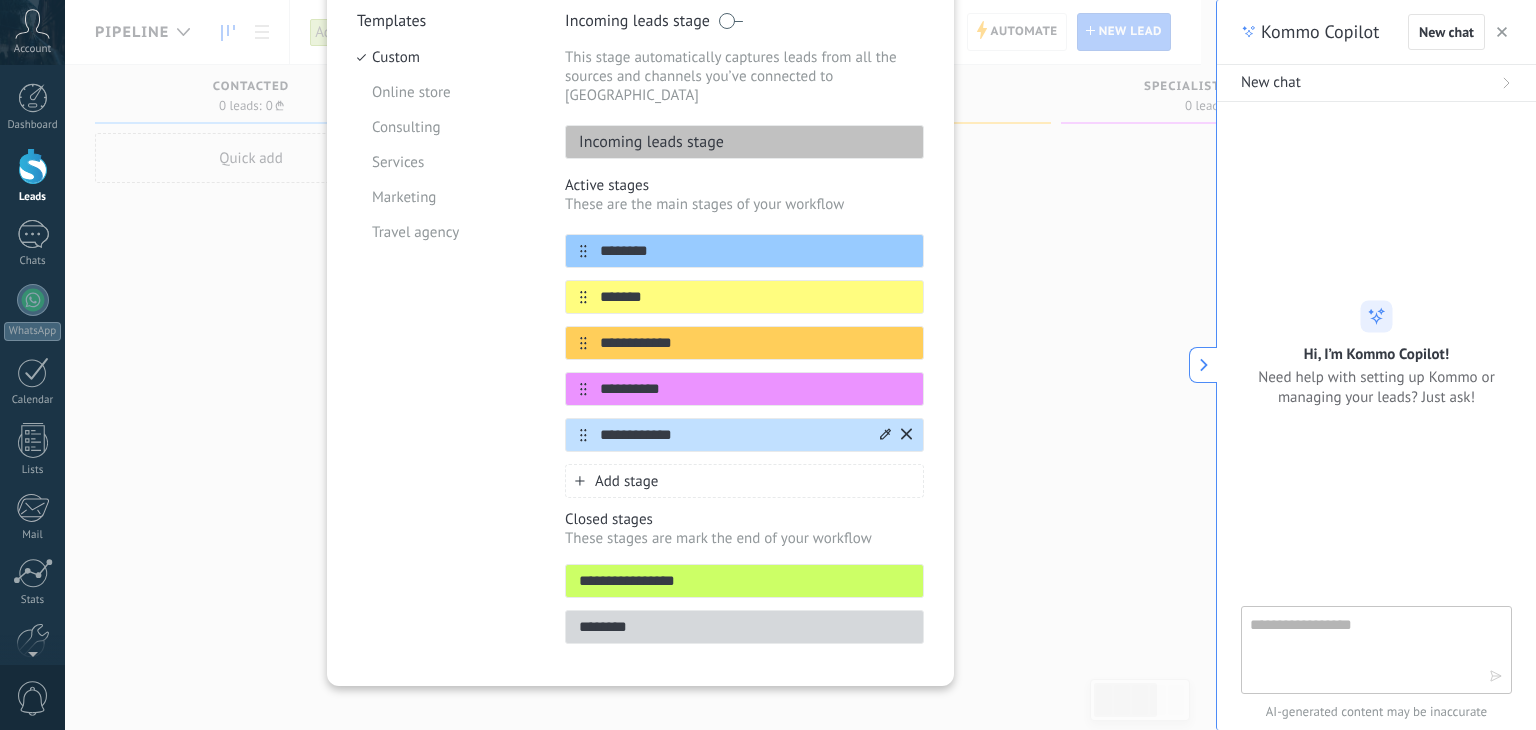 type on "*******" 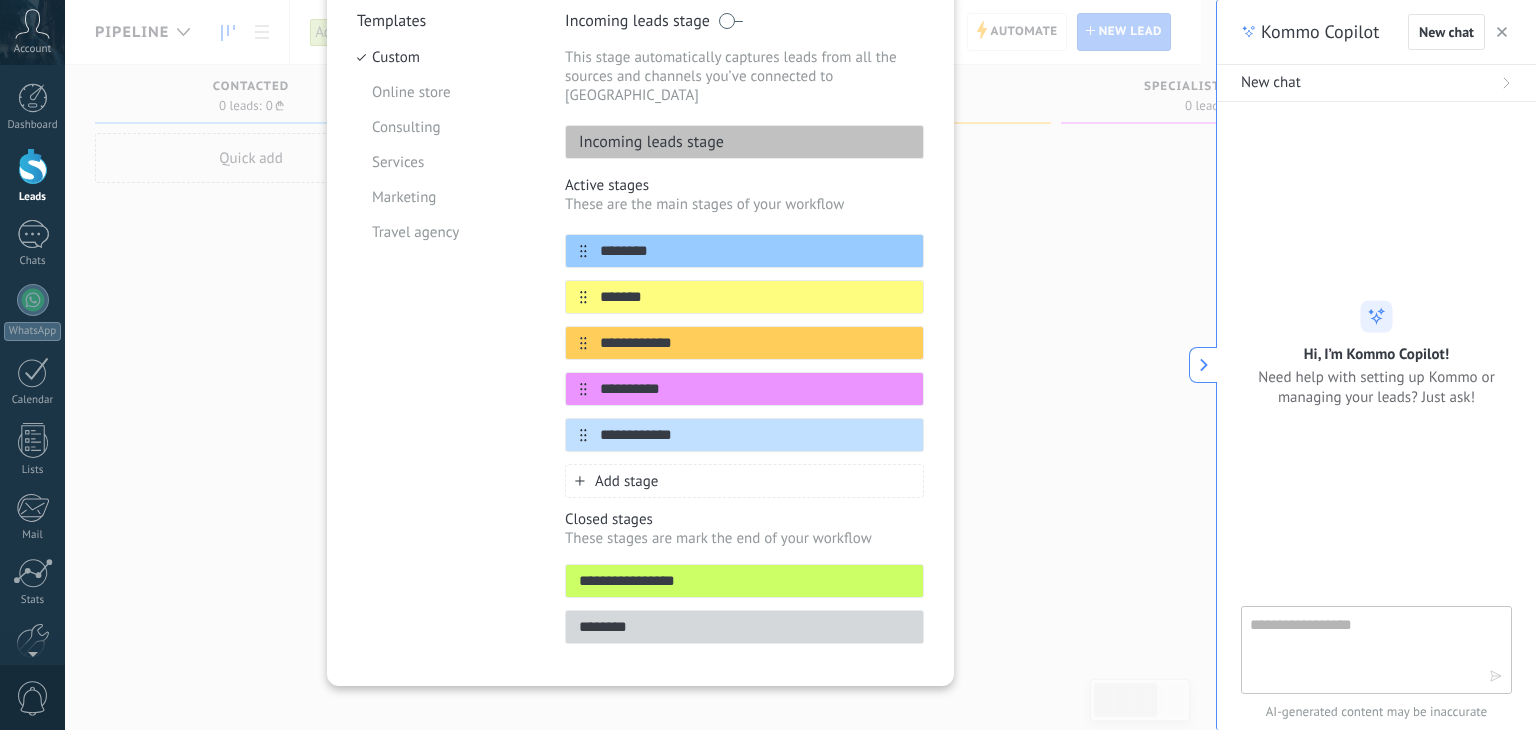 drag, startPoint x: 681, startPoint y: 414, endPoint x: 552, endPoint y: 425, distance: 129.46814 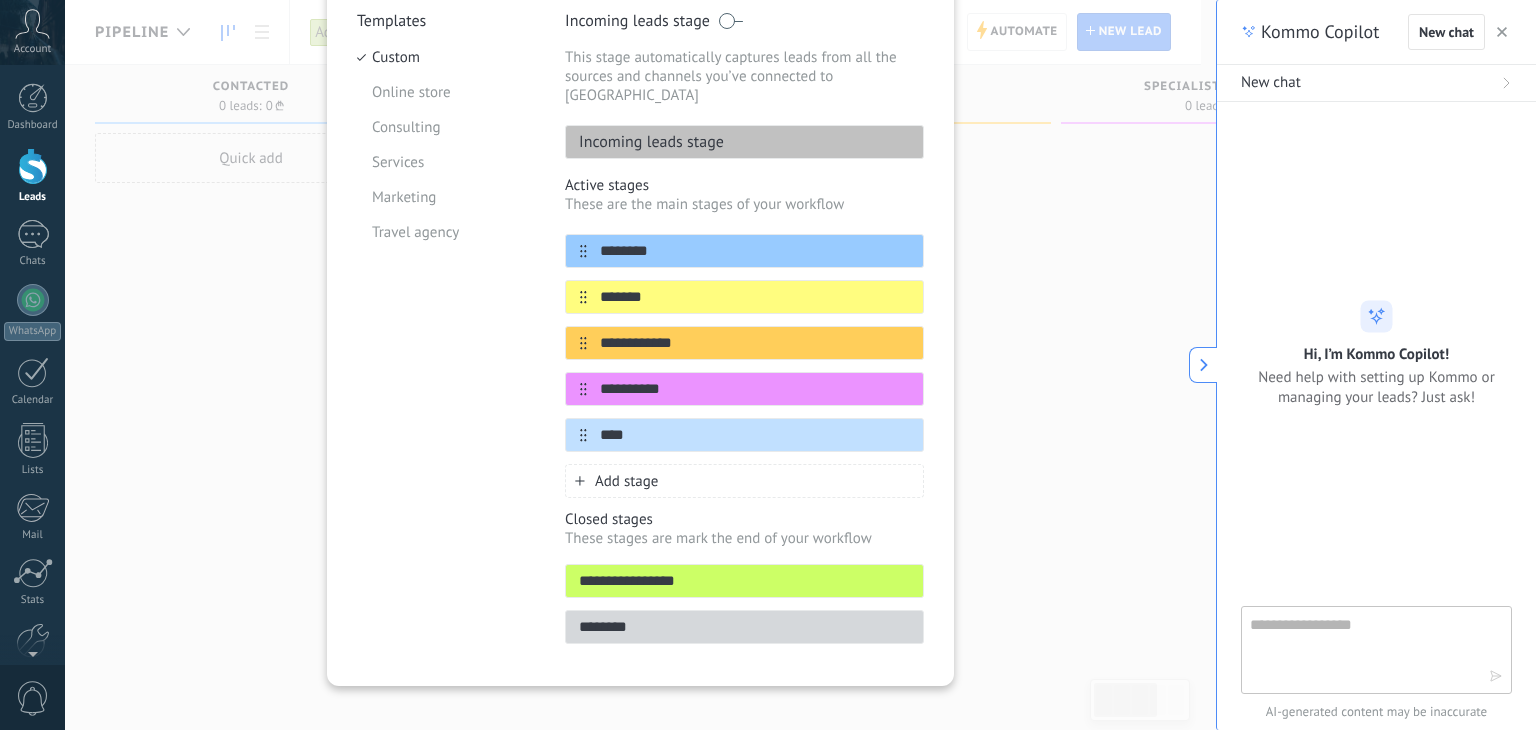 type on "****" 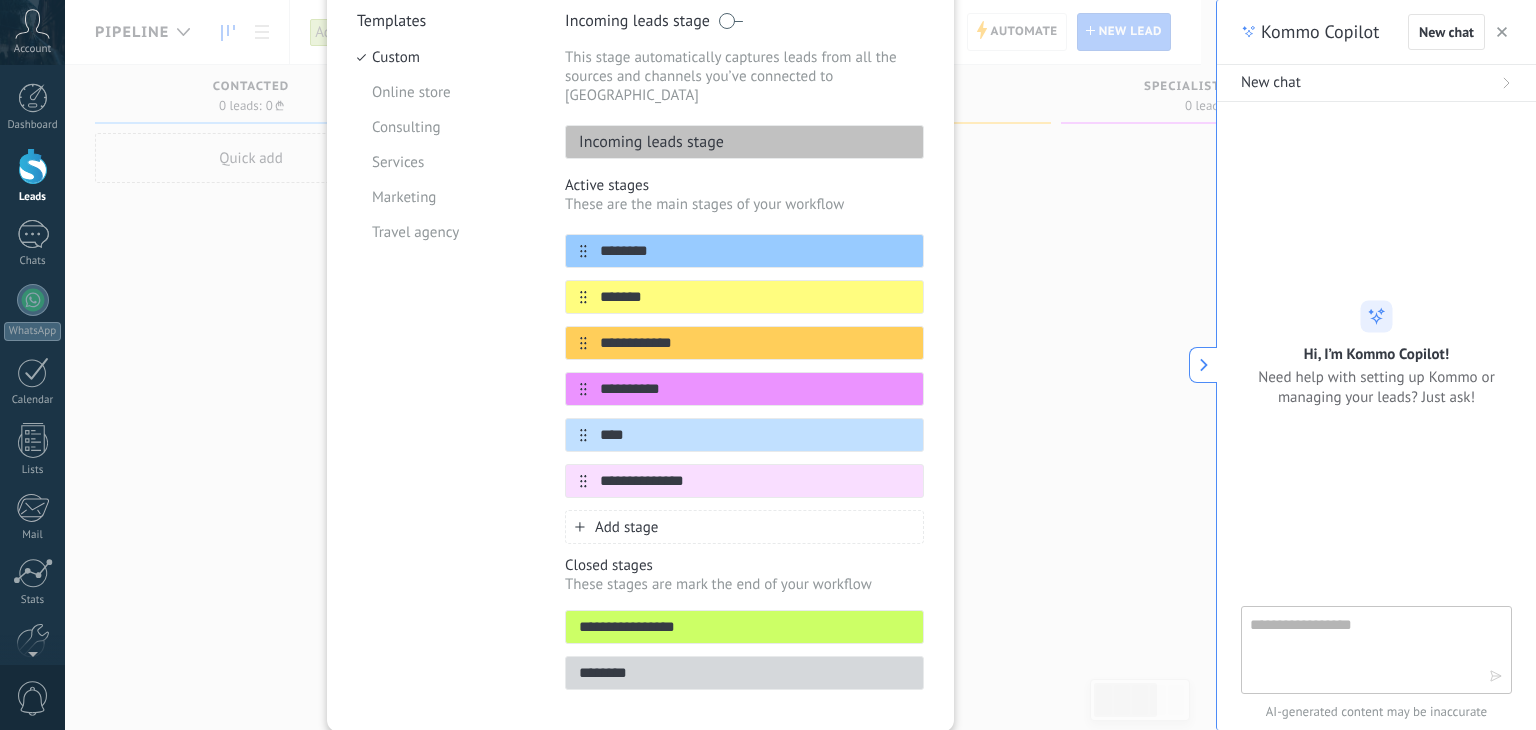 type on "**********" 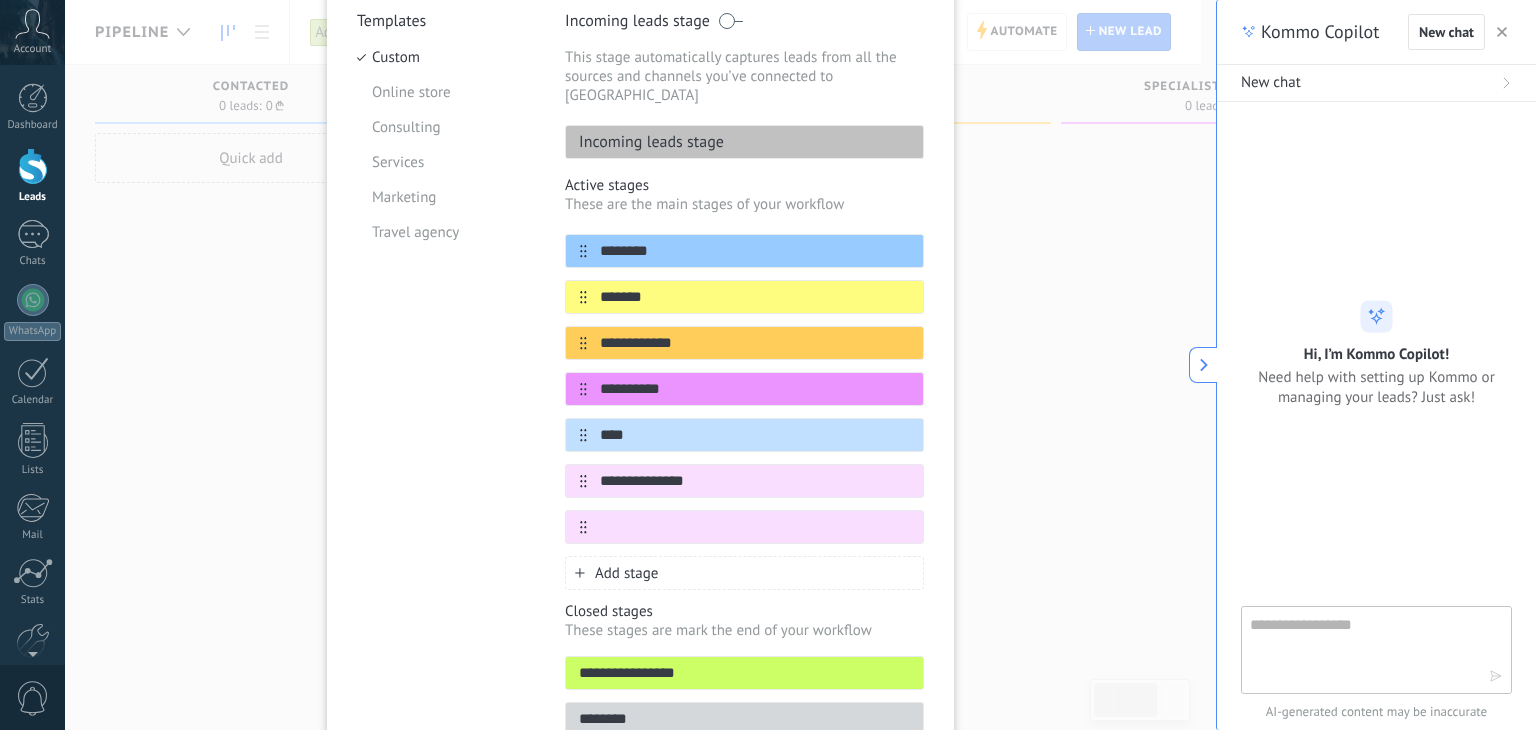 drag, startPoint x: 599, startPoint y: 692, endPoint x: 508, endPoint y: 444, distance: 264.16852 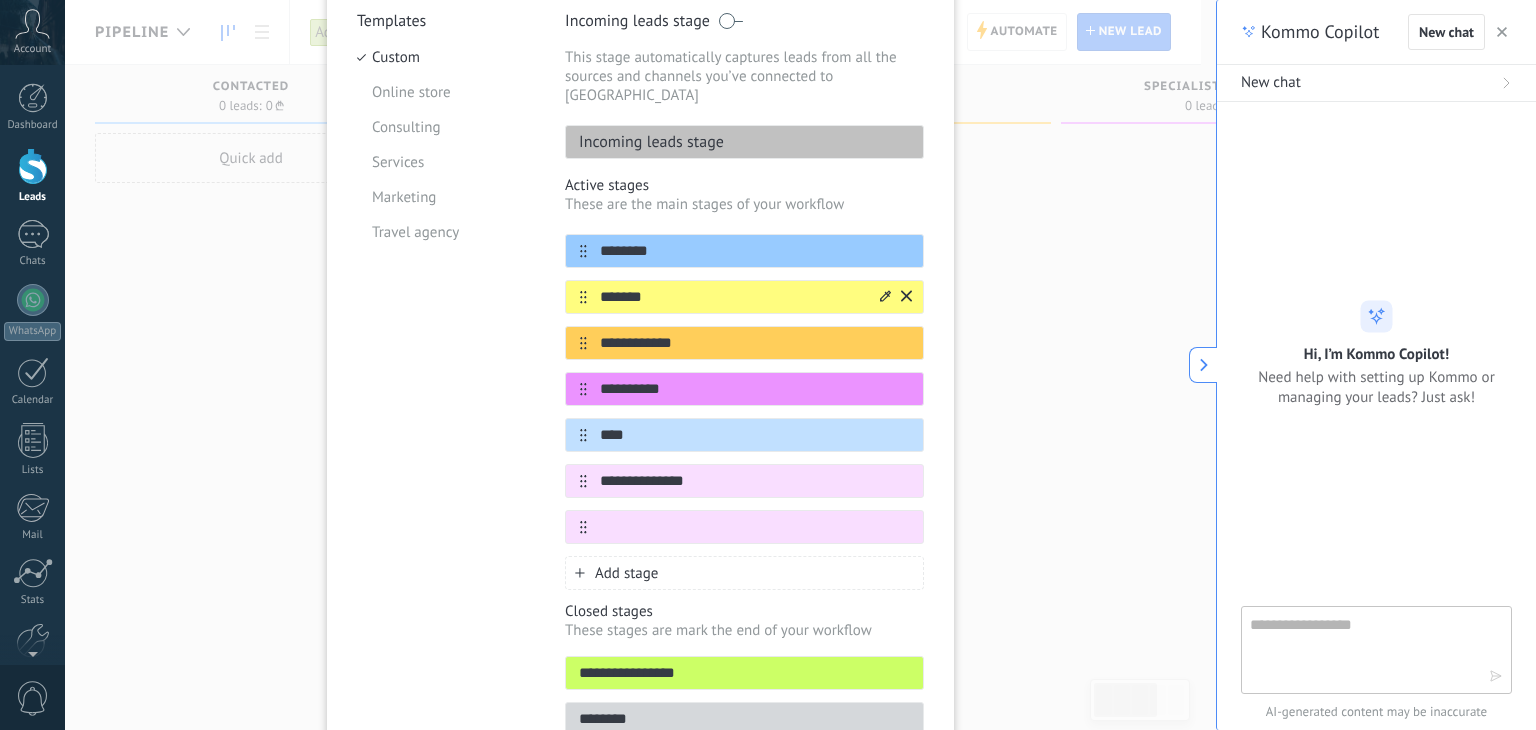 drag, startPoint x: 665, startPoint y: 276, endPoint x: 578, endPoint y: 268, distance: 87.36704 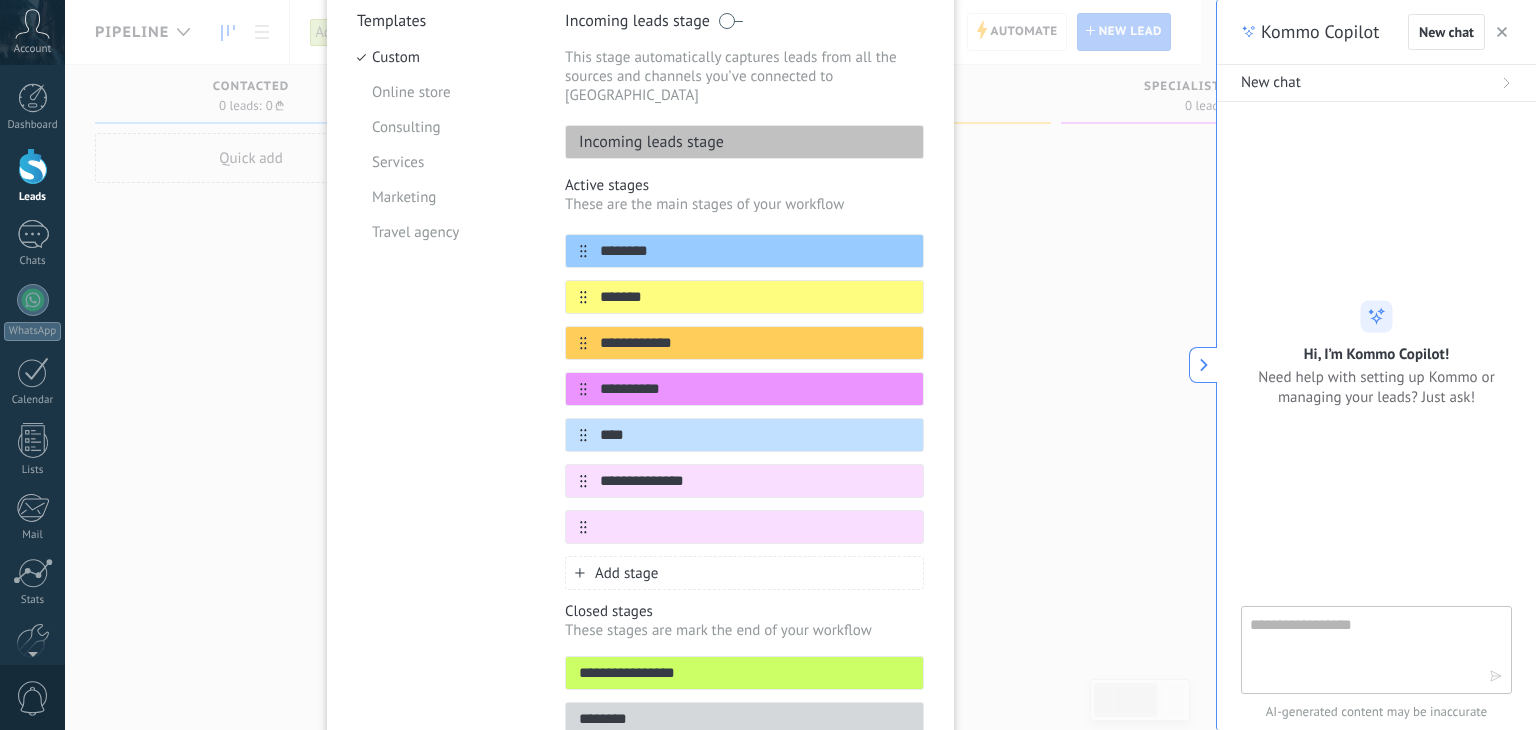 click on "Active stages" at bounding box center (744, 185) 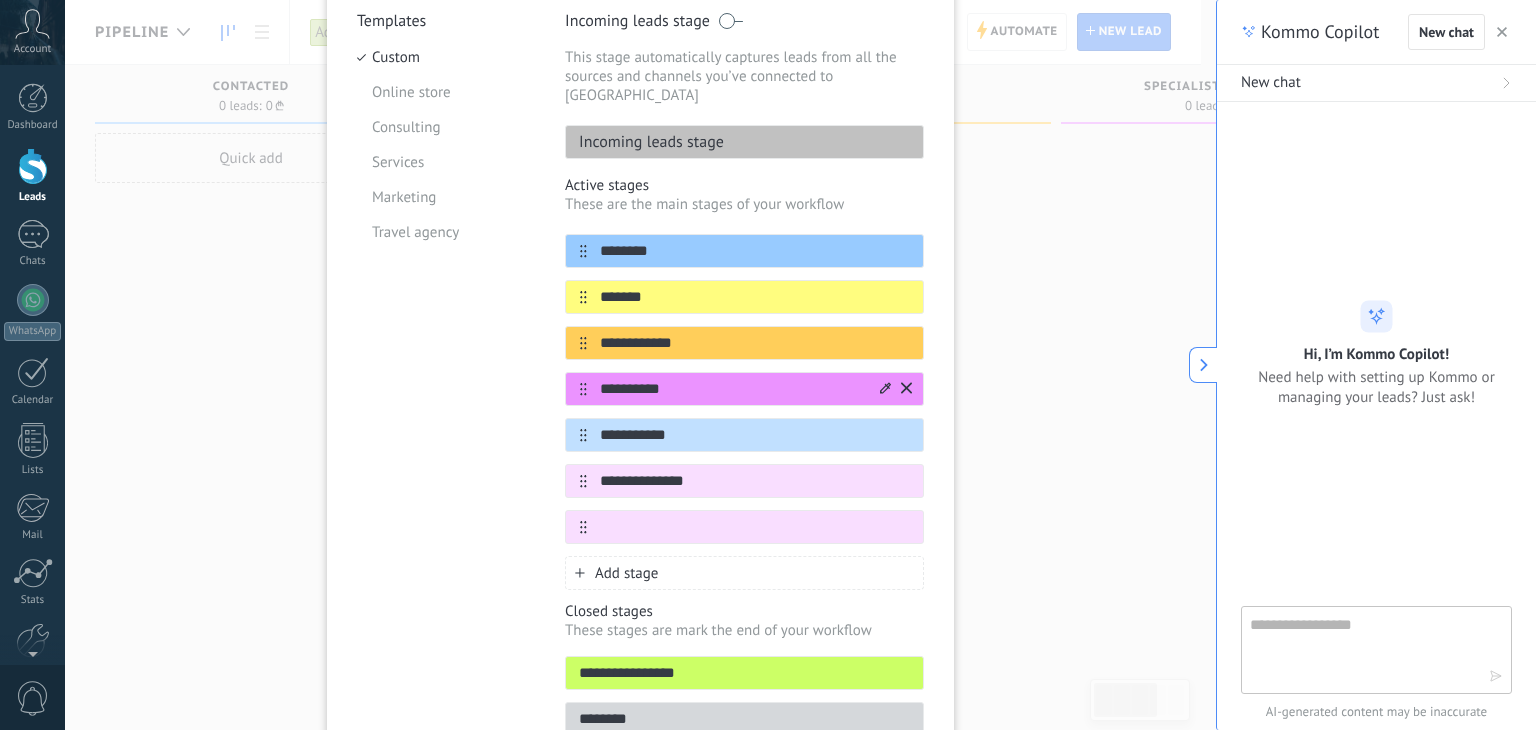 type on "**********" 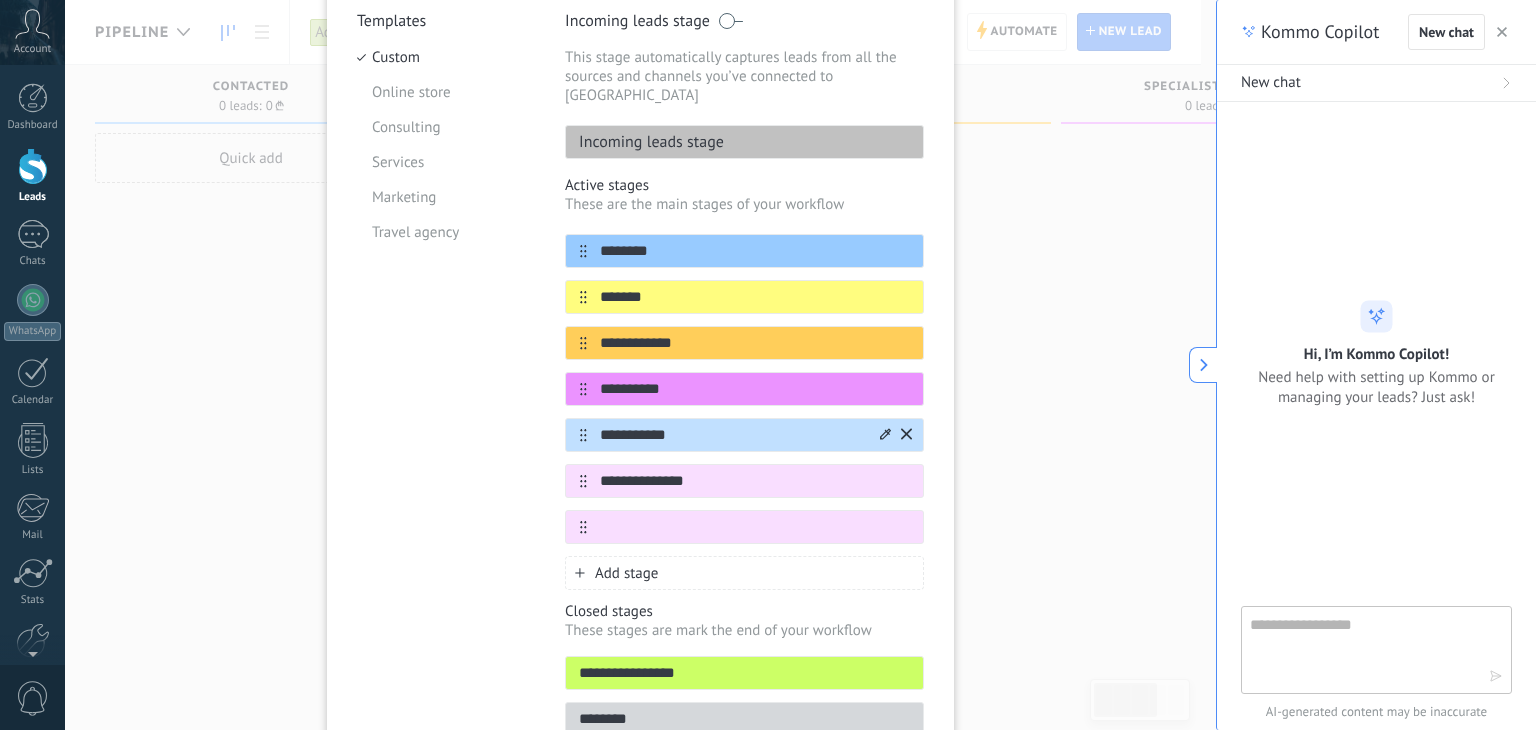 type on "**********" 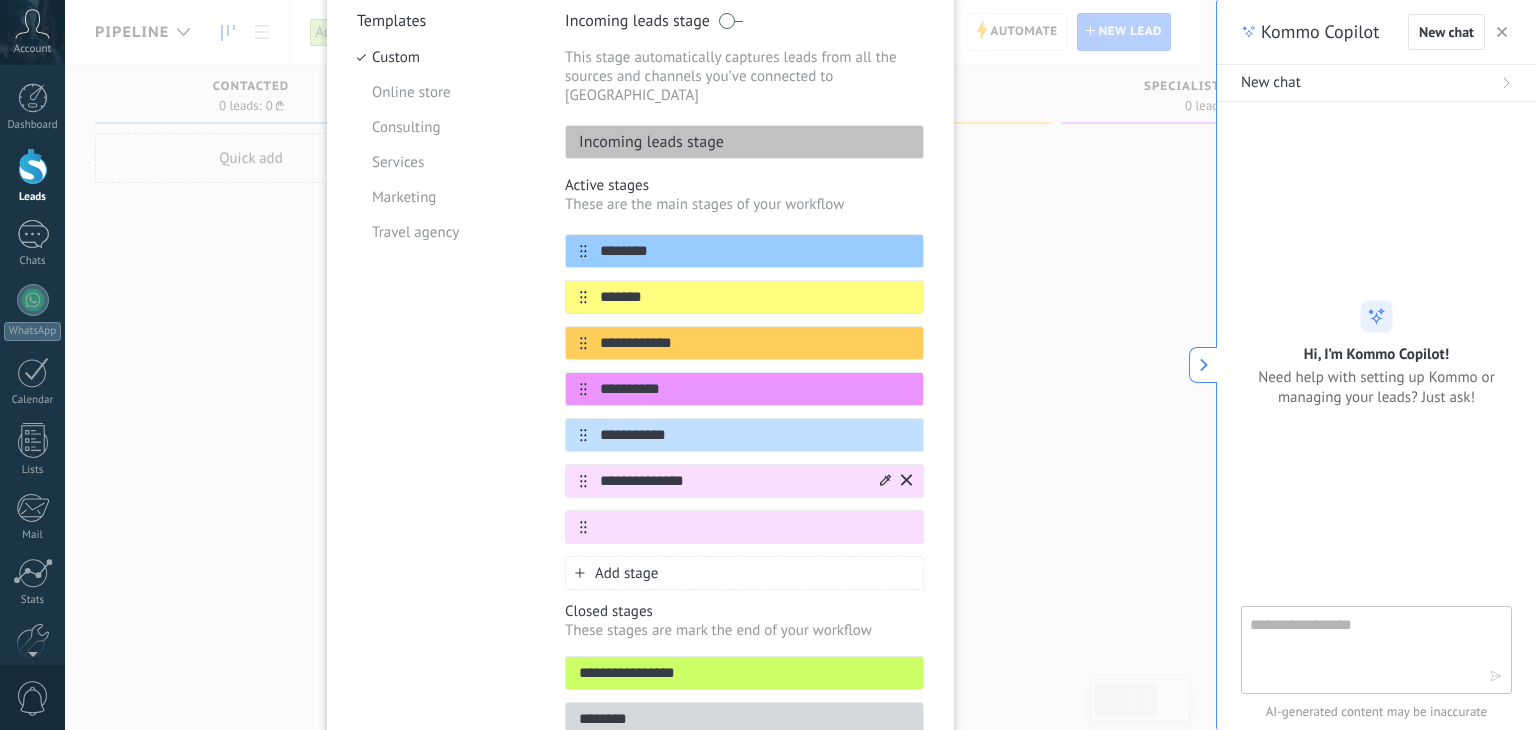 type on "**********" 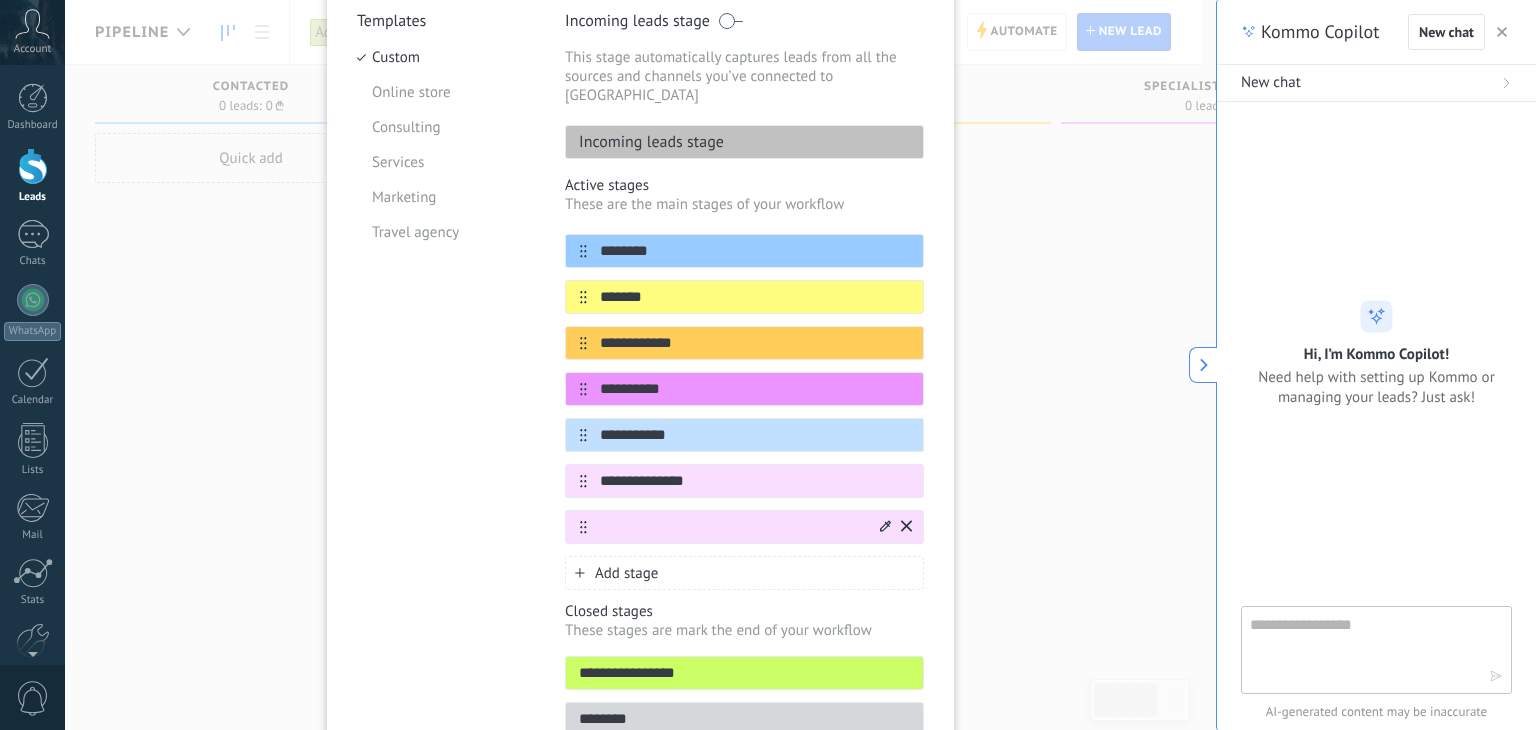type on "**********" 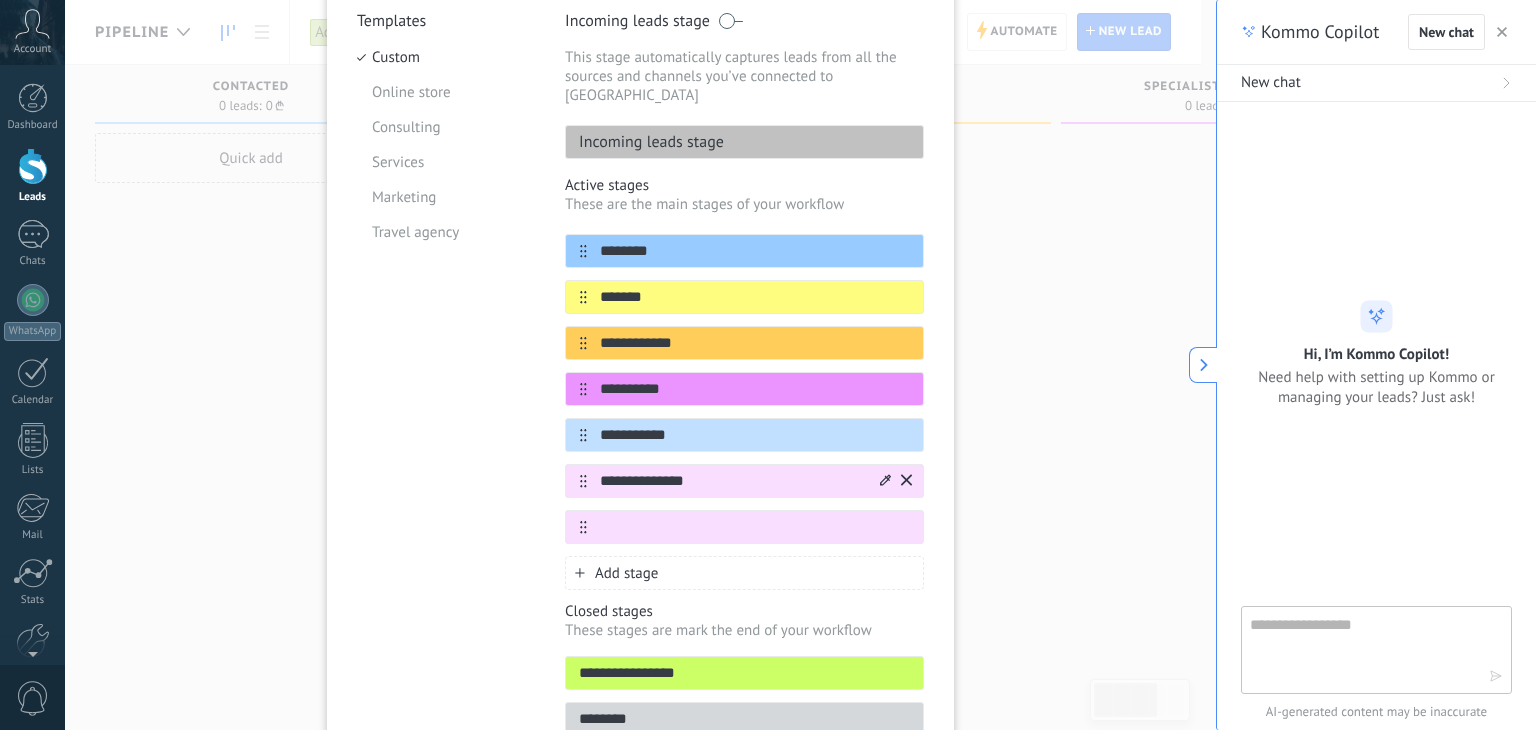 click 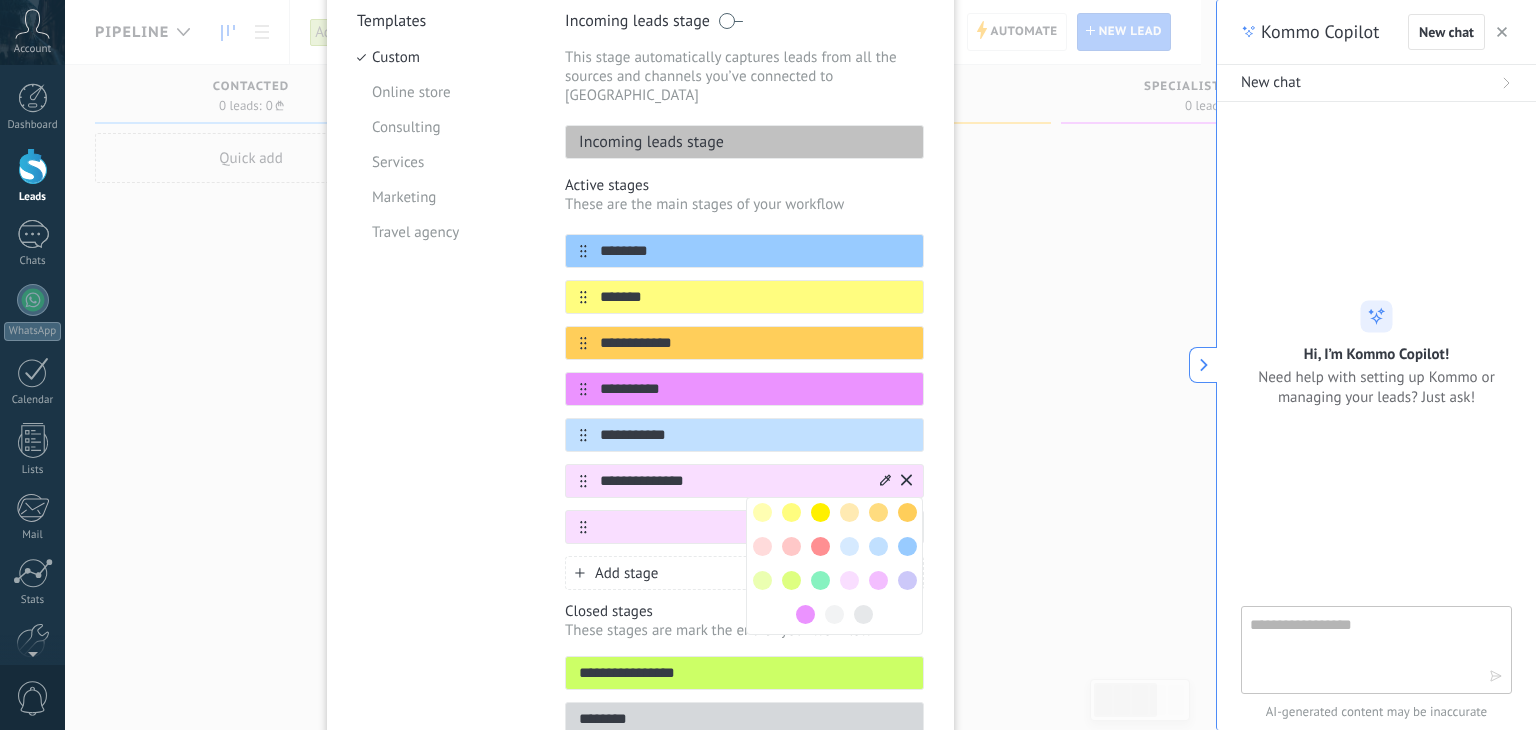 click at bounding box center [791, 546] 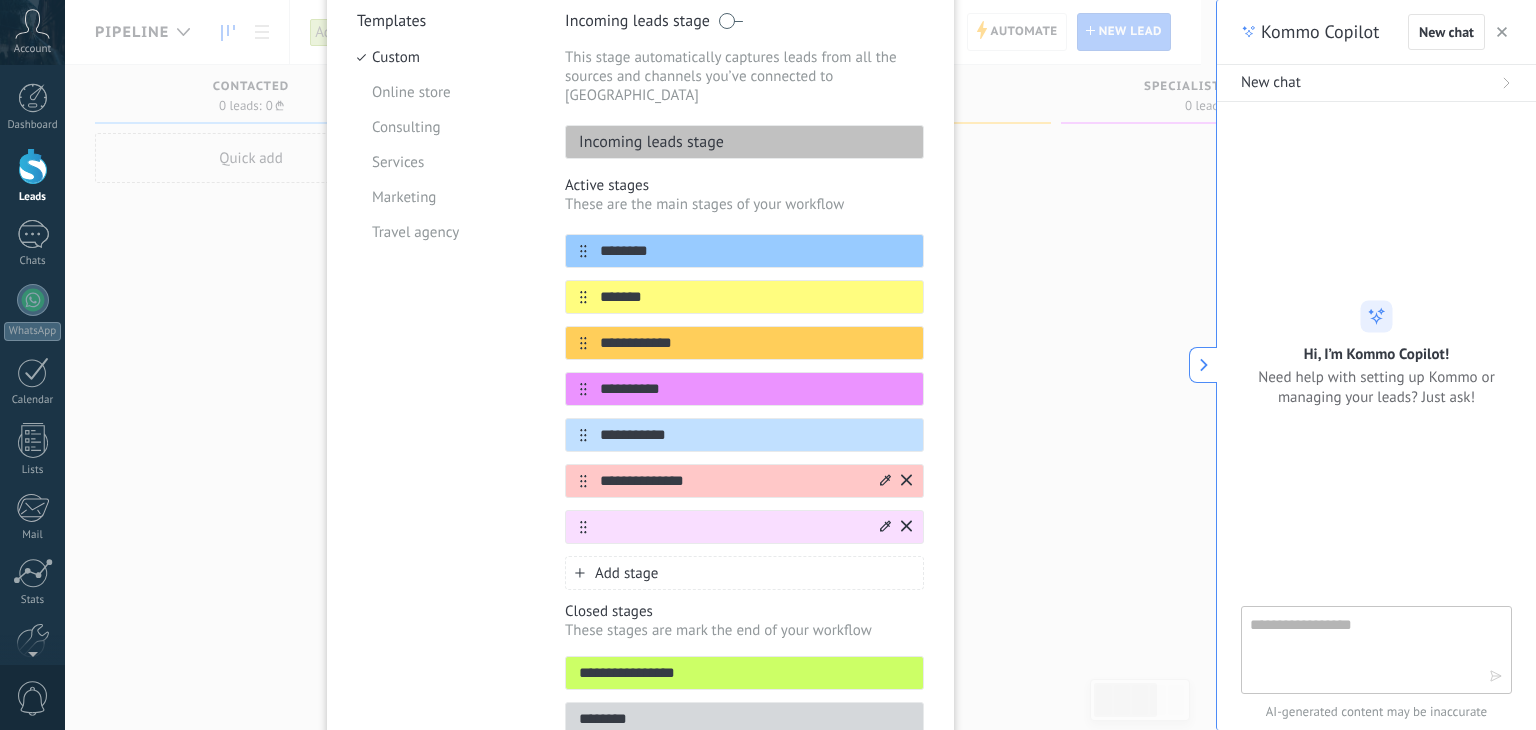 click at bounding box center [732, 527] 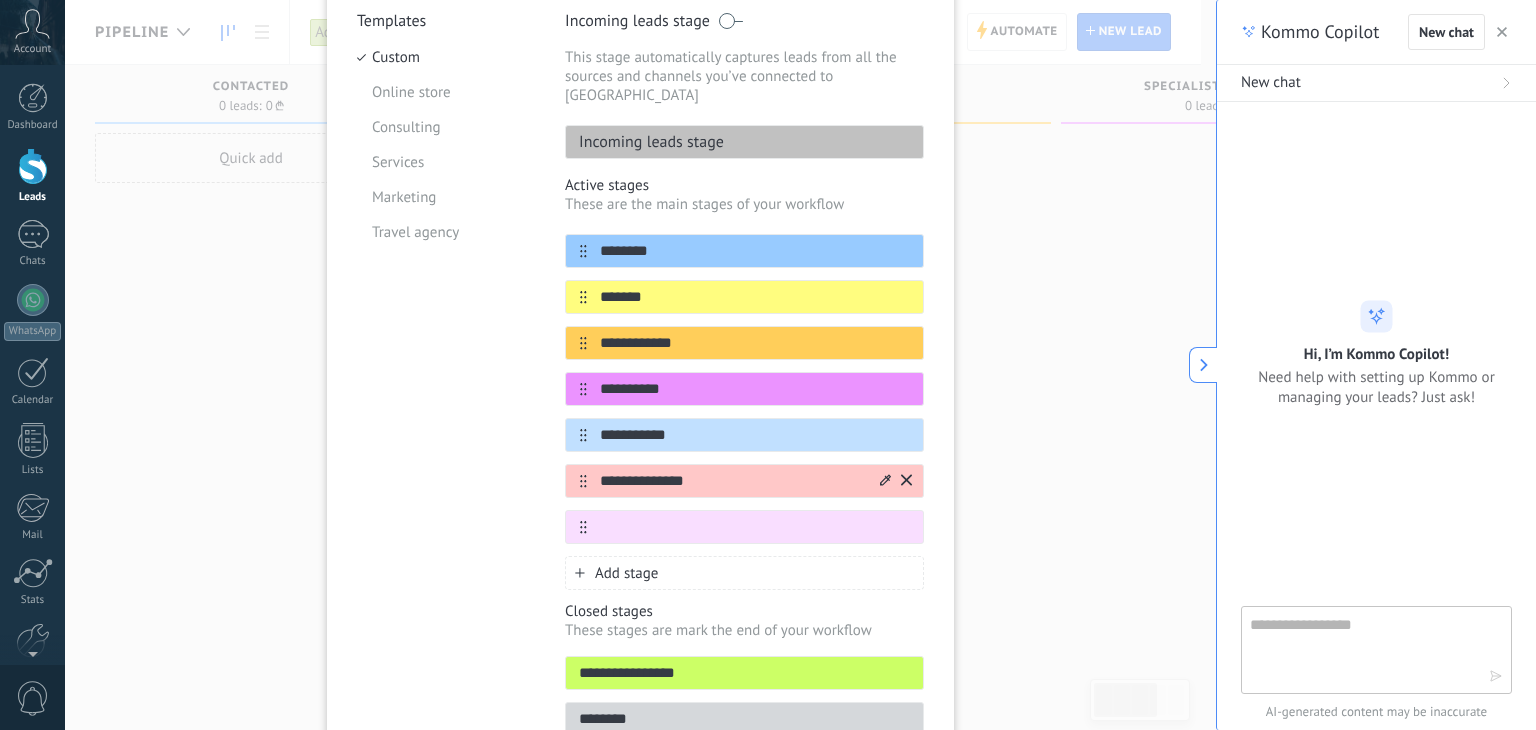 click 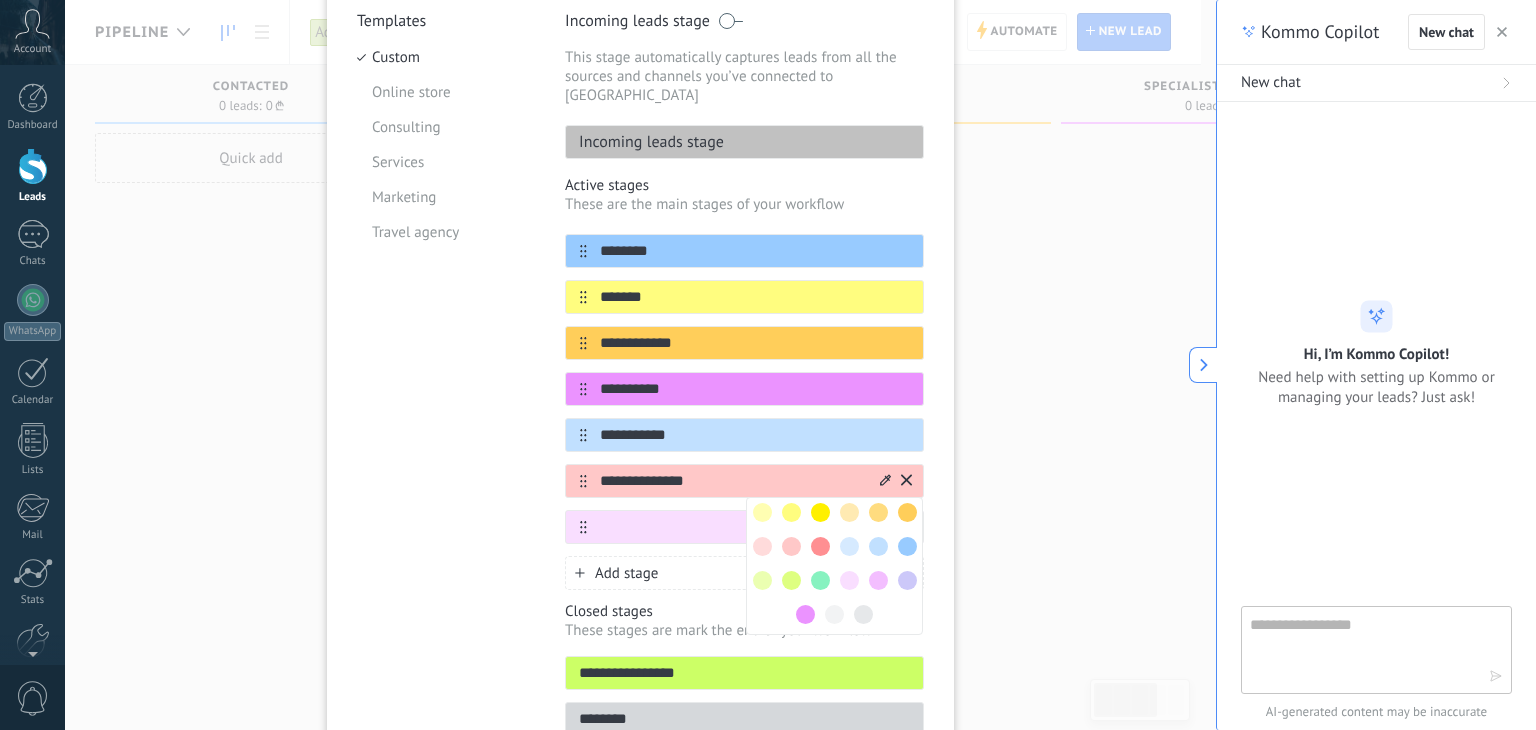 click at bounding box center [762, 546] 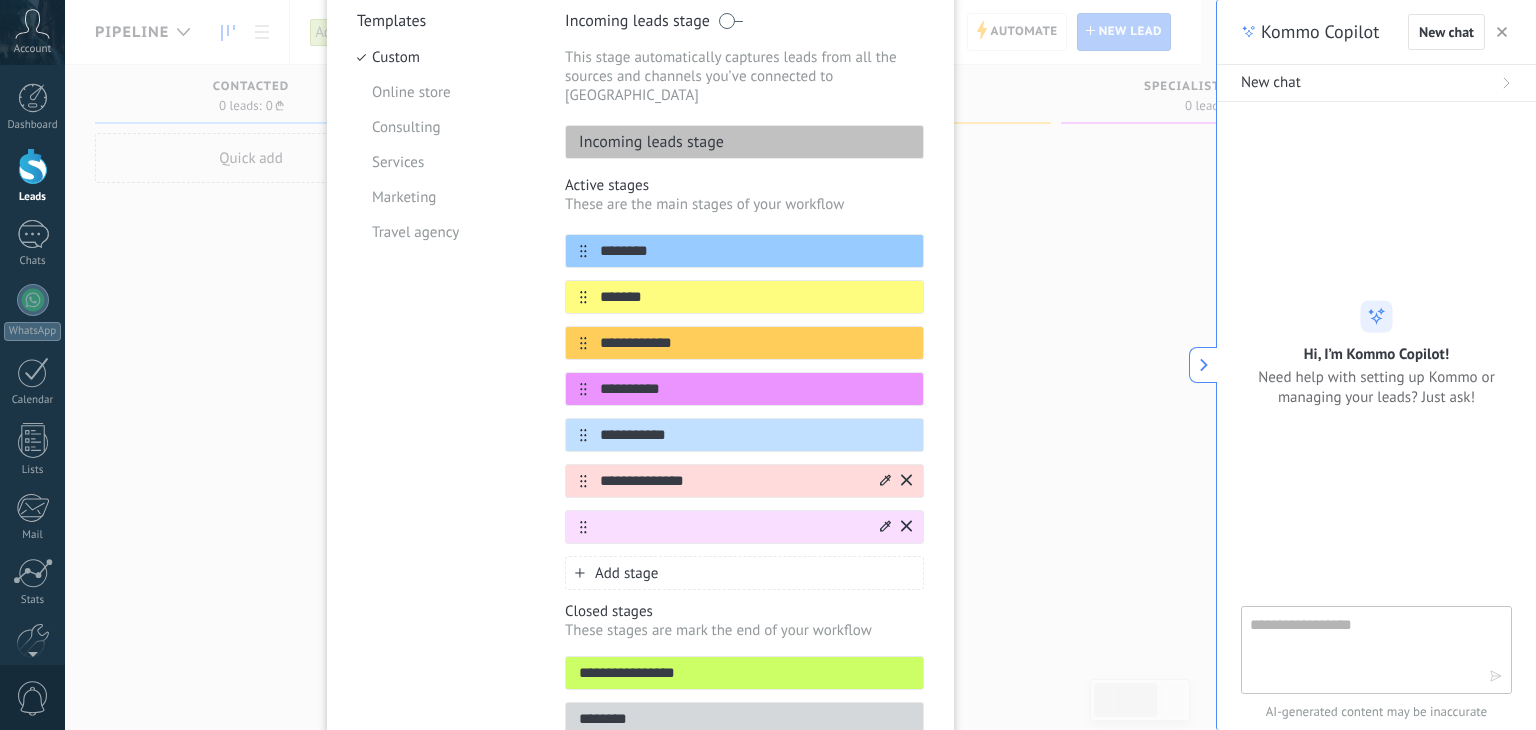 click at bounding box center [732, 527] 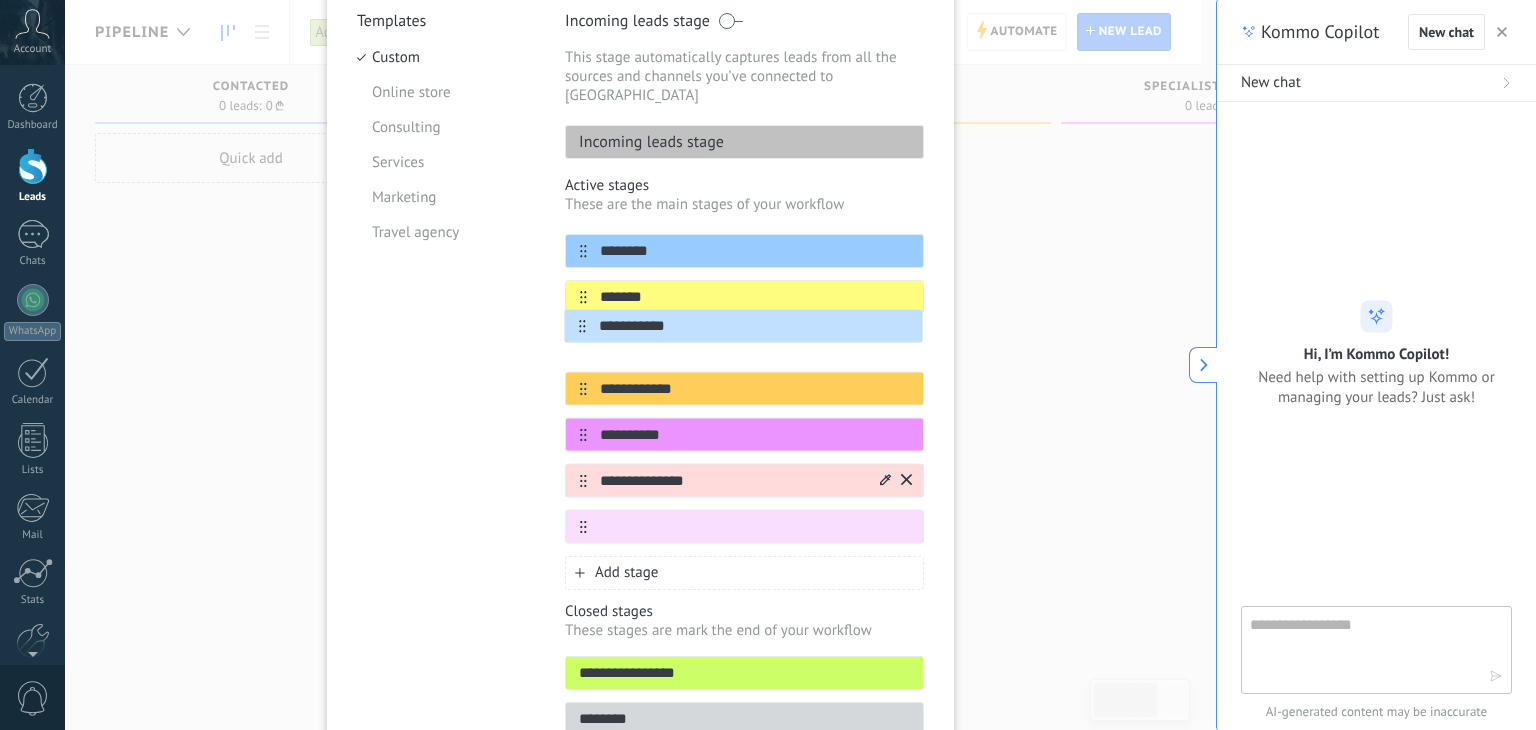drag, startPoint x: 576, startPoint y: 418, endPoint x: 578, endPoint y: 325, distance: 93.0215 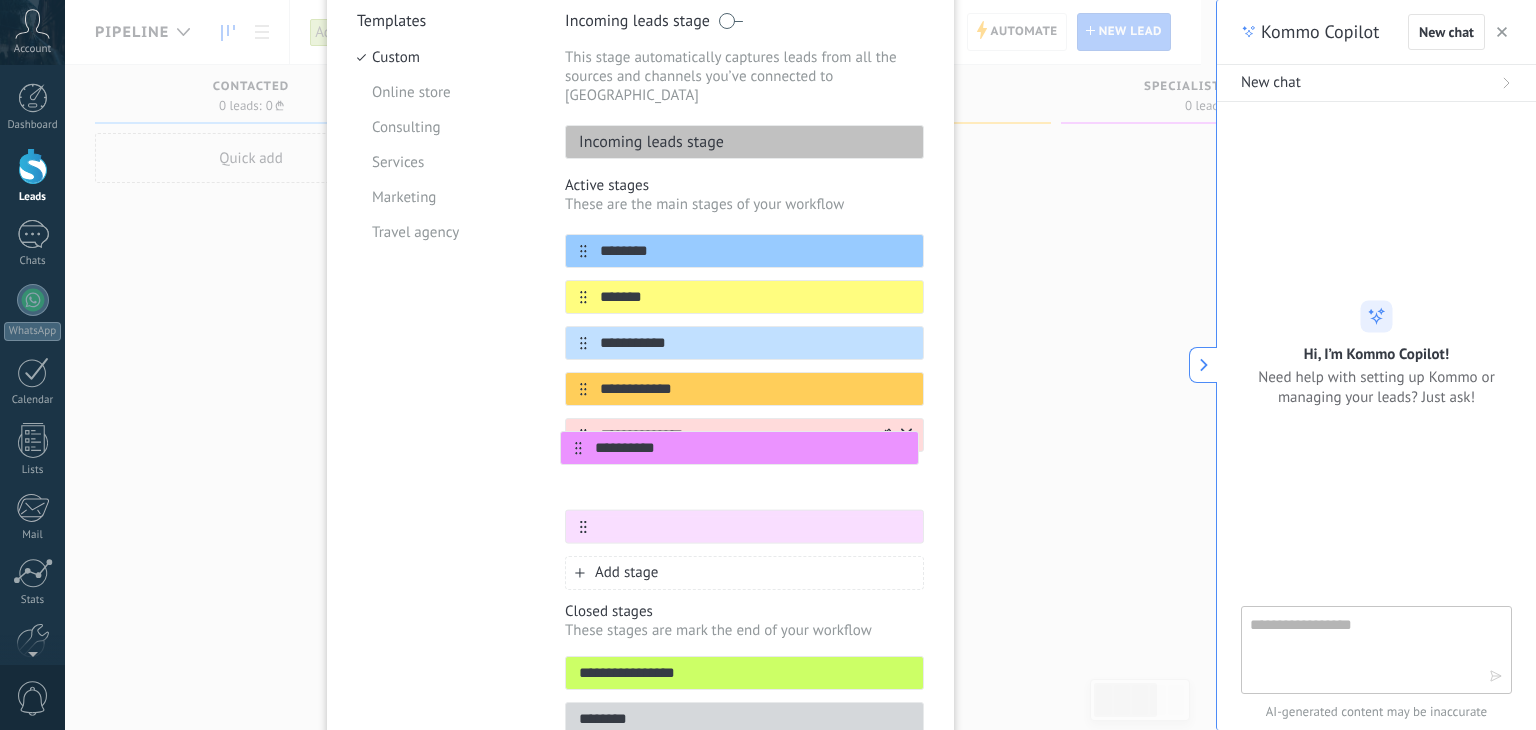 drag, startPoint x: 576, startPoint y: 413, endPoint x: 574, endPoint y: 455, distance: 42.047592 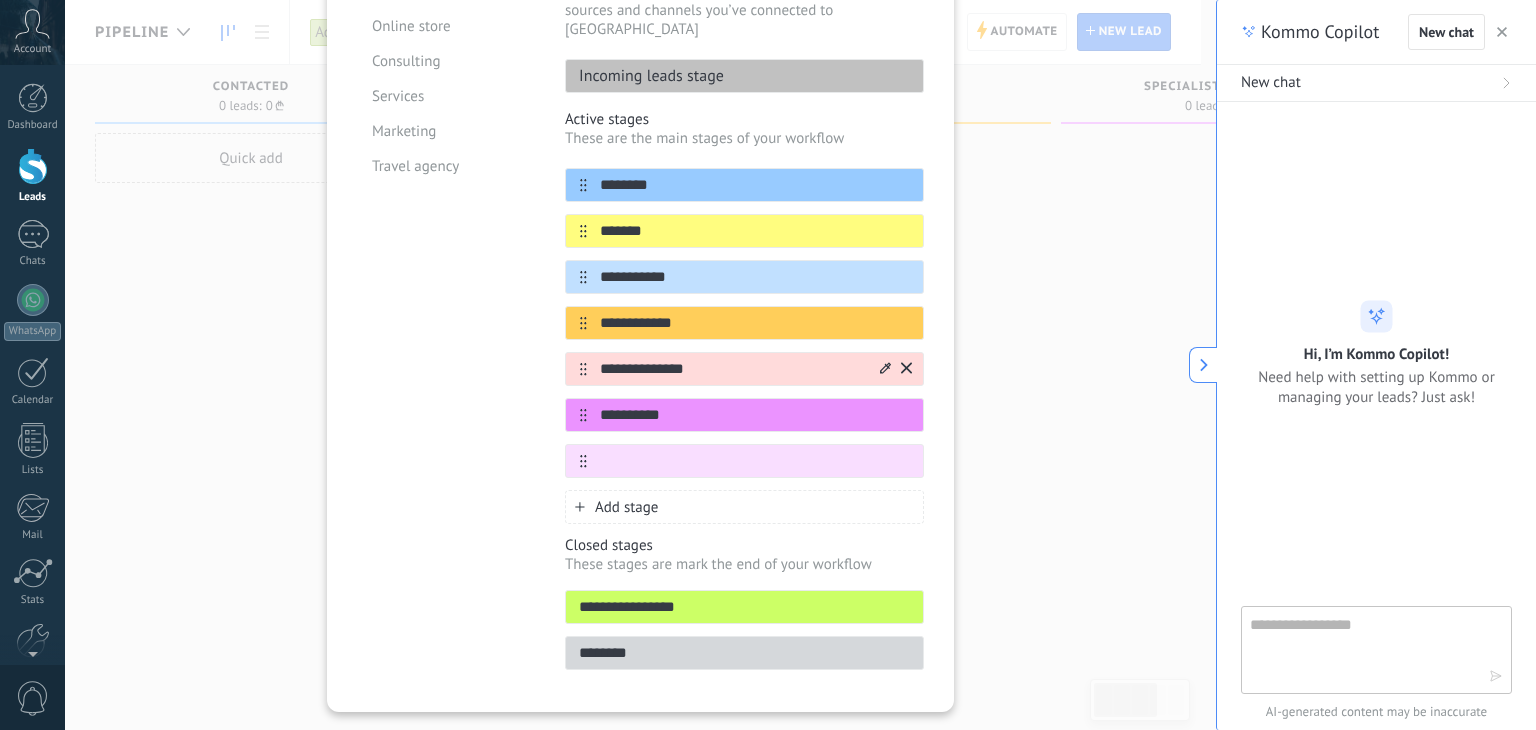 scroll, scrollTop: 289, scrollLeft: 0, axis: vertical 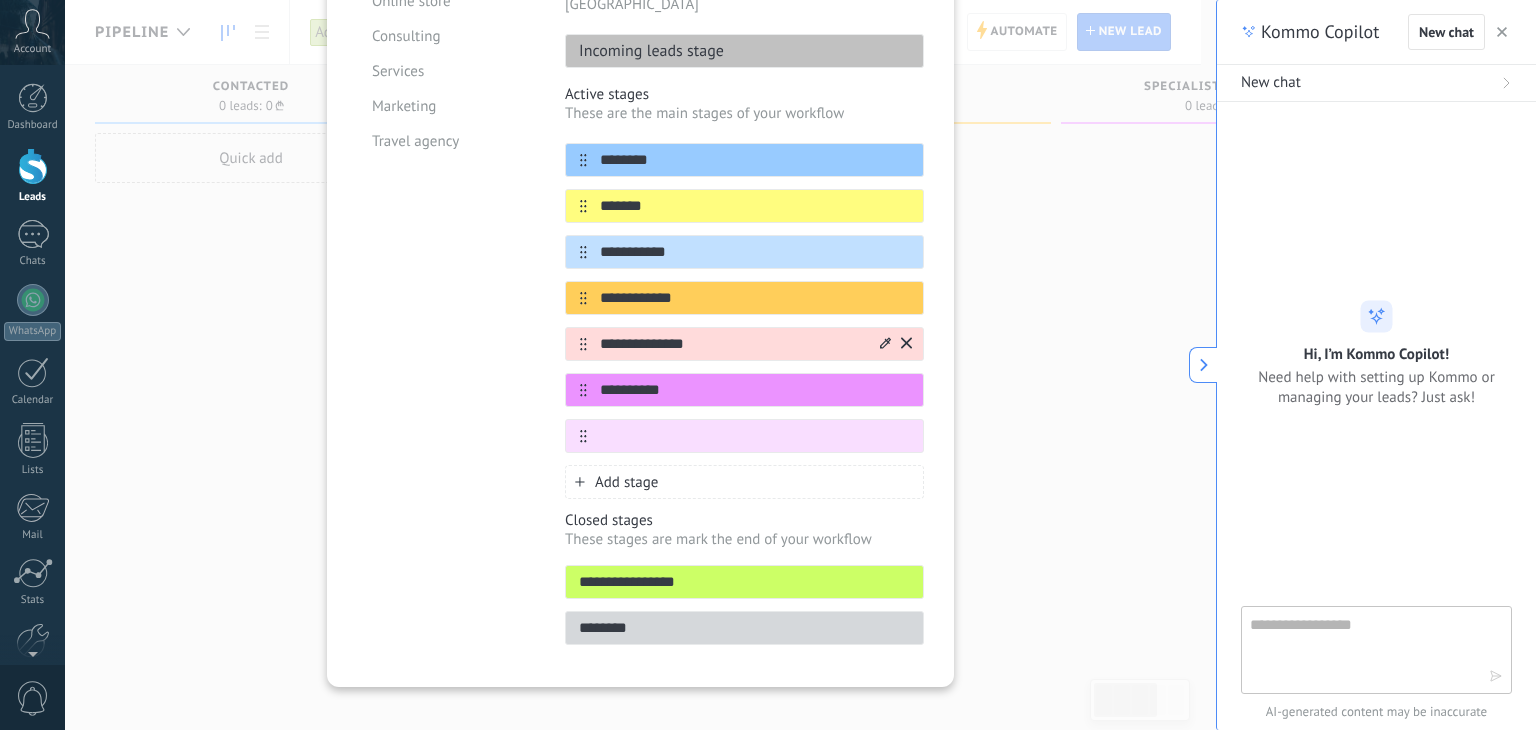 drag, startPoint x: 690, startPoint y: 565, endPoint x: 570, endPoint y: 580, distance: 120.93387 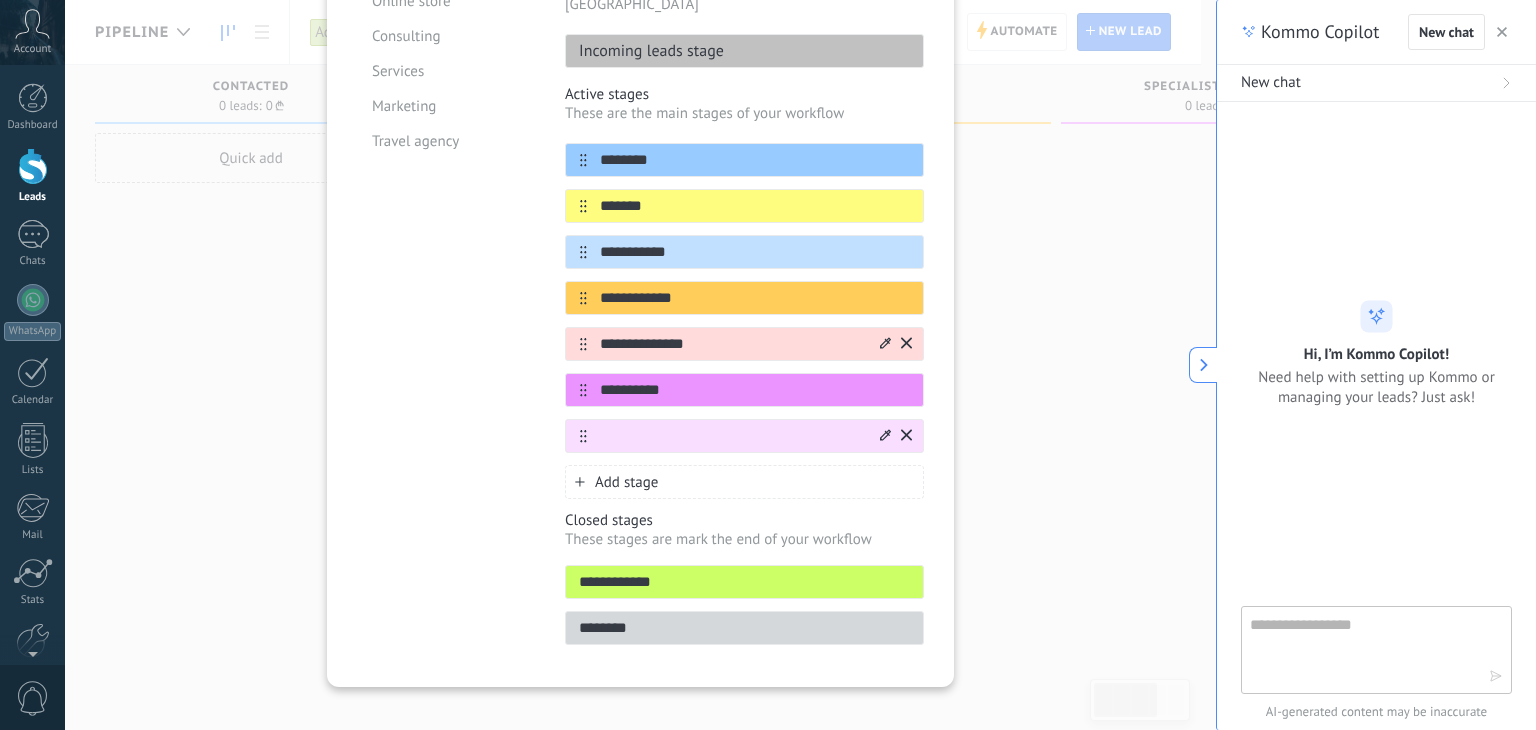 type on "**********" 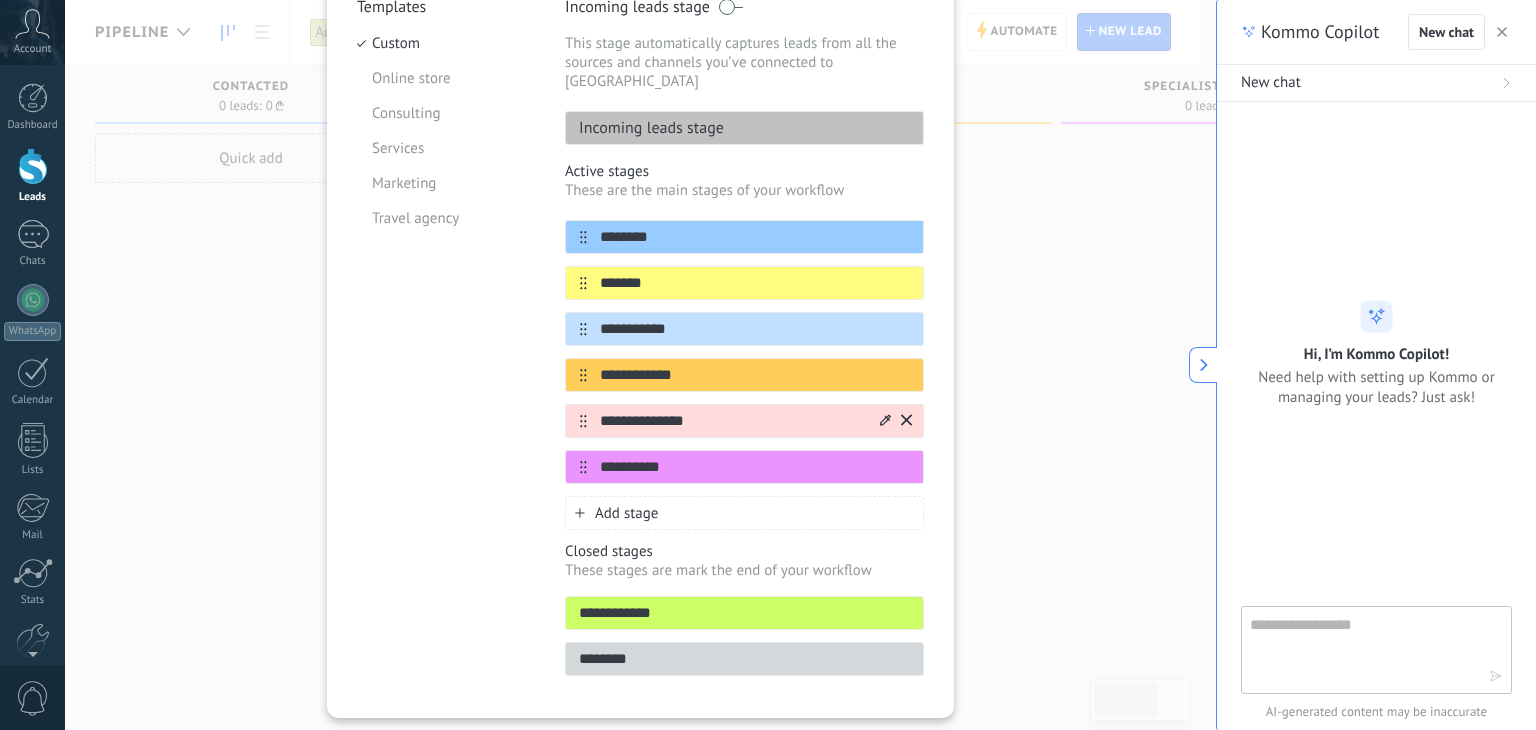 scroll, scrollTop: 244, scrollLeft: 0, axis: vertical 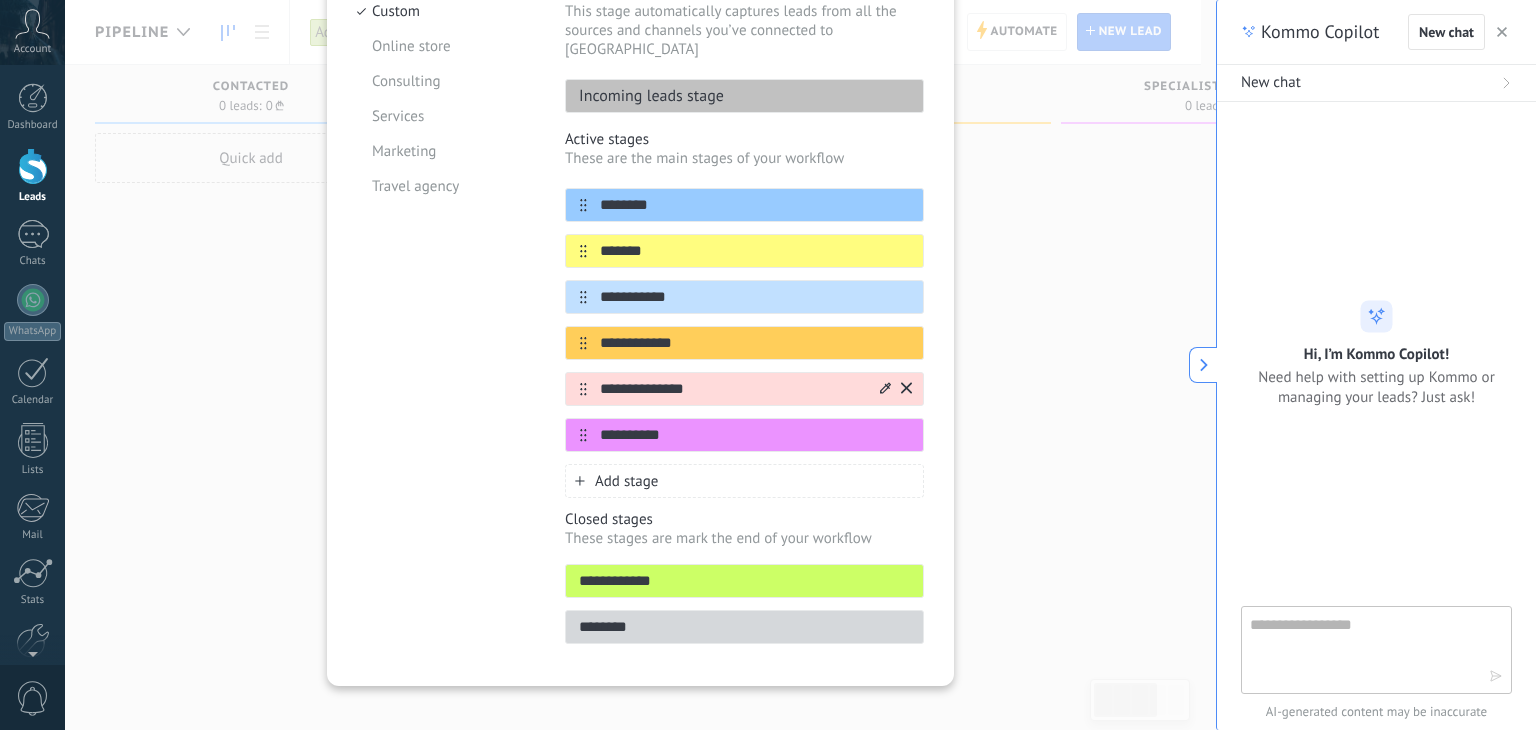 click on "Add stage" at bounding box center [626, 481] 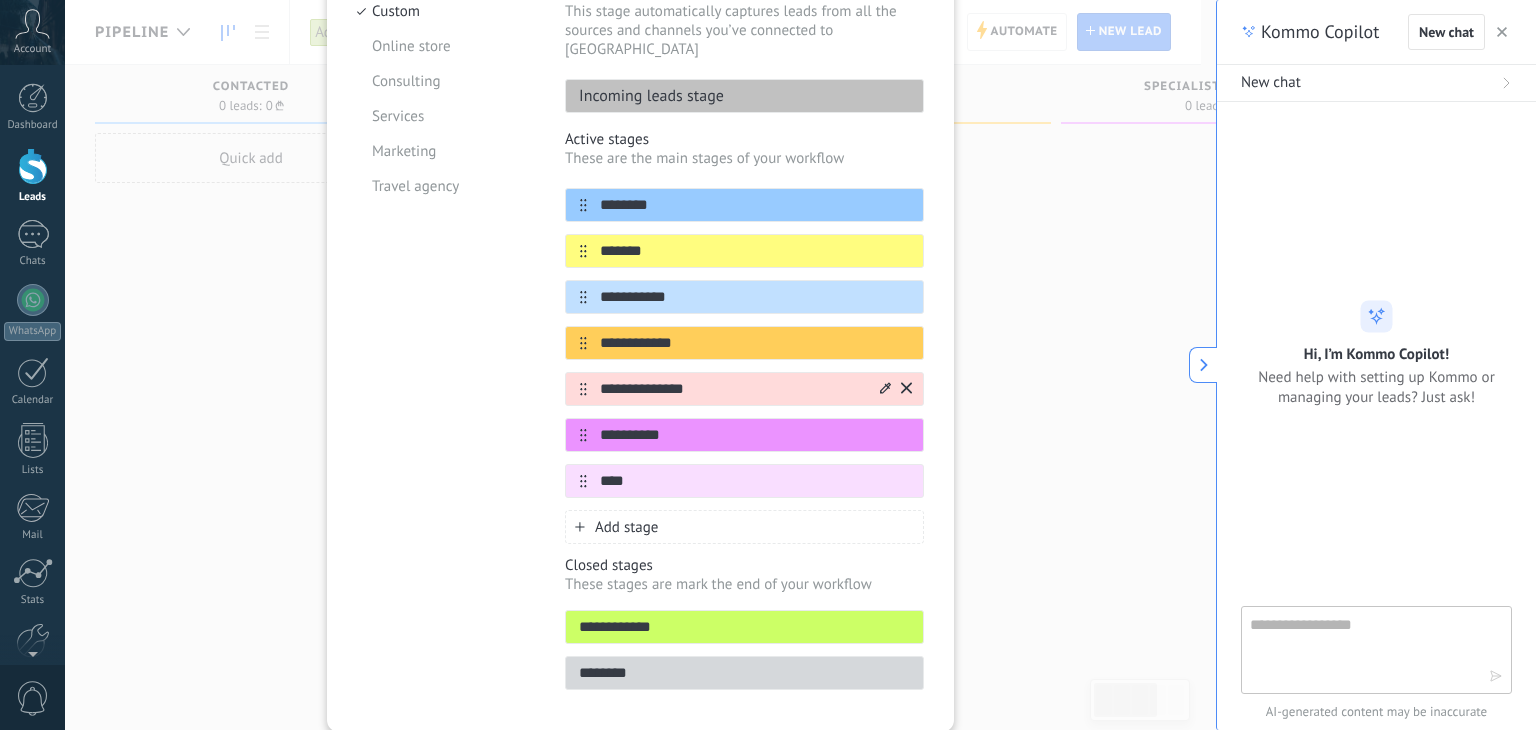 type on "****" 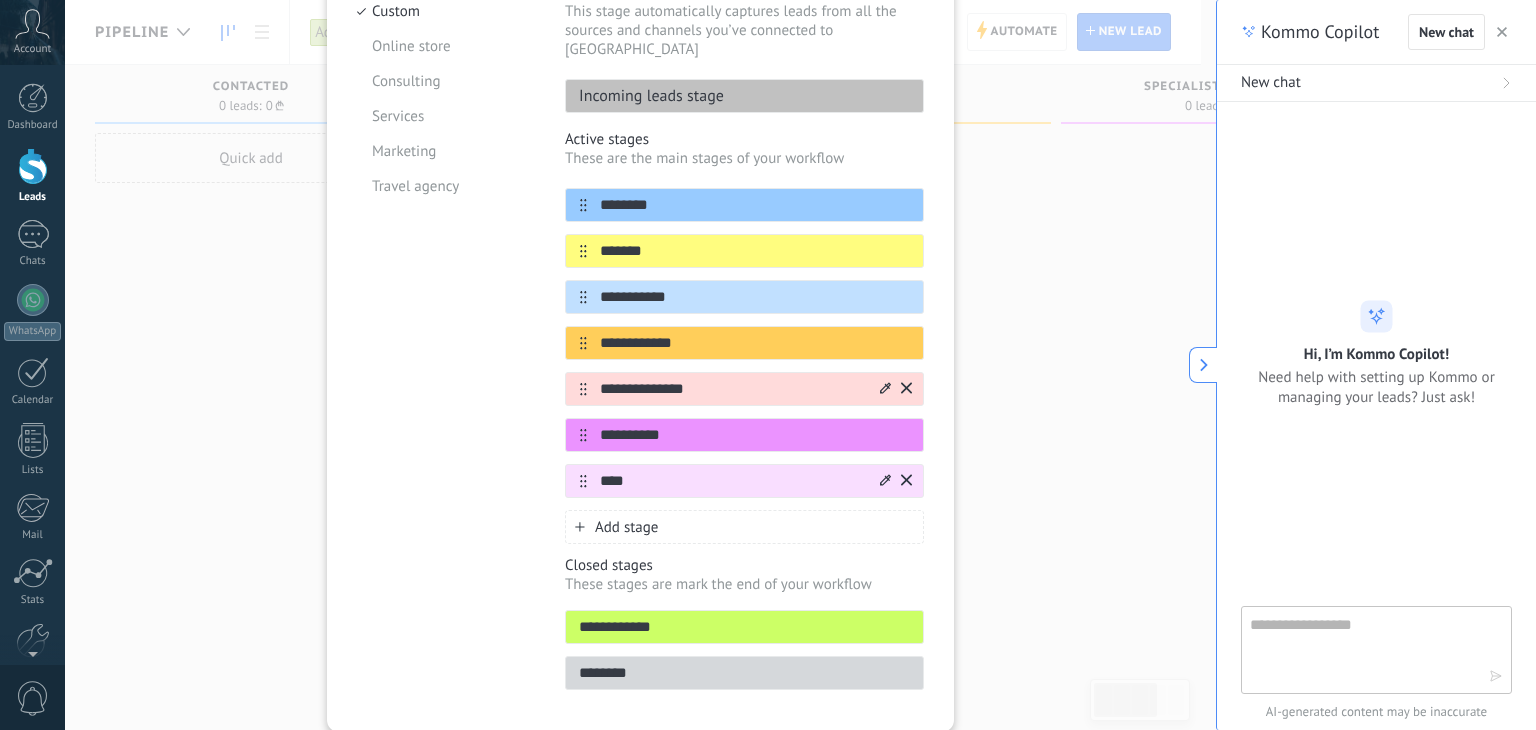 click 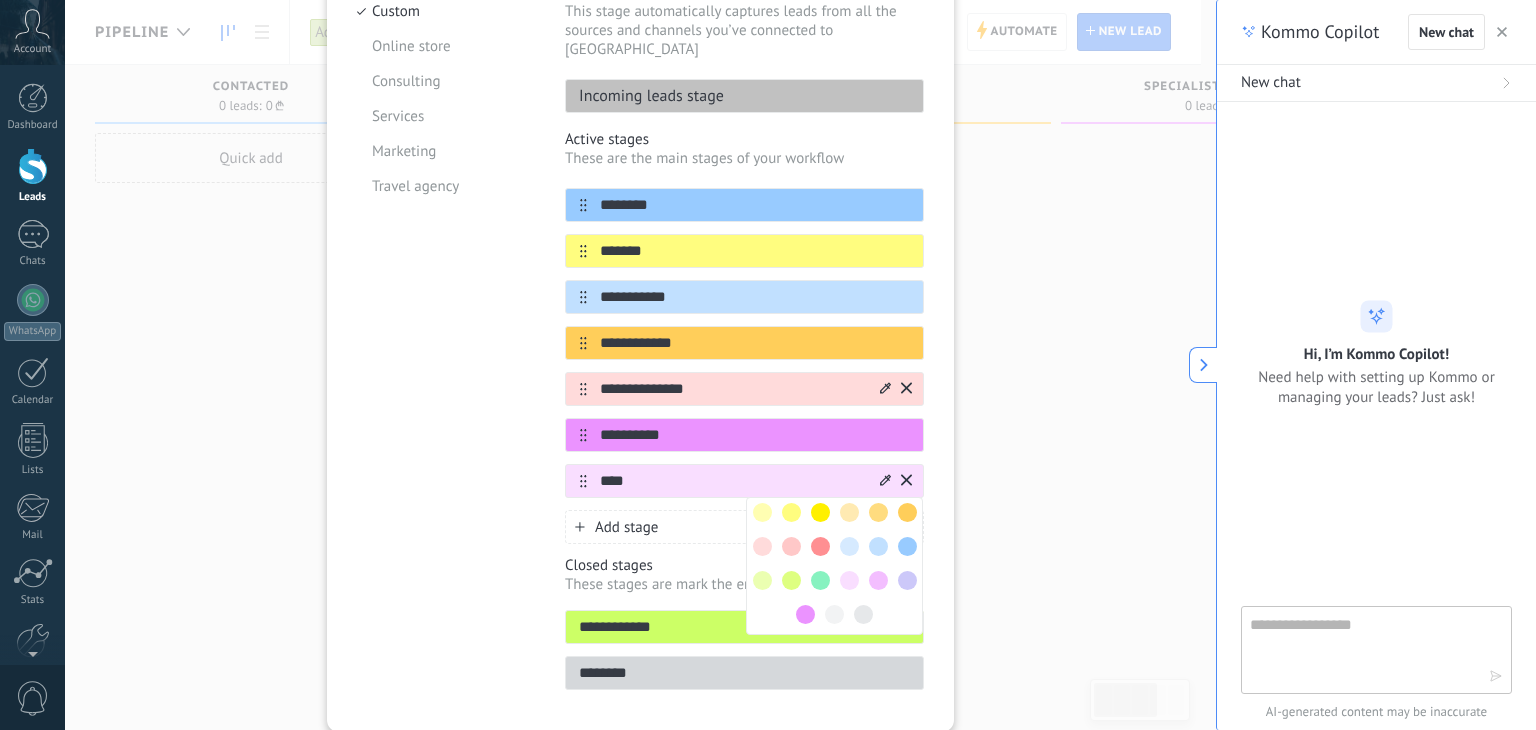 click on "Templates Custom Online store Consulting Services Marketing Travel agency" at bounding box center [446, 333] 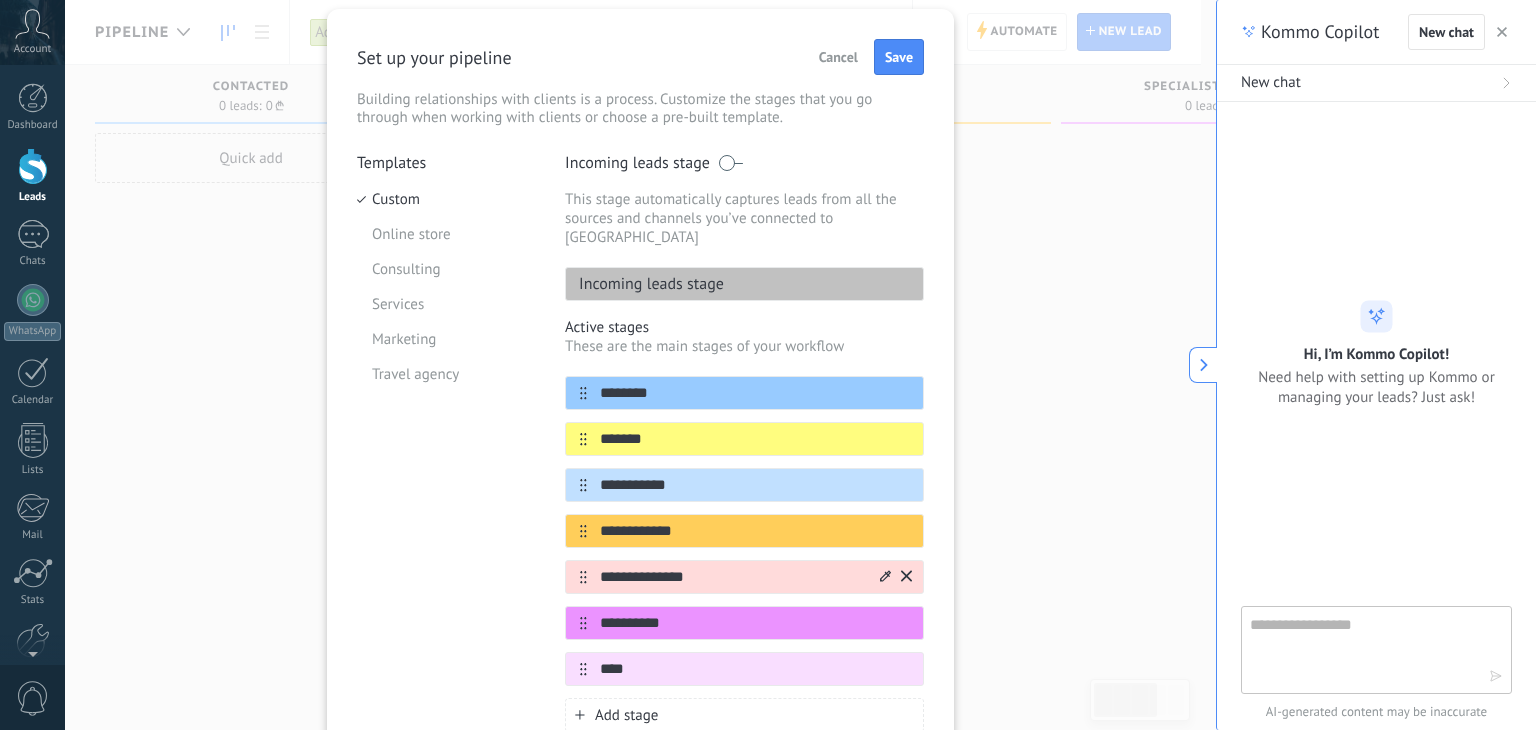 scroll, scrollTop: 0, scrollLeft: 0, axis: both 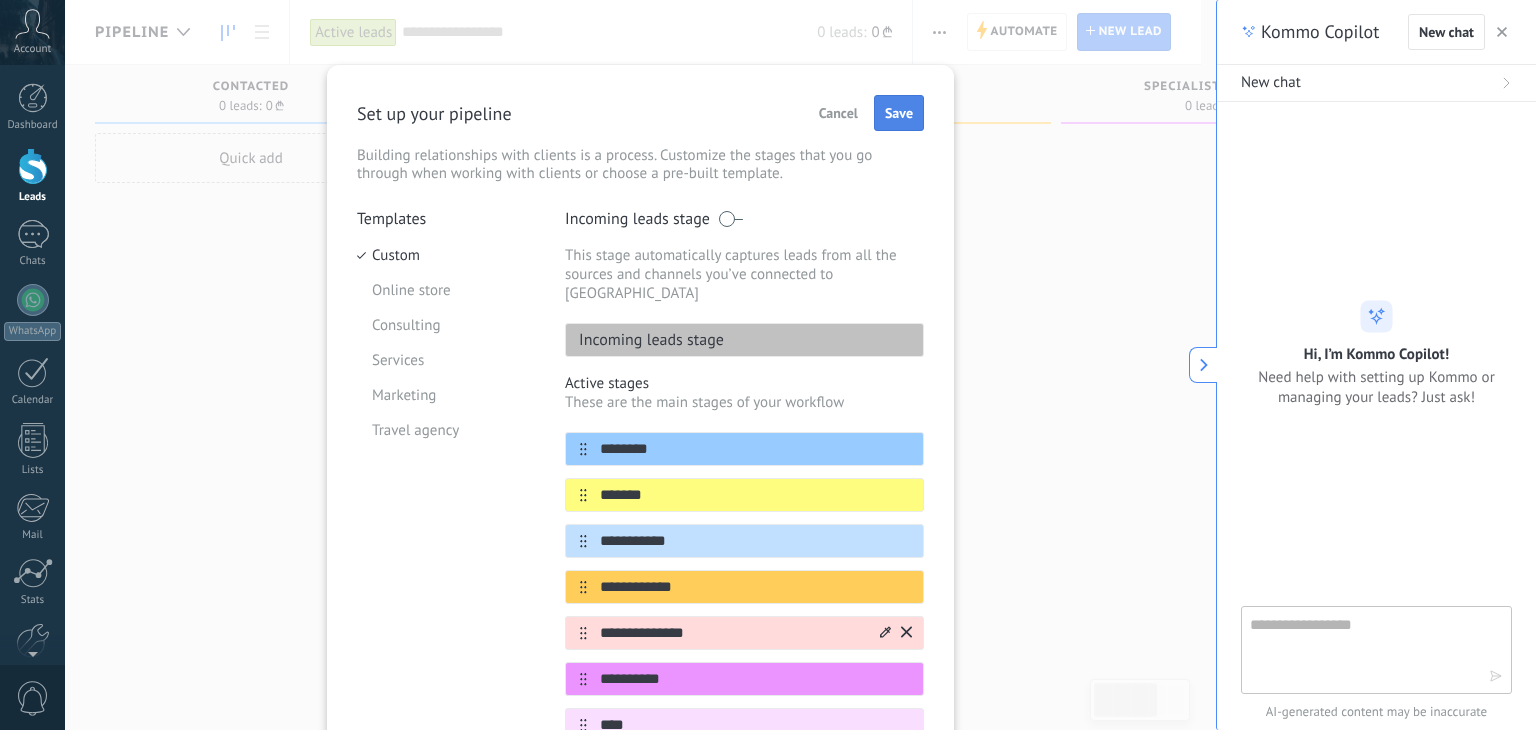 click on "Save" at bounding box center (899, 113) 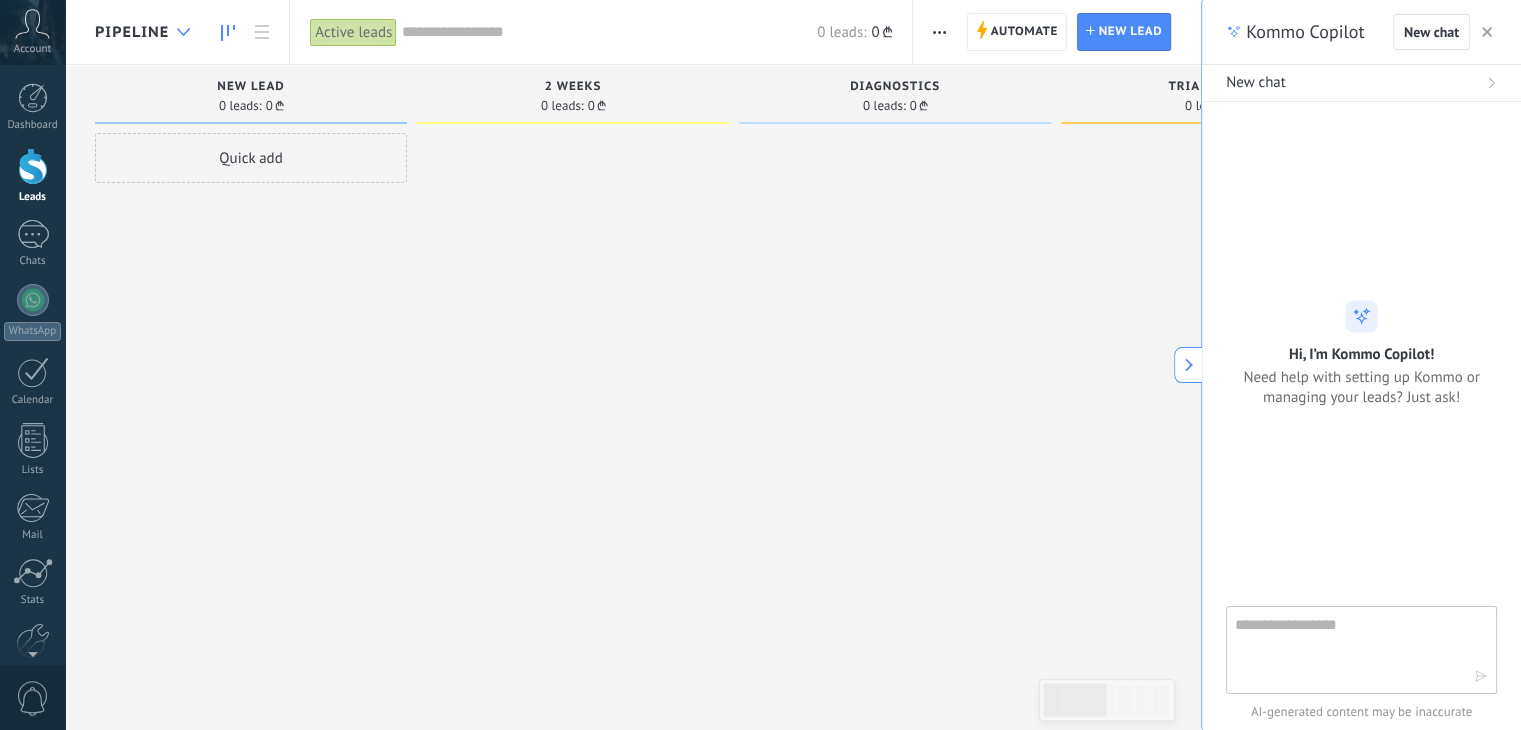 click 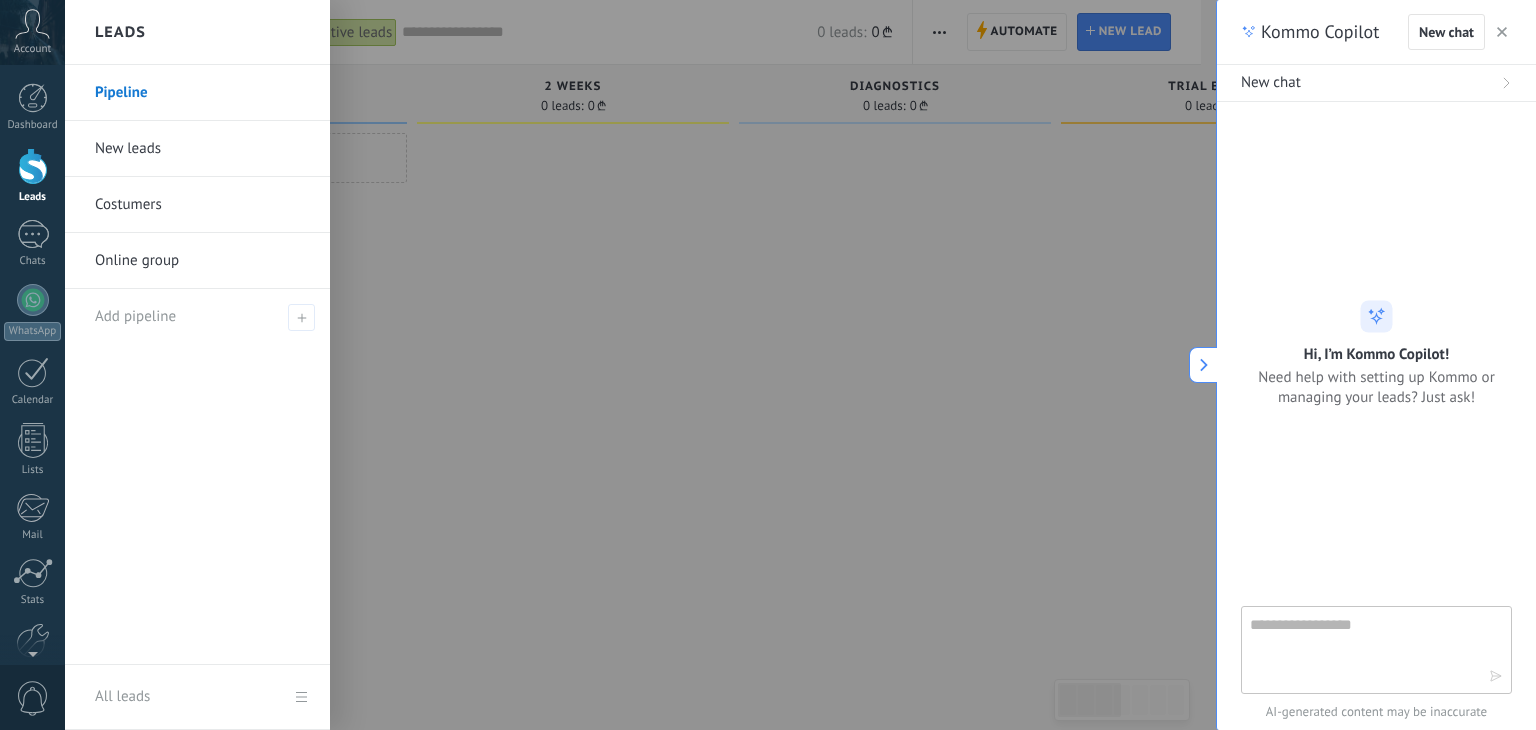 click on "New leads" at bounding box center (202, 149) 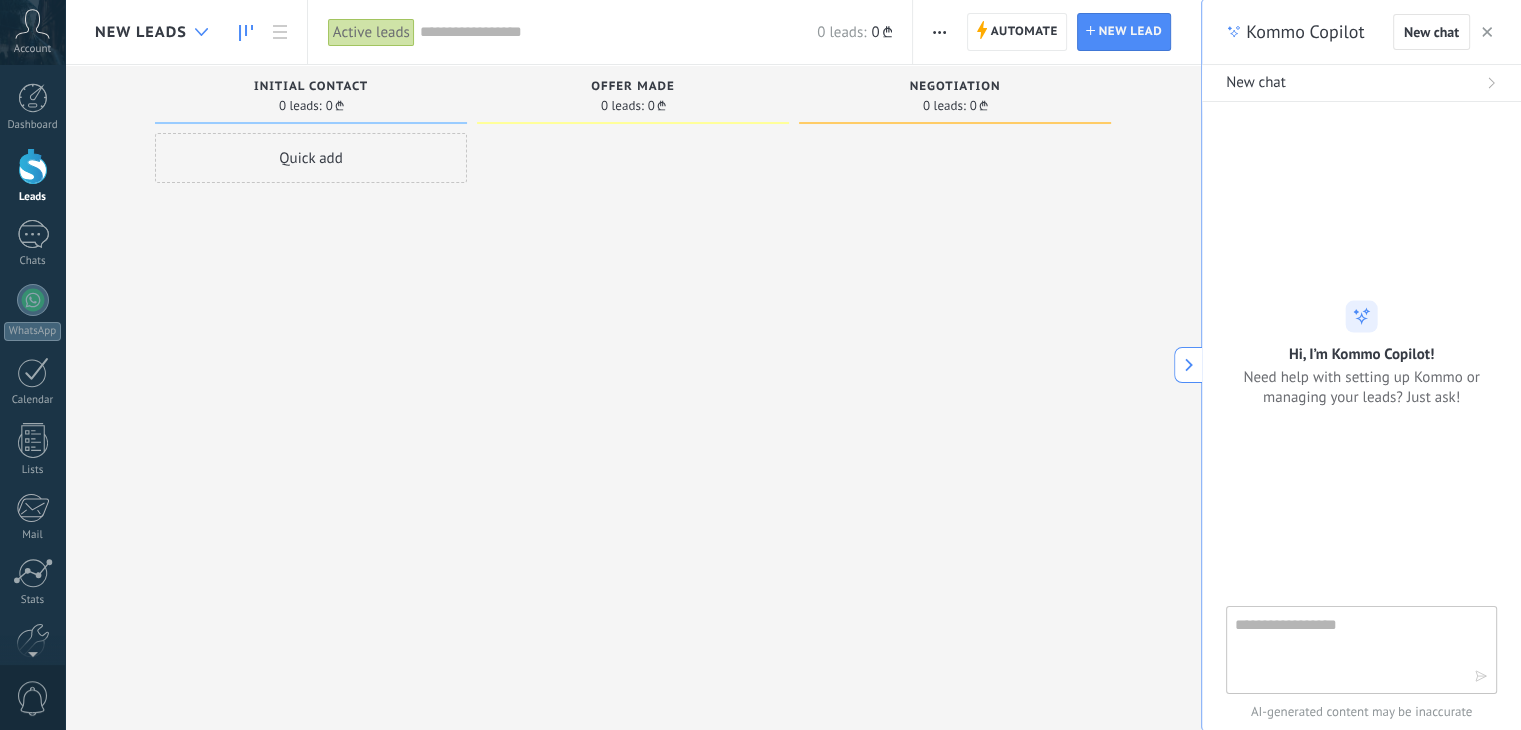 click at bounding box center (201, 32) 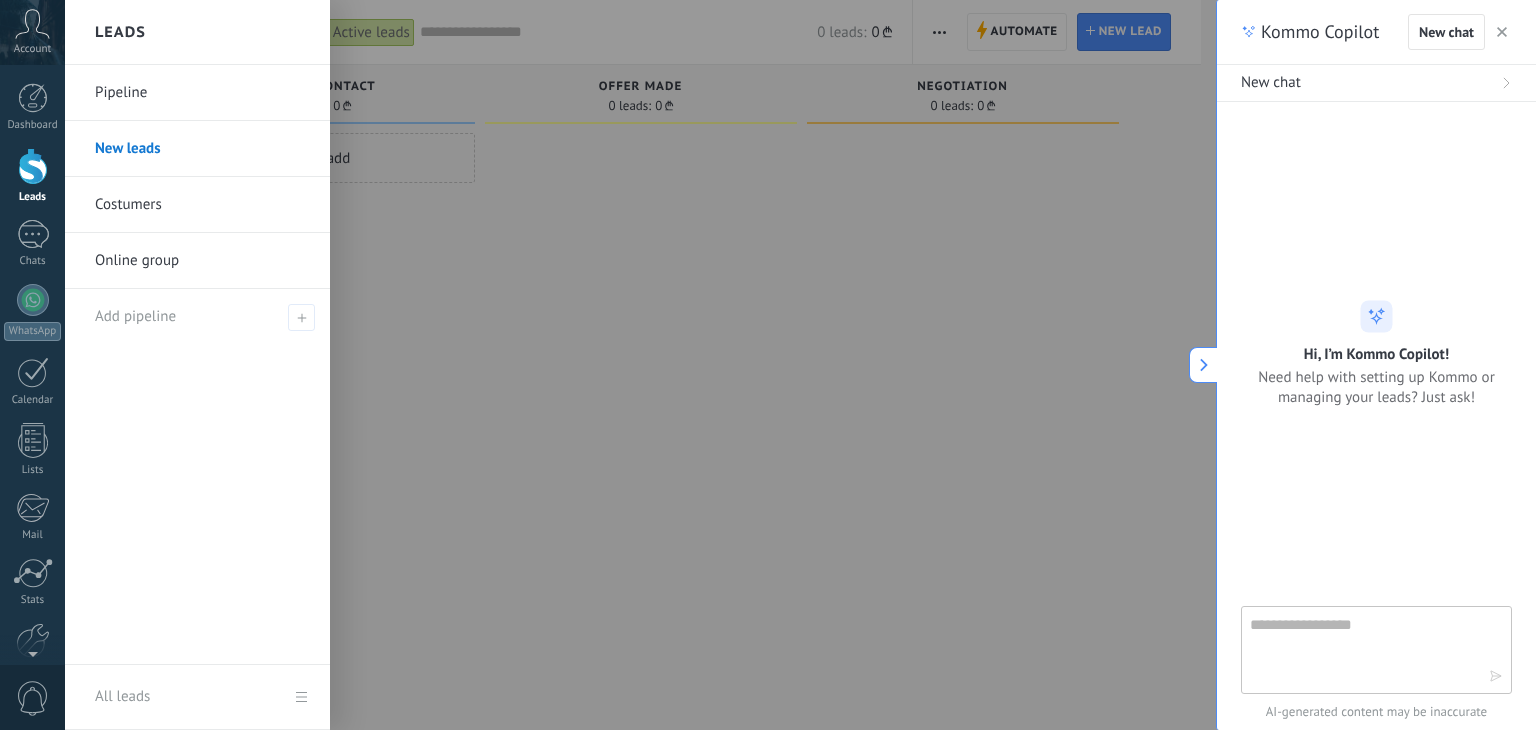 drag, startPoint x: 971, startPoint y: 195, endPoint x: 935, endPoint y: 52, distance: 147.46185 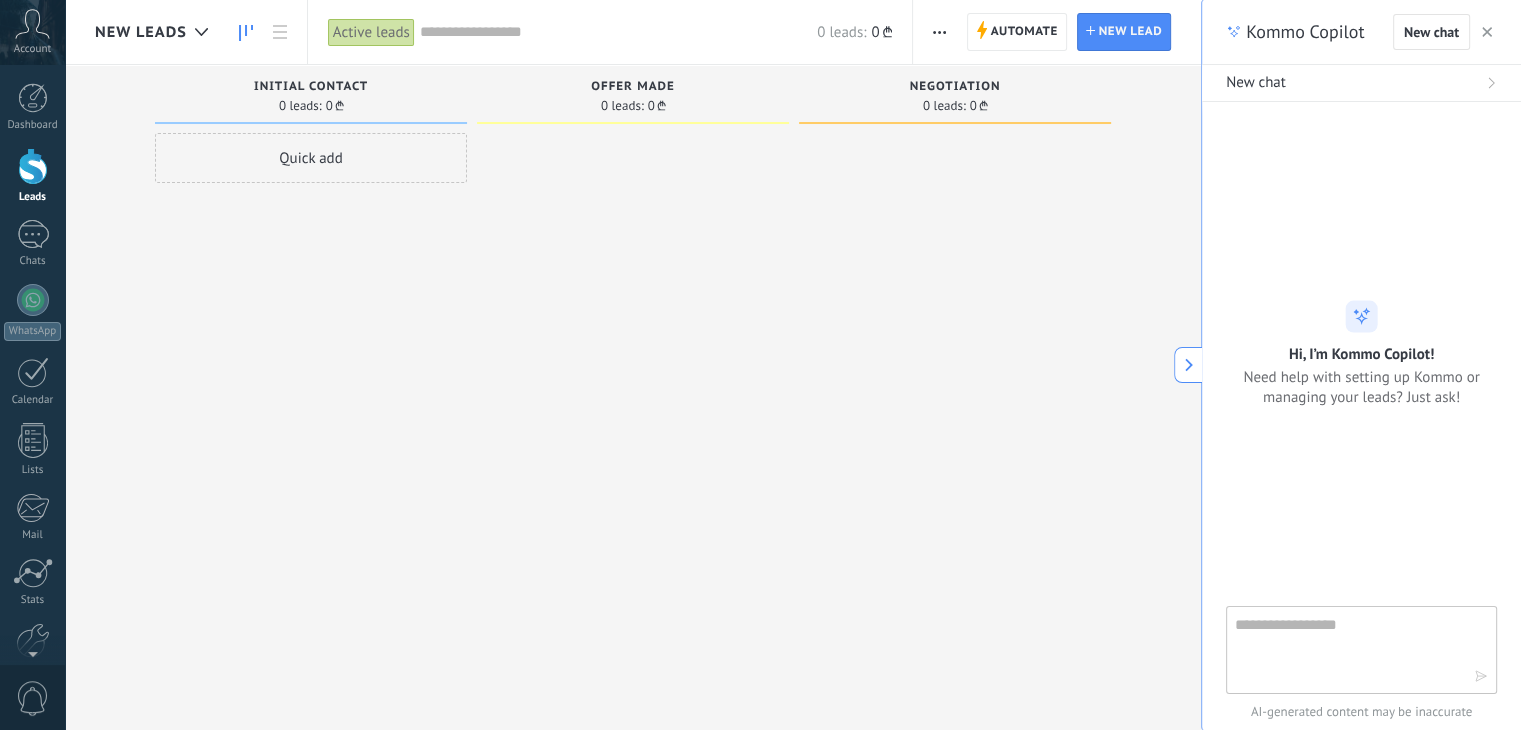 click at bounding box center [939, 32] 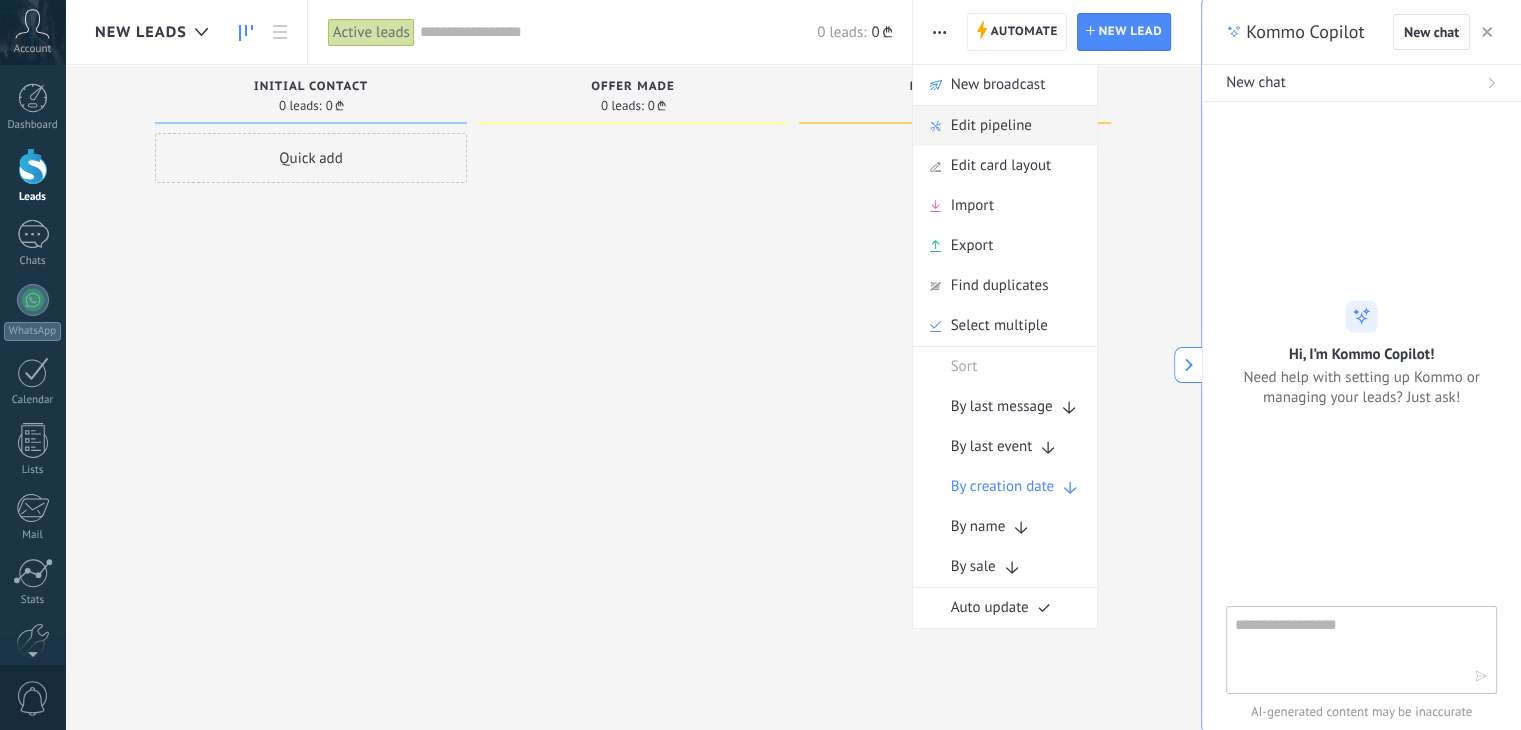 click on "Edit pipeline" at bounding box center [991, 126] 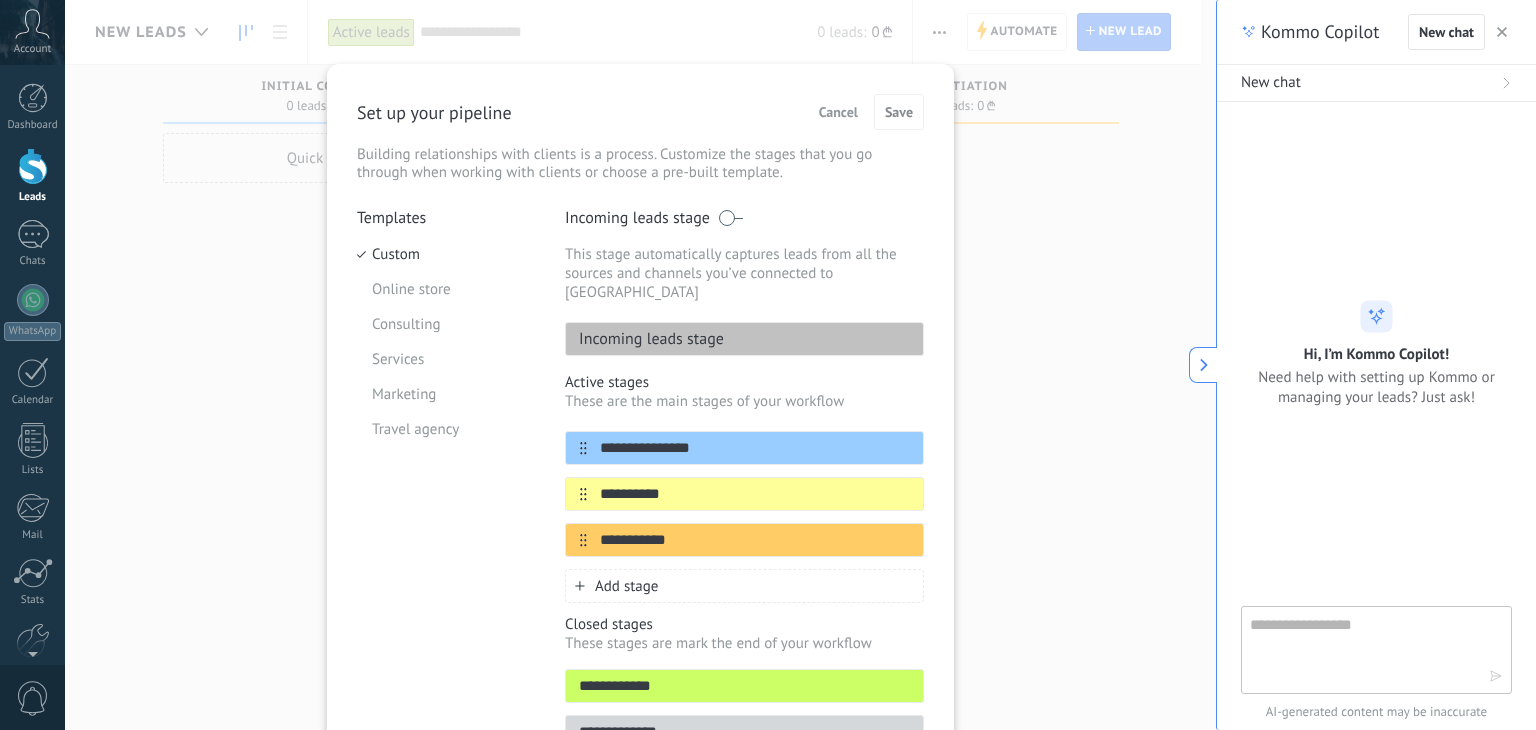 scroll, scrollTop: 0, scrollLeft: 0, axis: both 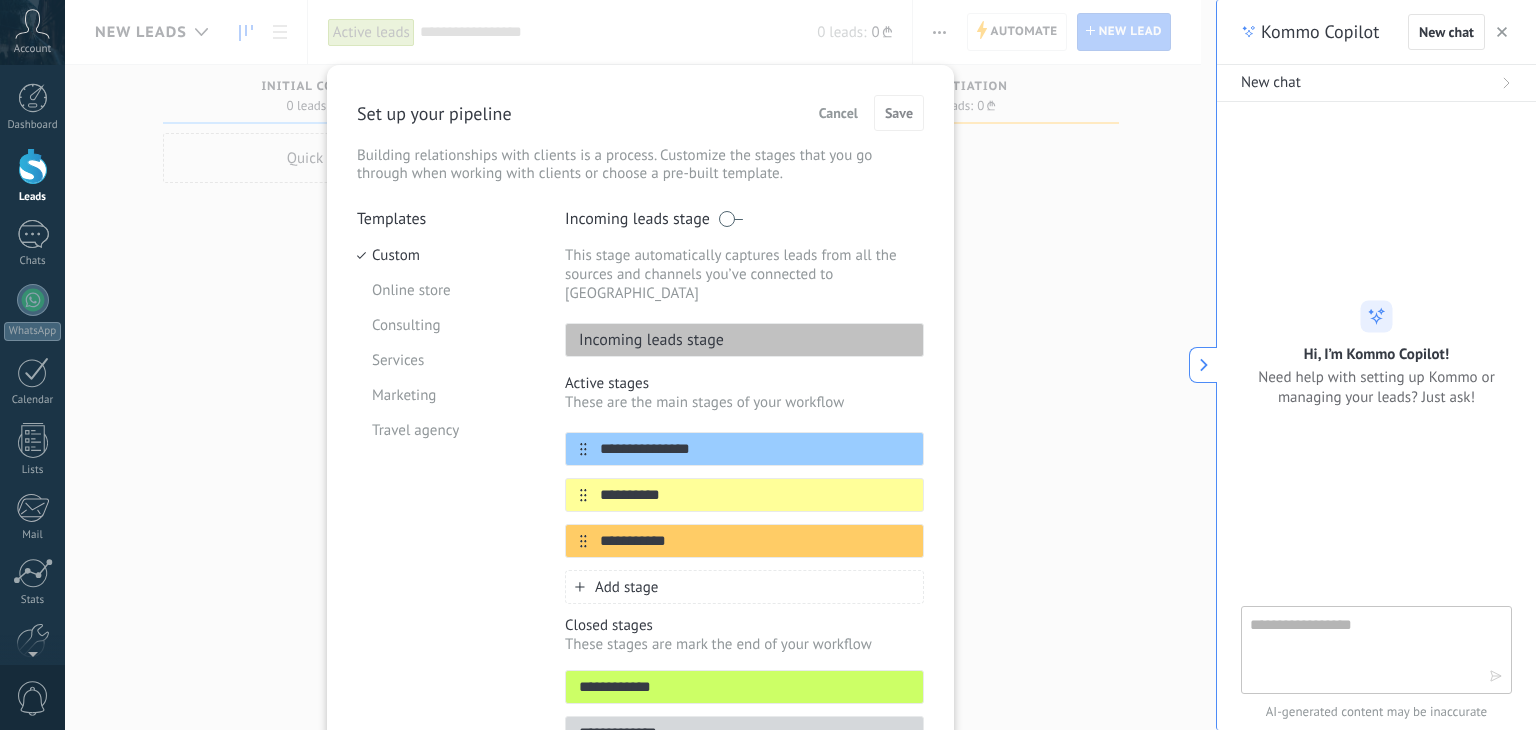 click on "Cancel" at bounding box center [838, 113] 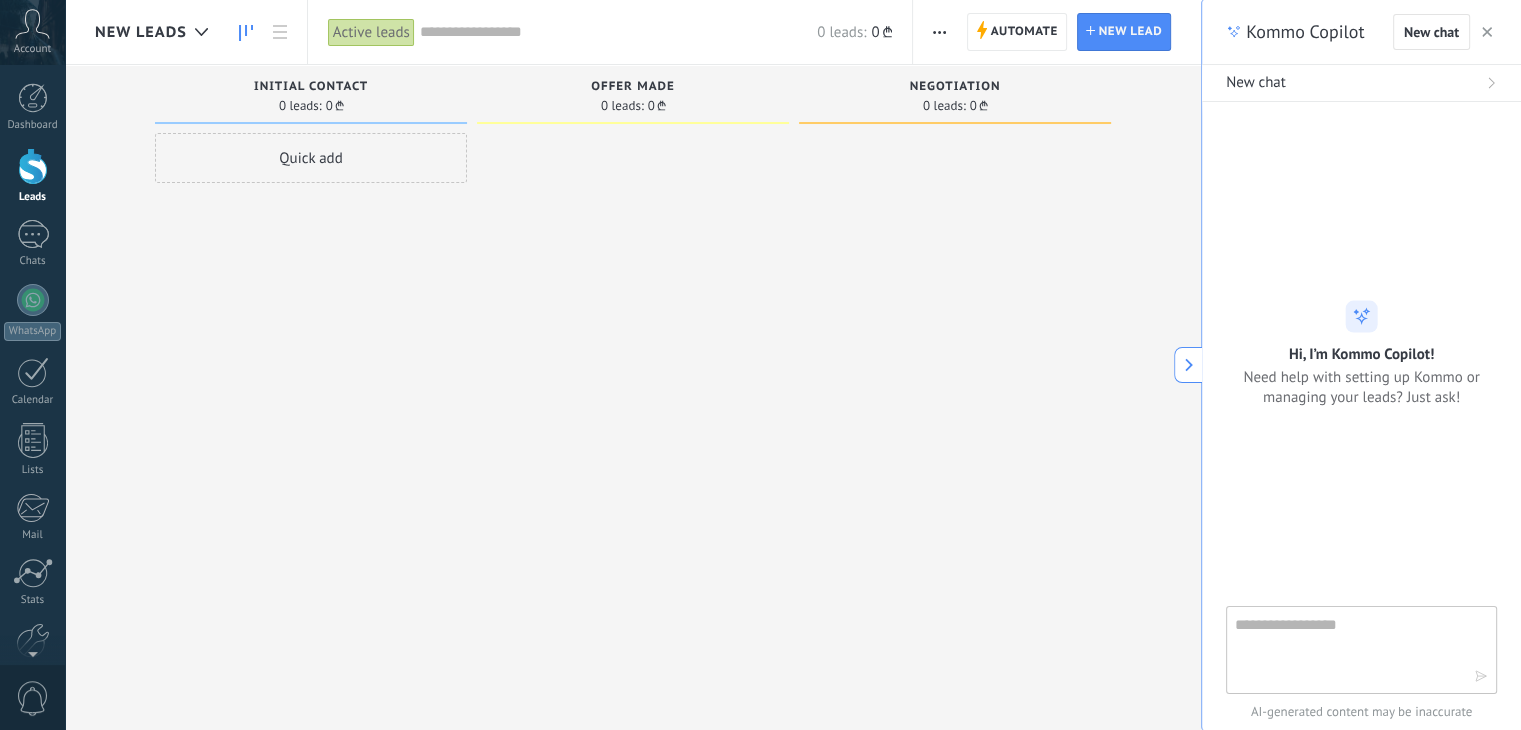 click at bounding box center [939, 32] 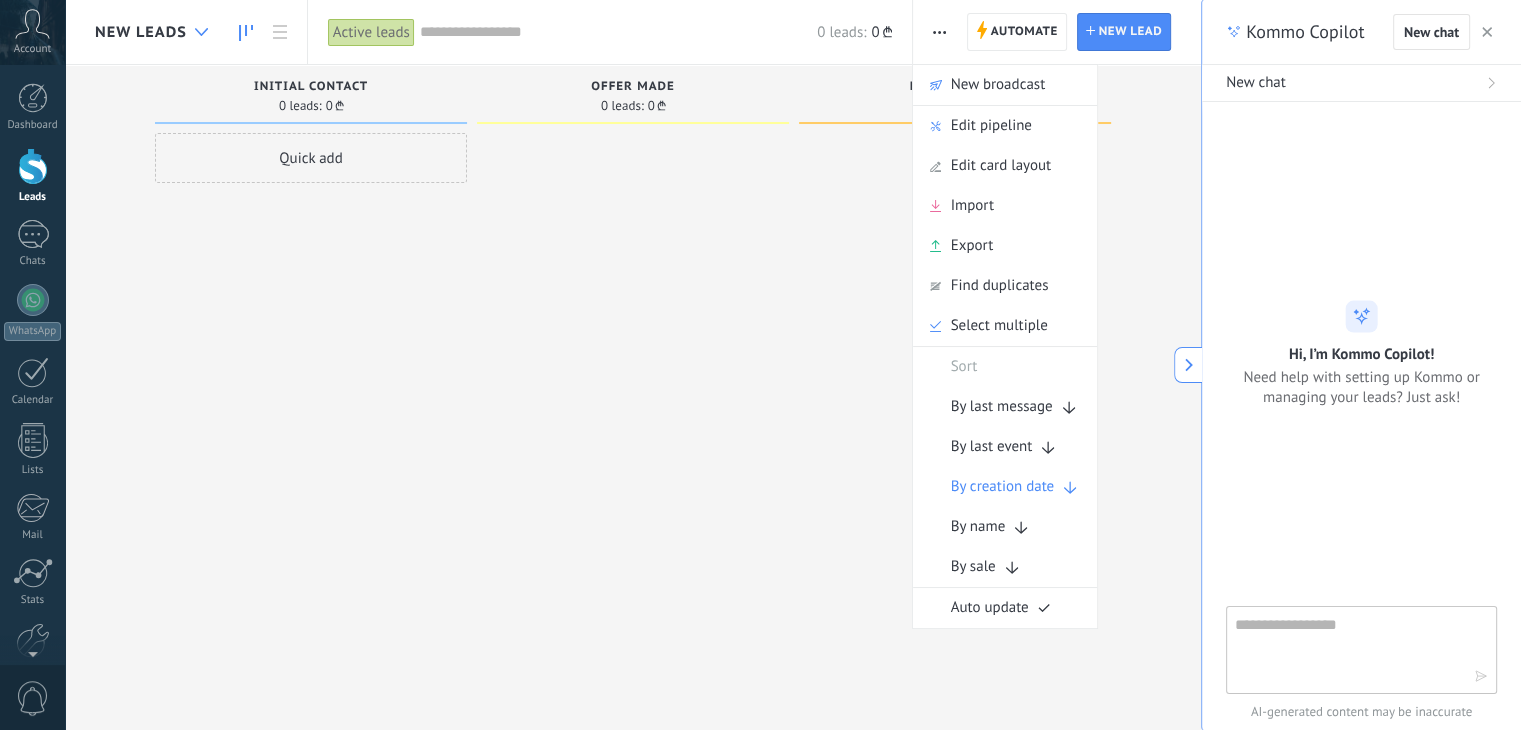 click at bounding box center (201, 32) 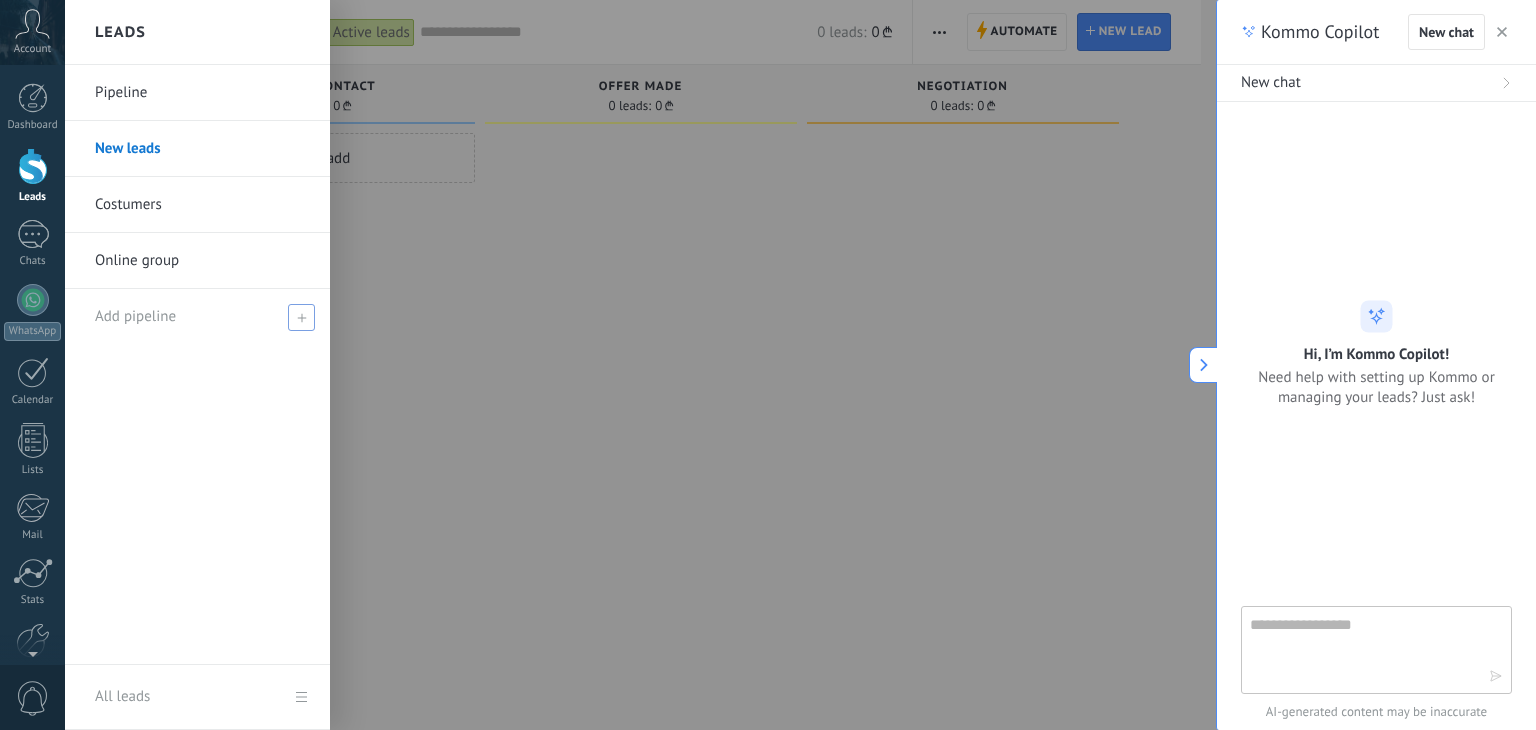 click 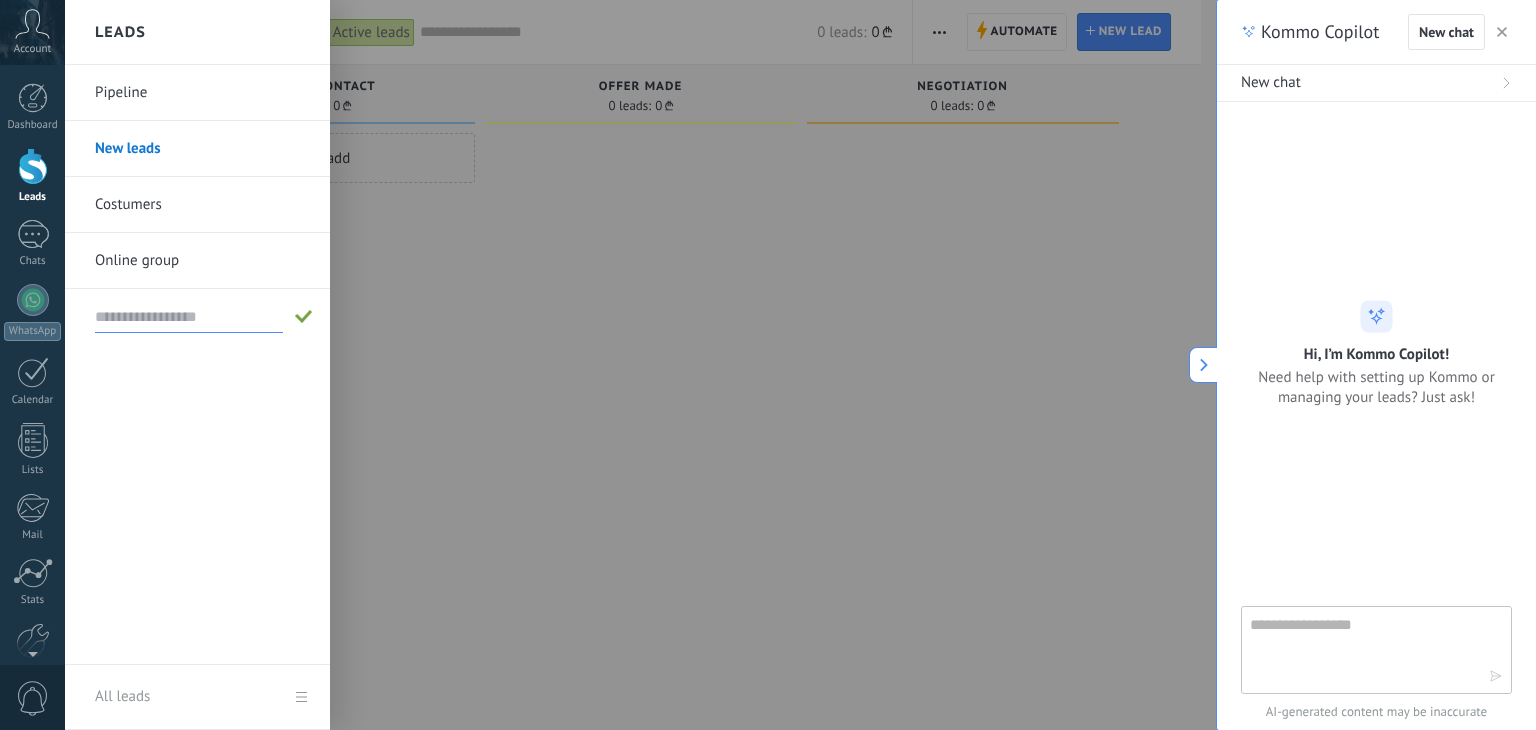 click on "All leads" at bounding box center [197, 697] 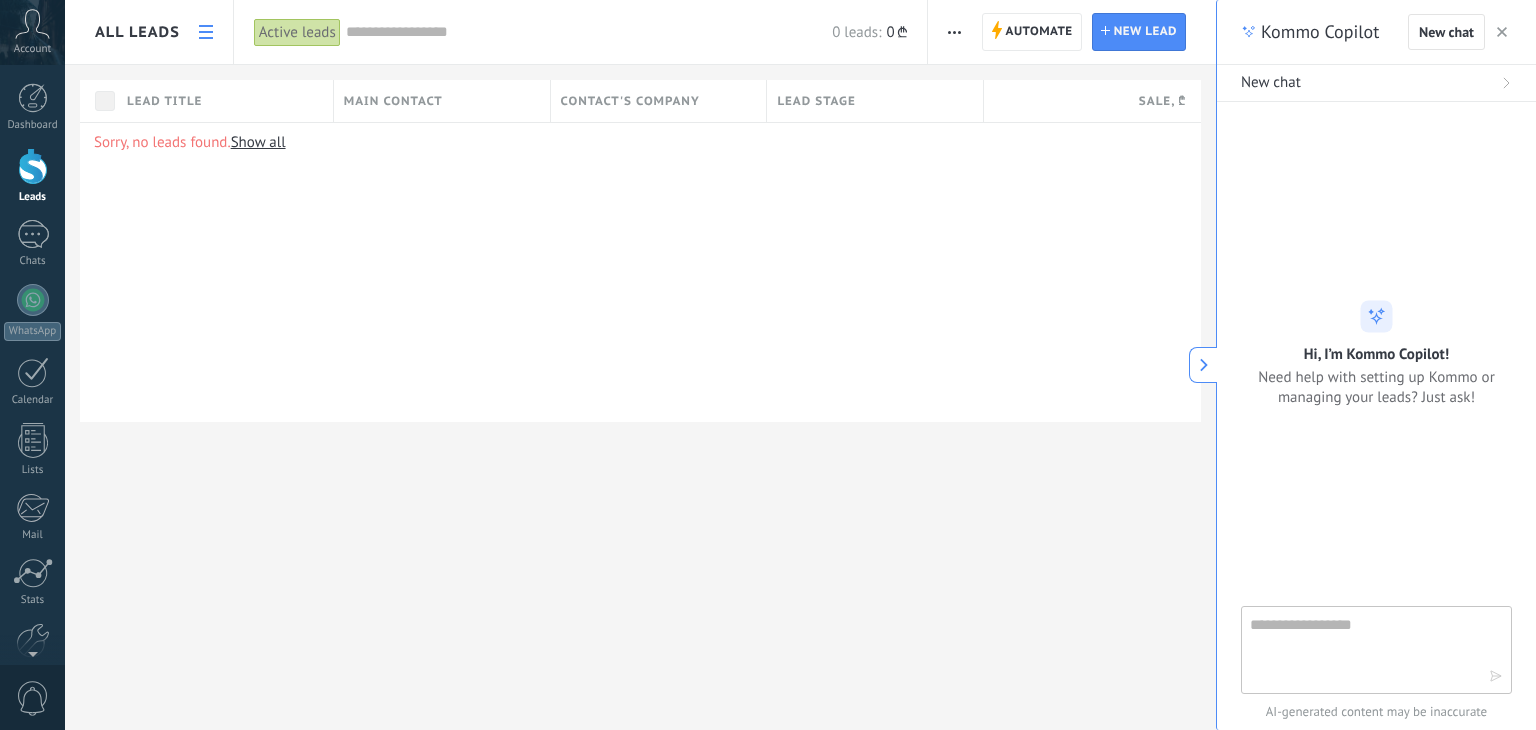 click 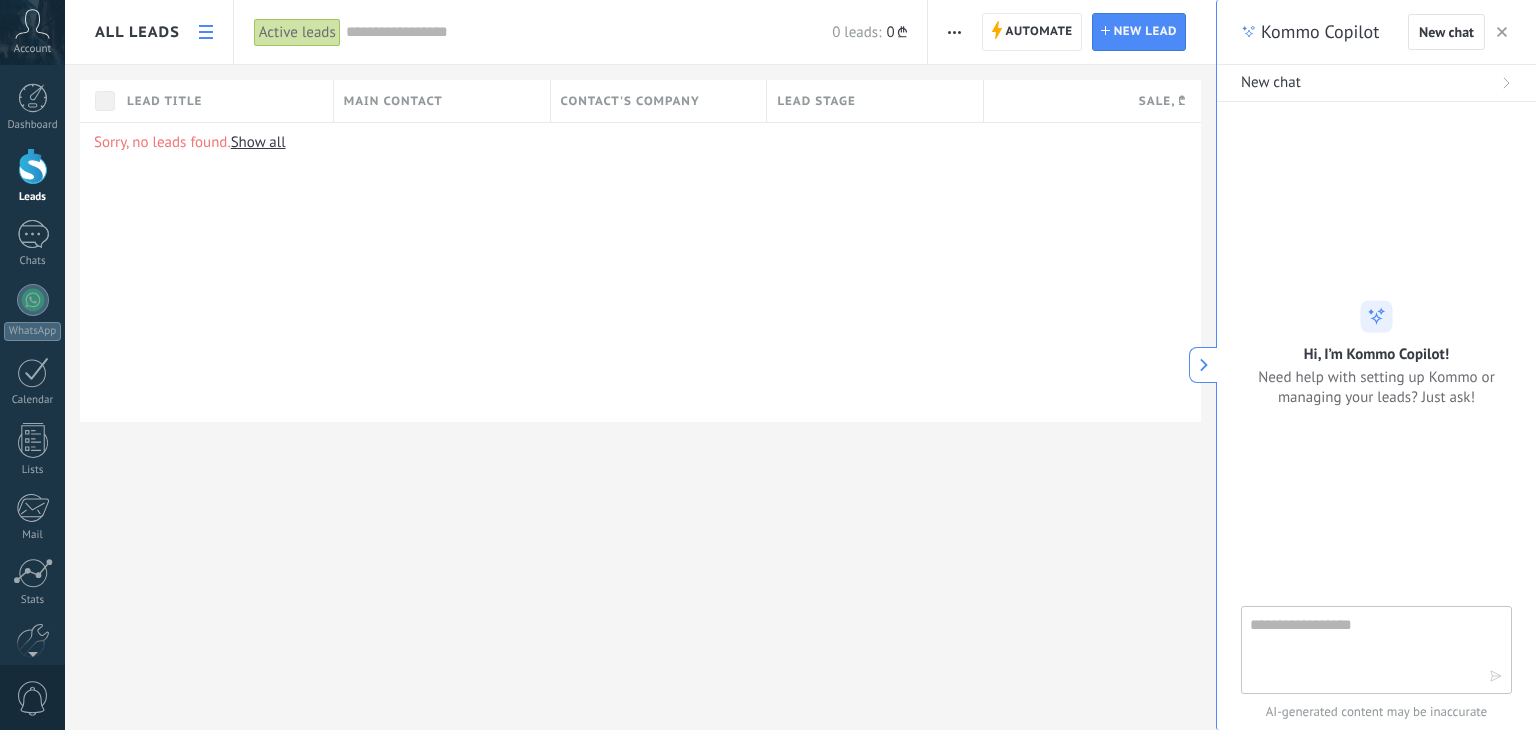 click 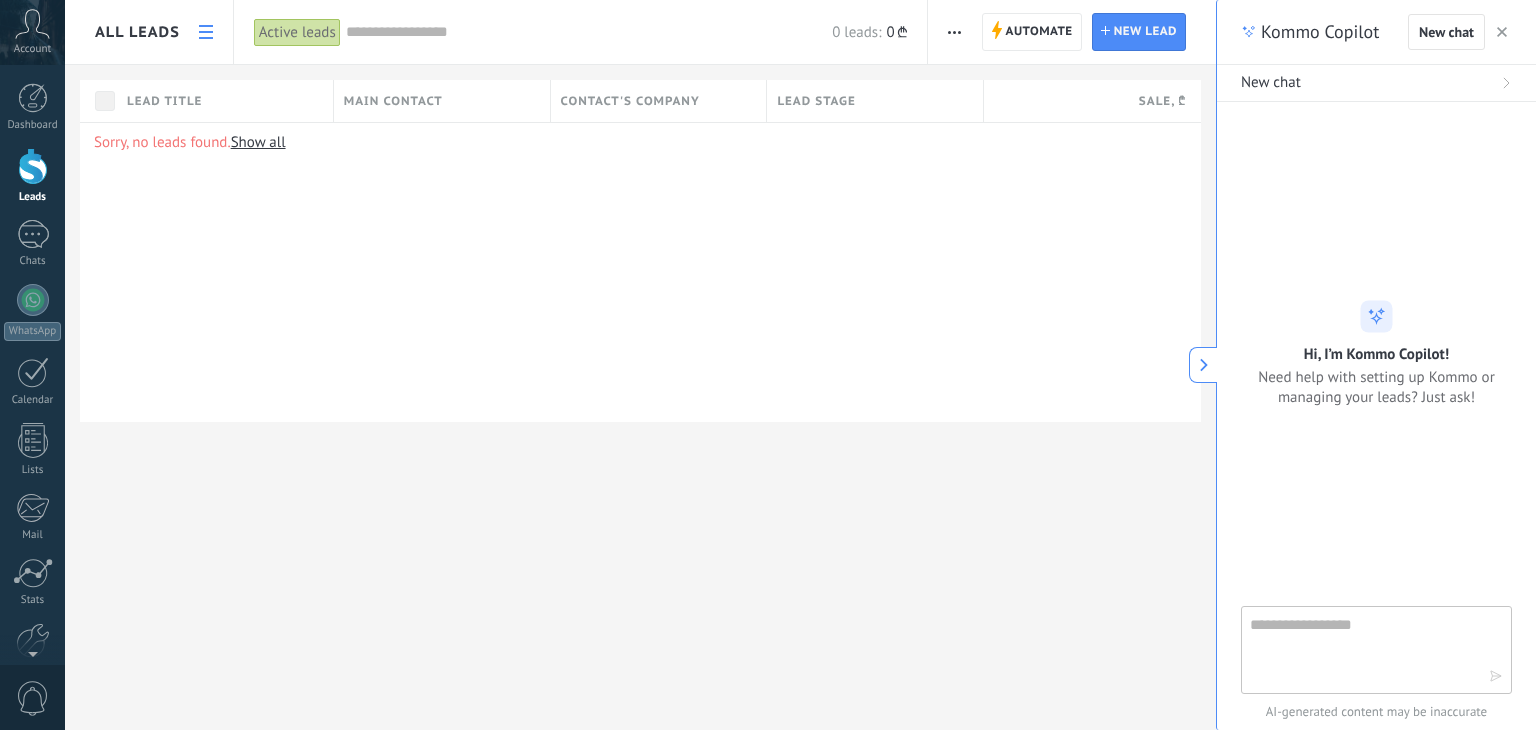 click on "All leads" at bounding box center (149, 32) 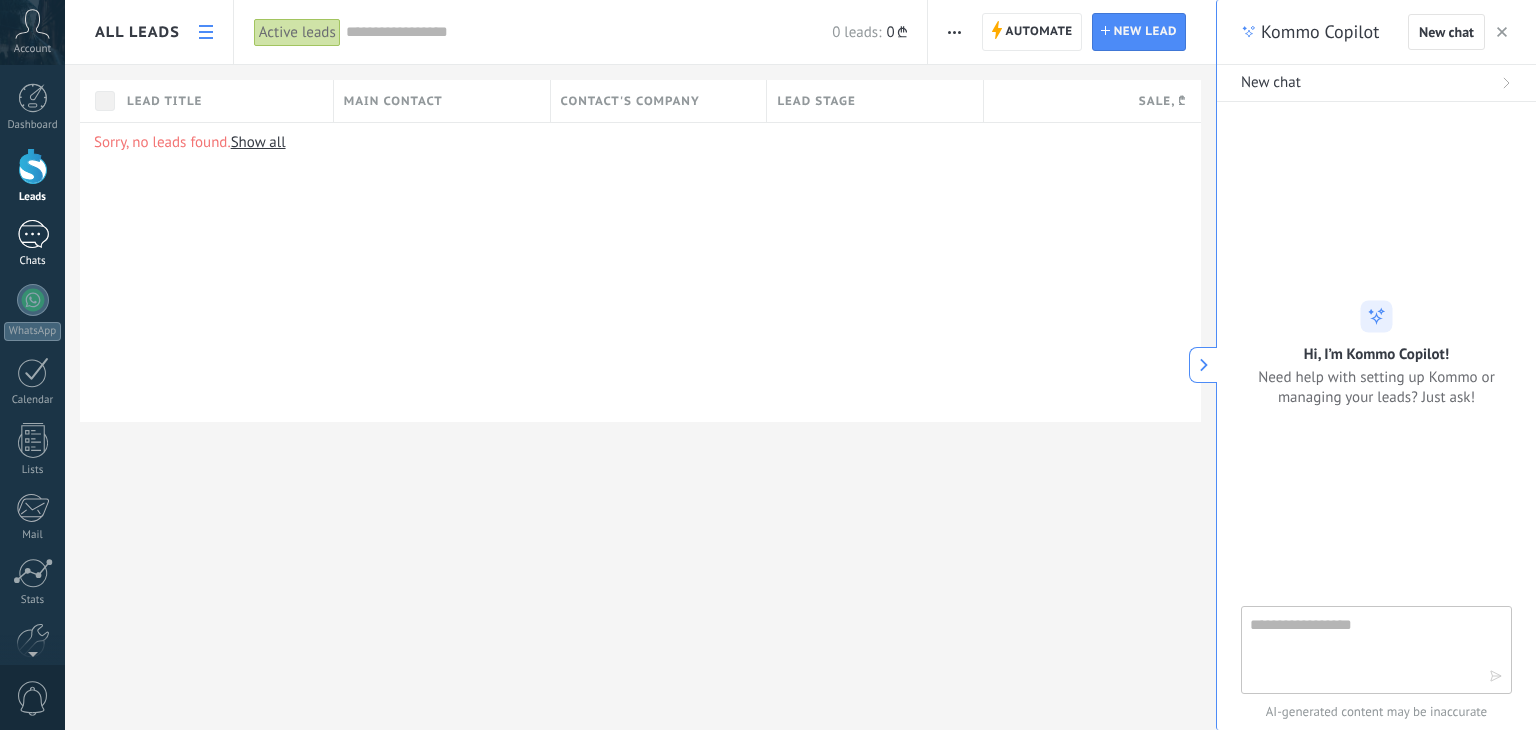 click at bounding box center (33, 234) 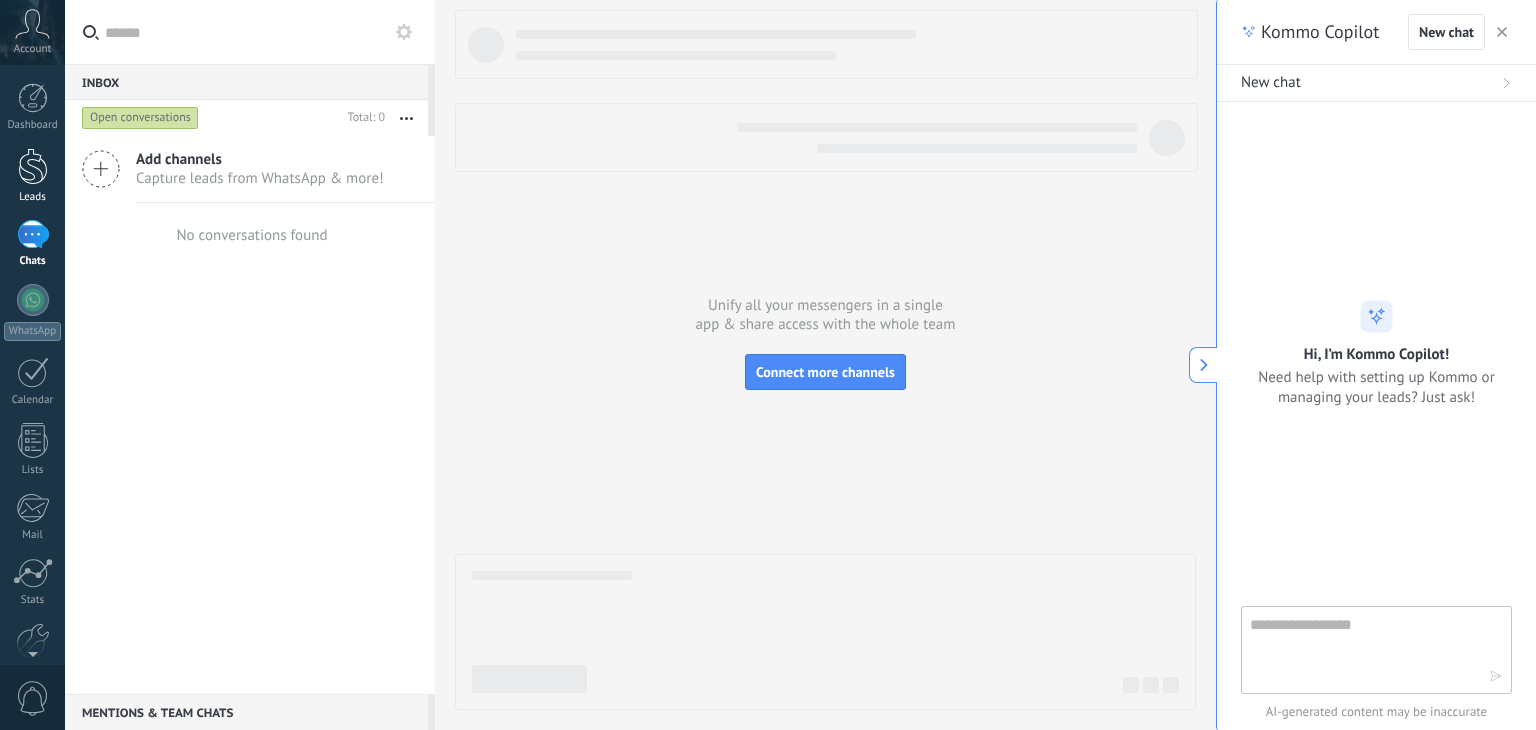 click on "Leads" at bounding box center (32, 176) 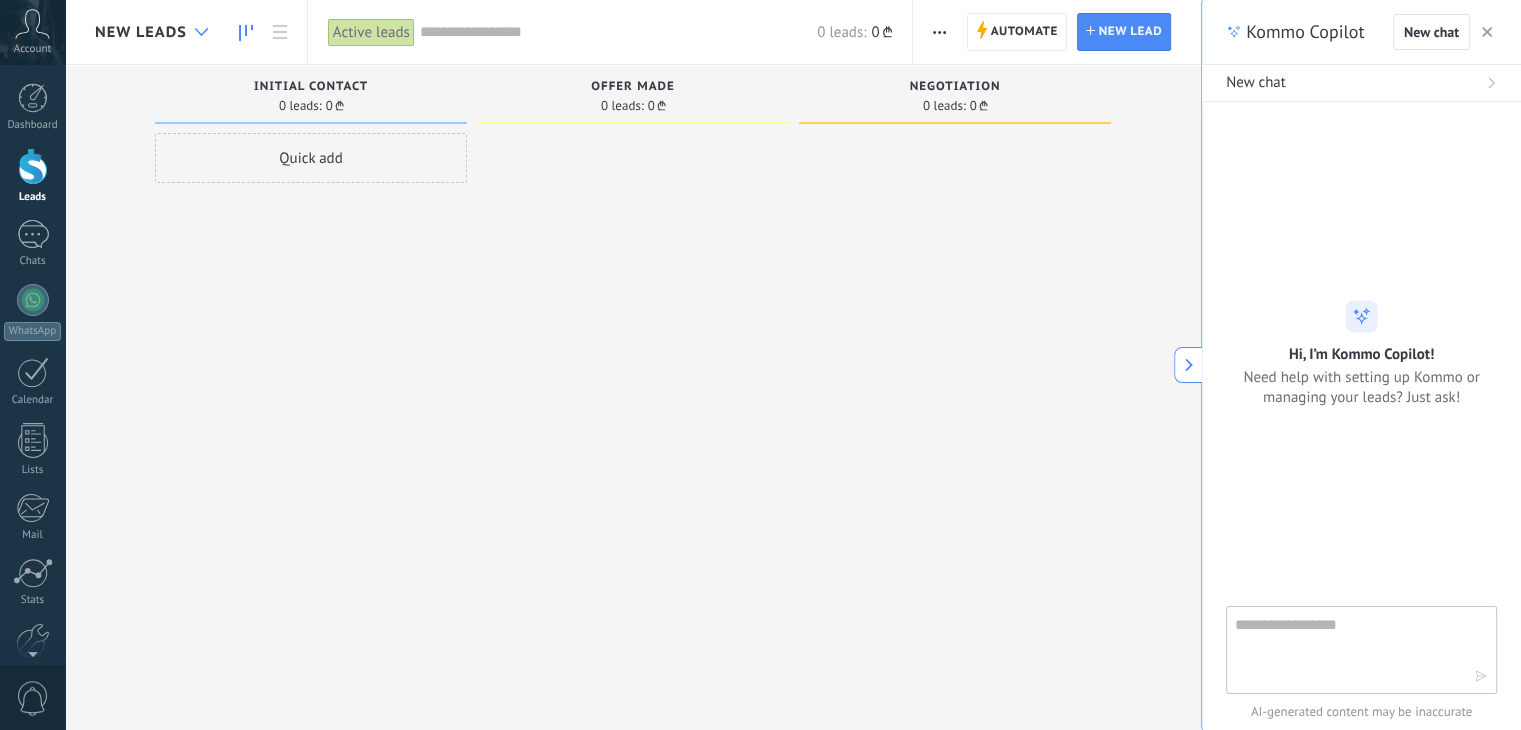 click 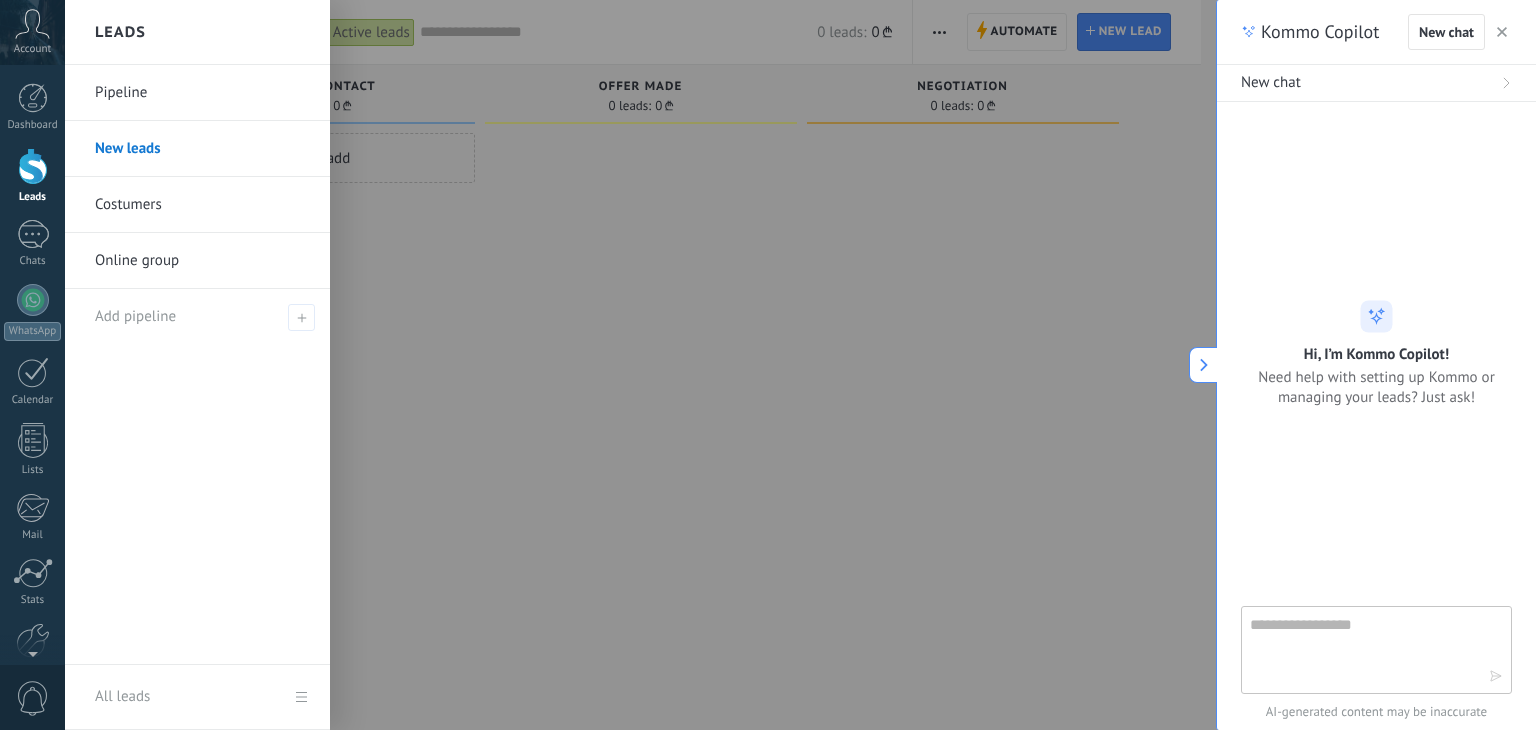 click on "Pipeline" at bounding box center [202, 93] 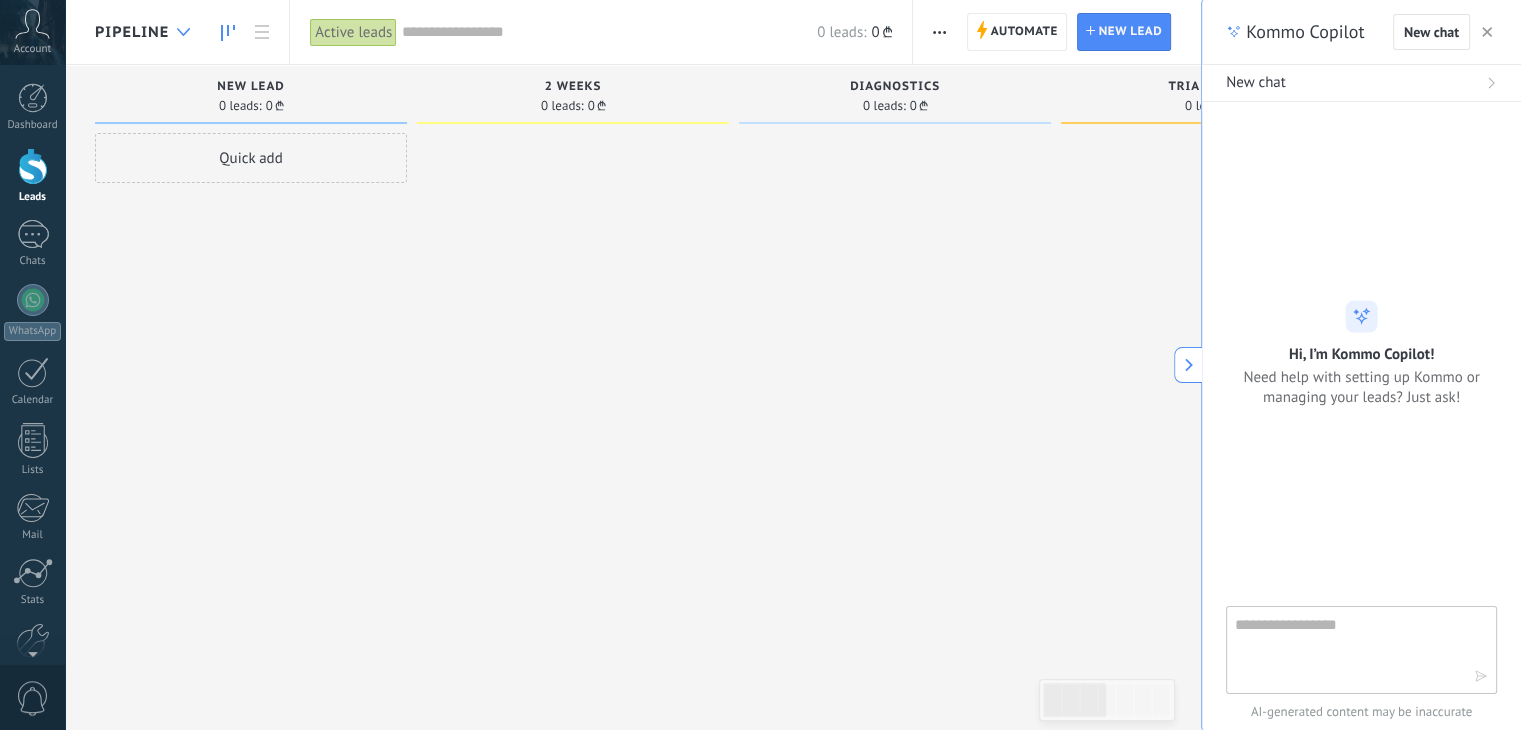 click 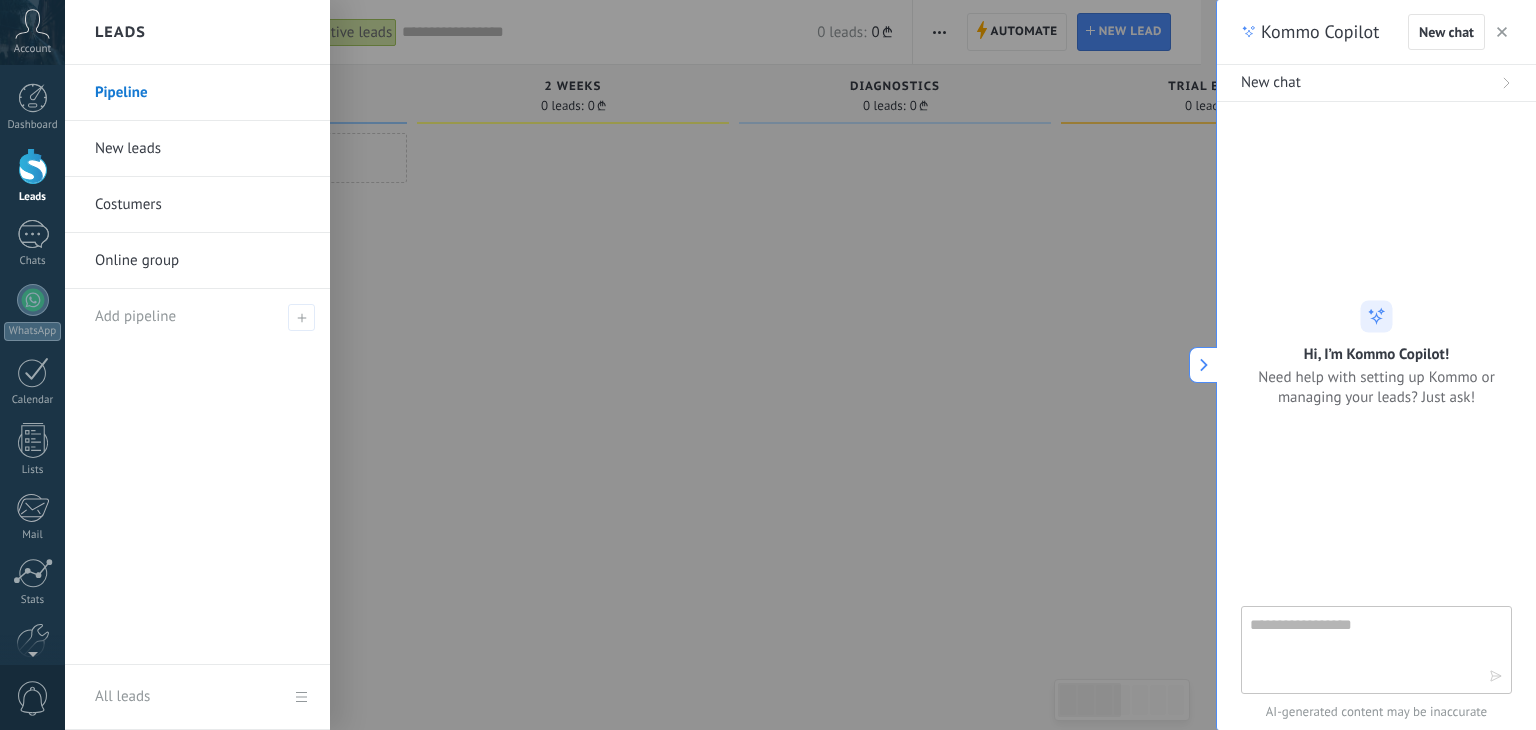 click on "New leads" at bounding box center (202, 149) 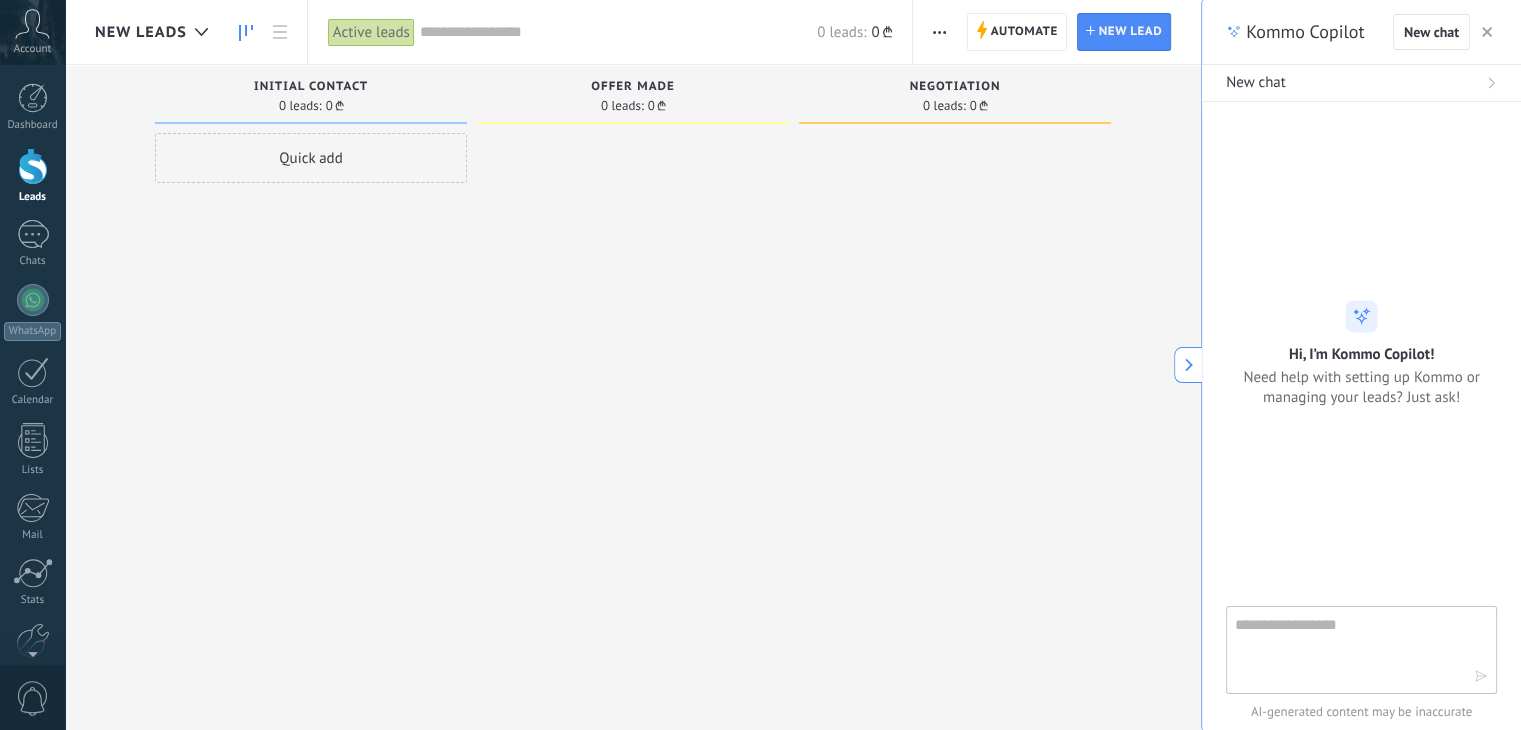 click at bounding box center [1347, 649] 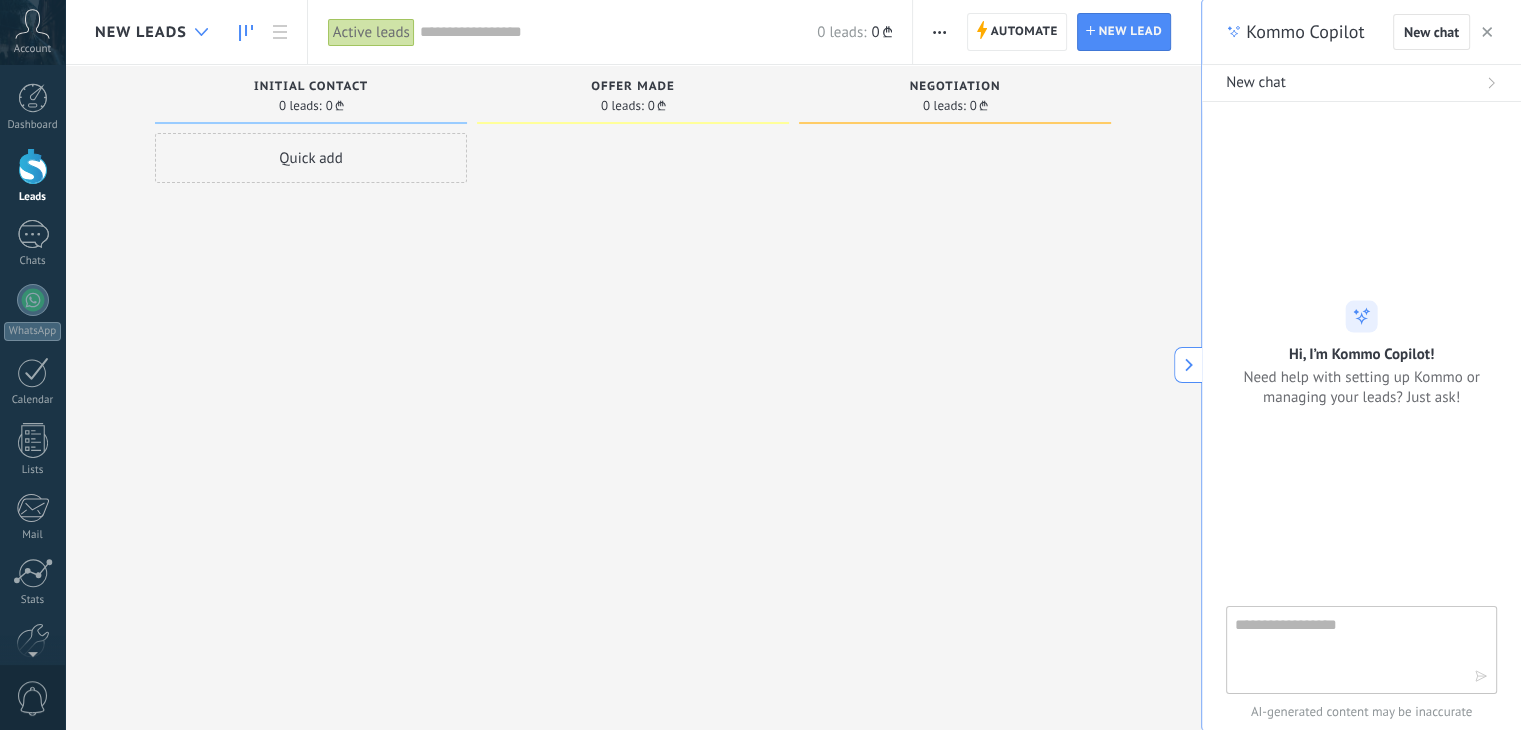 click at bounding box center (201, 32) 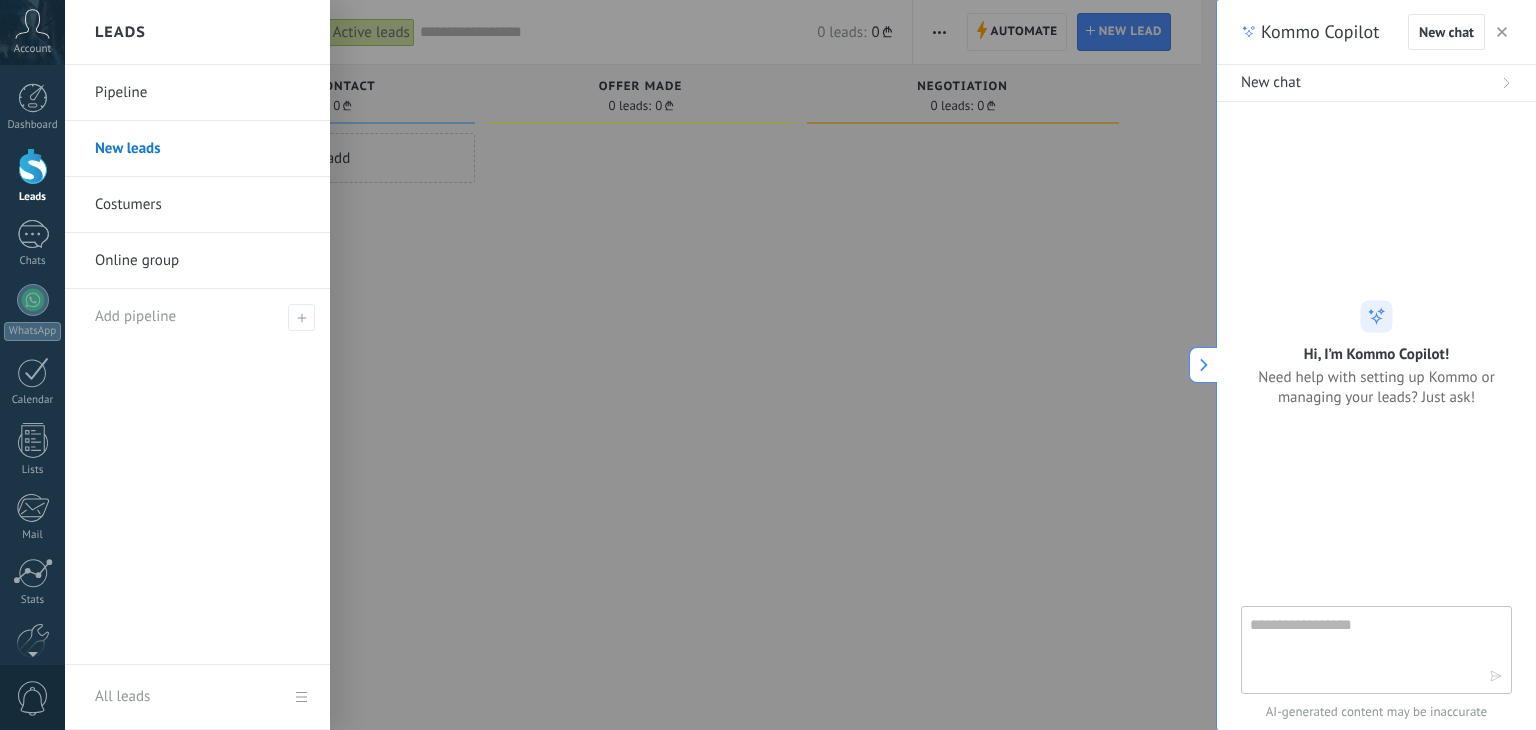 click on "Pipeline" at bounding box center (202, 93) 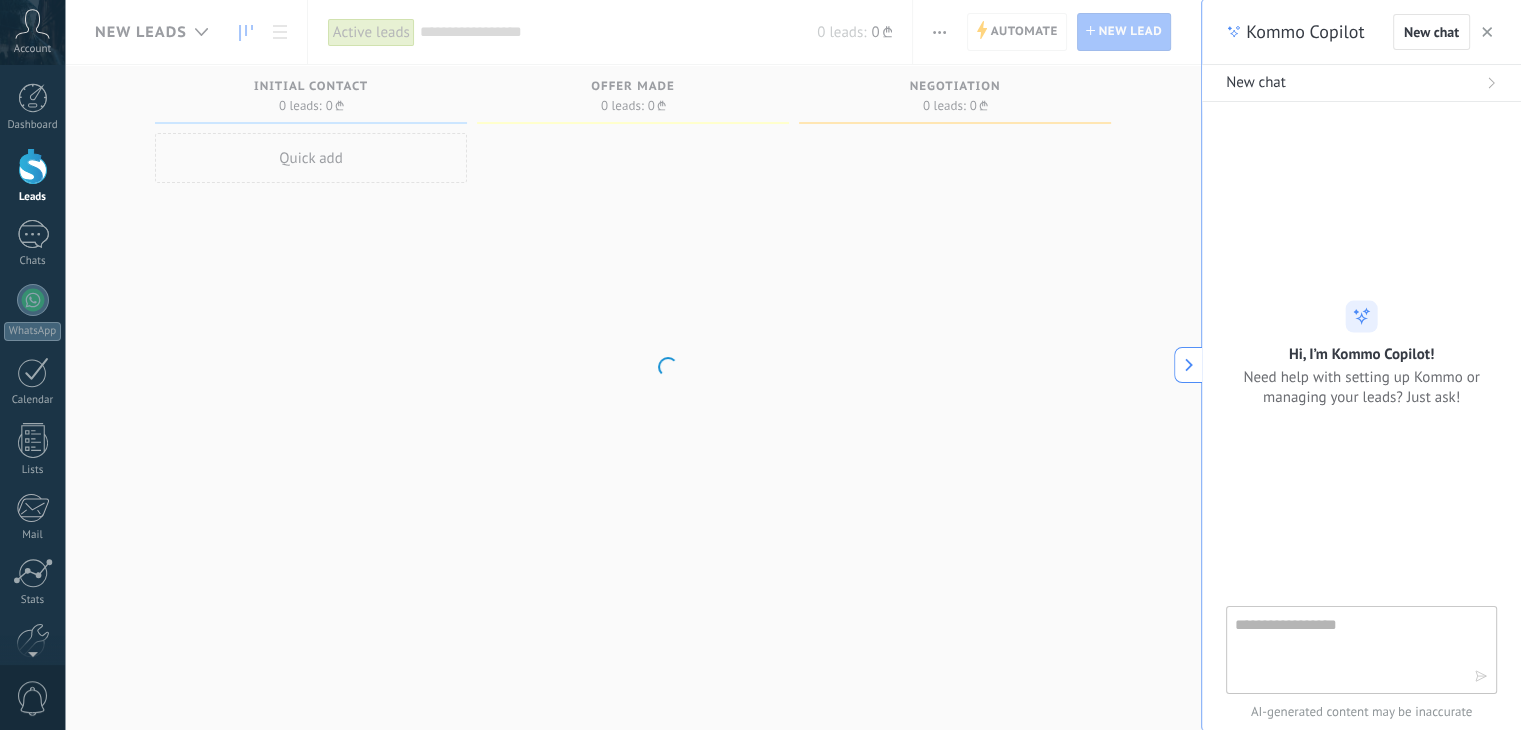 click on ".abccls-1,.abccls-2{fill-rule:evenodd}.abccls-2{fill:#fff} .abfcls-1{fill:none}.abfcls-2{fill:#fff} .abncls-1{isolation:isolate}.abncls-2{opacity:.06}.abncls-2,.abncls-3,.abncls-6{mix-blend-mode:multiply}.abncls-3{opacity:.15}.abncls-4,.abncls-8{fill:#fff}.abncls-5{fill:url(#abnlinear-gradient)}.abncls-6{opacity:.04}.abncls-7{fill:url(#abnlinear-gradient-2)}.abncls-8{fill-rule:evenodd} .abqst0{fill:#ffa200} .abwcls-1{fill:#252525} .cls-1{isolation:isolate} .acicls-1{fill:none} .aclcls-1{fill:#232323} .acnst0{display:none} .addcls-1,.addcls-2{fill:none;stroke-miterlimit:10}.addcls-1{stroke:#dfe0e5}.addcls-2{stroke:#a1a7ab} .adecls-1,.adecls-2{fill:none;stroke-miterlimit:10}.adecls-1{stroke:#dfe0e5}.adecls-2{stroke:#a1a7ab} .adqcls-1{fill:#8591a5;fill-rule:evenodd} .aeccls-1{fill:#5c9f37} .aeecls-1{fill:#f86161} .aejcls-1{fill:#8591a5;fill-rule:evenodd} .aekcls-1{fill-rule:evenodd} .aelcls-1{fill-rule:evenodd;fill:currentColor} .aemcls-1{fill-rule:evenodd;fill:currentColor} .aencls-2{fill:#f86161;opacity:.3}" at bounding box center (760, 365) 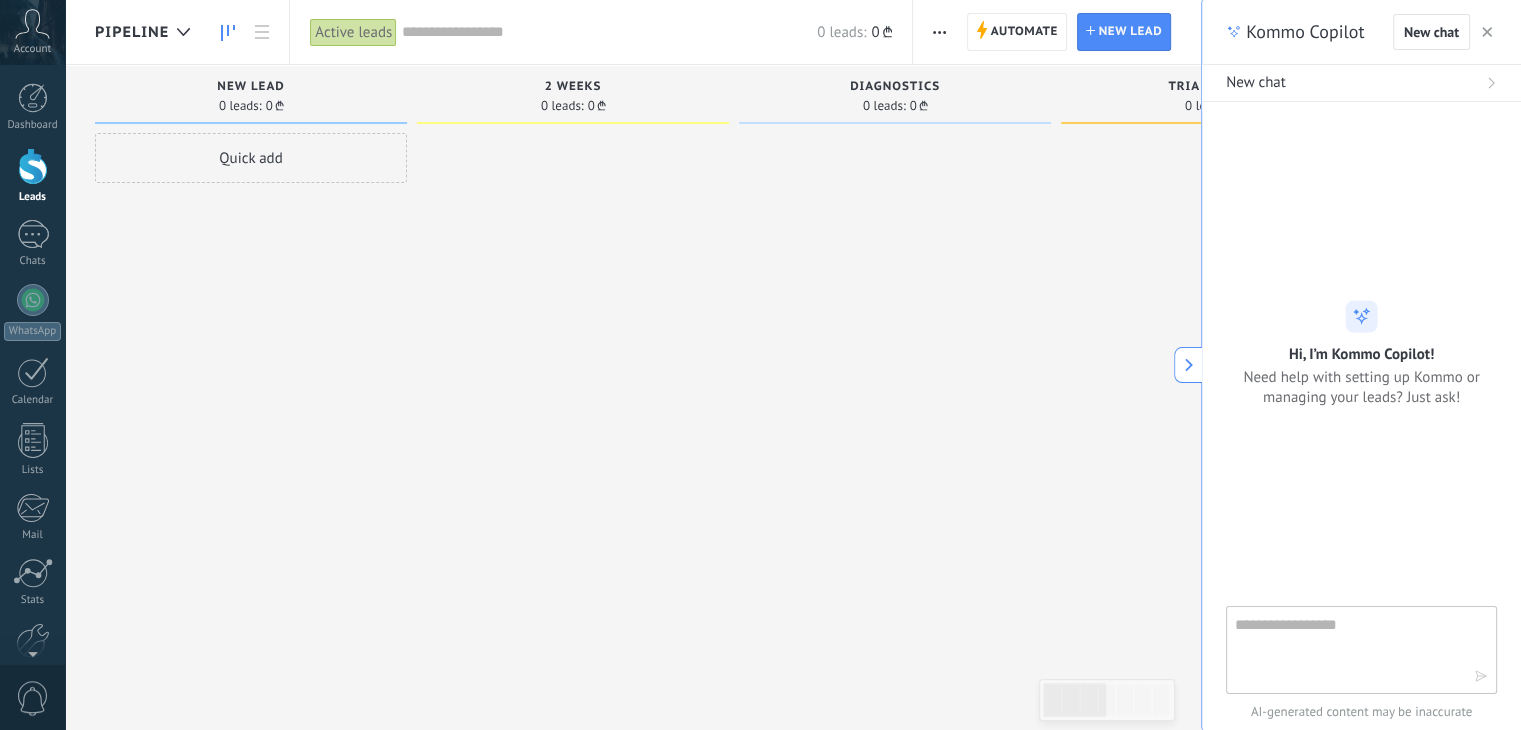 click on "Pipeline" at bounding box center (132, 32) 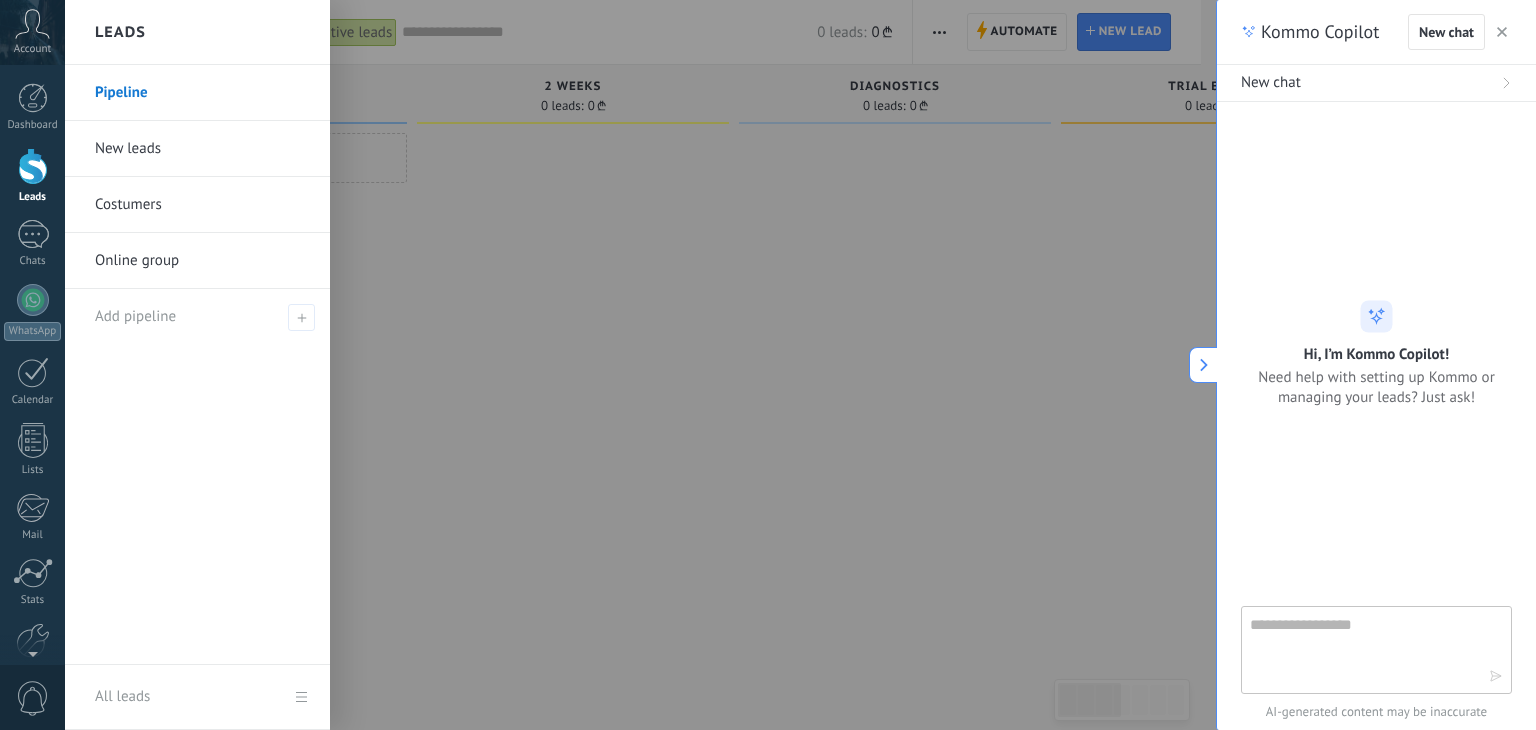 click on "Leads" at bounding box center [197, 32] 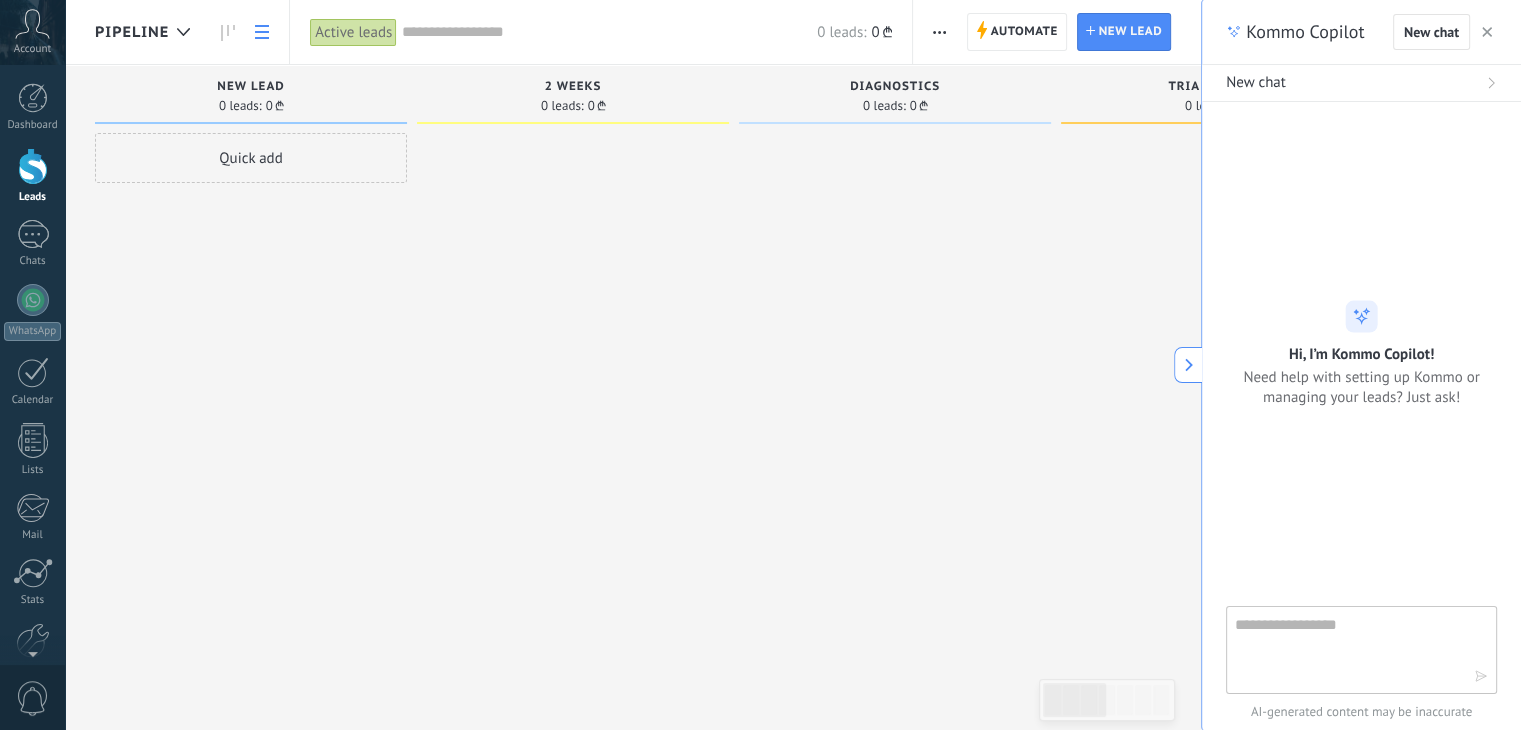 click 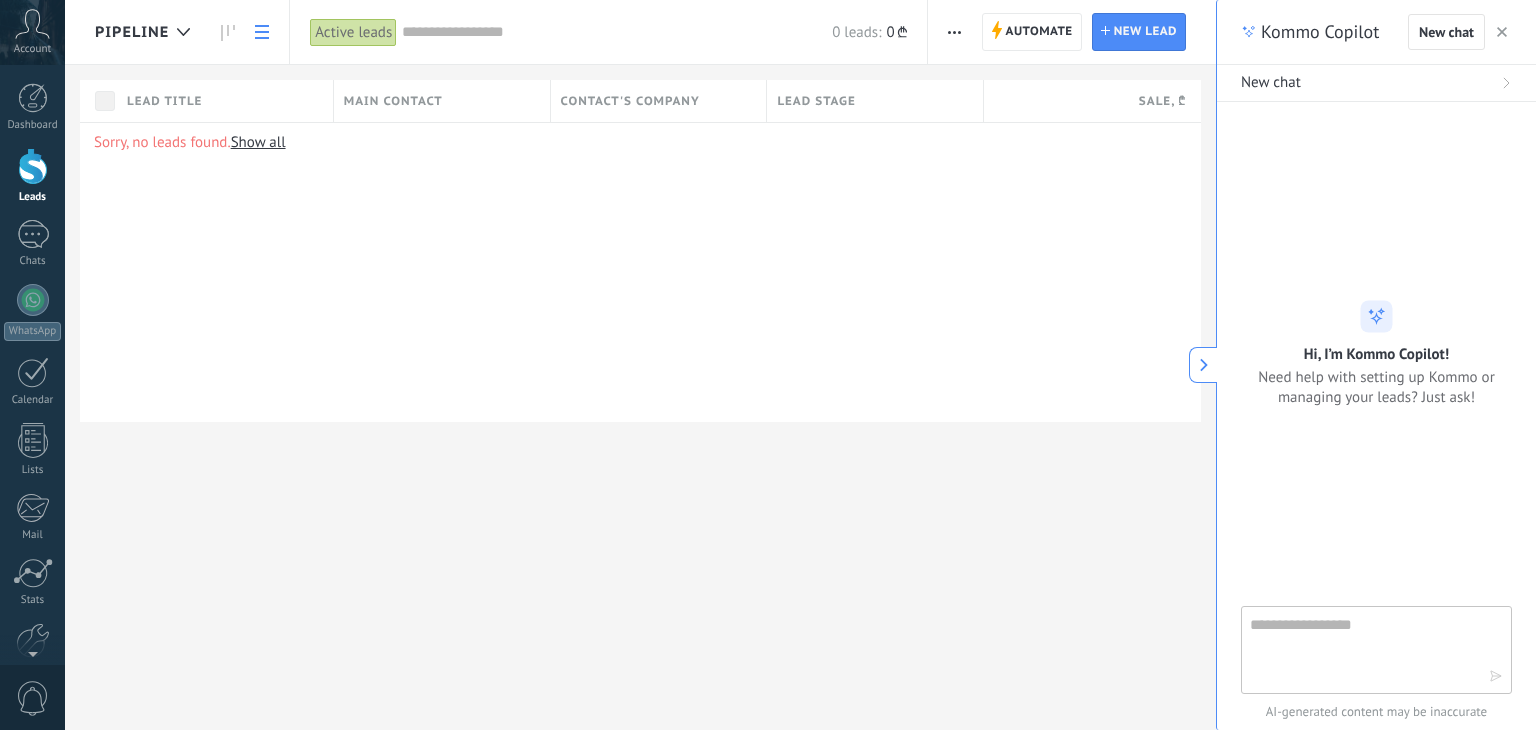click at bounding box center [617, 32] 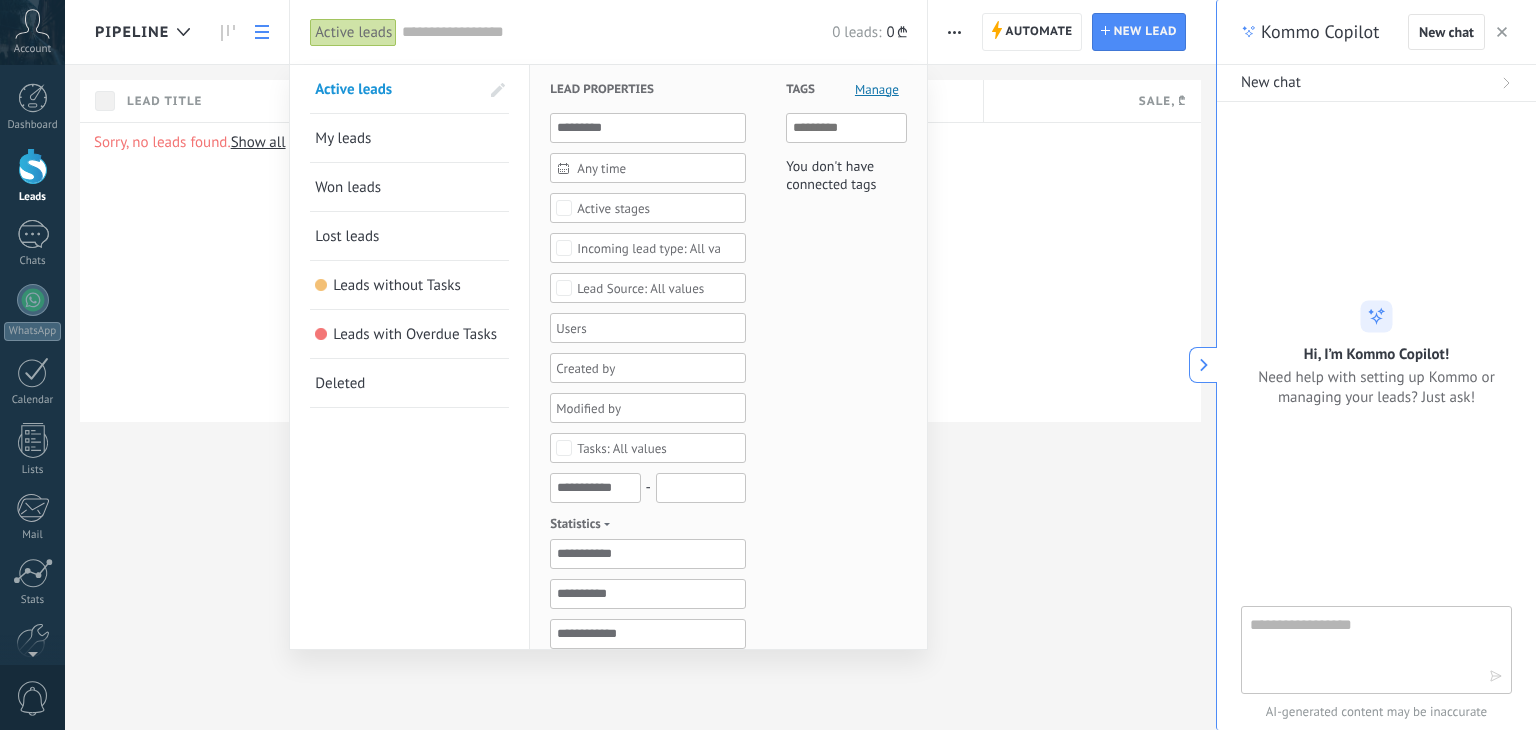 click at bounding box center (768, 365) 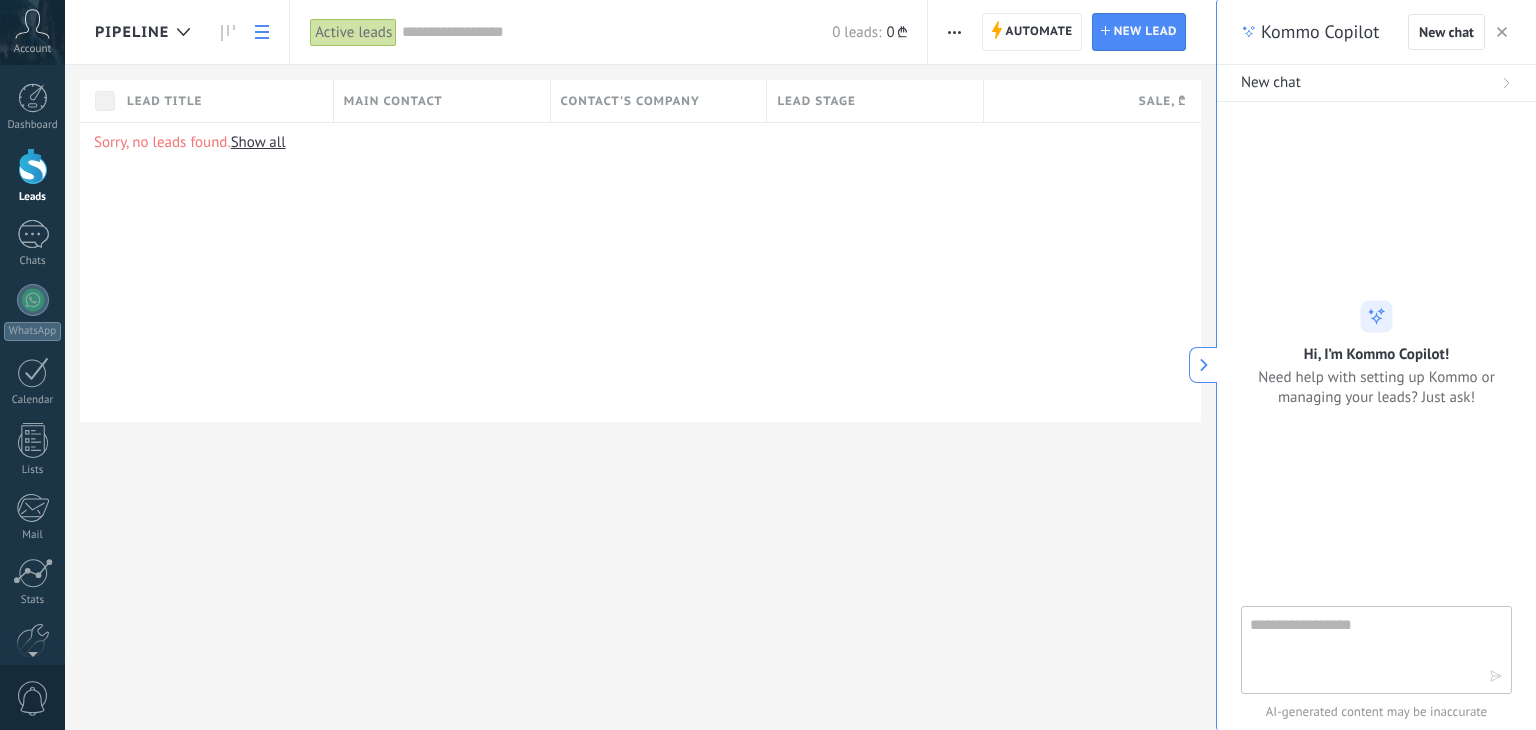click 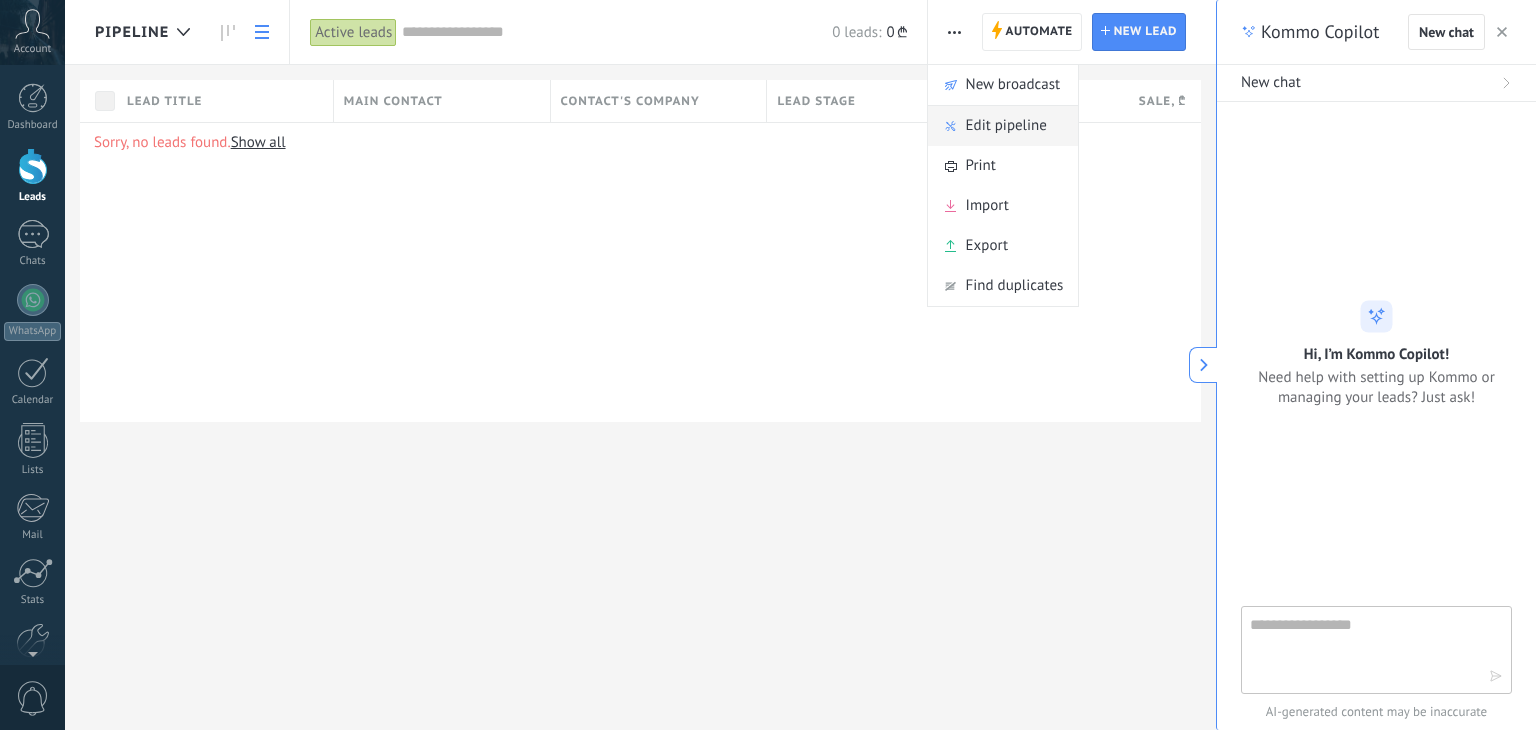 click on "Edit pipeline" at bounding box center [1006, 126] 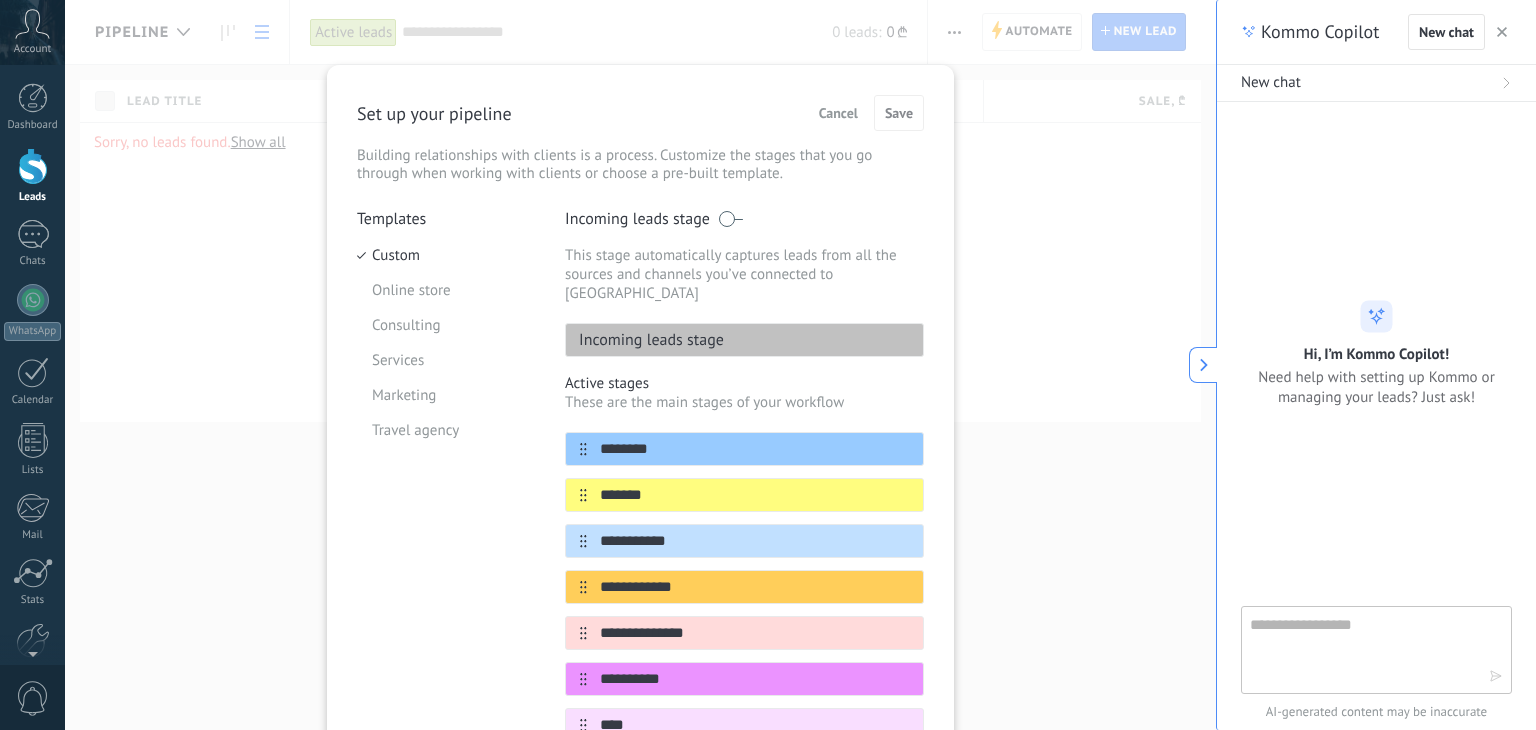 click on "Set up your pipeline" at bounding box center [434, 113] 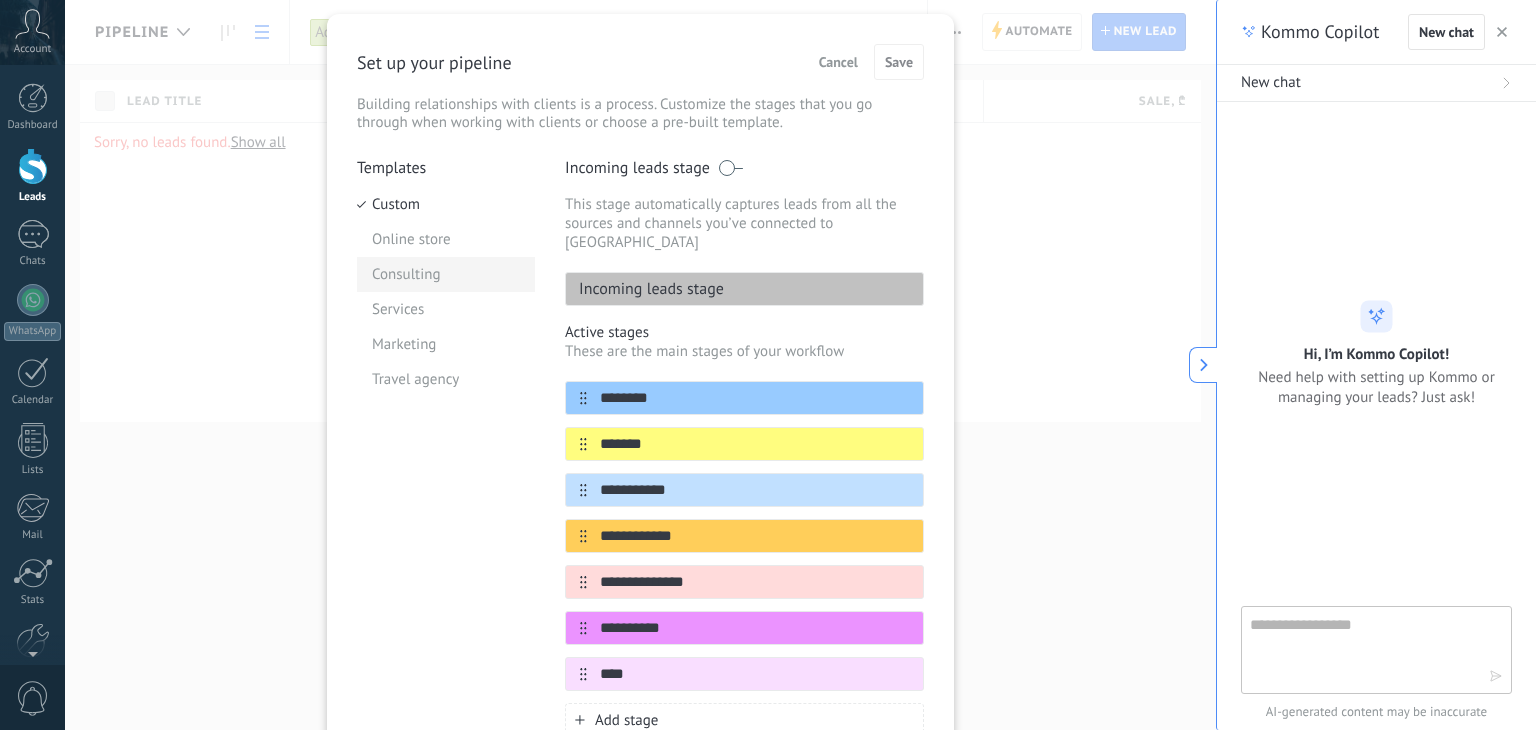 scroll, scrollTop: 100, scrollLeft: 0, axis: vertical 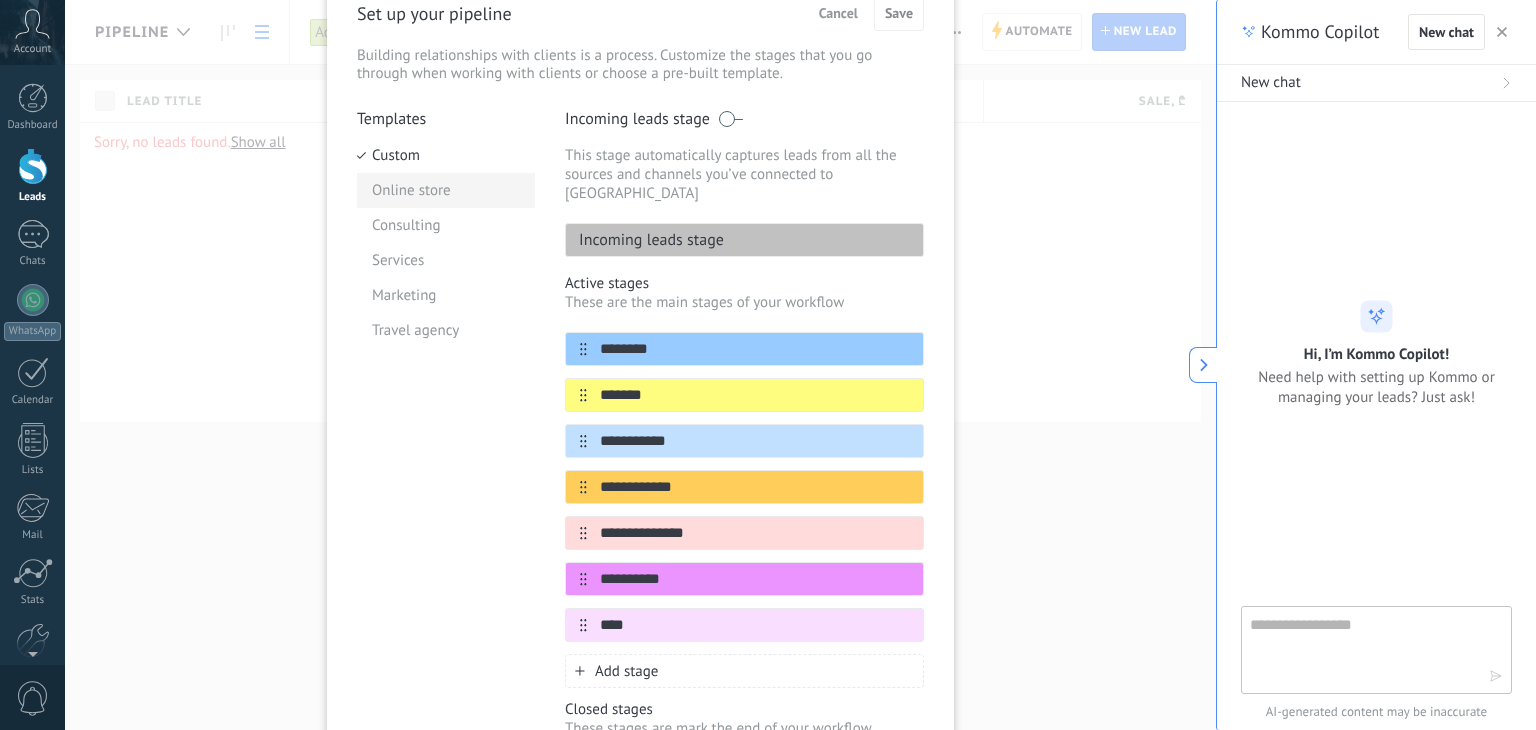 click on "Online store" at bounding box center (446, 190) 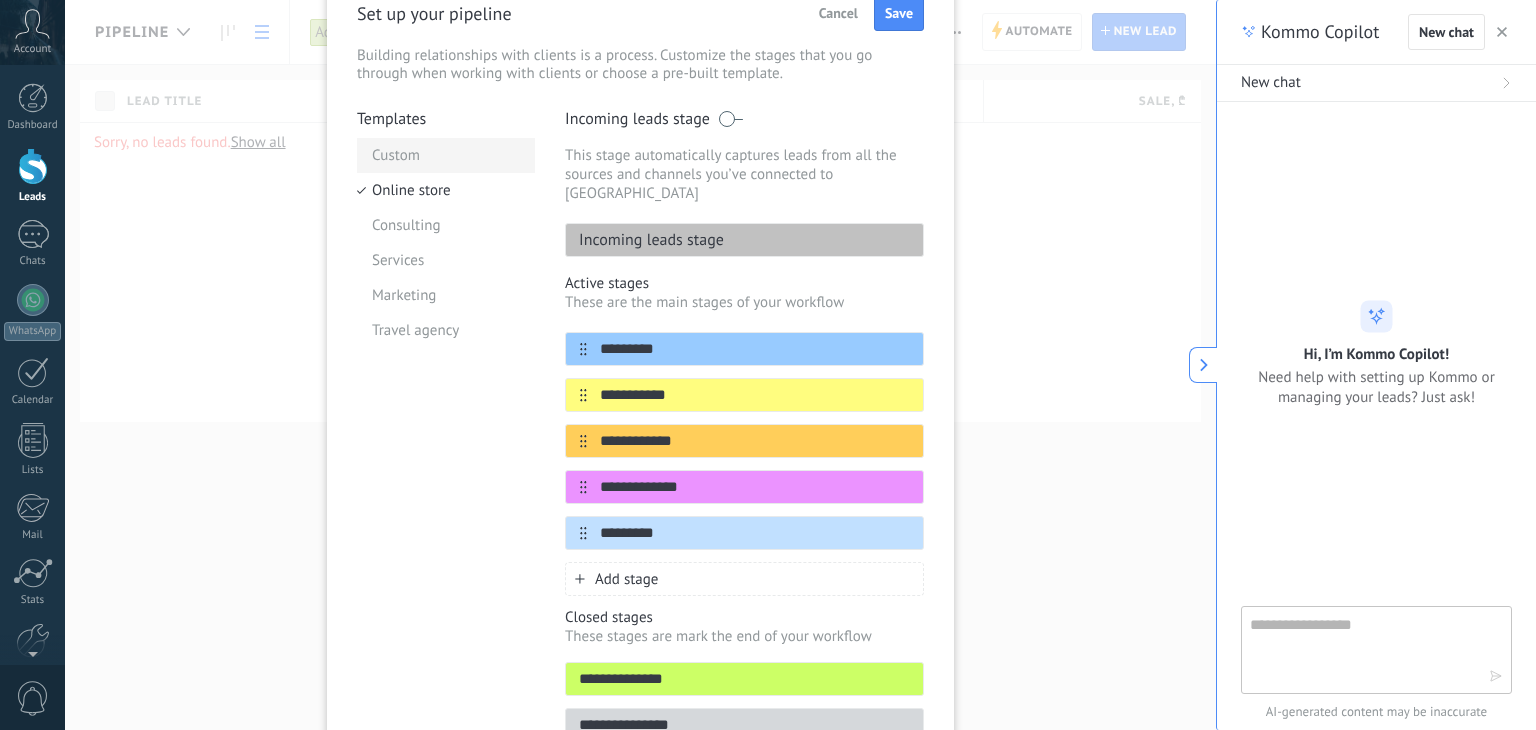 click on "Custom" at bounding box center [446, 155] 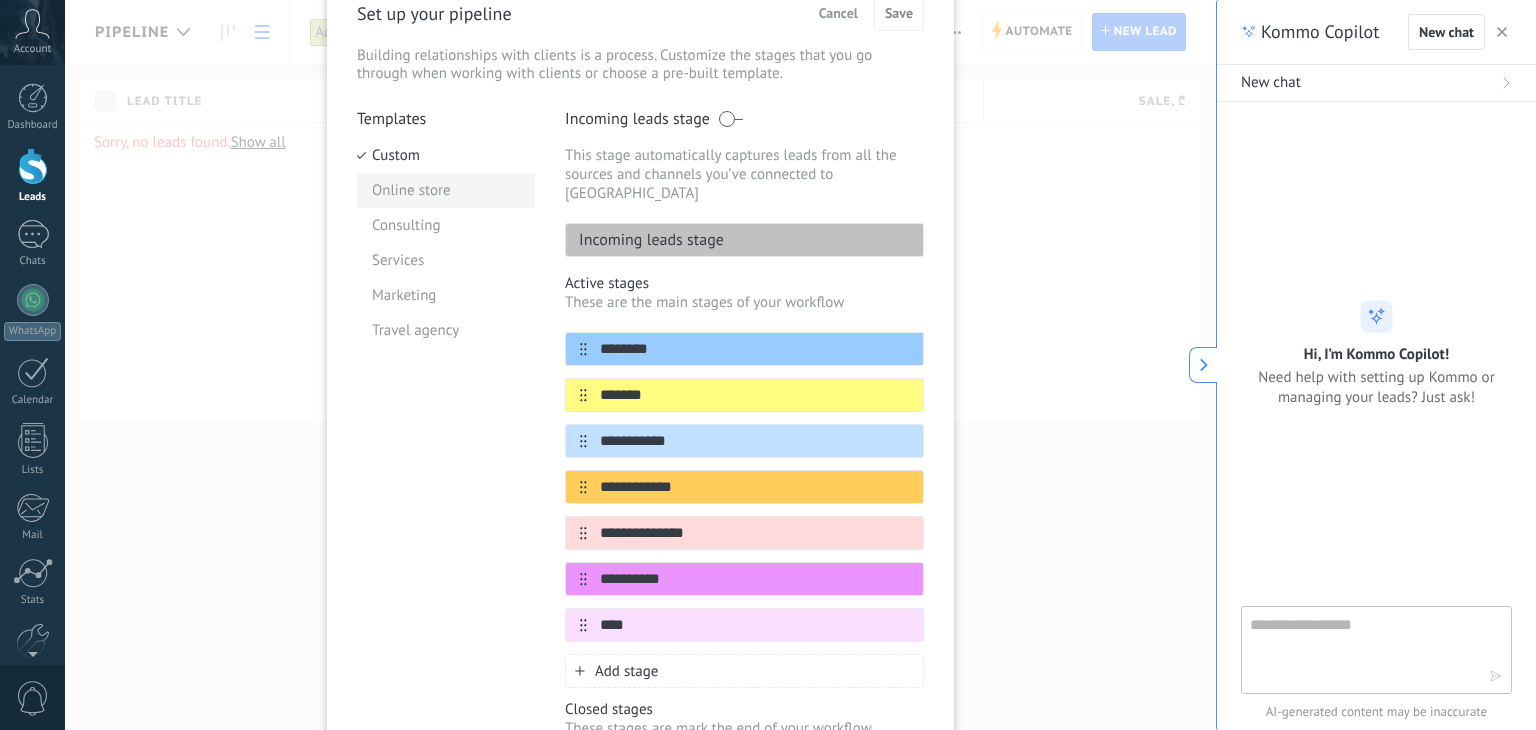 click on "Online store" at bounding box center (446, 190) 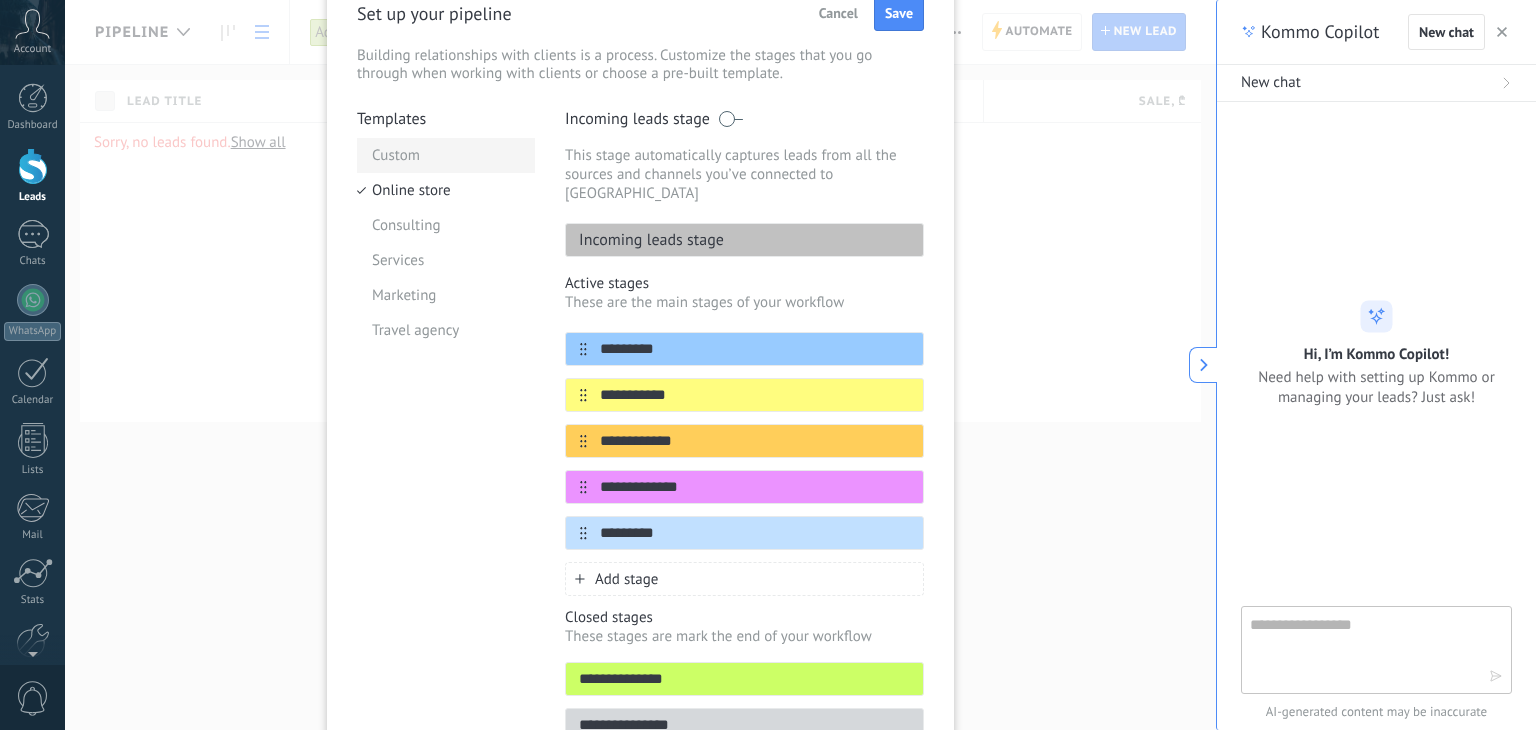 click on "Custom" at bounding box center (446, 155) 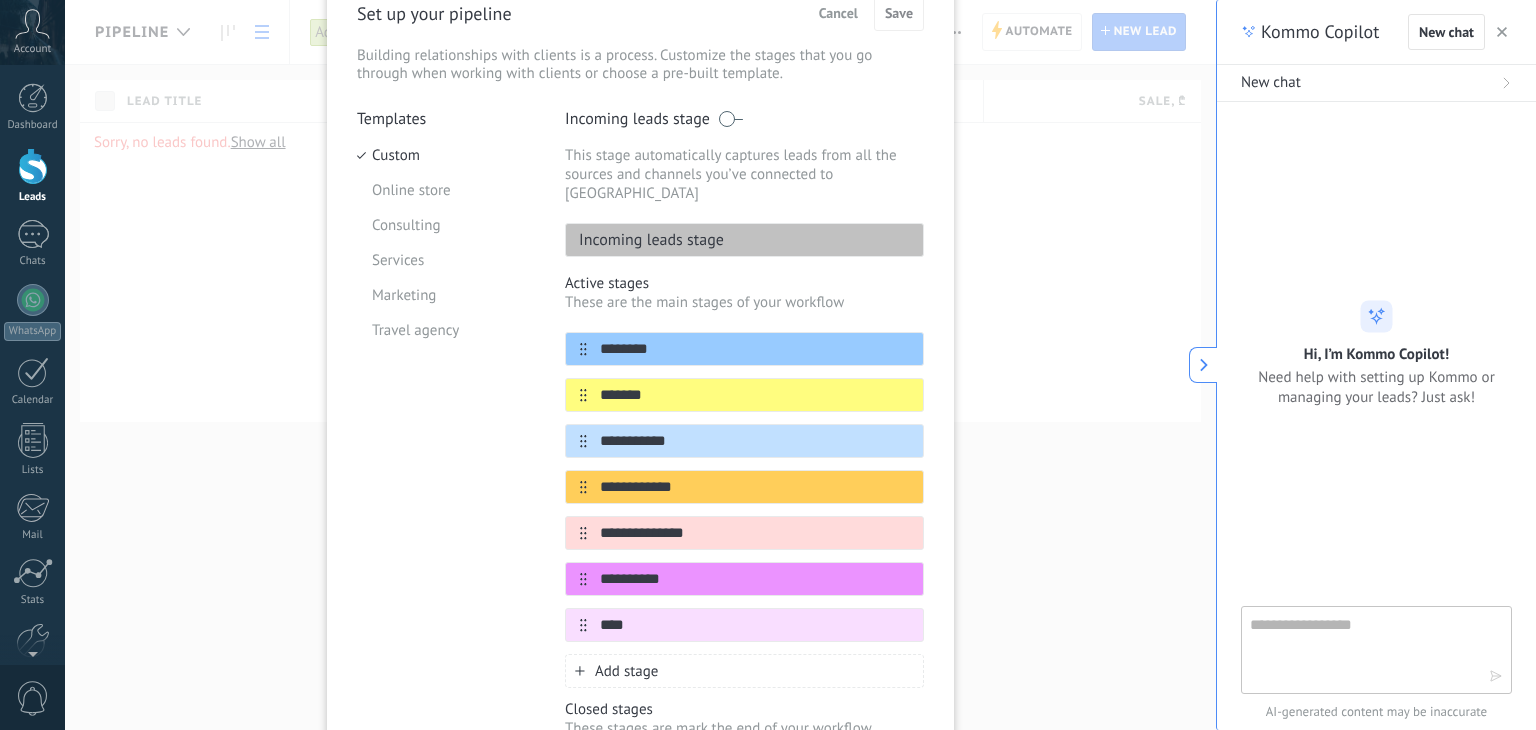 click on "Cancel" at bounding box center (838, 13) 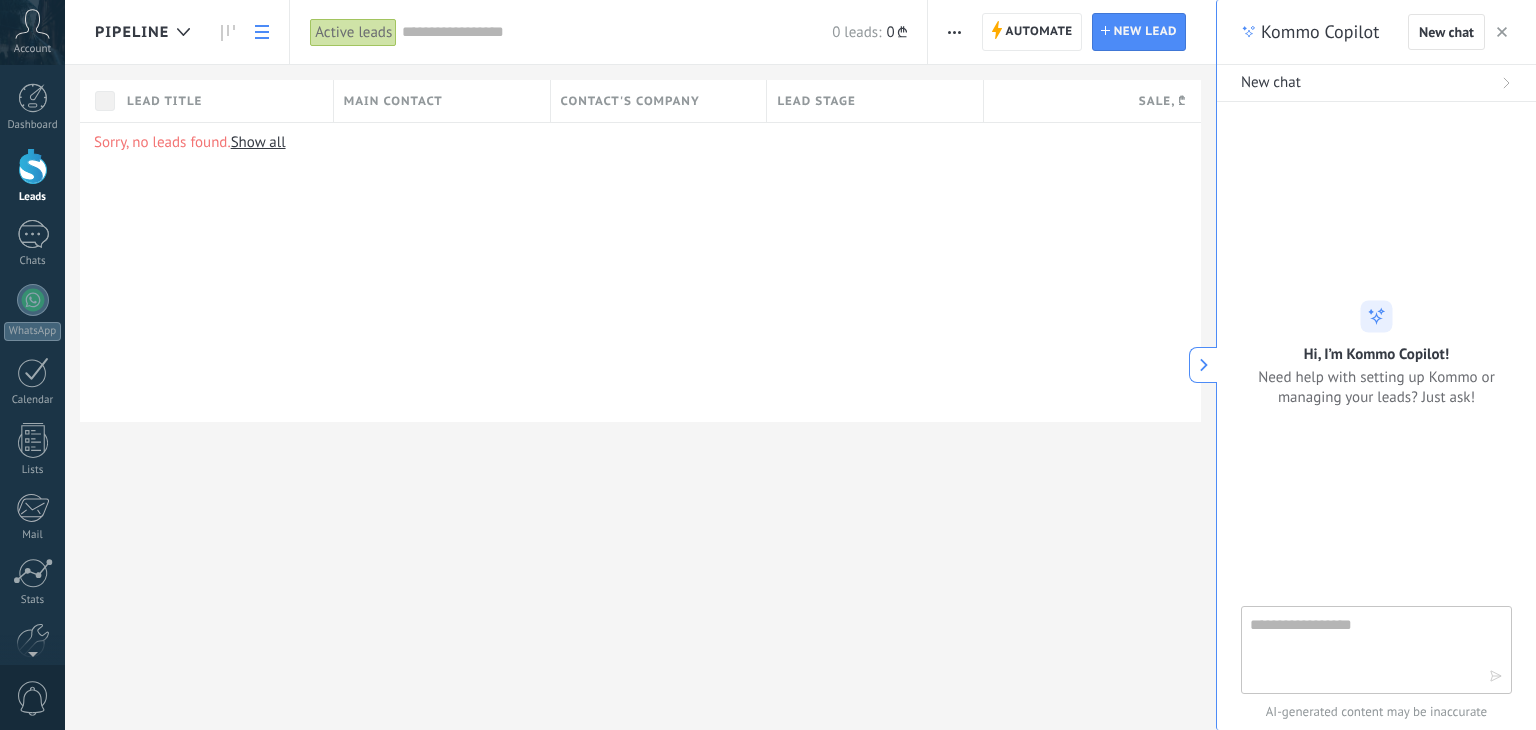 scroll, scrollTop: 0, scrollLeft: 0, axis: both 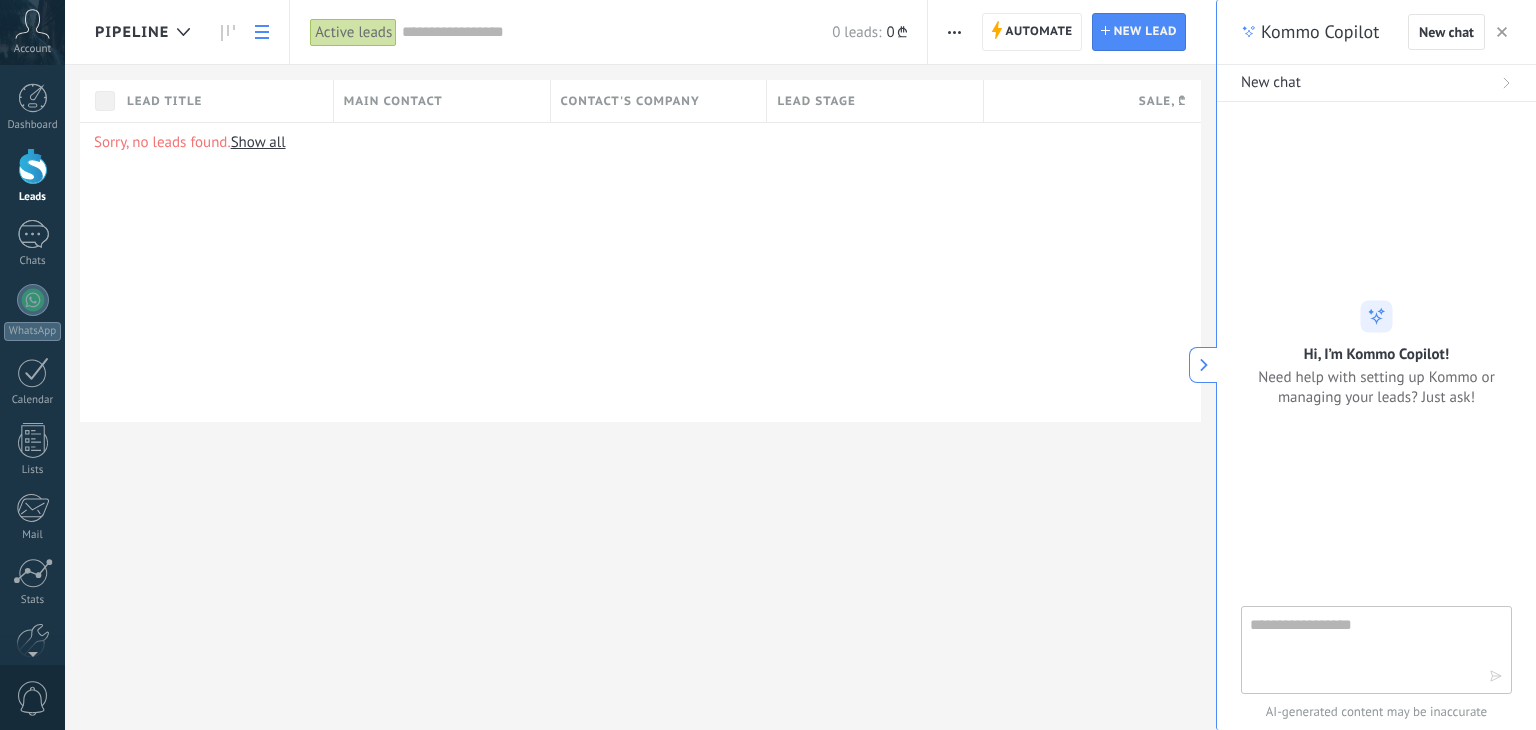 click on "Sorry, no leads found.  Show all" at bounding box center [640, 272] 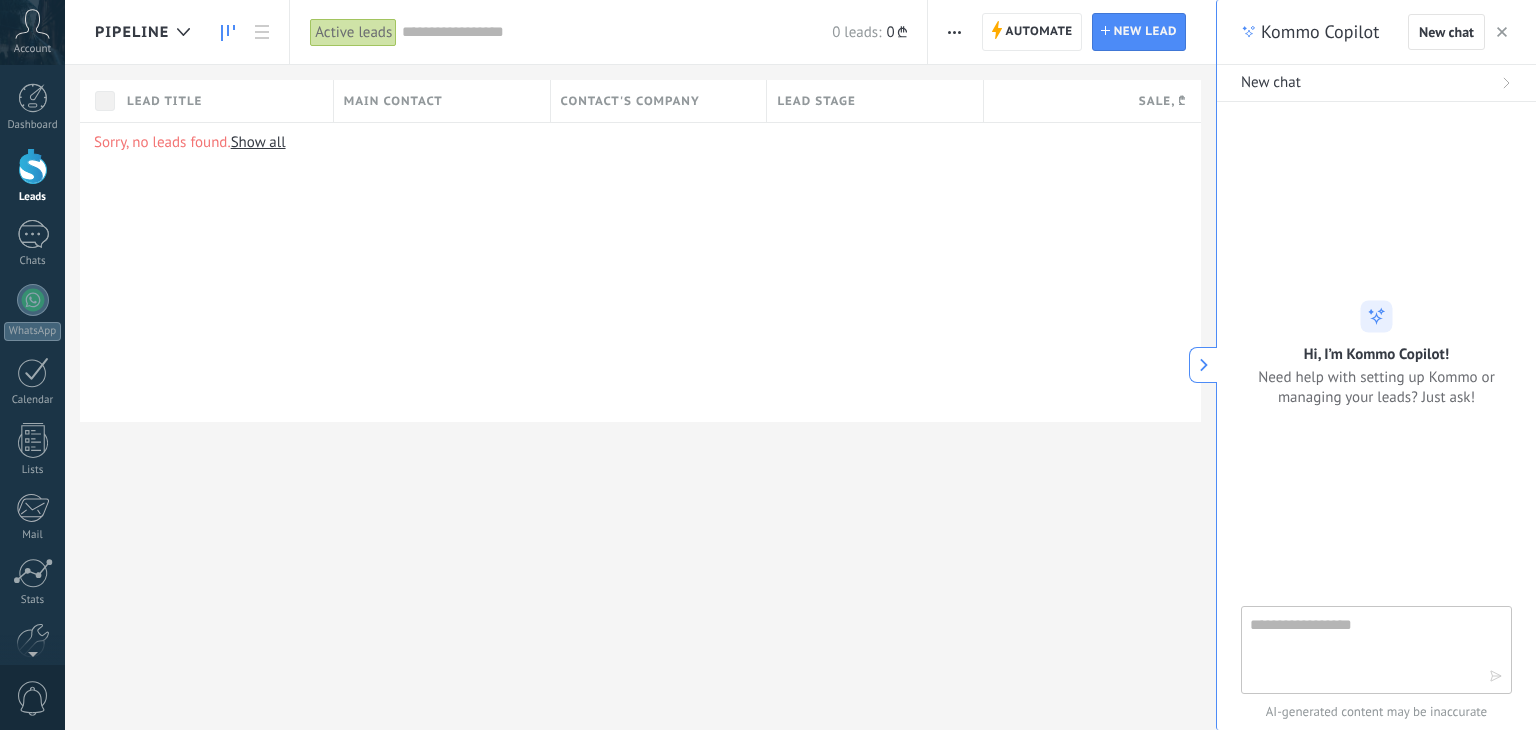 click 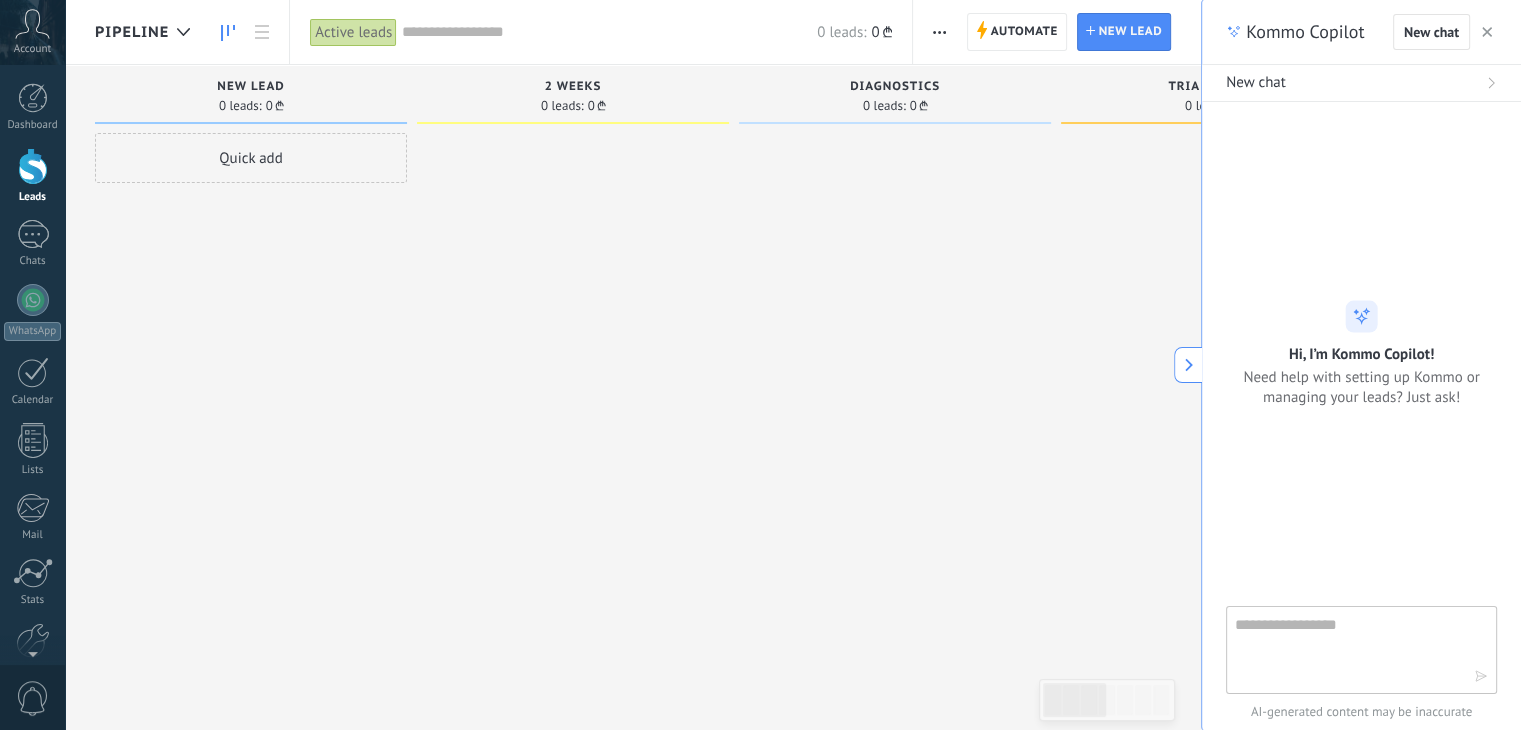 click on "Pipeline" at bounding box center [132, 32] 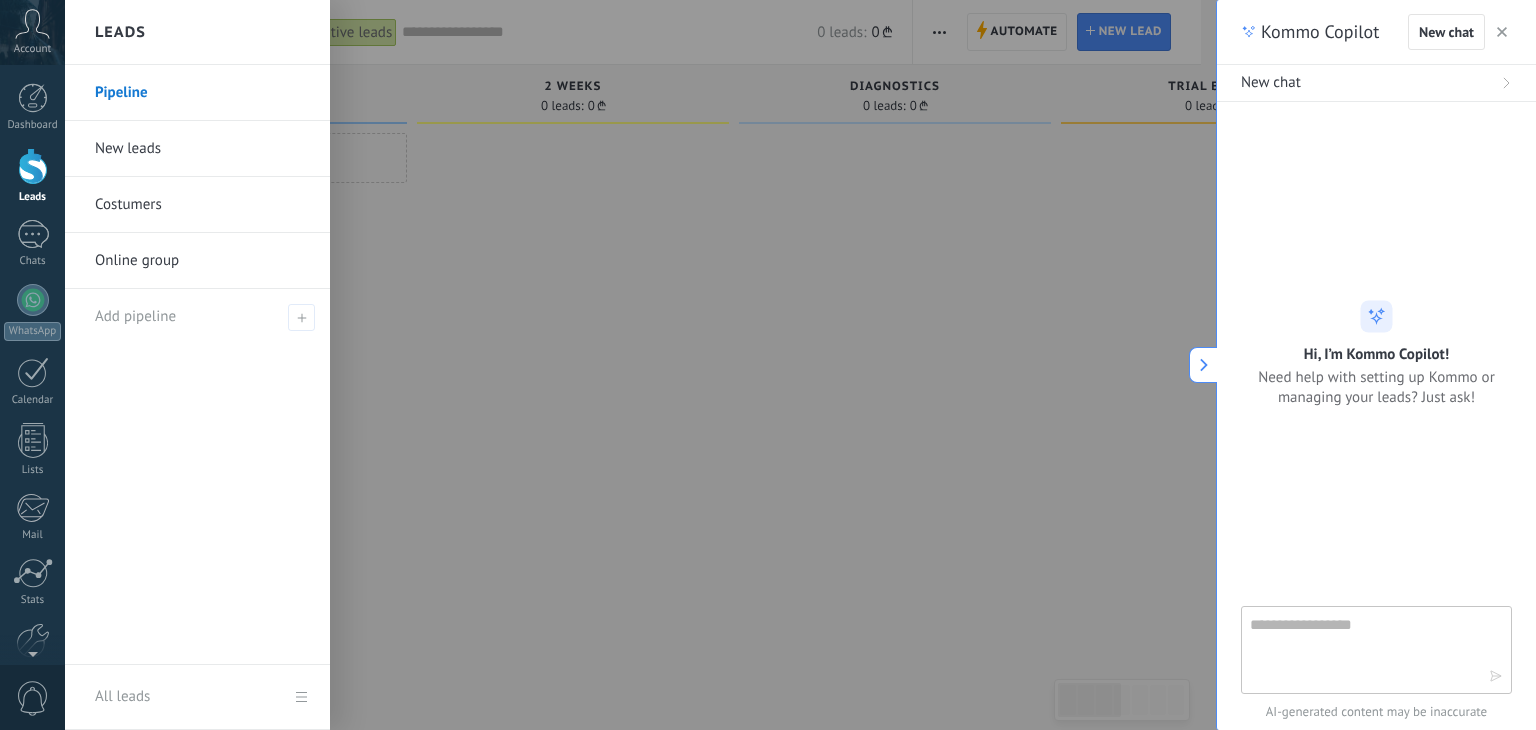 click on "New leads" at bounding box center (202, 149) 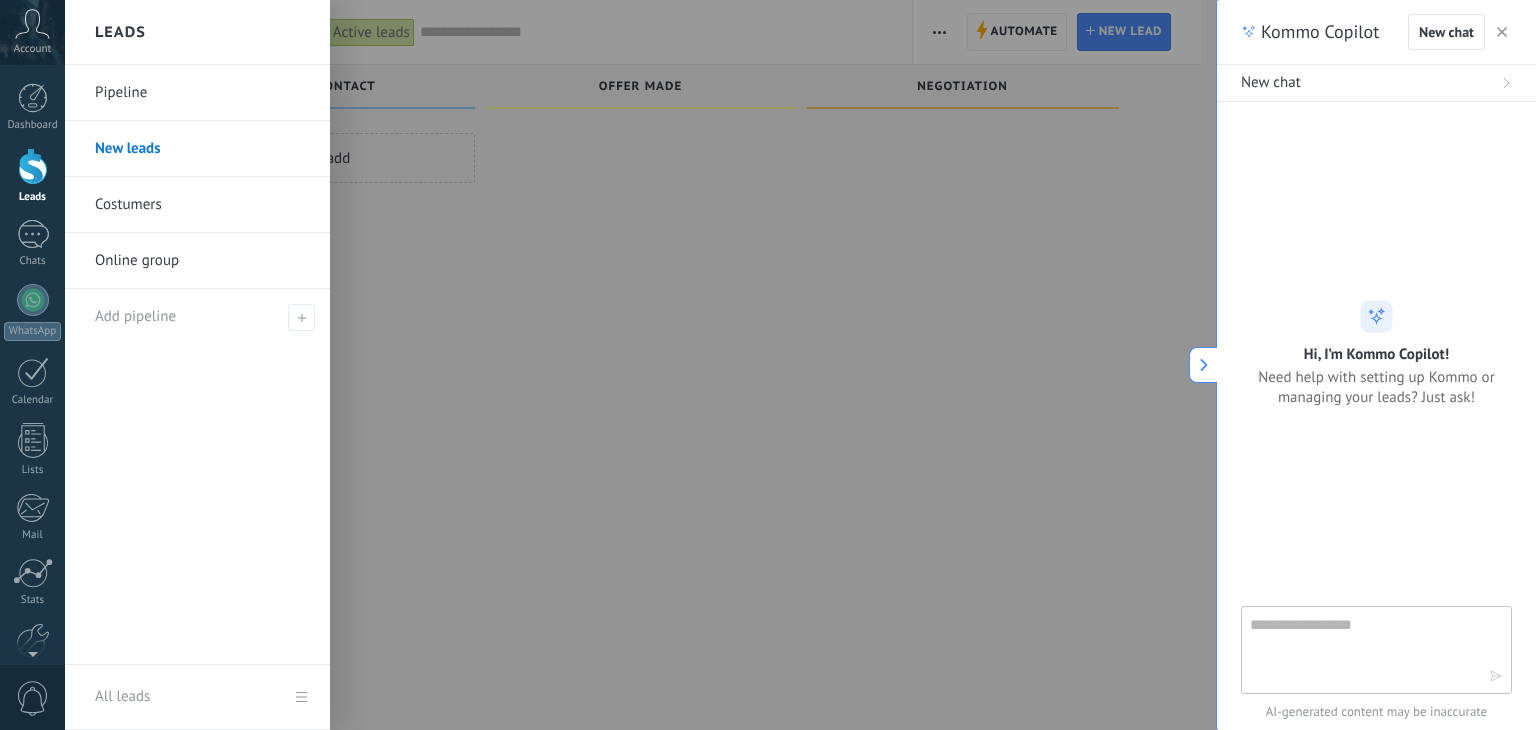 click on "Leads" at bounding box center (33, 197) 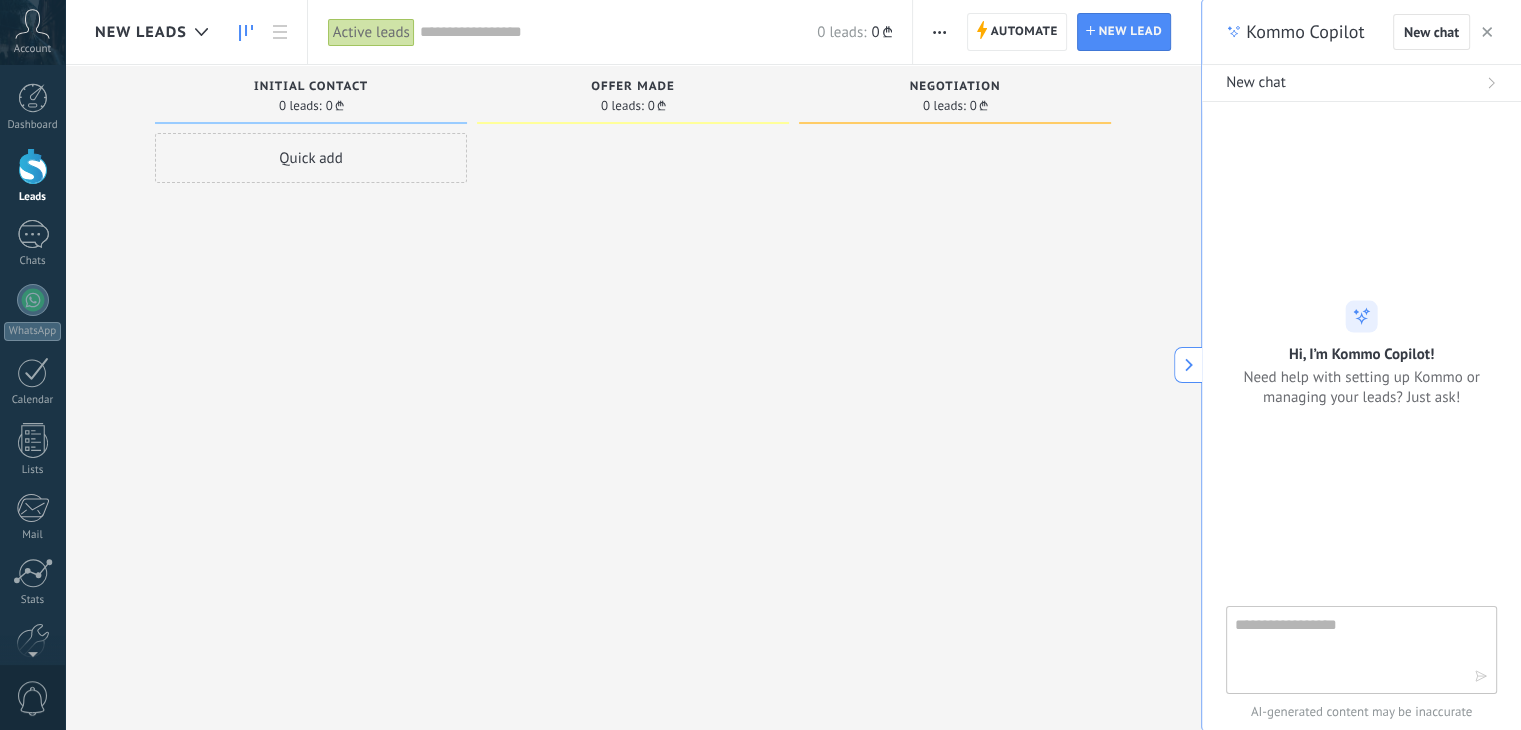 click at bounding box center [33, 166] 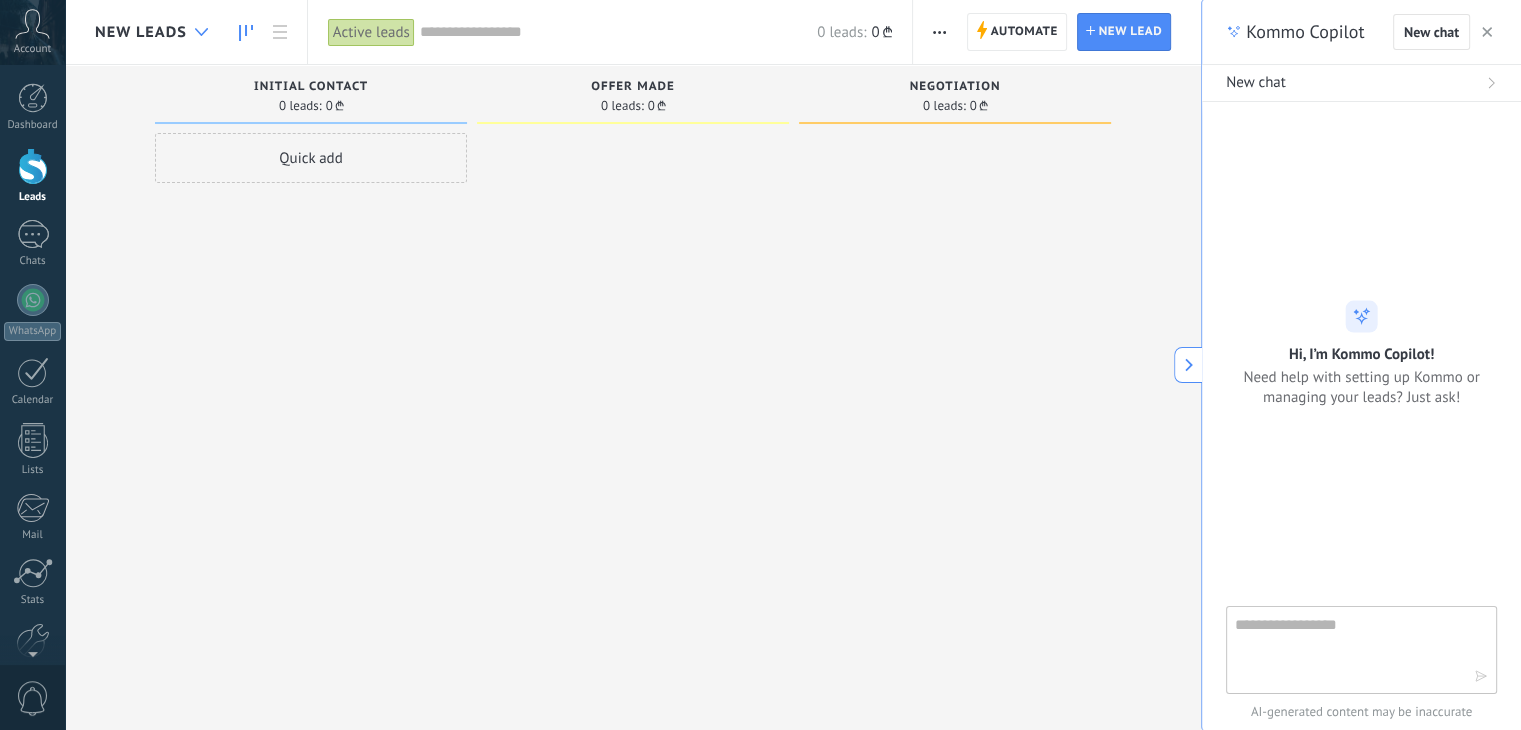 drag, startPoint x: 28, startPoint y: 183, endPoint x: 202, endPoint y: 31, distance: 231.04112 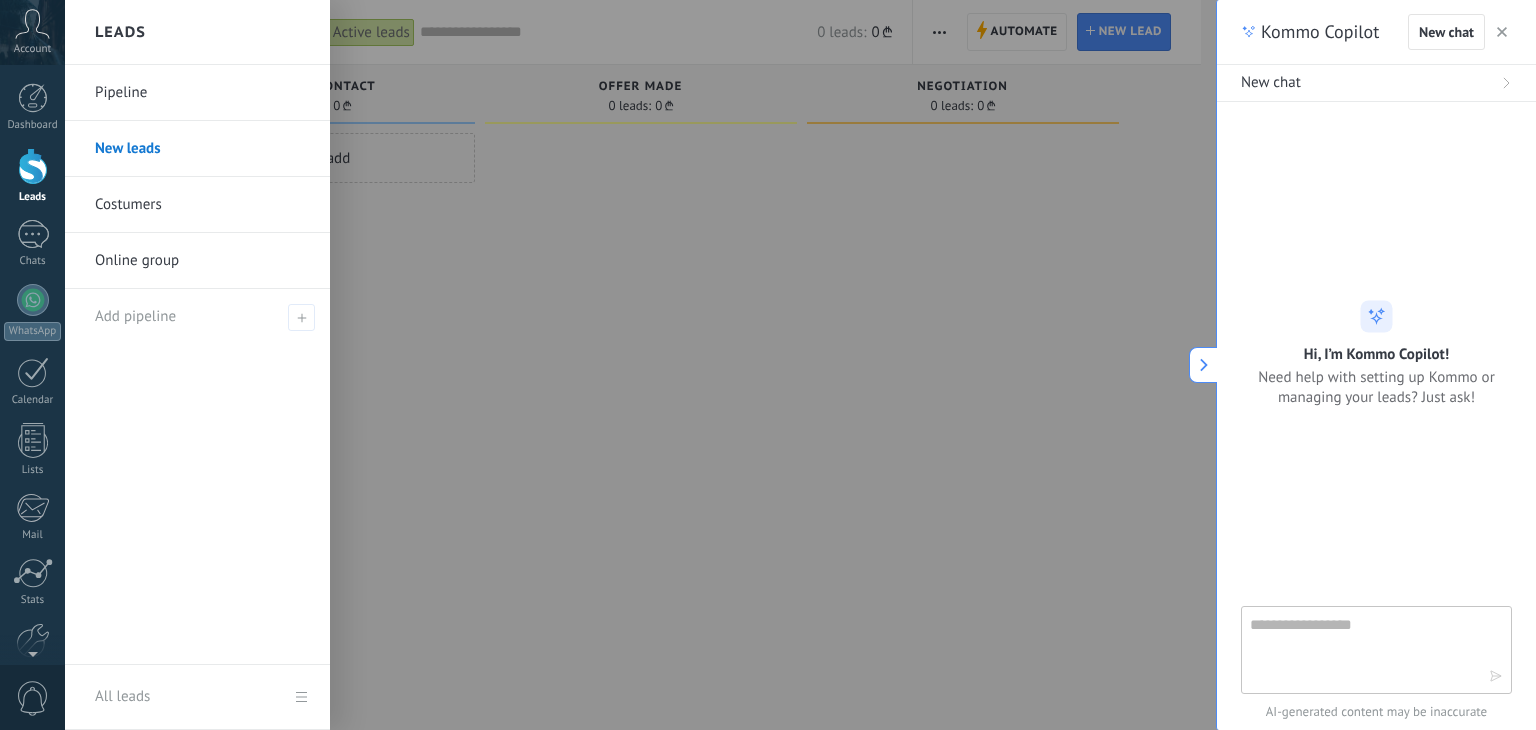 click on "Leads" at bounding box center [120, 32] 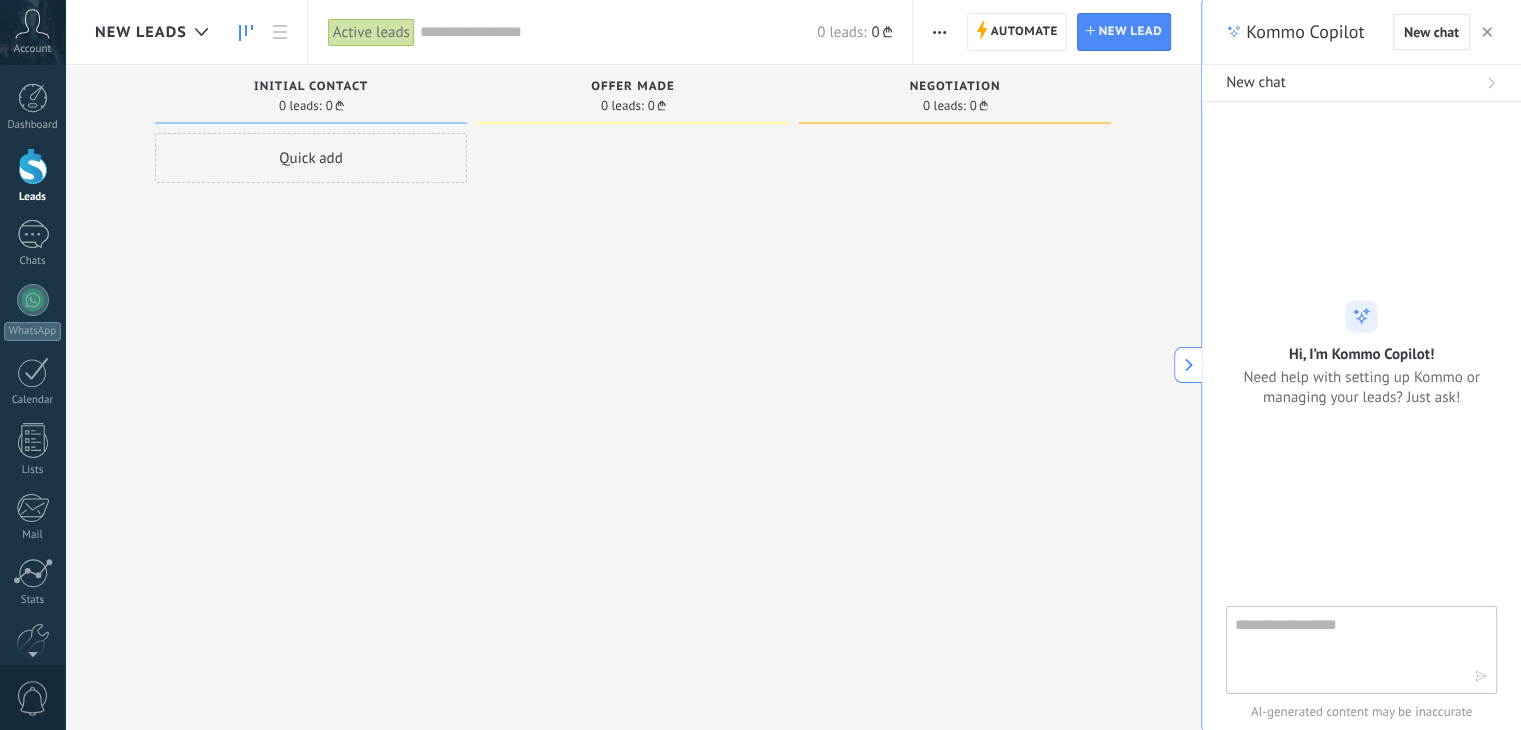 click on "New leads" at bounding box center [141, 32] 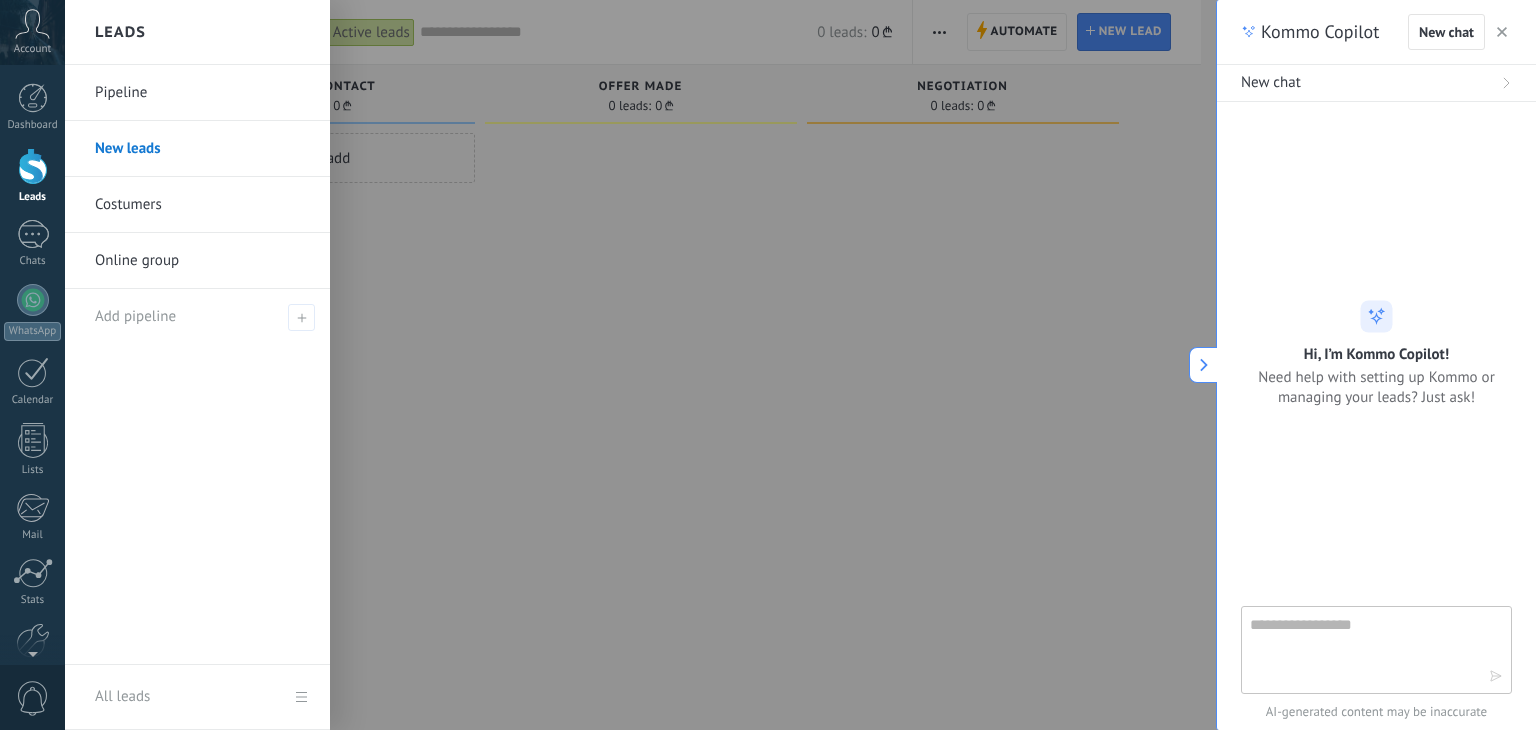 click on "Pipeline" at bounding box center [202, 93] 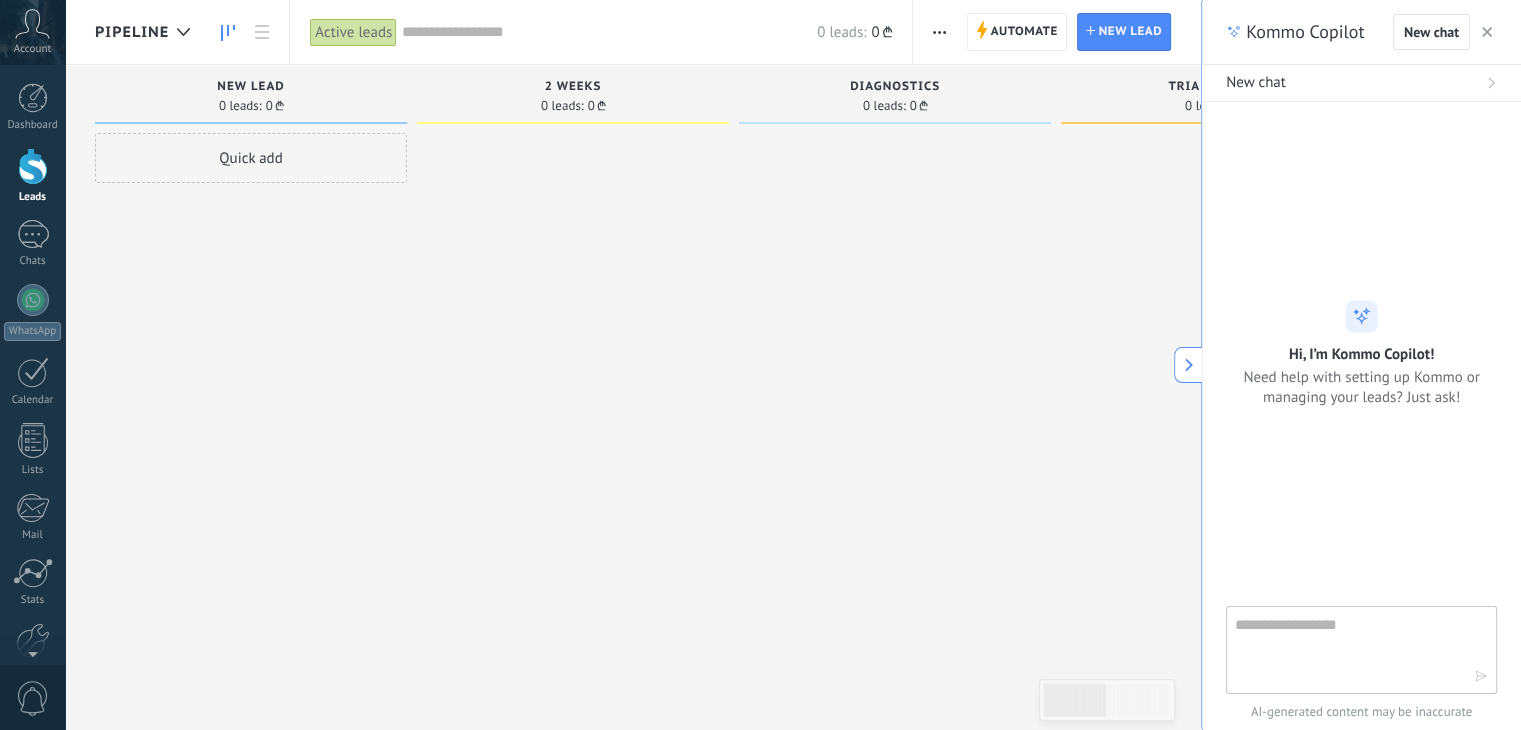 click on "Pipeline" at bounding box center [132, 32] 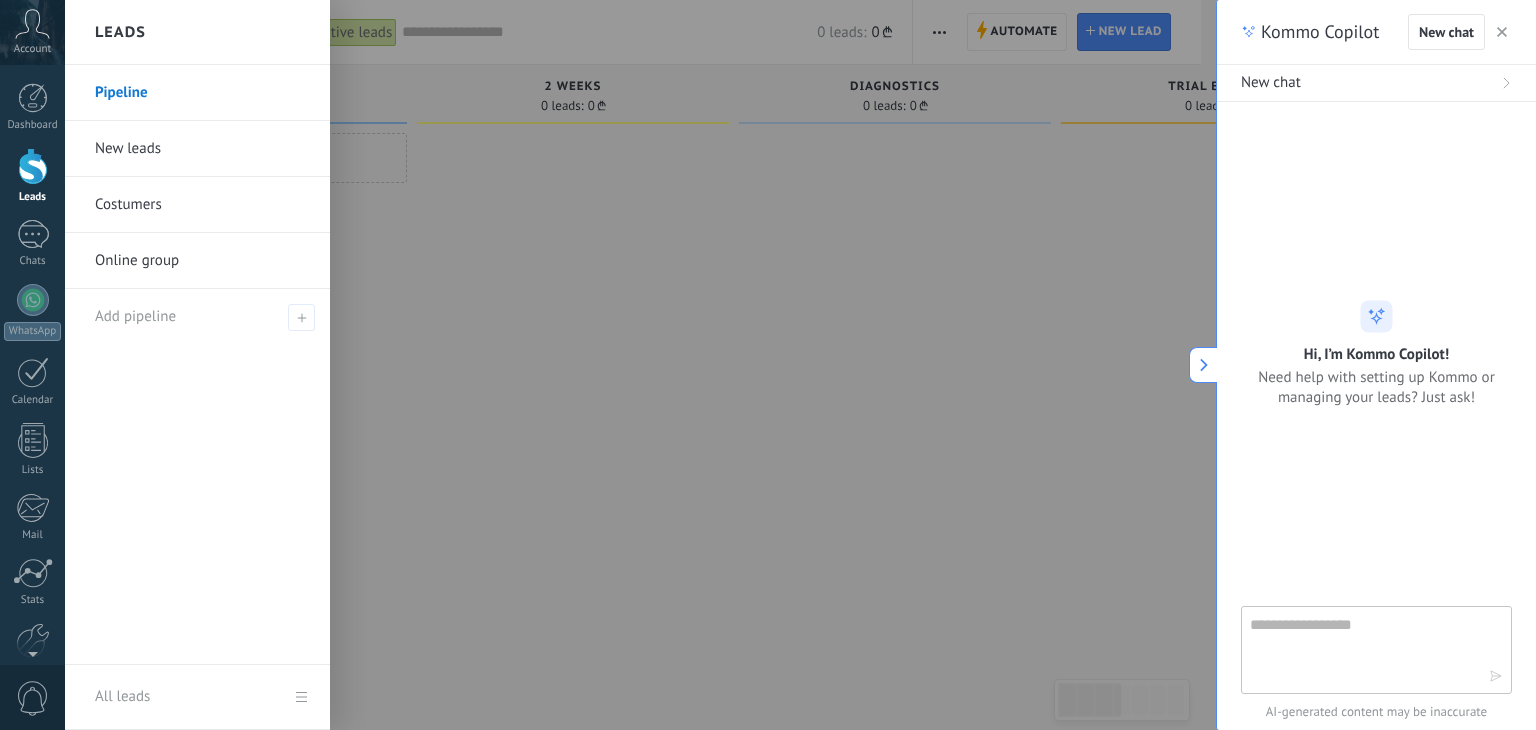 click on "New leads" at bounding box center [202, 149] 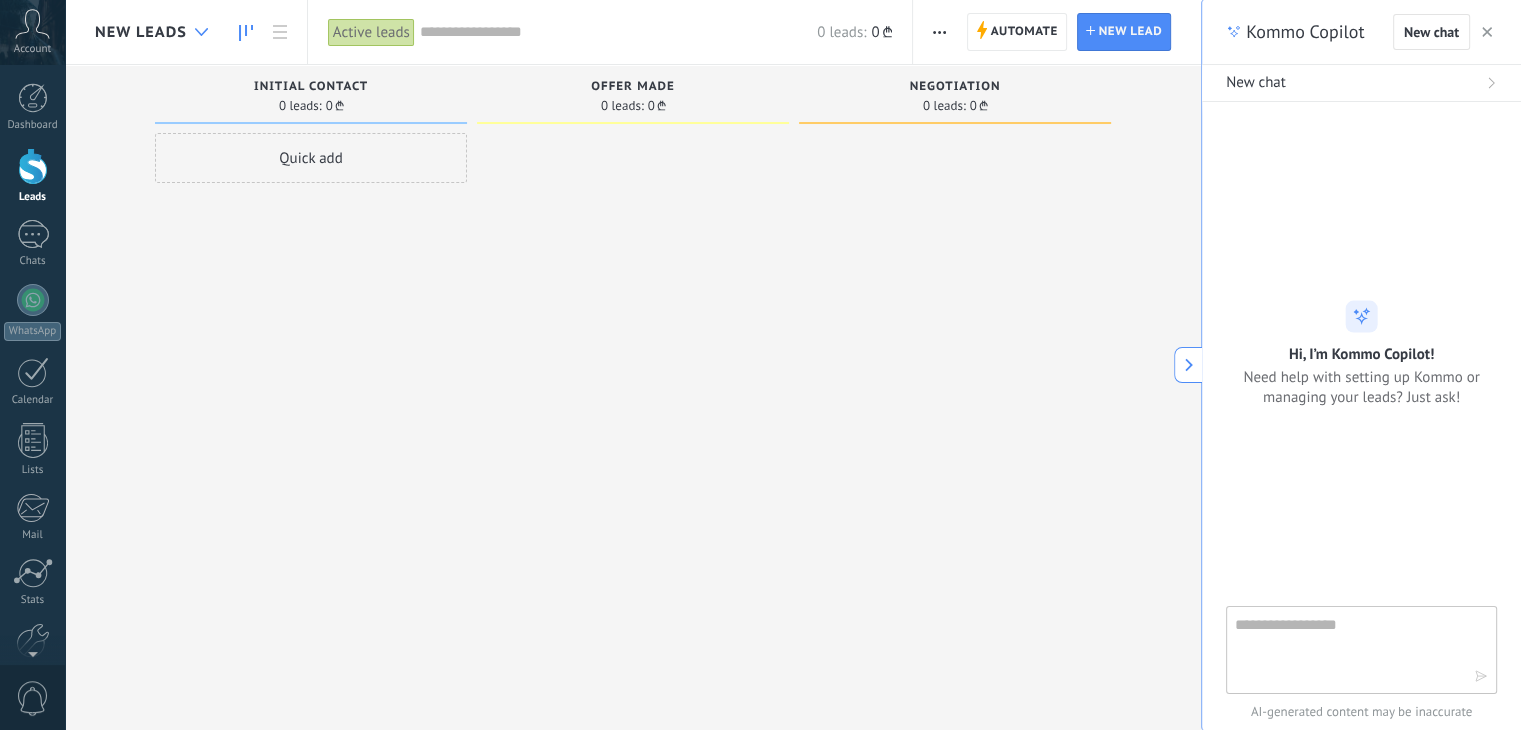 click at bounding box center (201, 32) 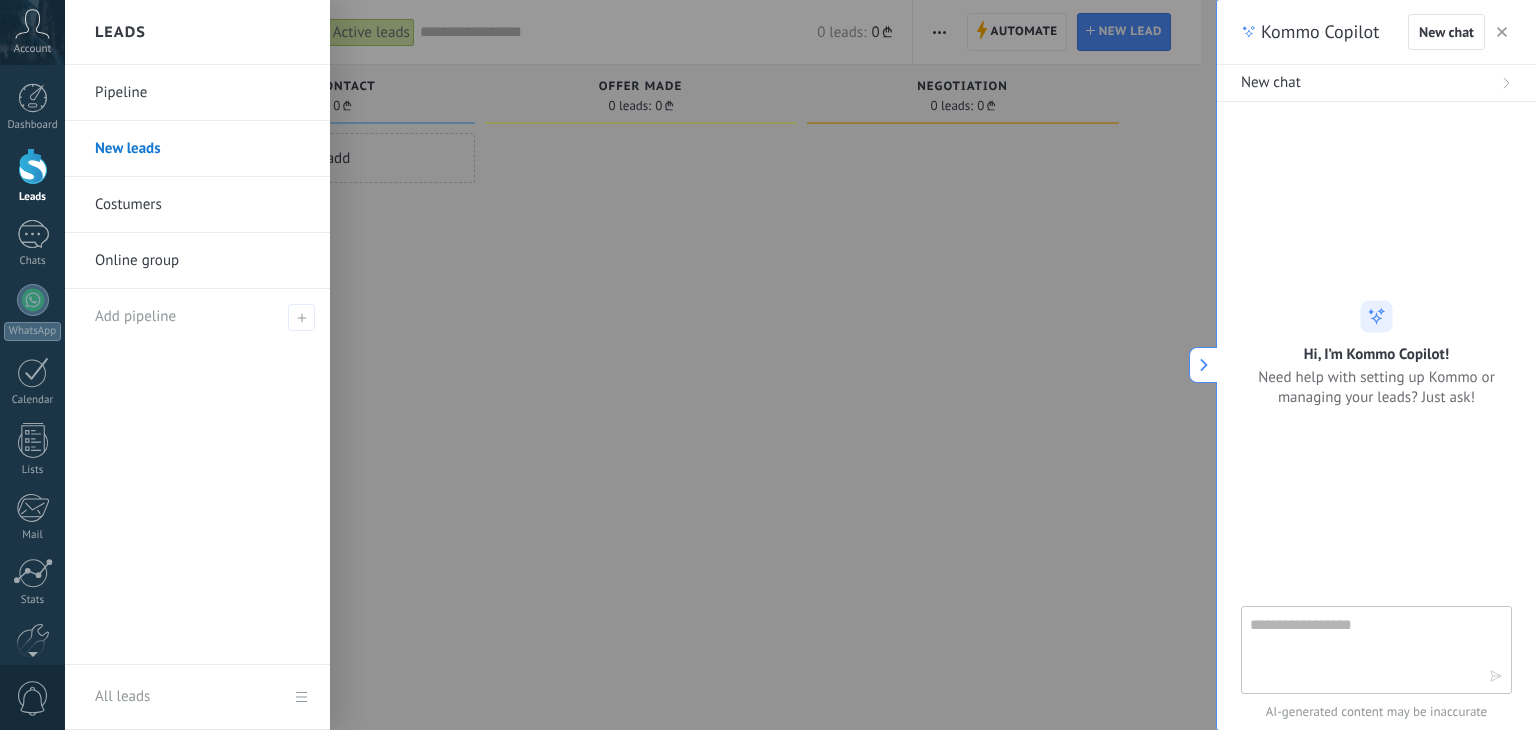 click on "New leads" at bounding box center [202, 149] 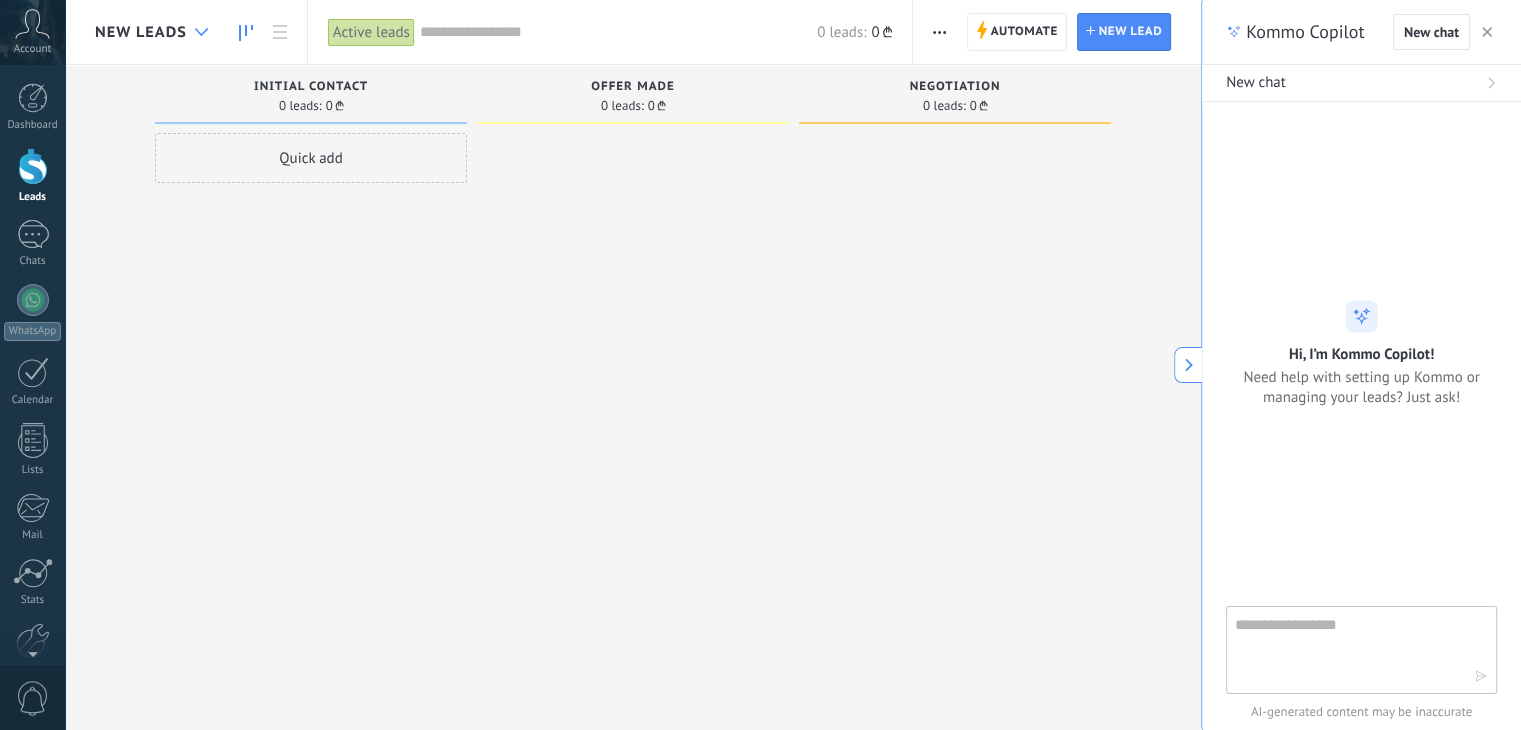 click at bounding box center (201, 32) 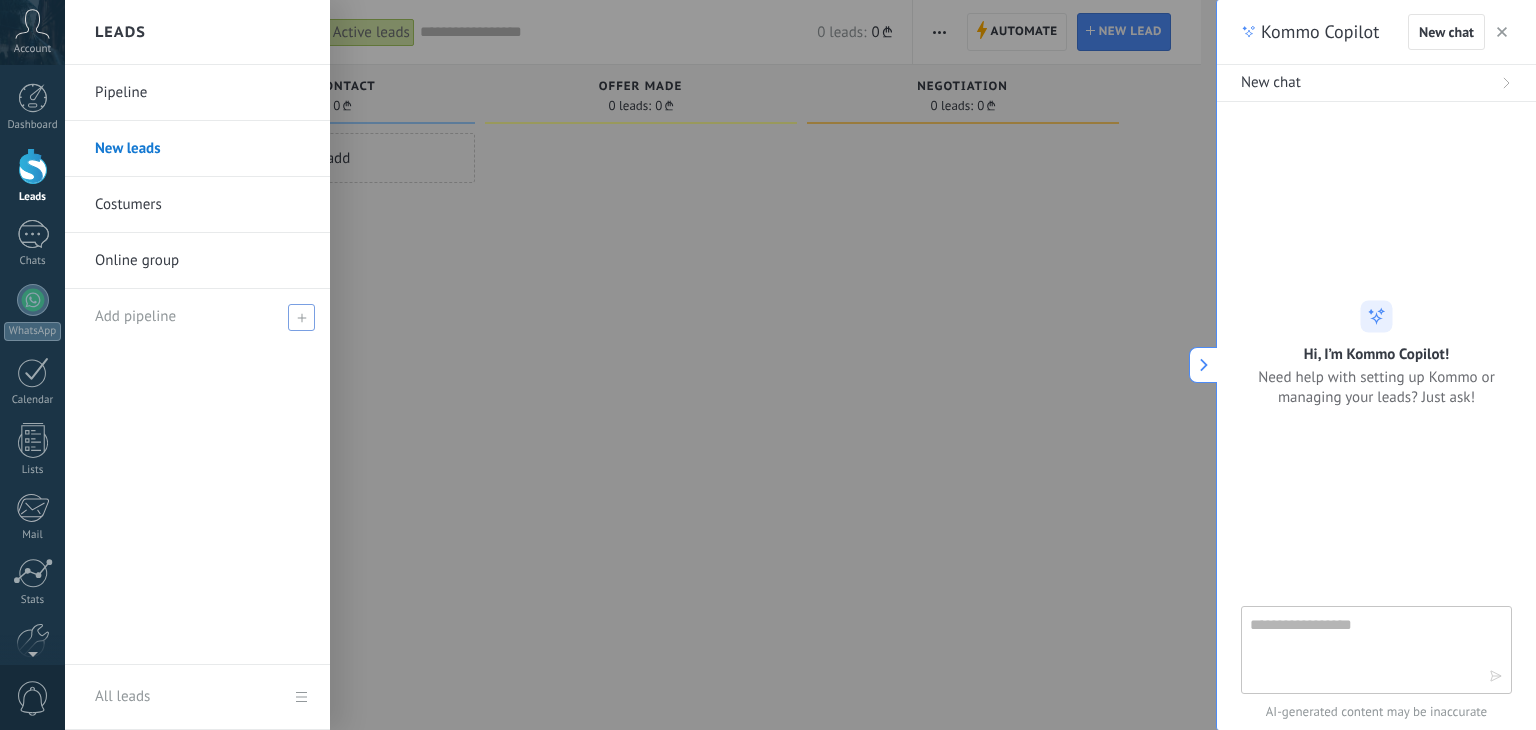 click at bounding box center (301, 317) 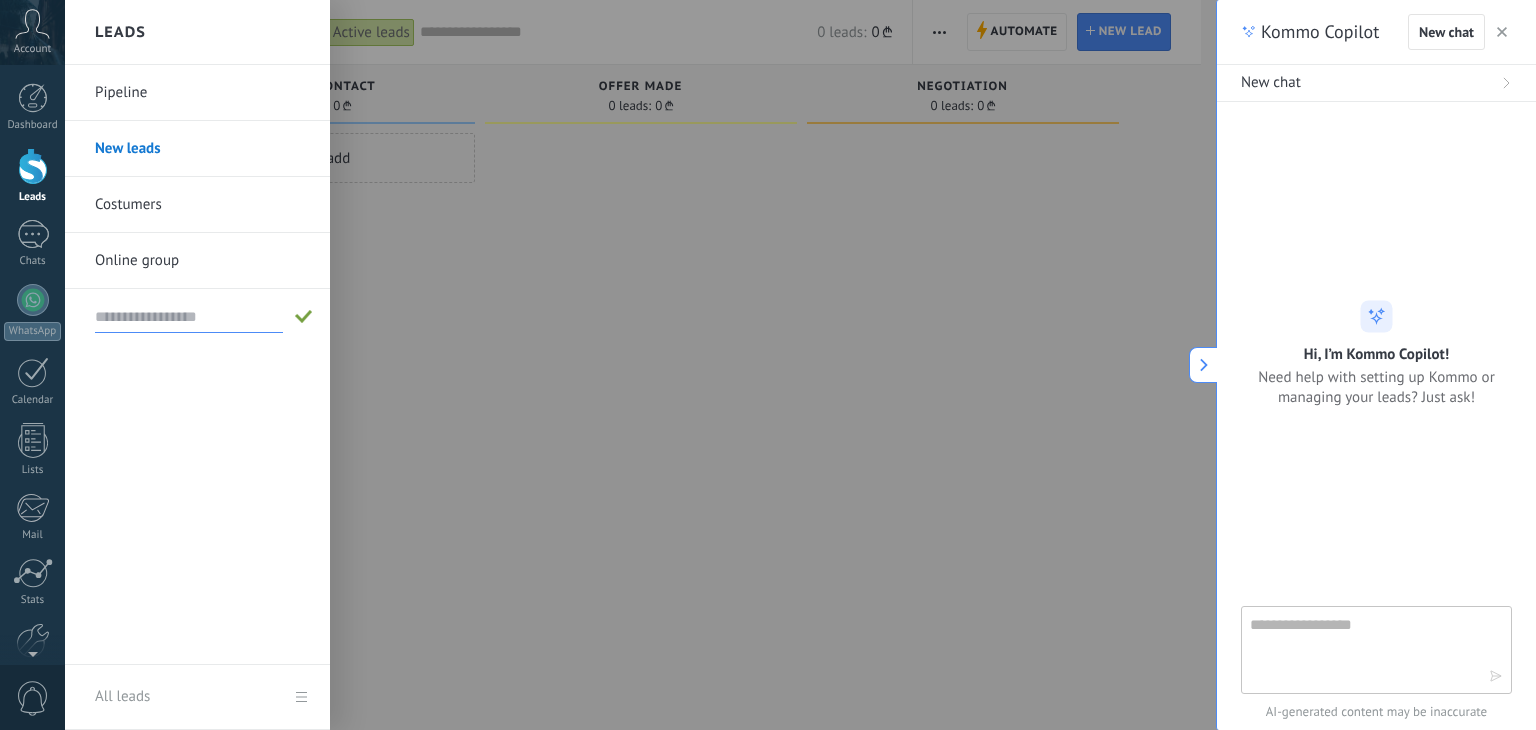 click on "Online group" at bounding box center (202, 261) 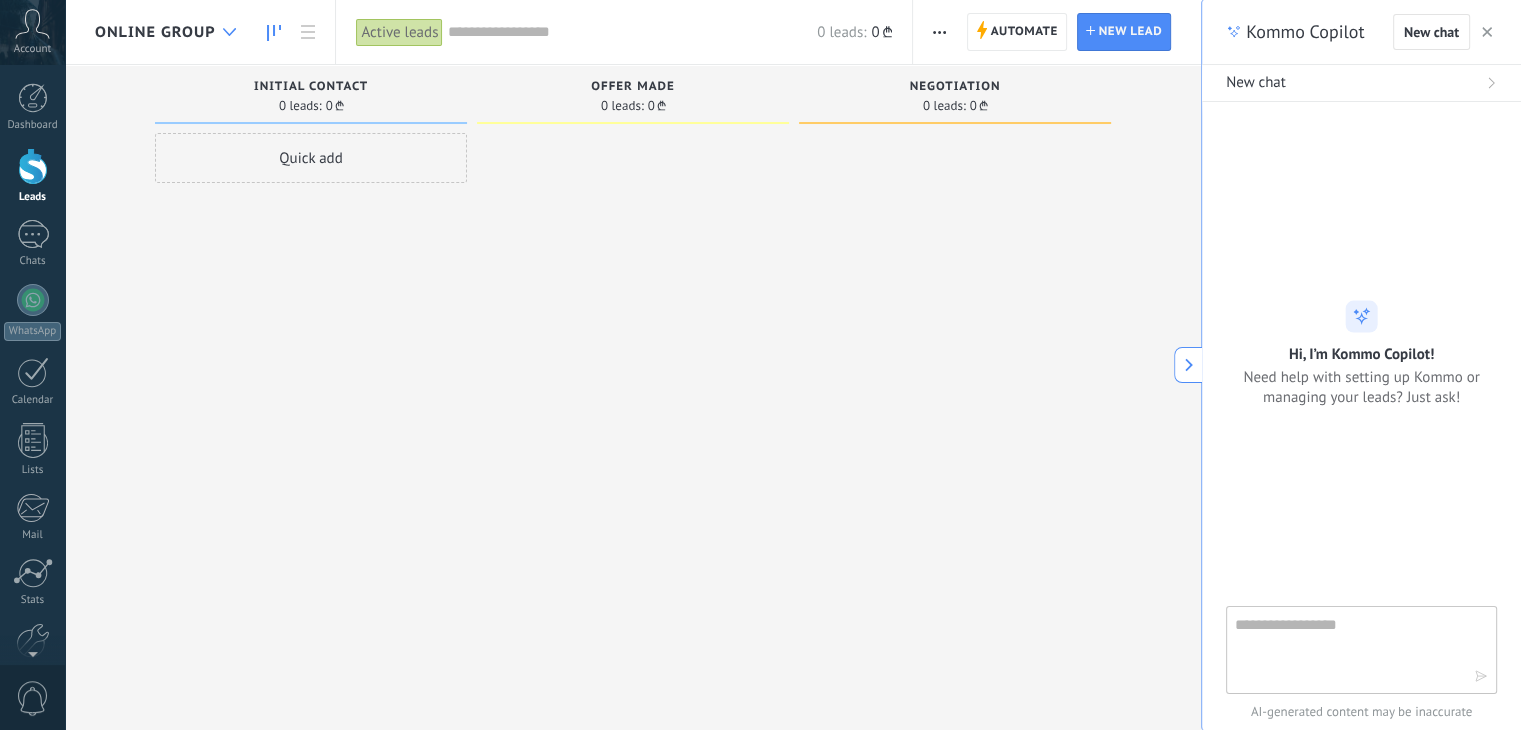 click 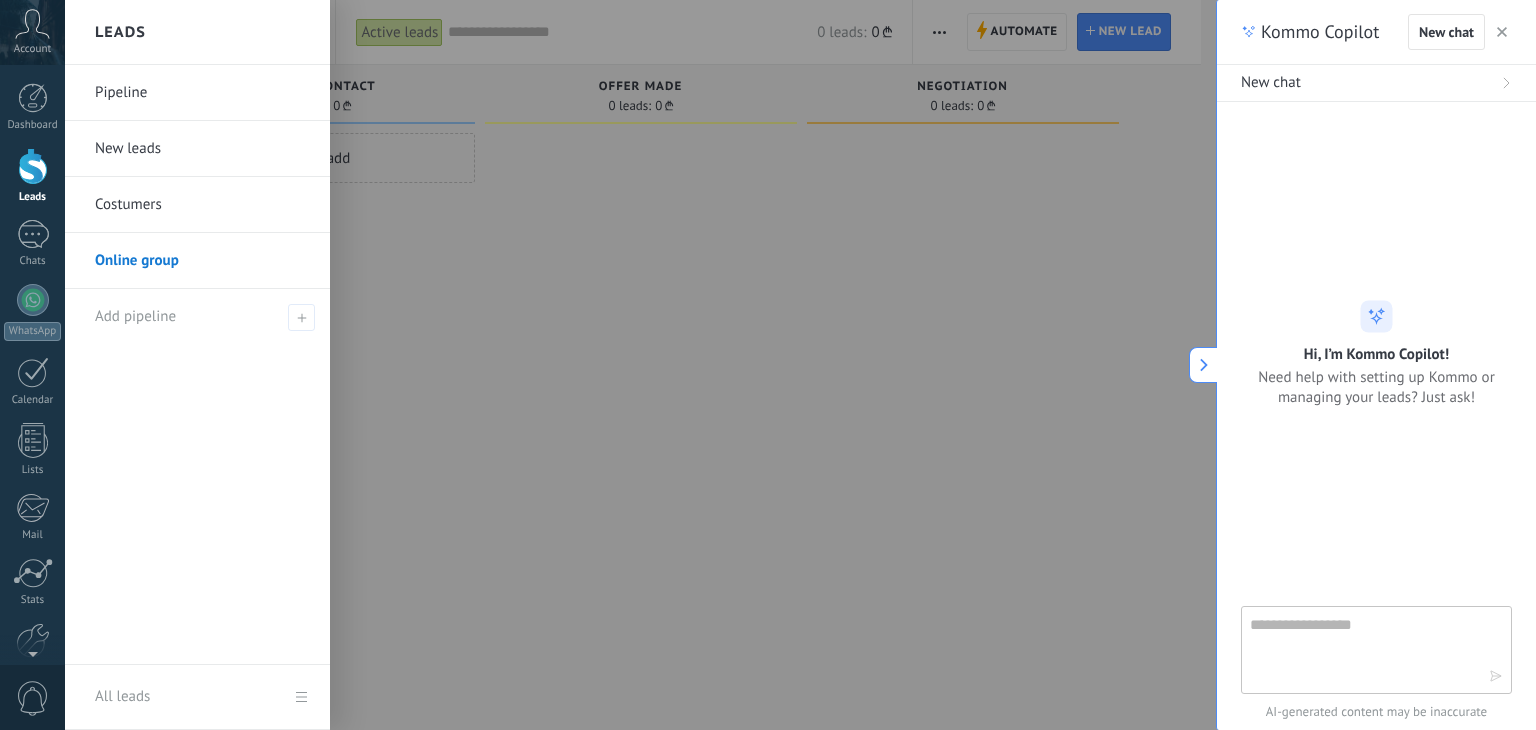 click on "New leads" at bounding box center (202, 149) 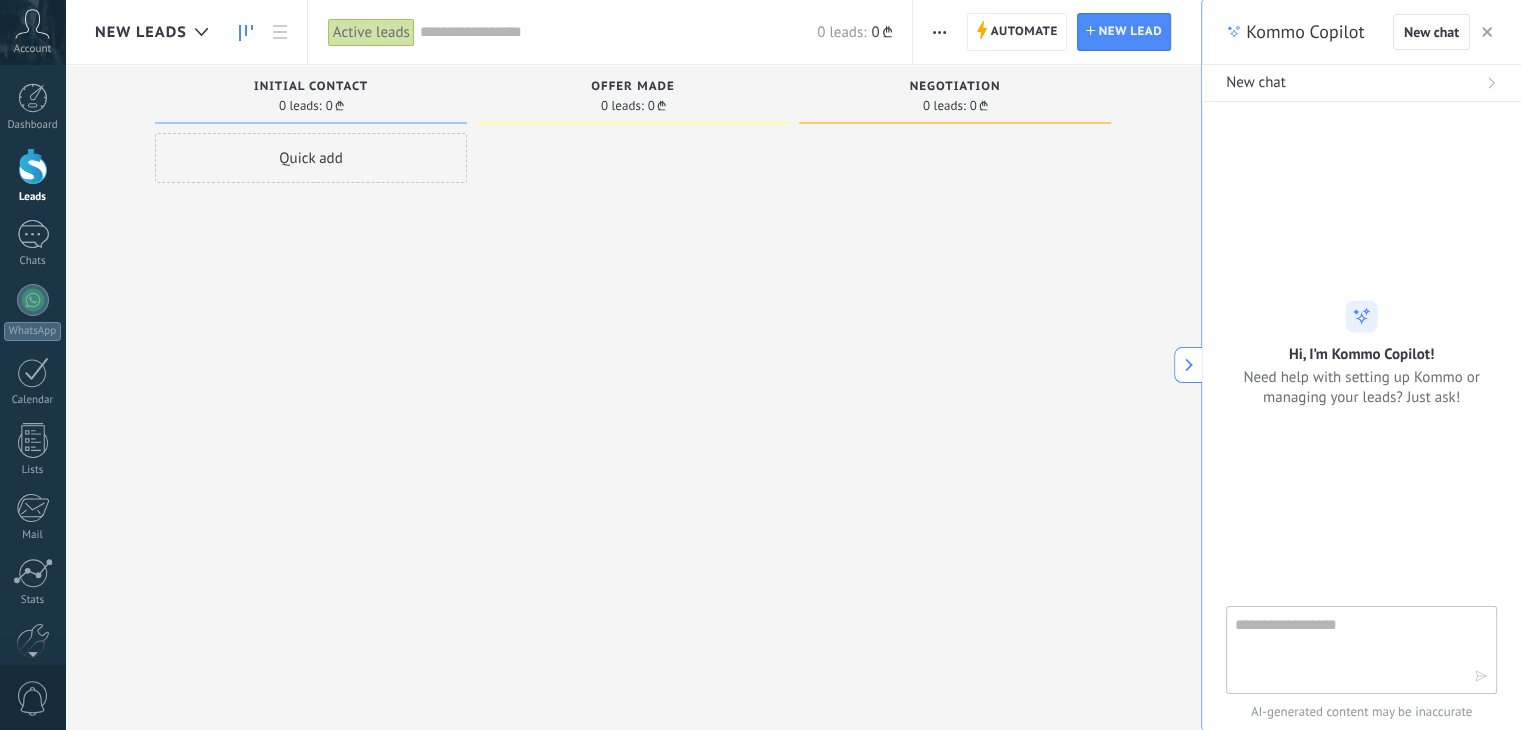 click at bounding box center [939, 32] 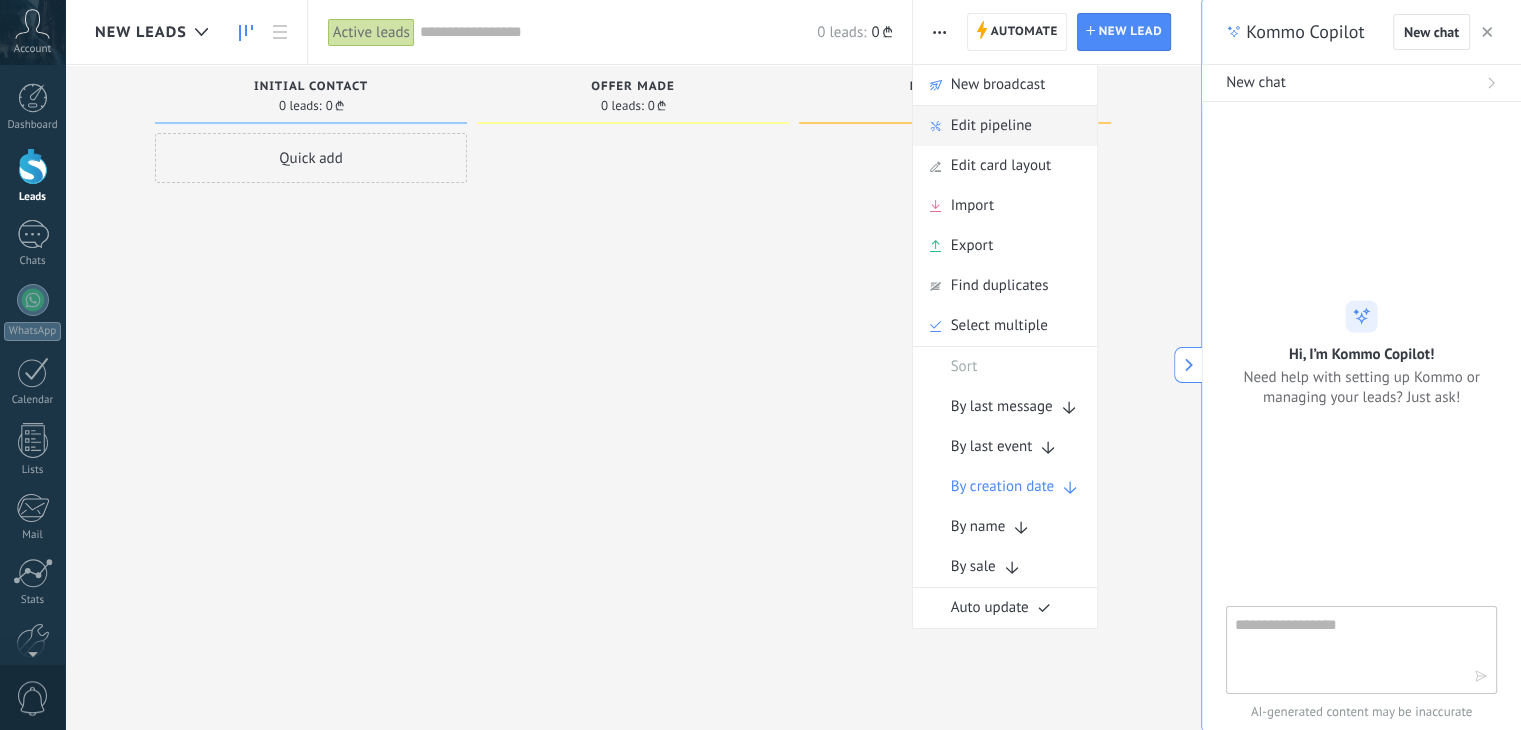 click on "Edit pipeline" at bounding box center [991, 126] 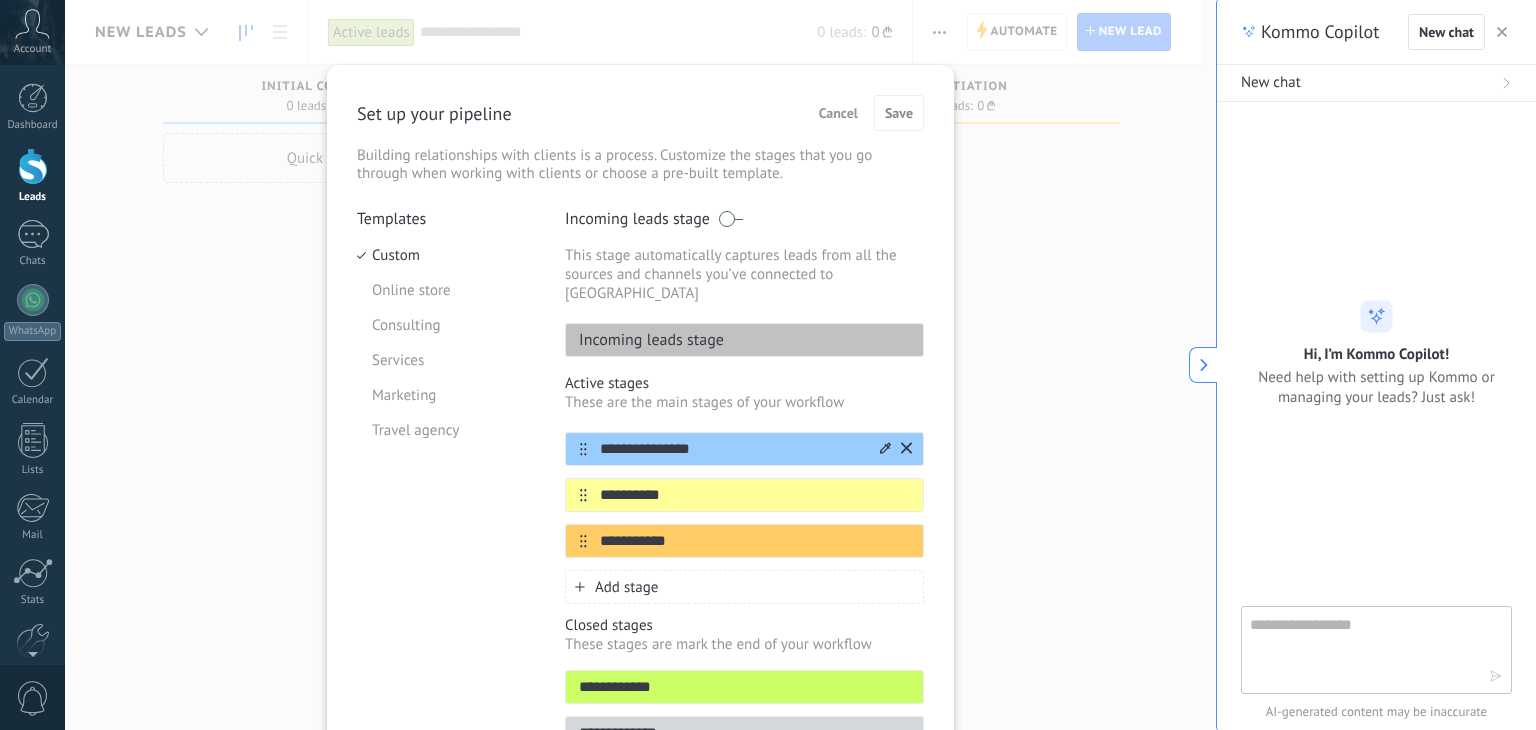 drag, startPoint x: 691, startPoint y: 430, endPoint x: 564, endPoint y: 438, distance: 127.25172 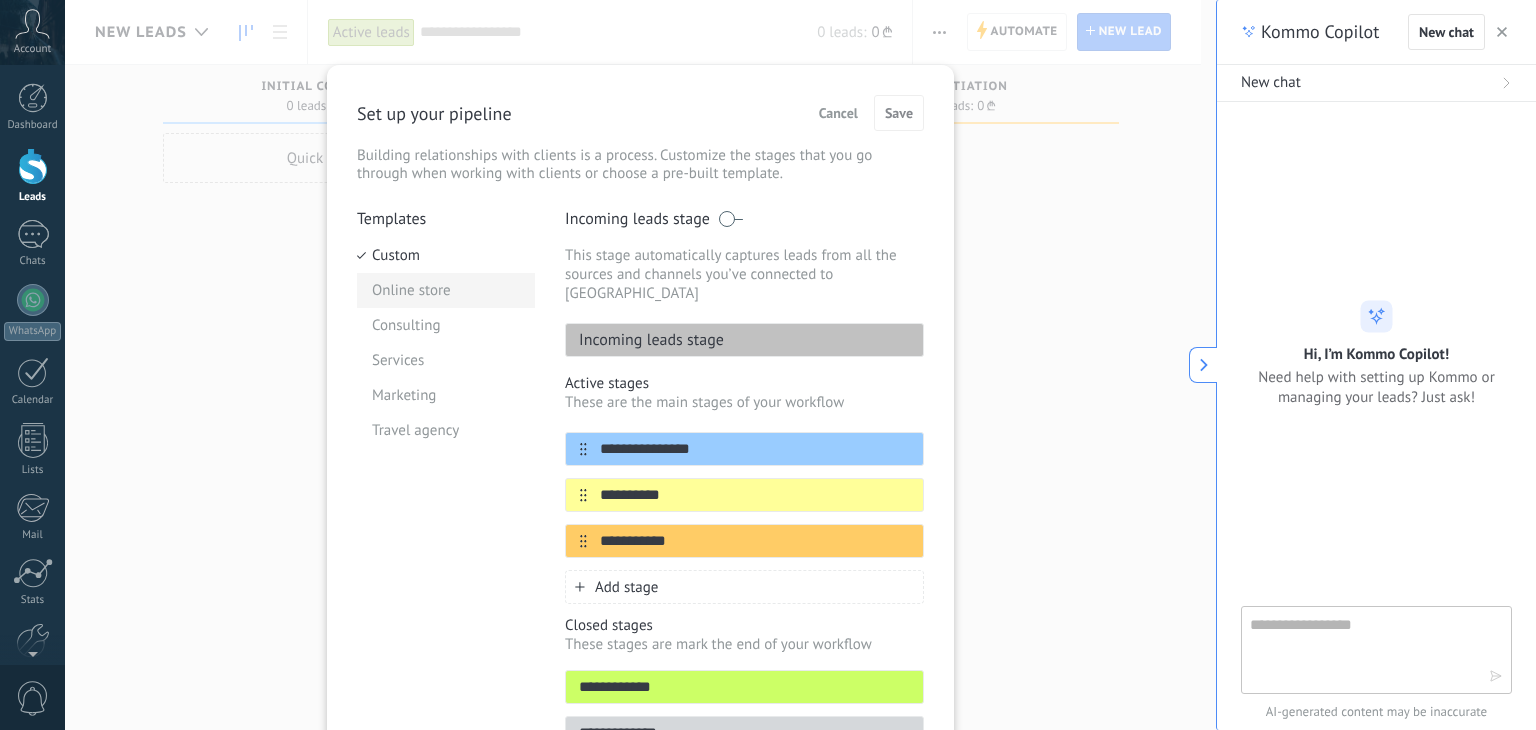 click on "Online store" at bounding box center [446, 290] 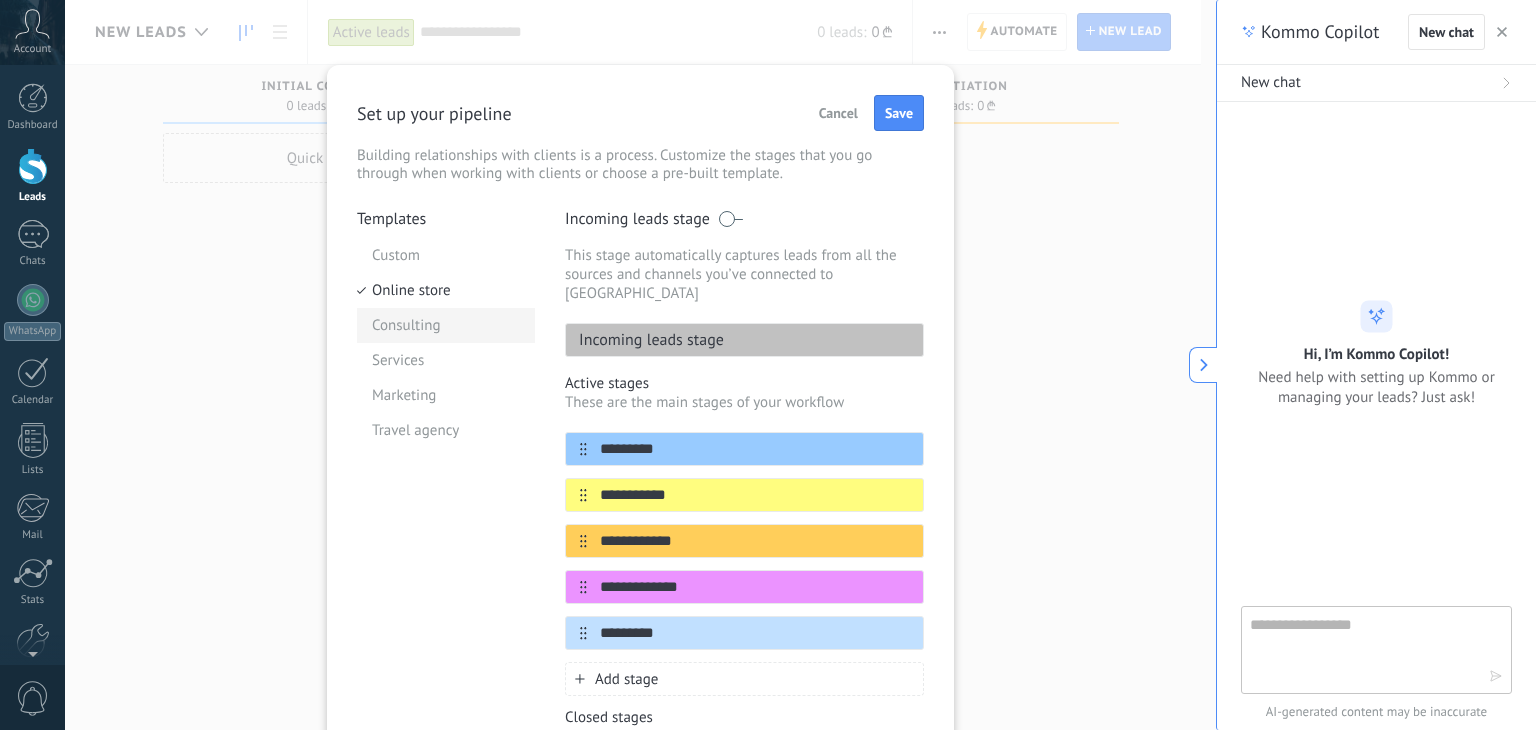 click on "Consulting" at bounding box center [446, 325] 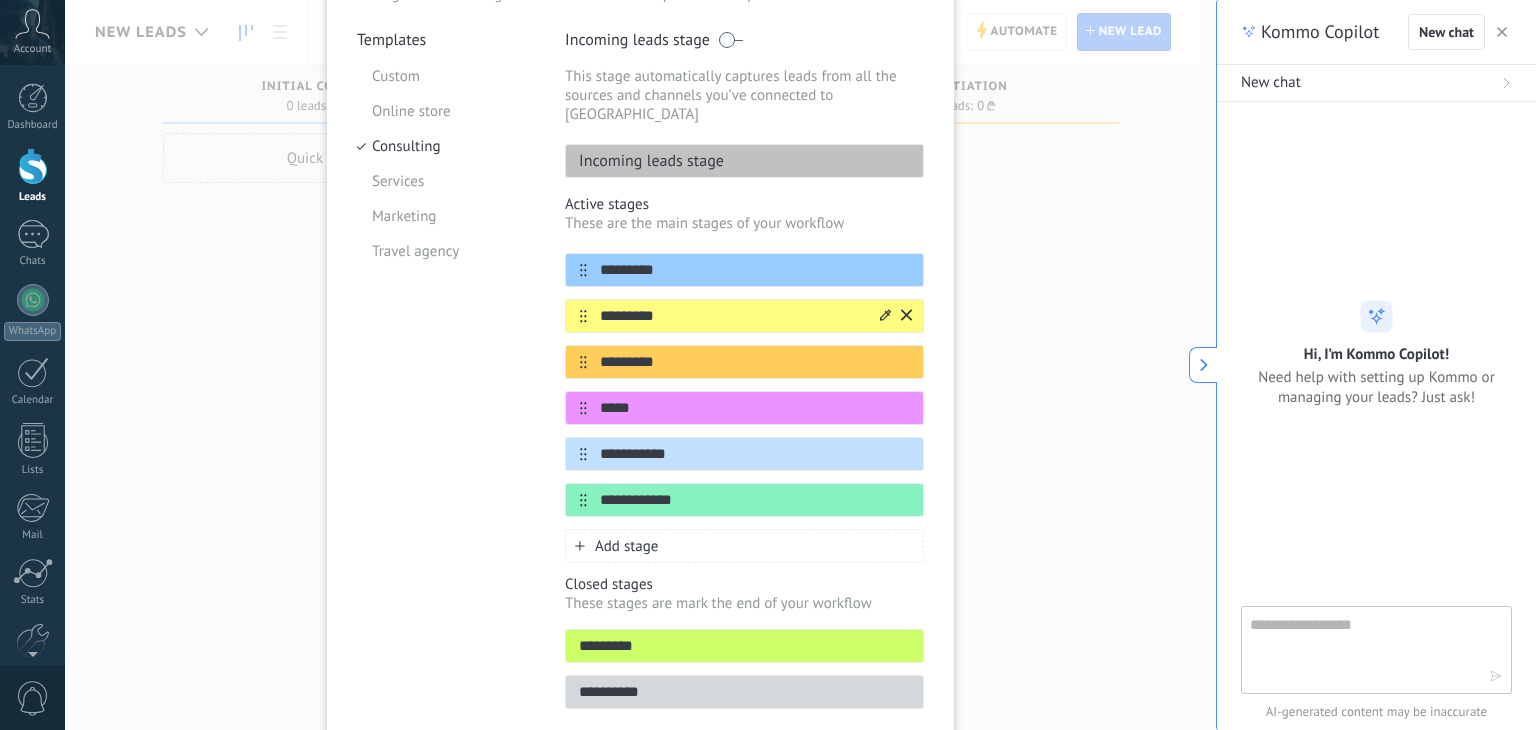 scroll, scrollTop: 200, scrollLeft: 0, axis: vertical 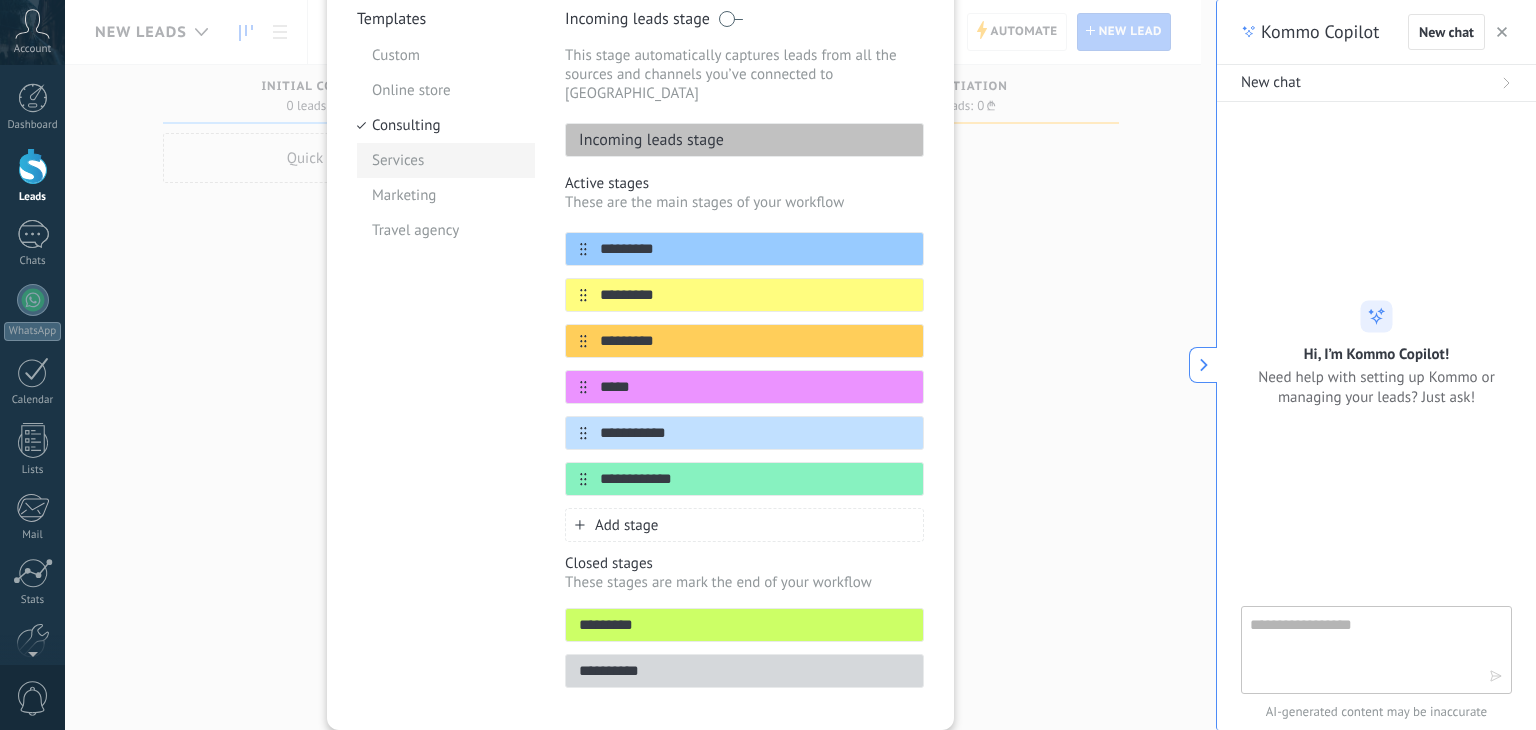click on "Services" at bounding box center (446, 160) 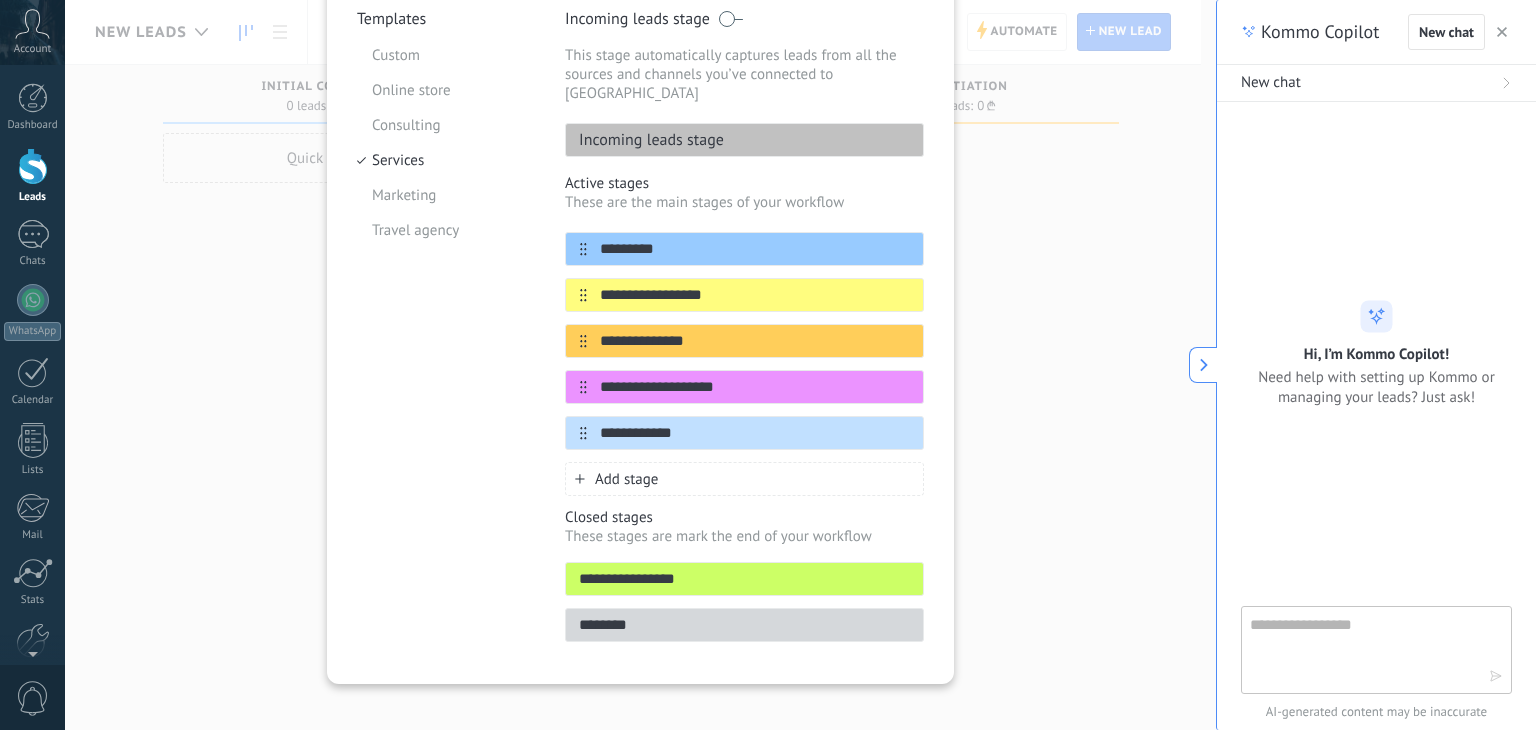 scroll, scrollTop: 198, scrollLeft: 0, axis: vertical 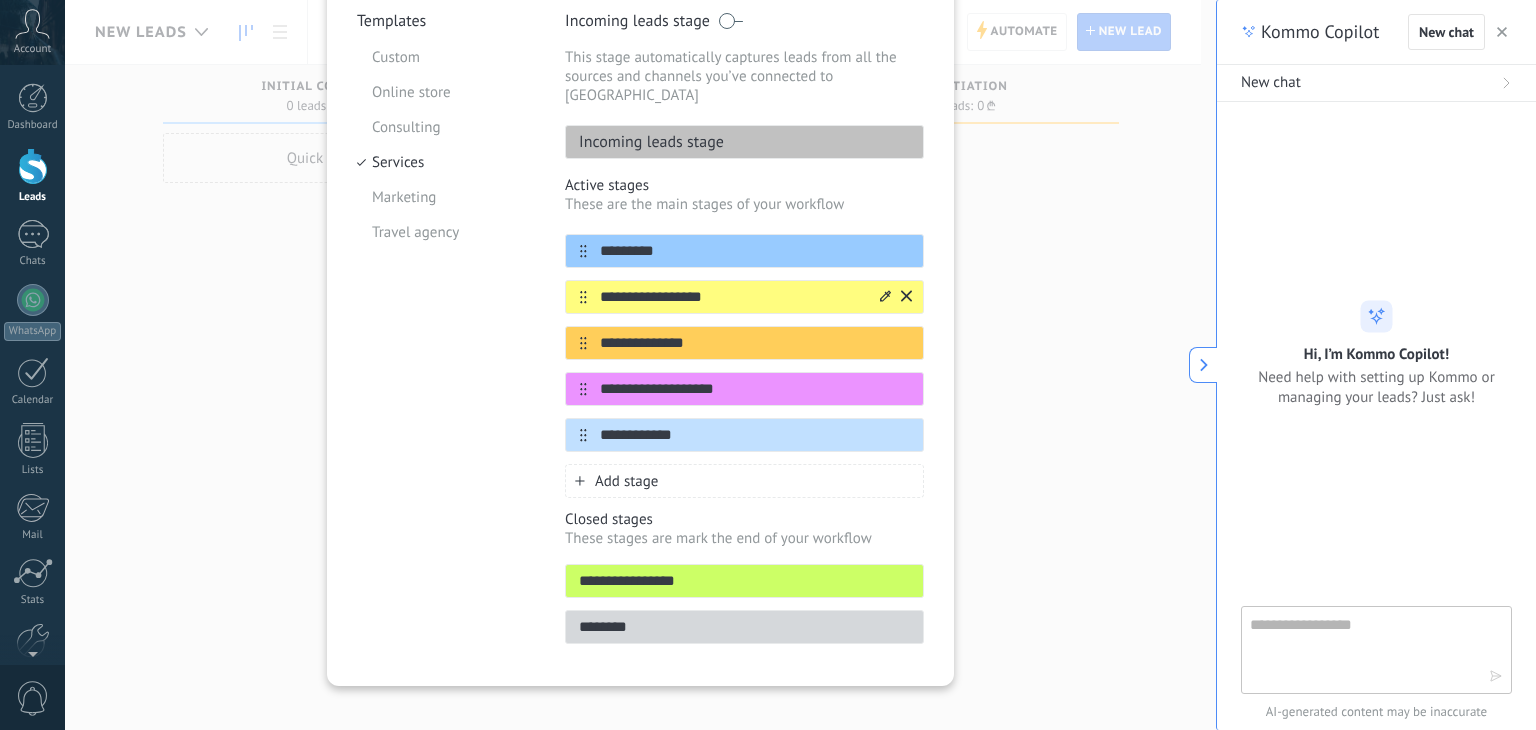 click on "**********" at bounding box center (732, 297) 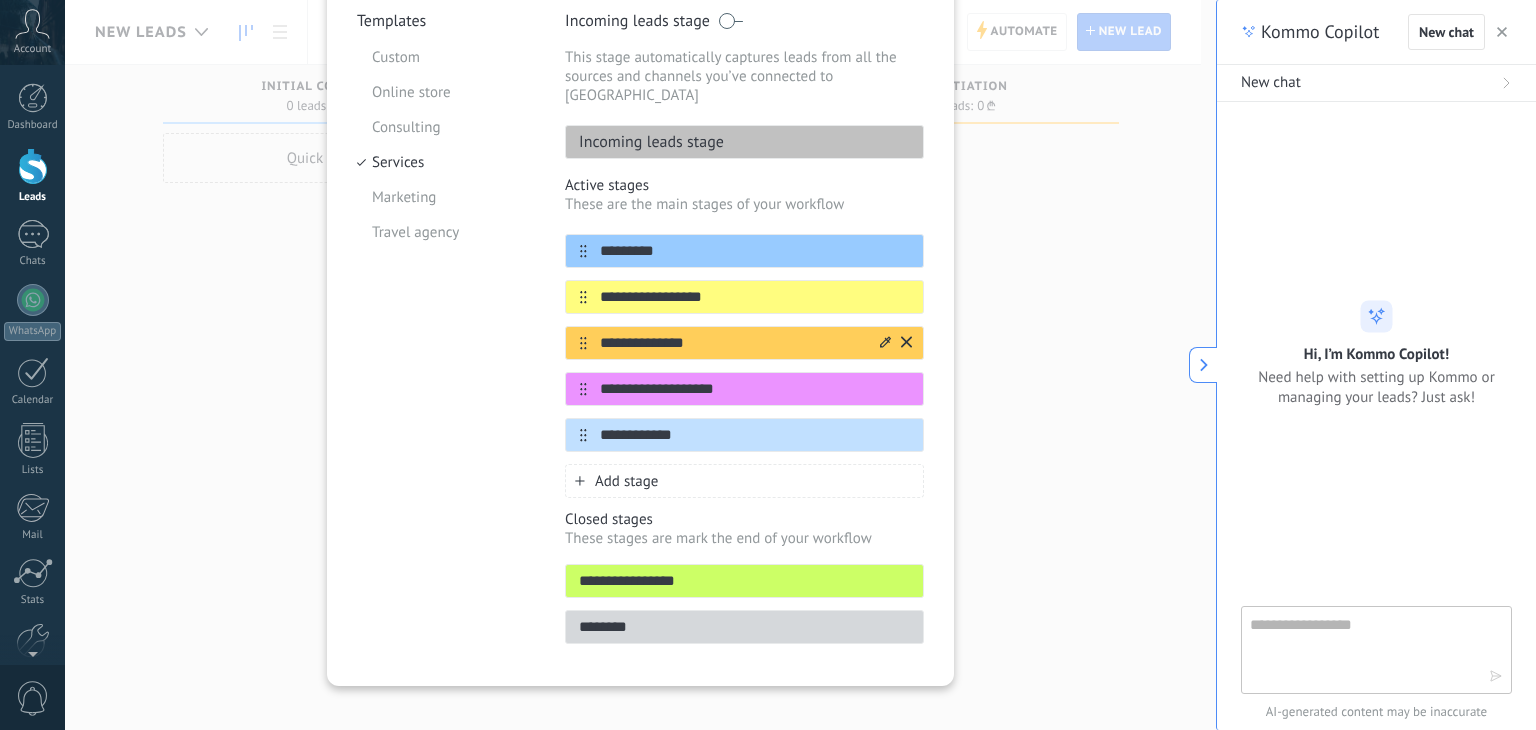 click on "**********" at bounding box center (732, 343) 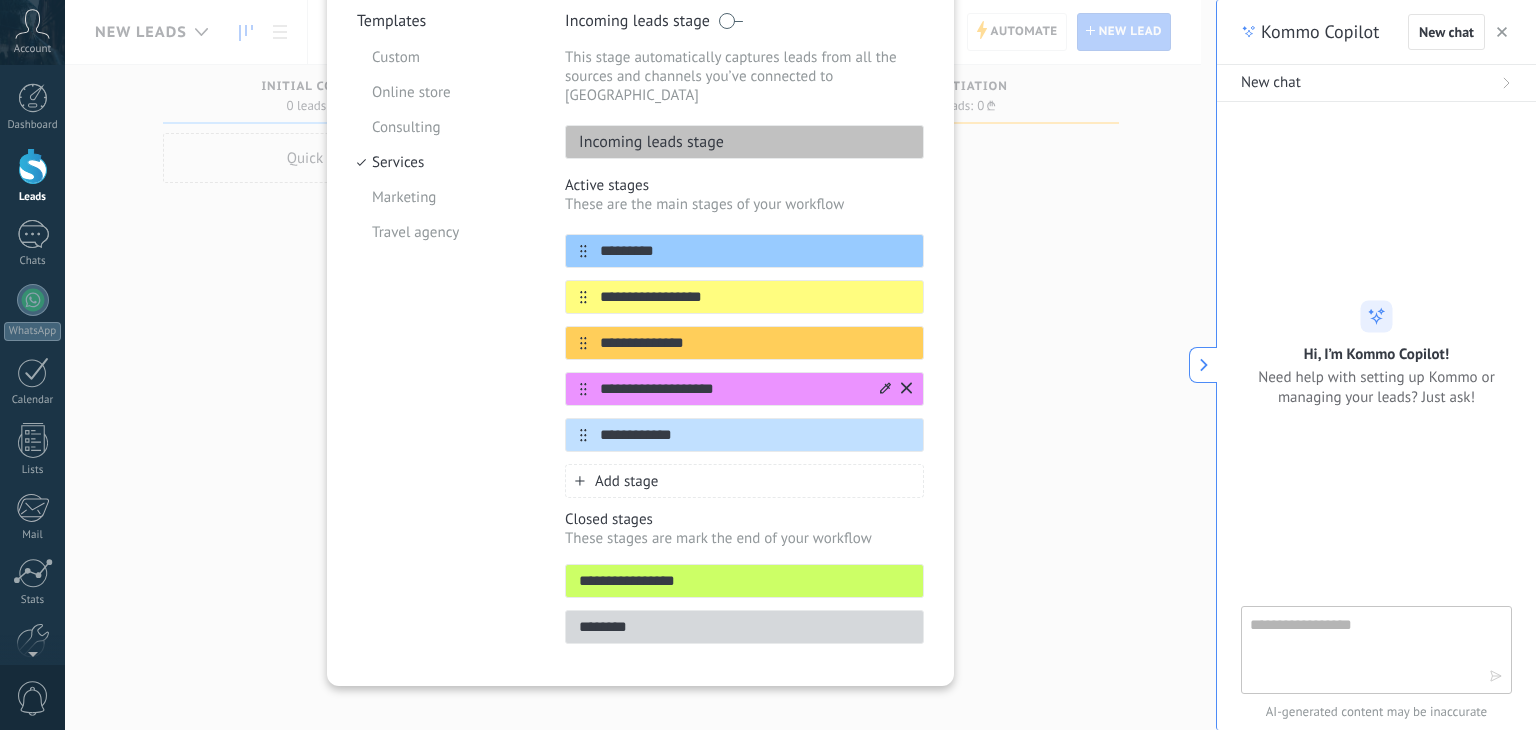 click on "**********" at bounding box center [744, 343] 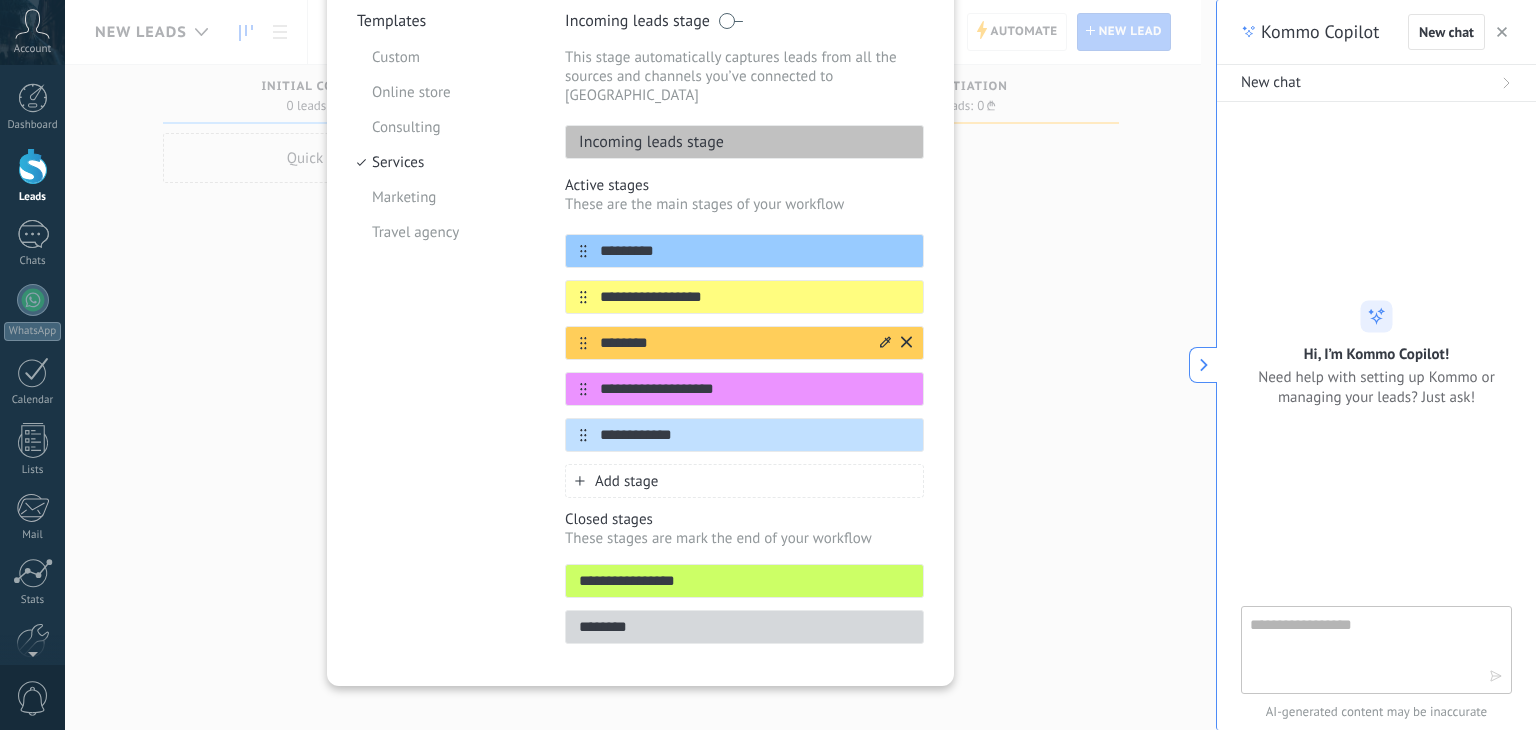 click on "********" at bounding box center (732, 343) 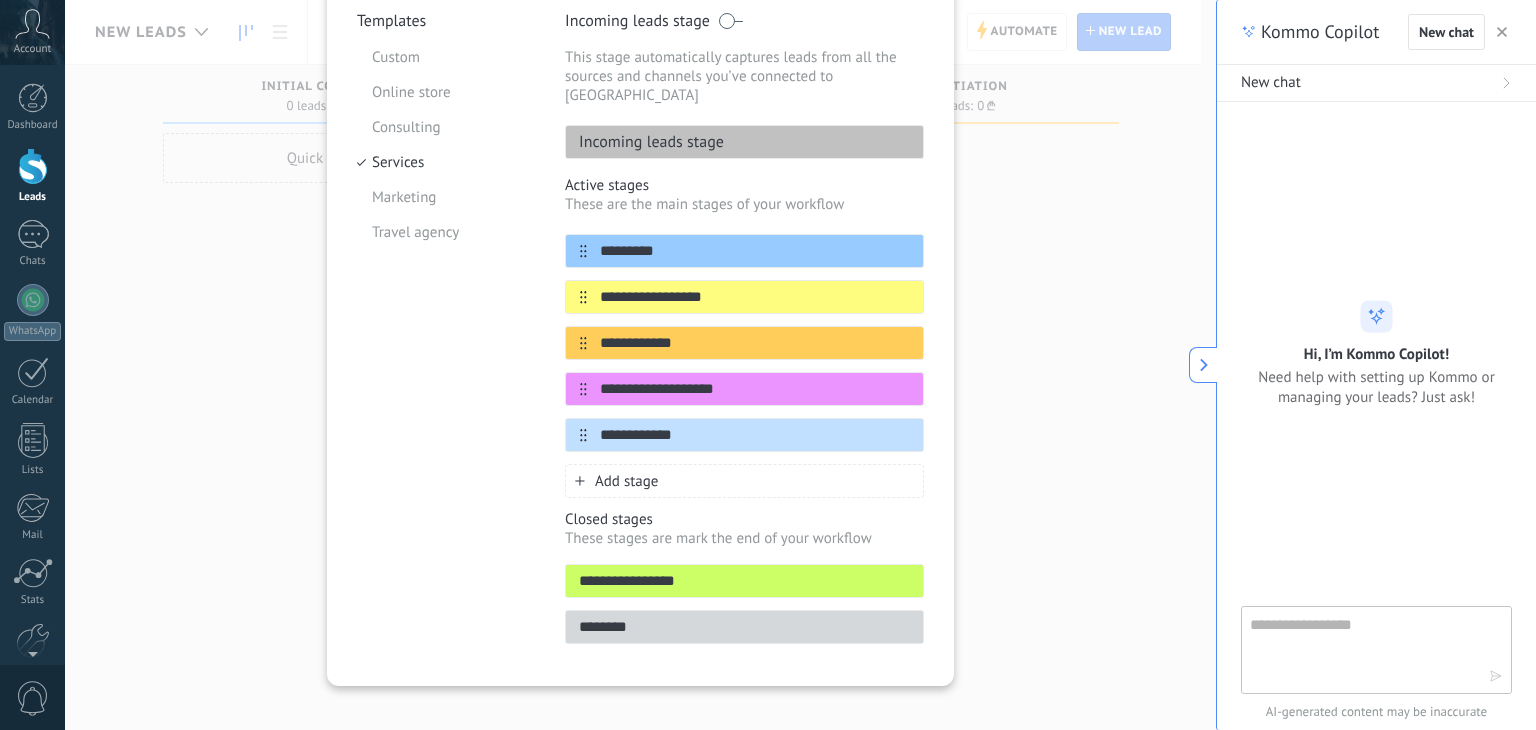 type on "**********" 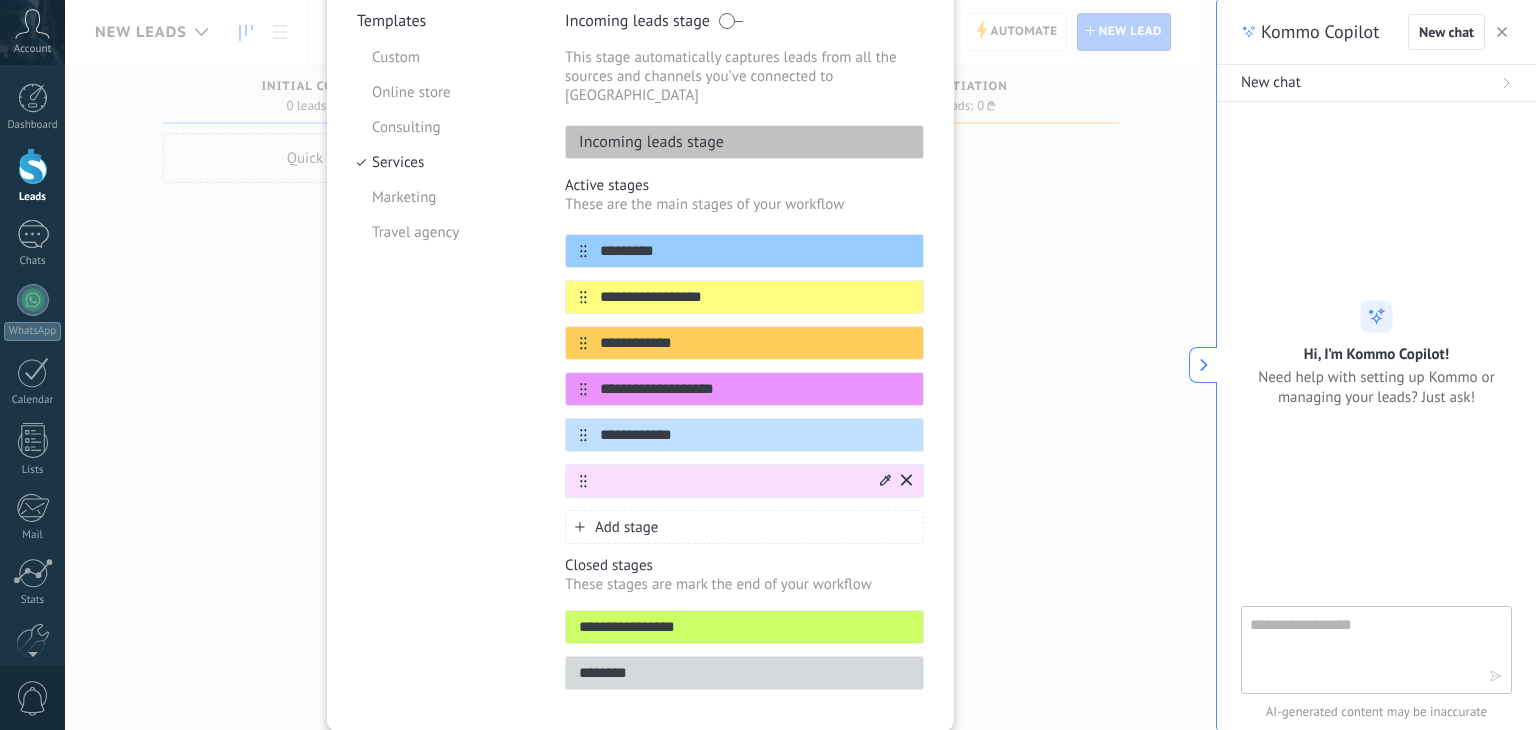 click 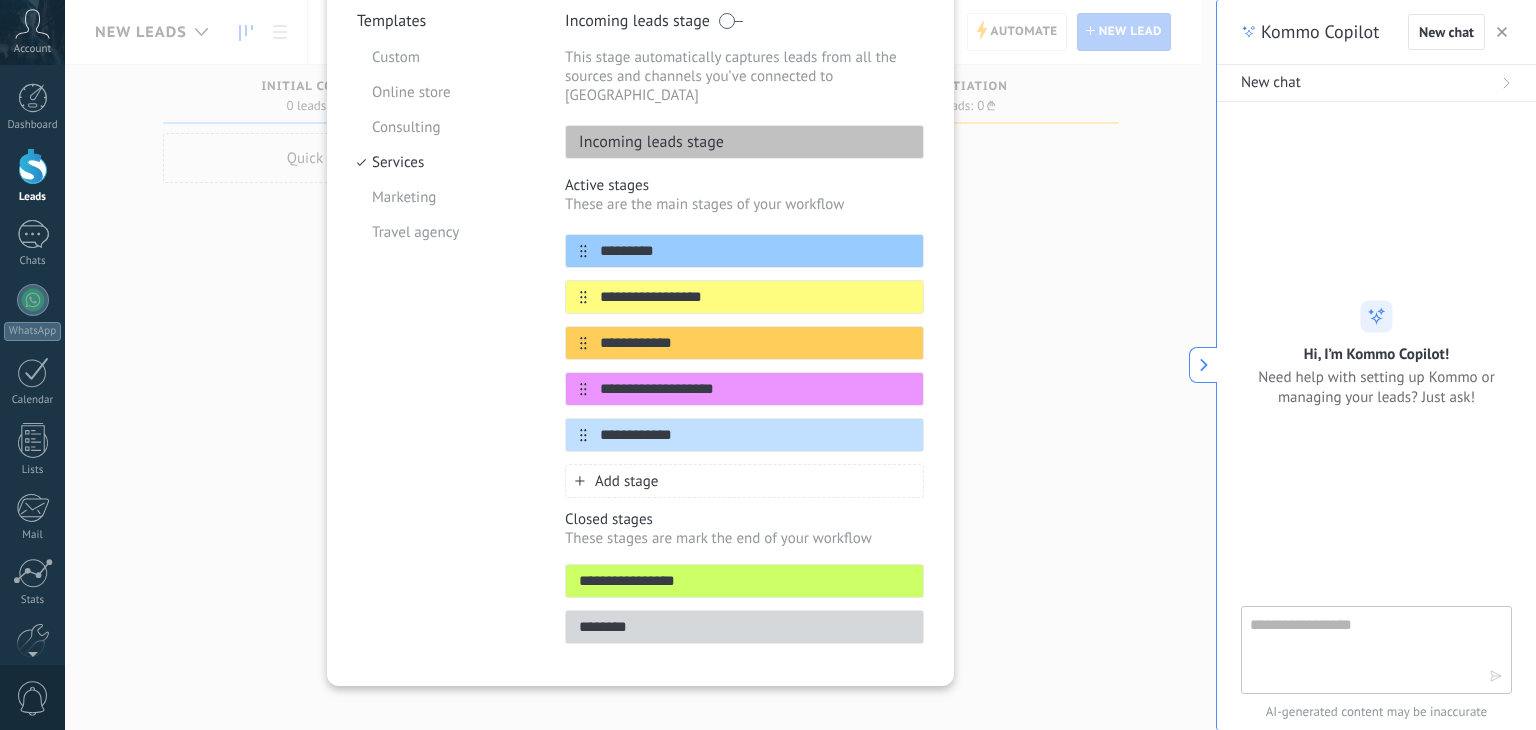 click on "**********" at bounding box center [640, 365] 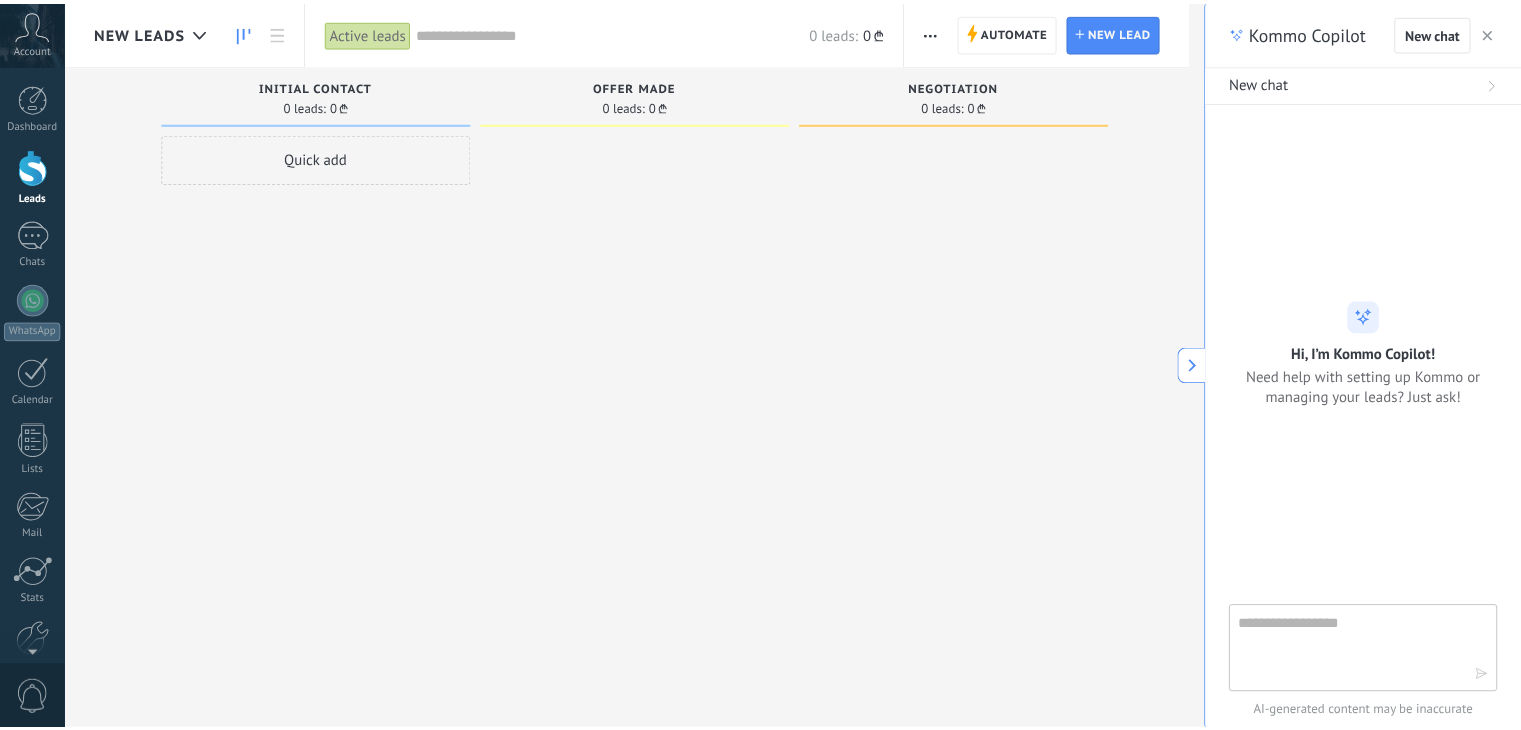 scroll, scrollTop: 0, scrollLeft: 0, axis: both 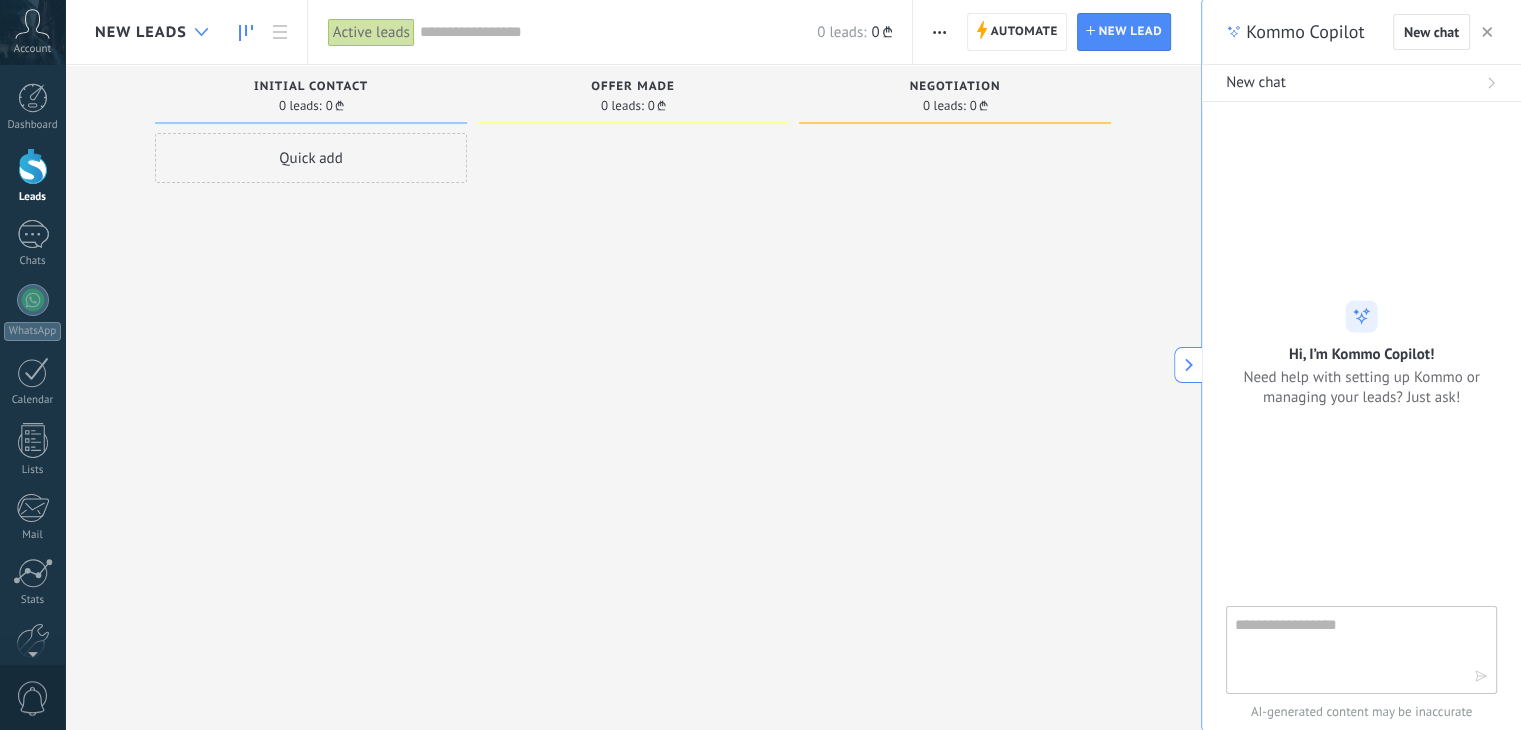 click at bounding box center (201, 32) 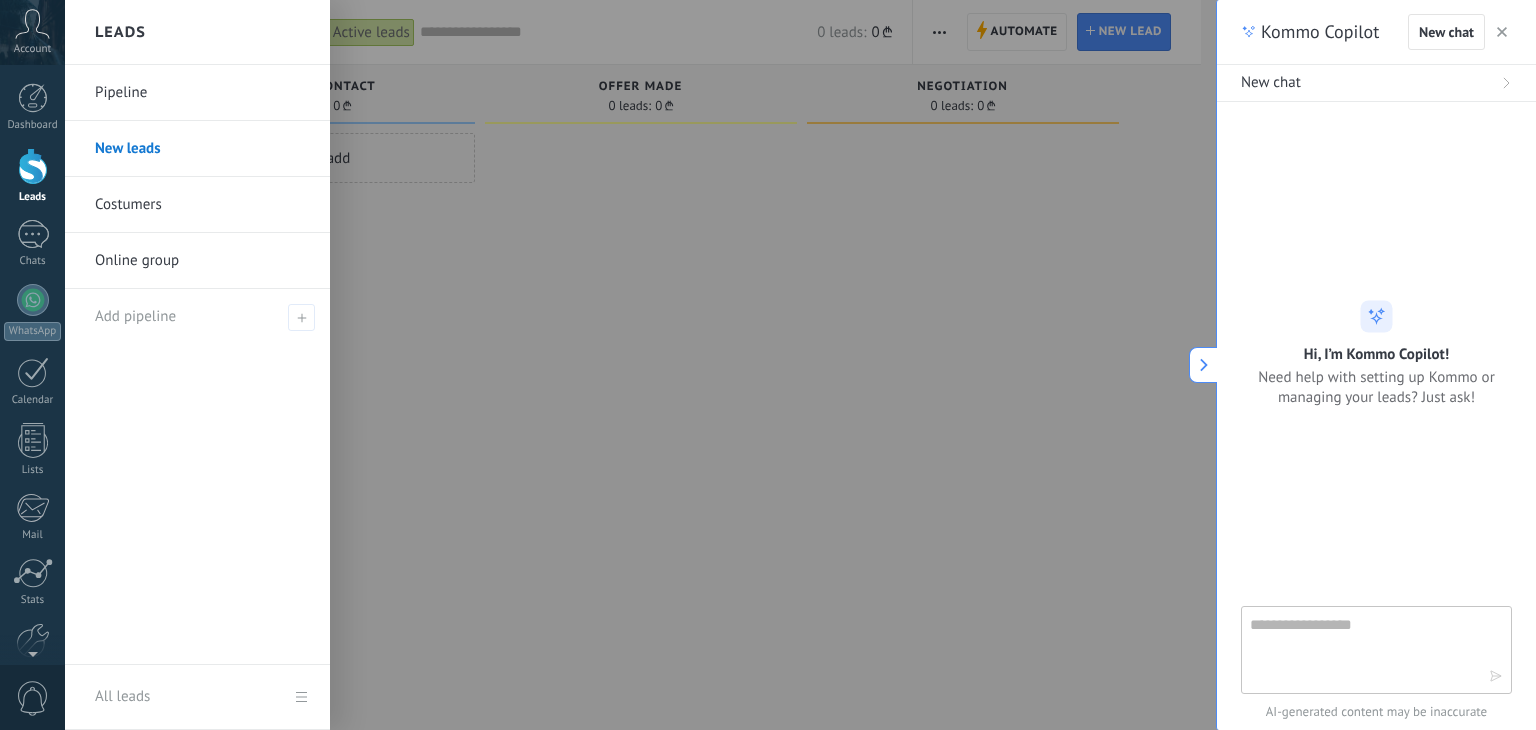 click on "Pipeline" at bounding box center (202, 93) 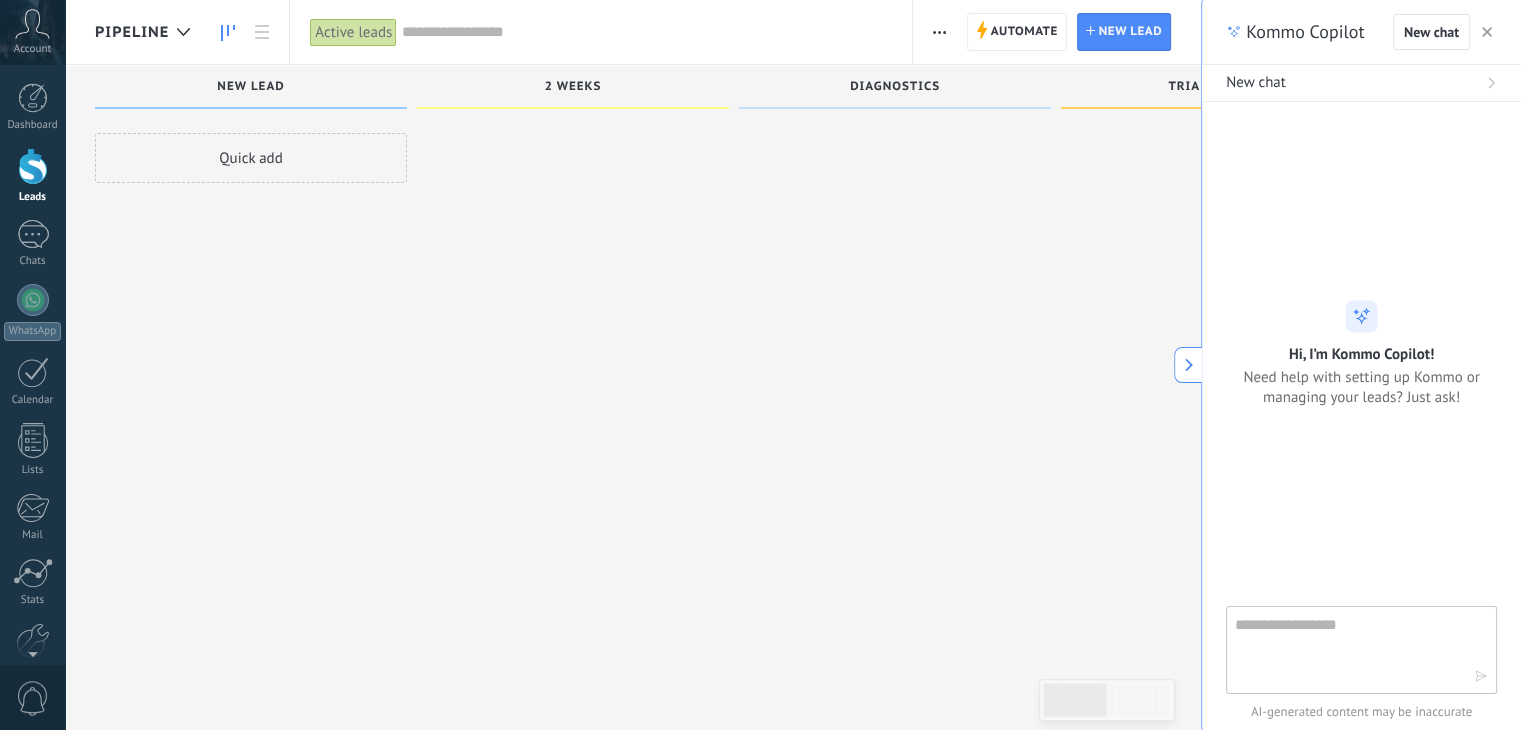 click on "Quick add" at bounding box center (251, 158) 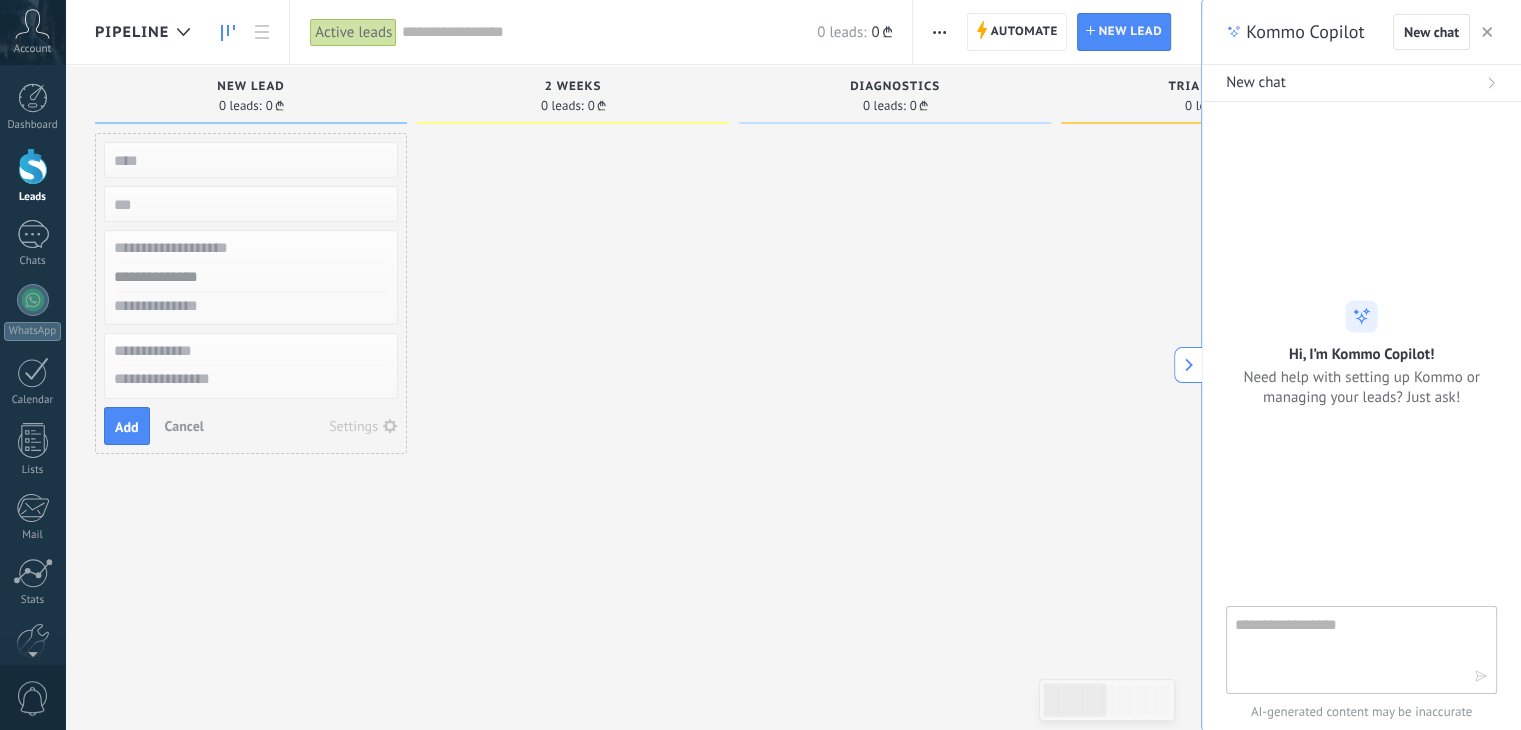 click on "Cancel" at bounding box center [184, 426] 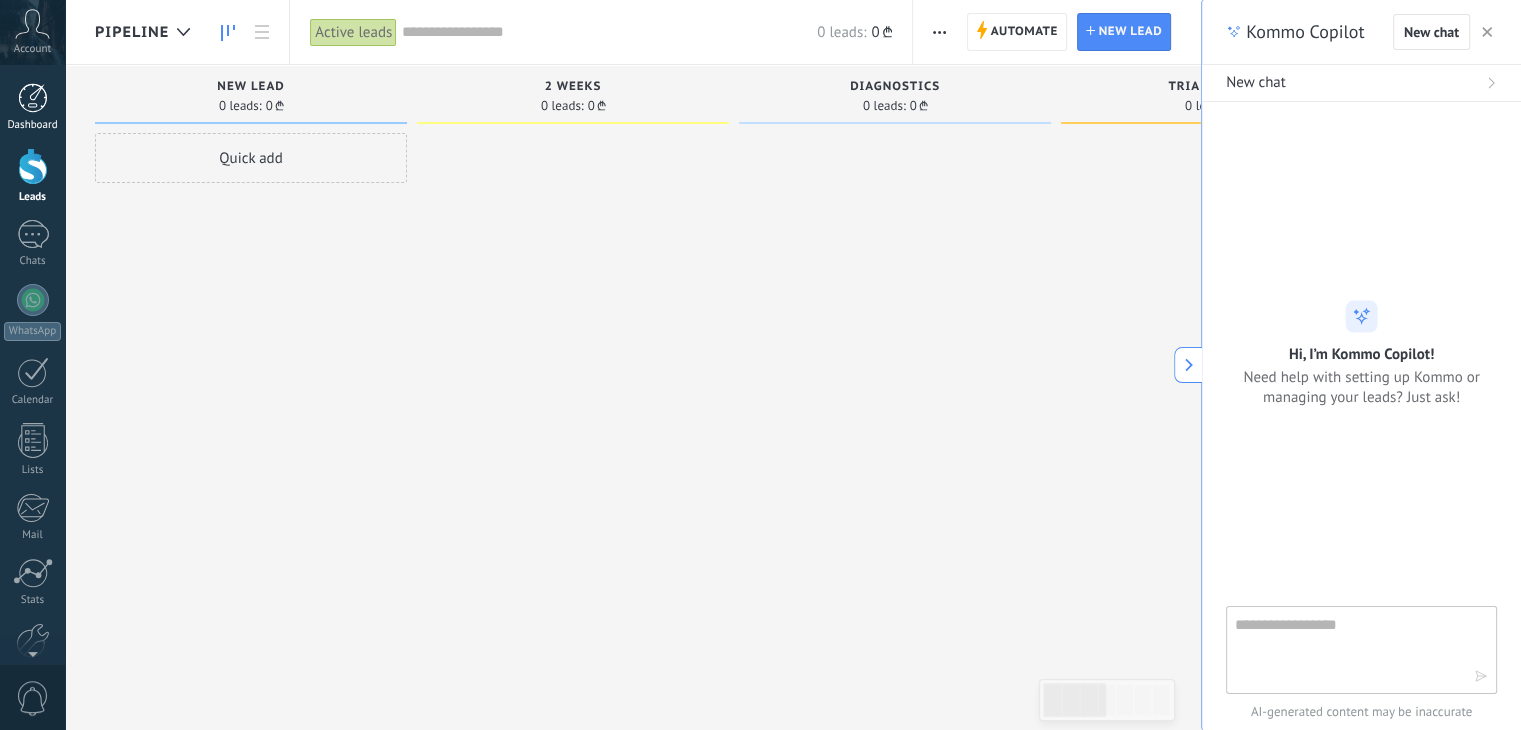click on "Dashboard" at bounding box center (32, 107) 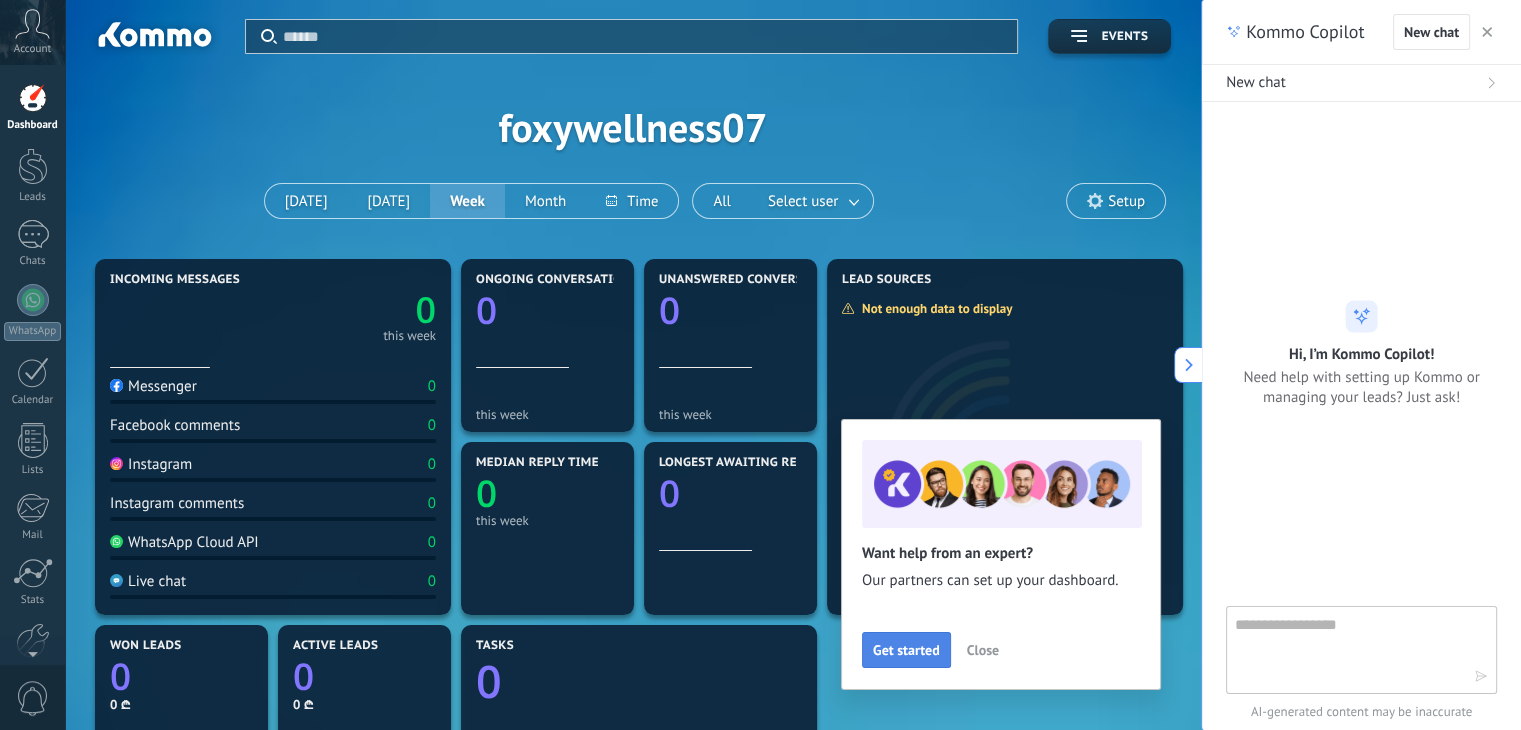 click on "Get started" at bounding box center [906, 650] 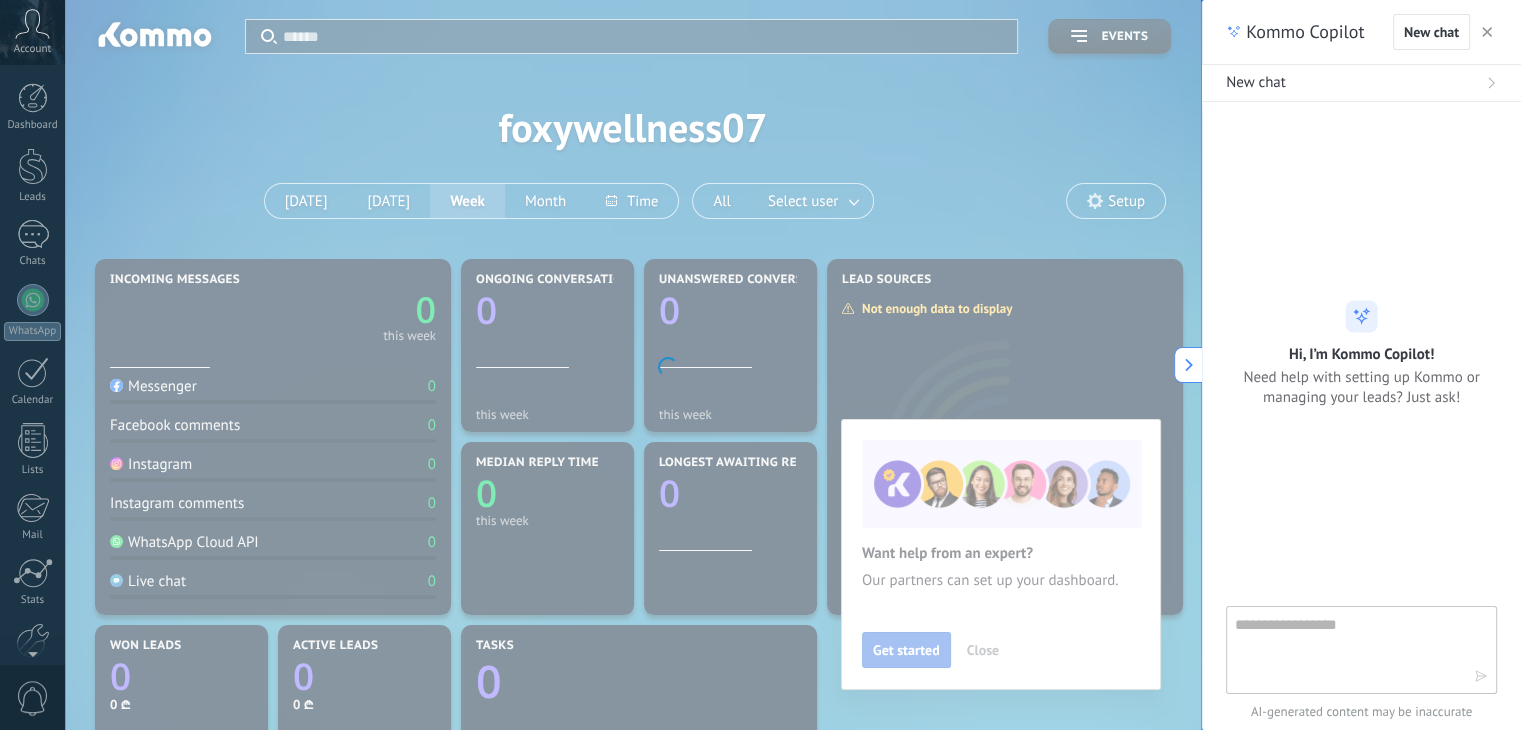 scroll, scrollTop: 101, scrollLeft: 0, axis: vertical 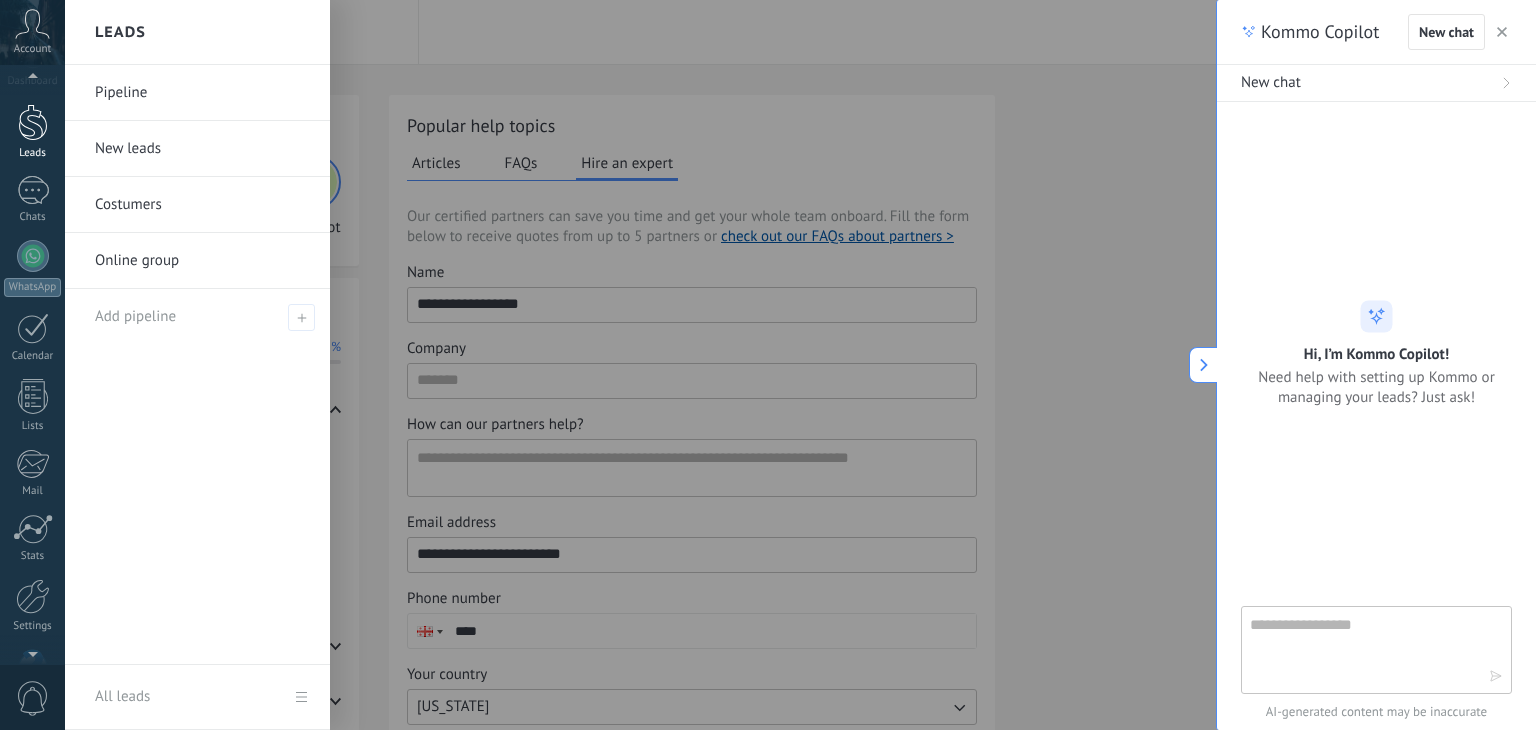 click at bounding box center [33, 122] 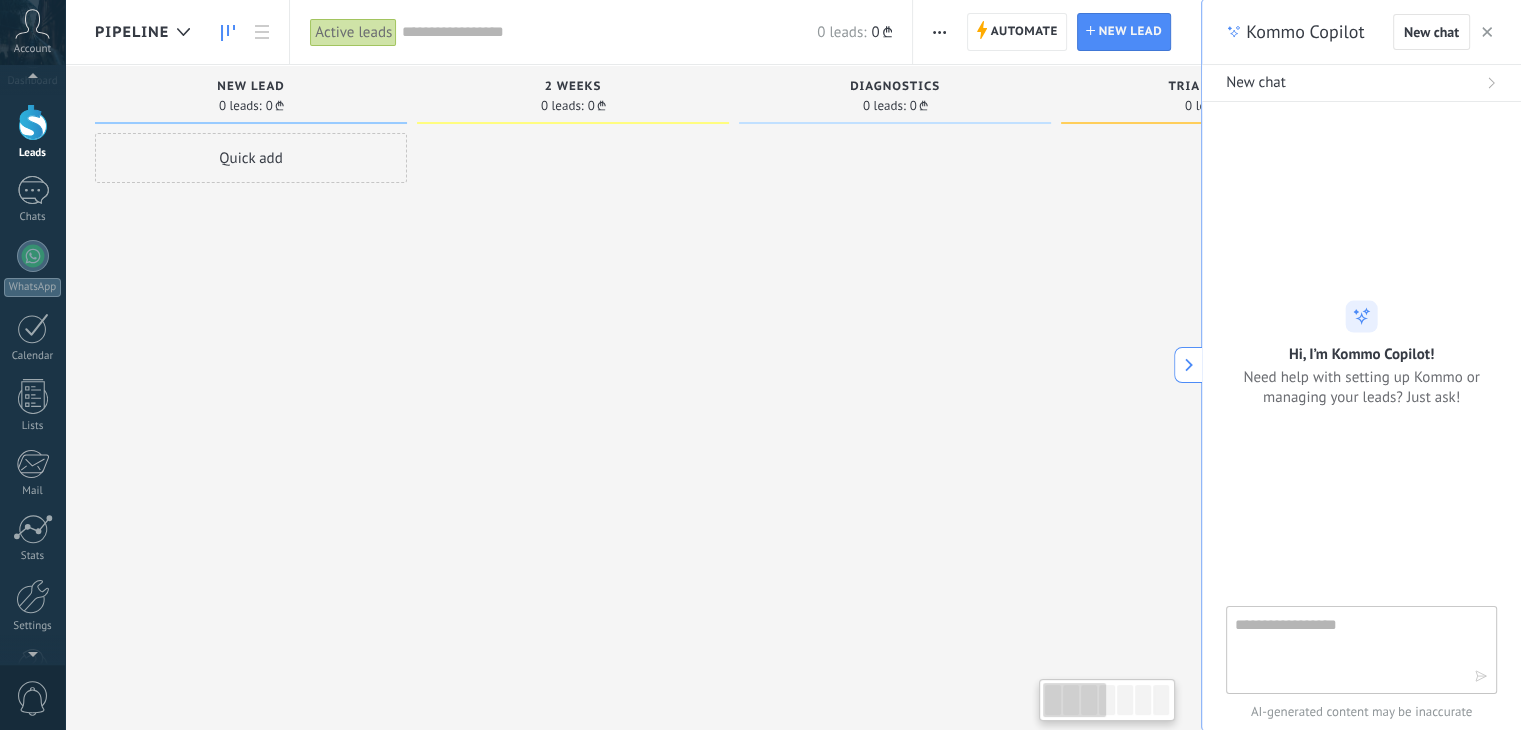 scroll, scrollTop: 0, scrollLeft: 0, axis: both 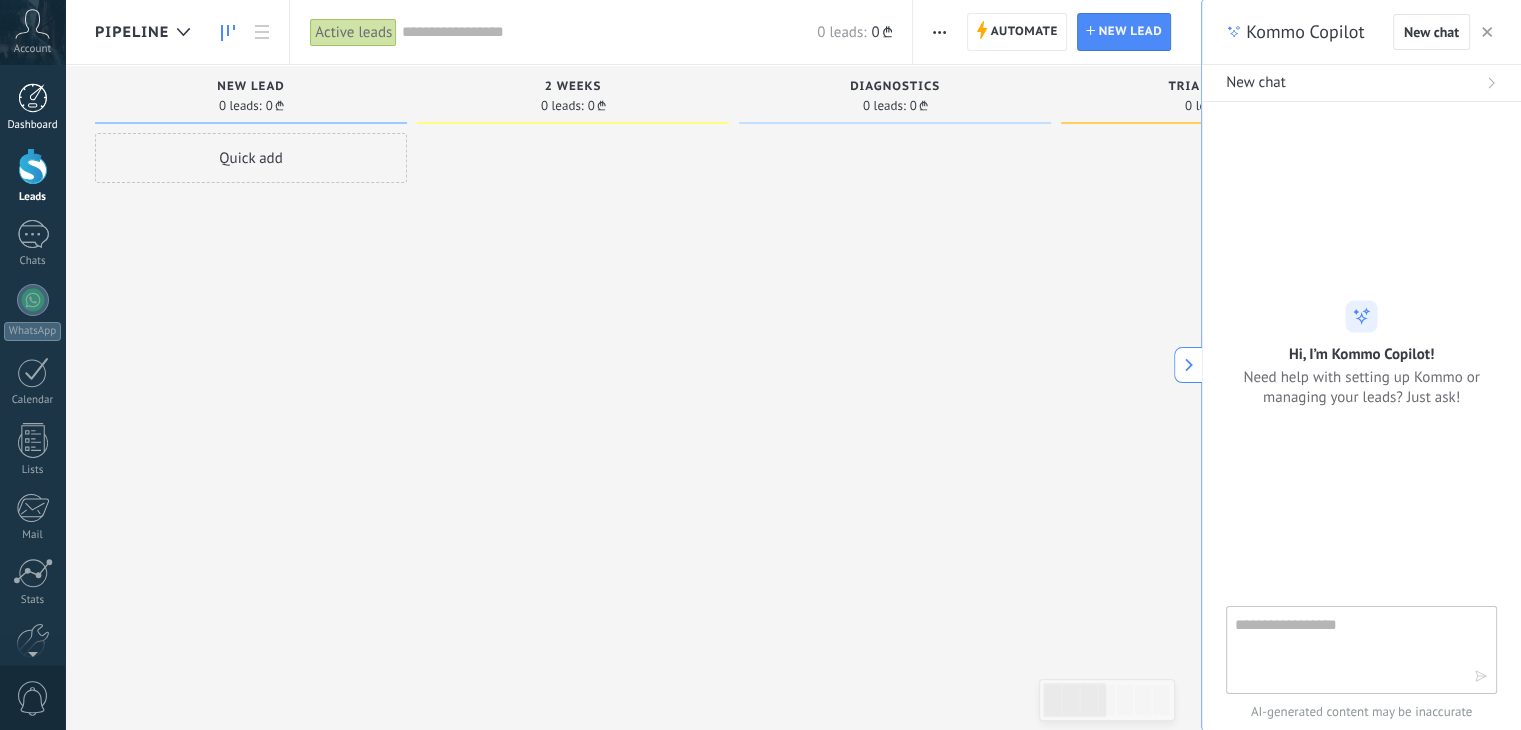 click at bounding box center [33, 98] 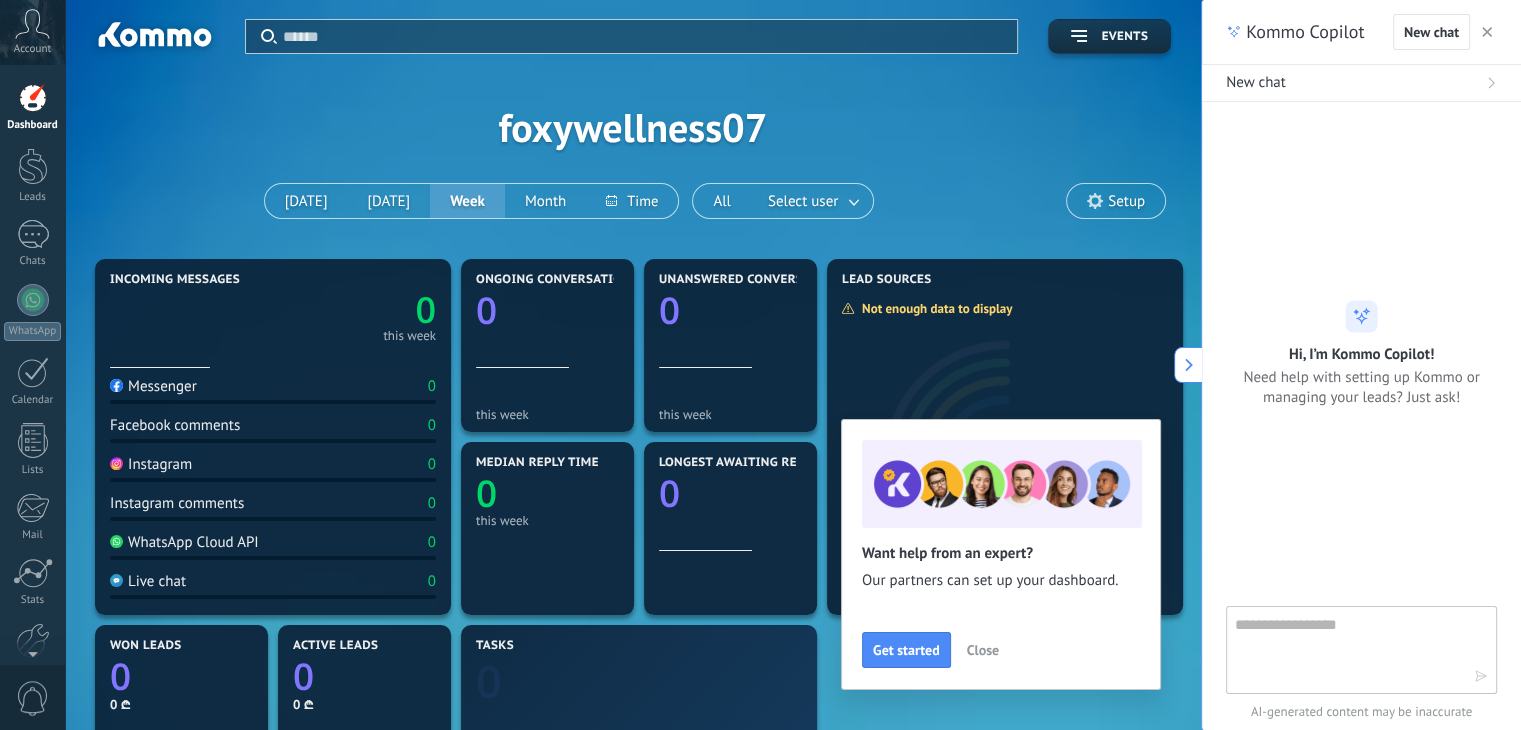 click on "Close" at bounding box center [983, 650] 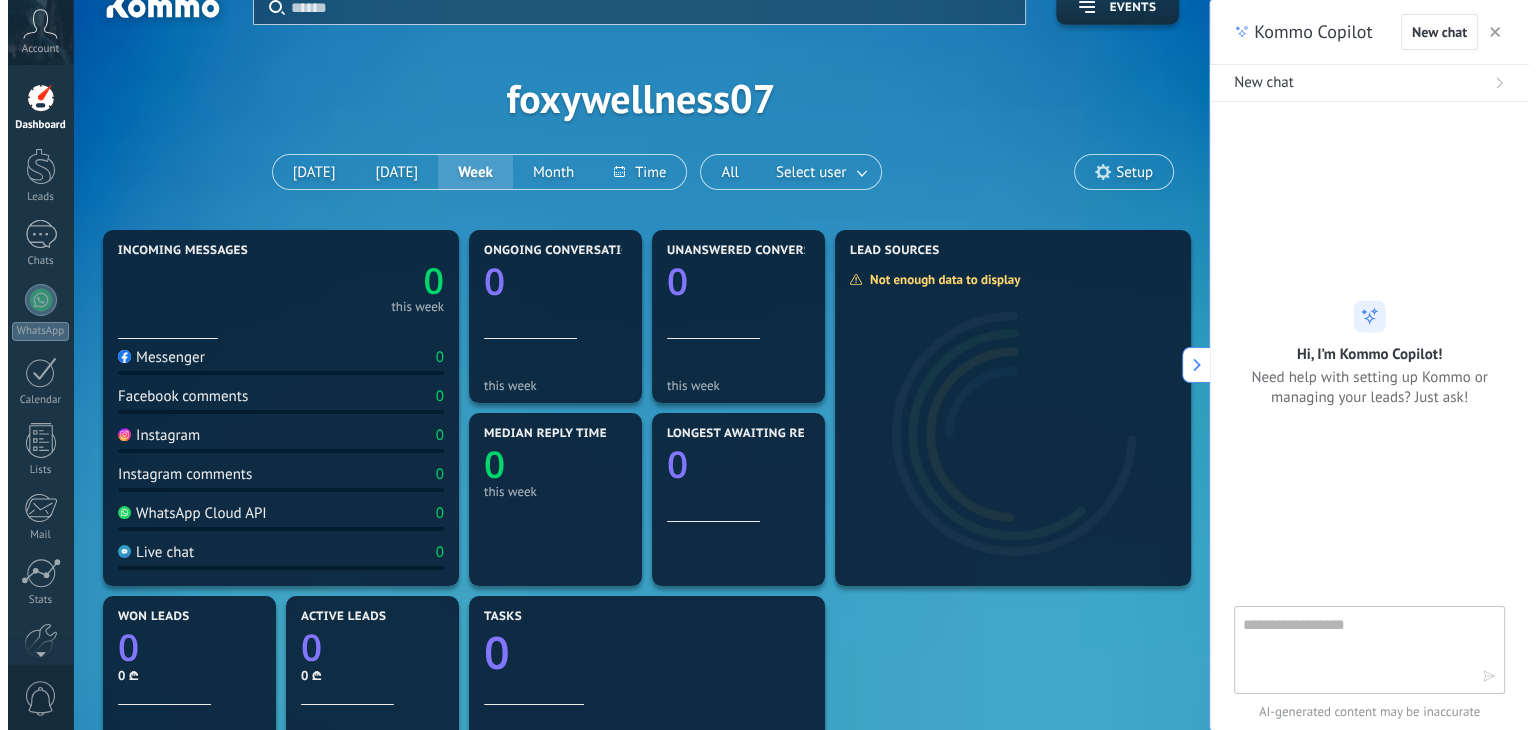 scroll, scrollTop: 0, scrollLeft: 0, axis: both 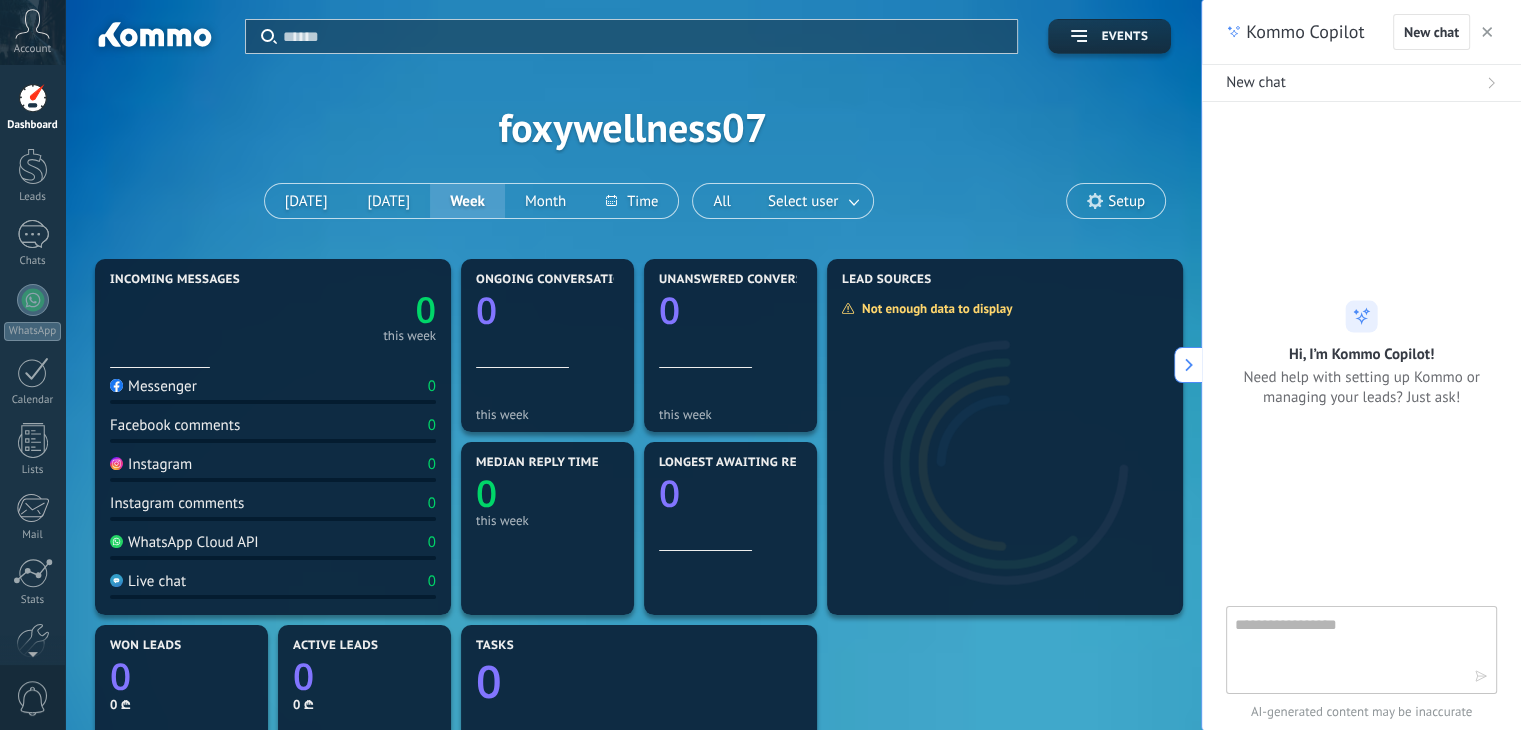click 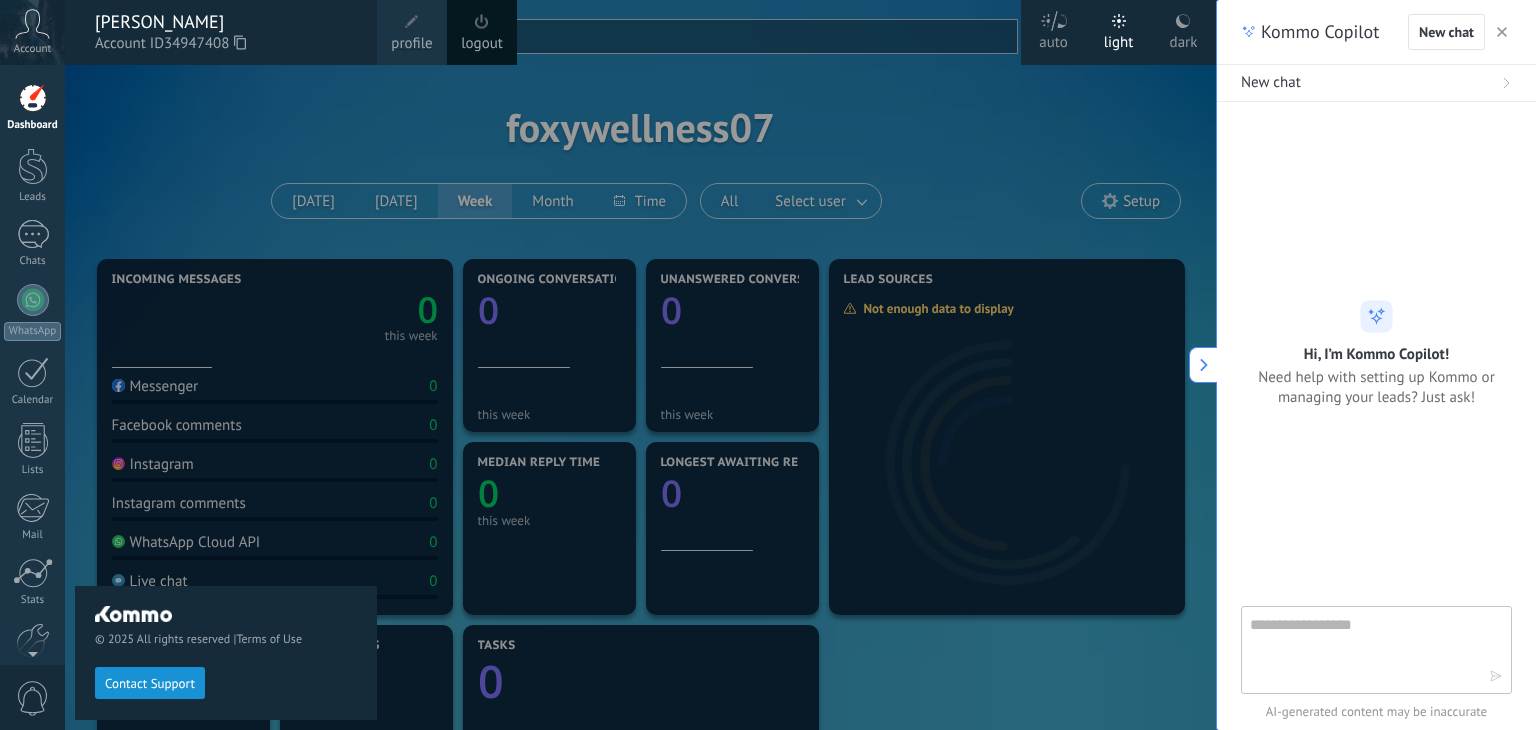 click at bounding box center (833, 365) 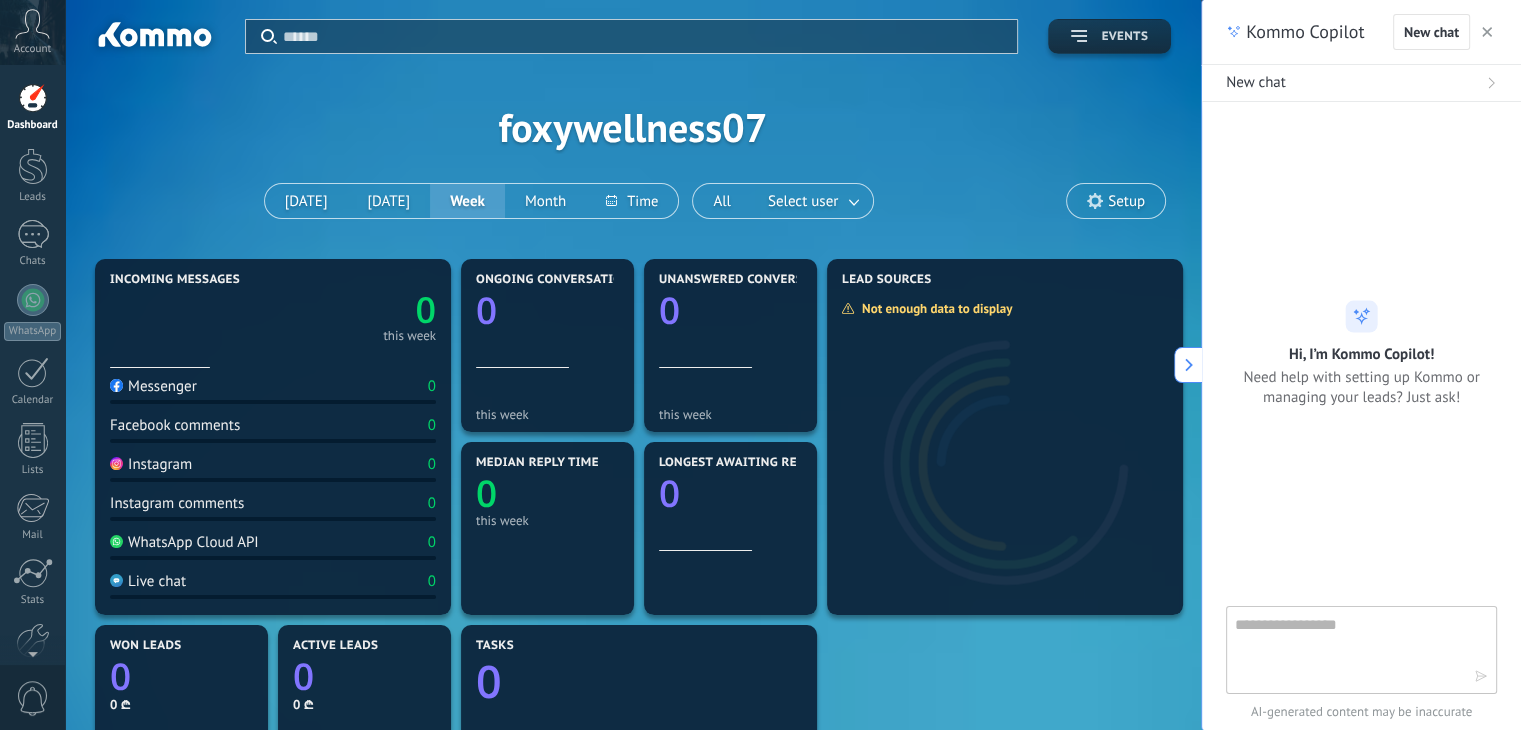 click 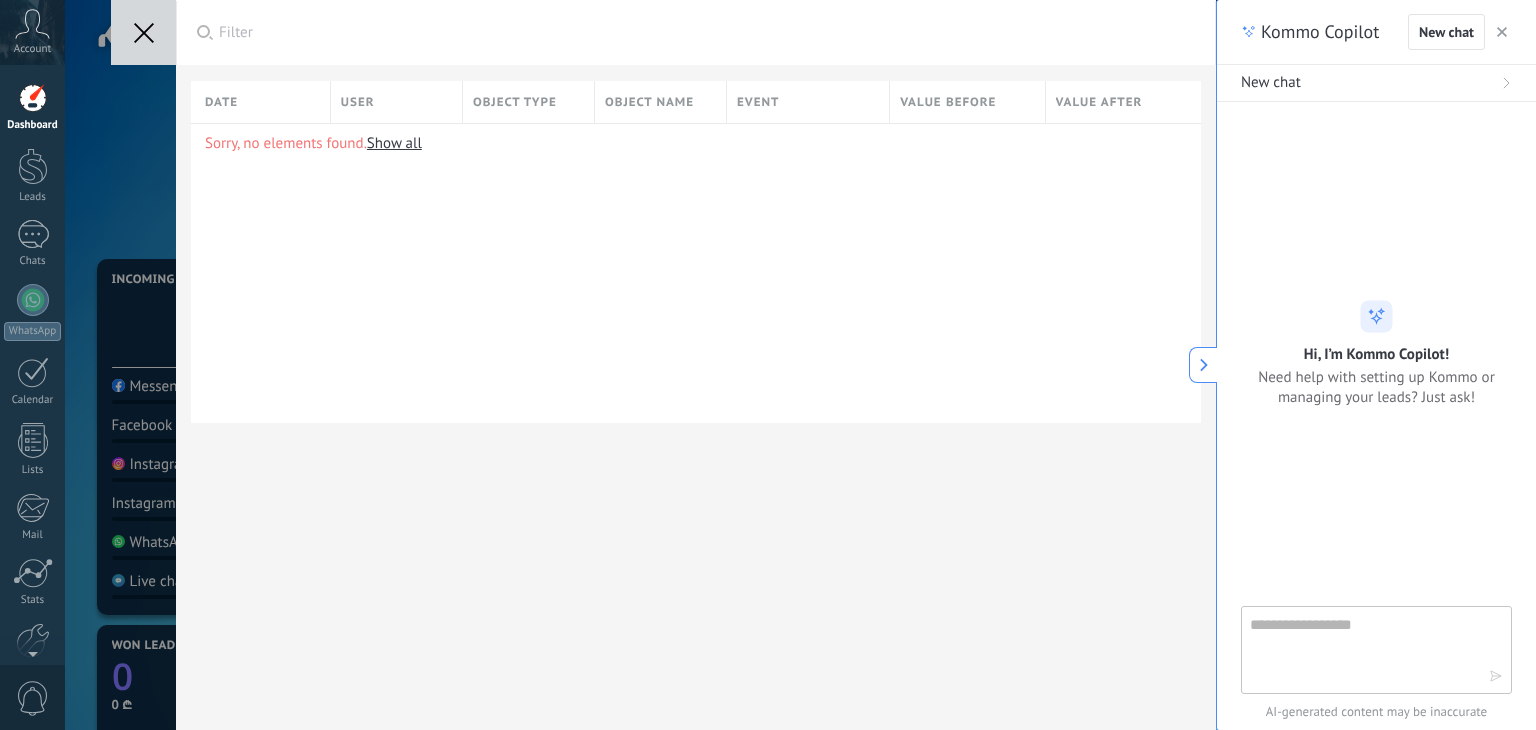 click 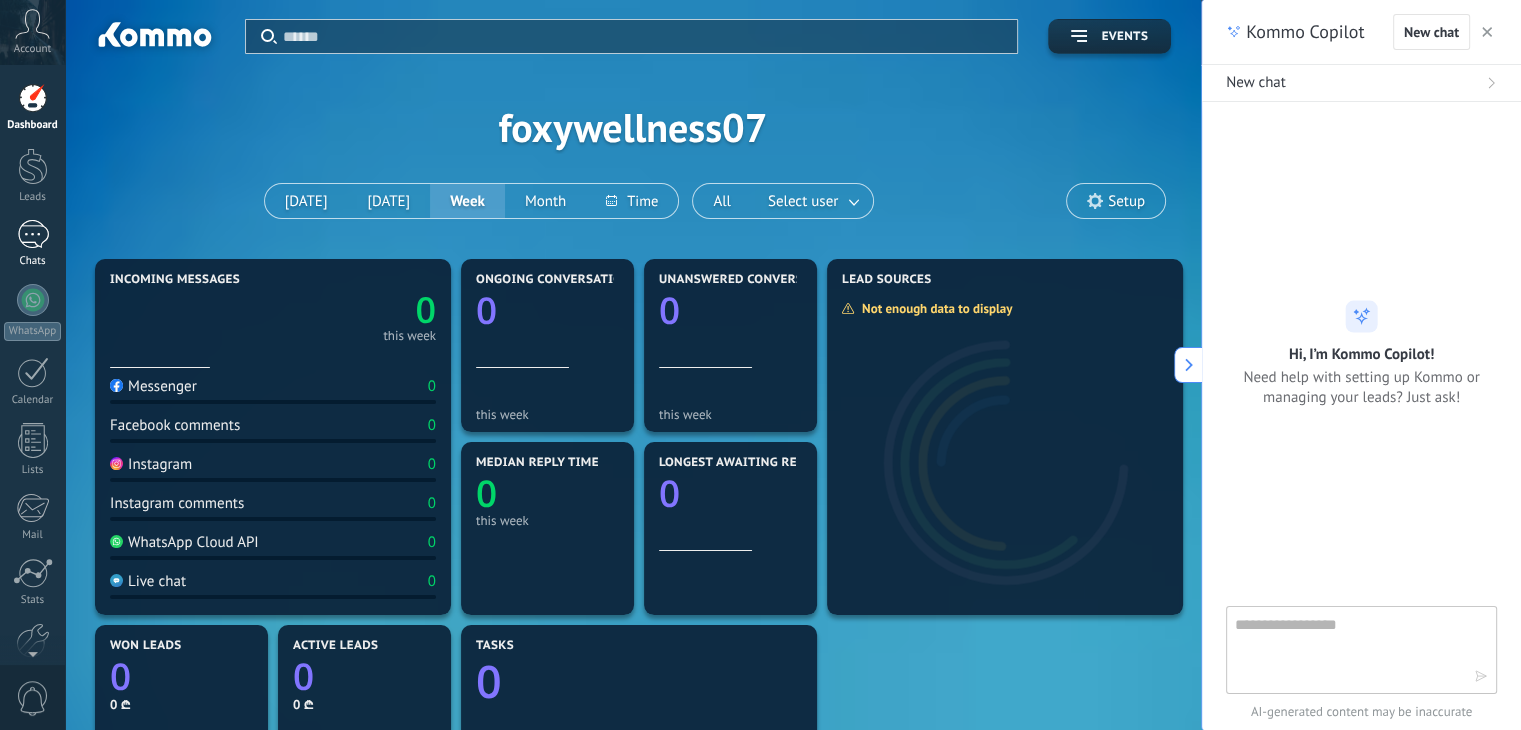 click at bounding box center [33, 234] 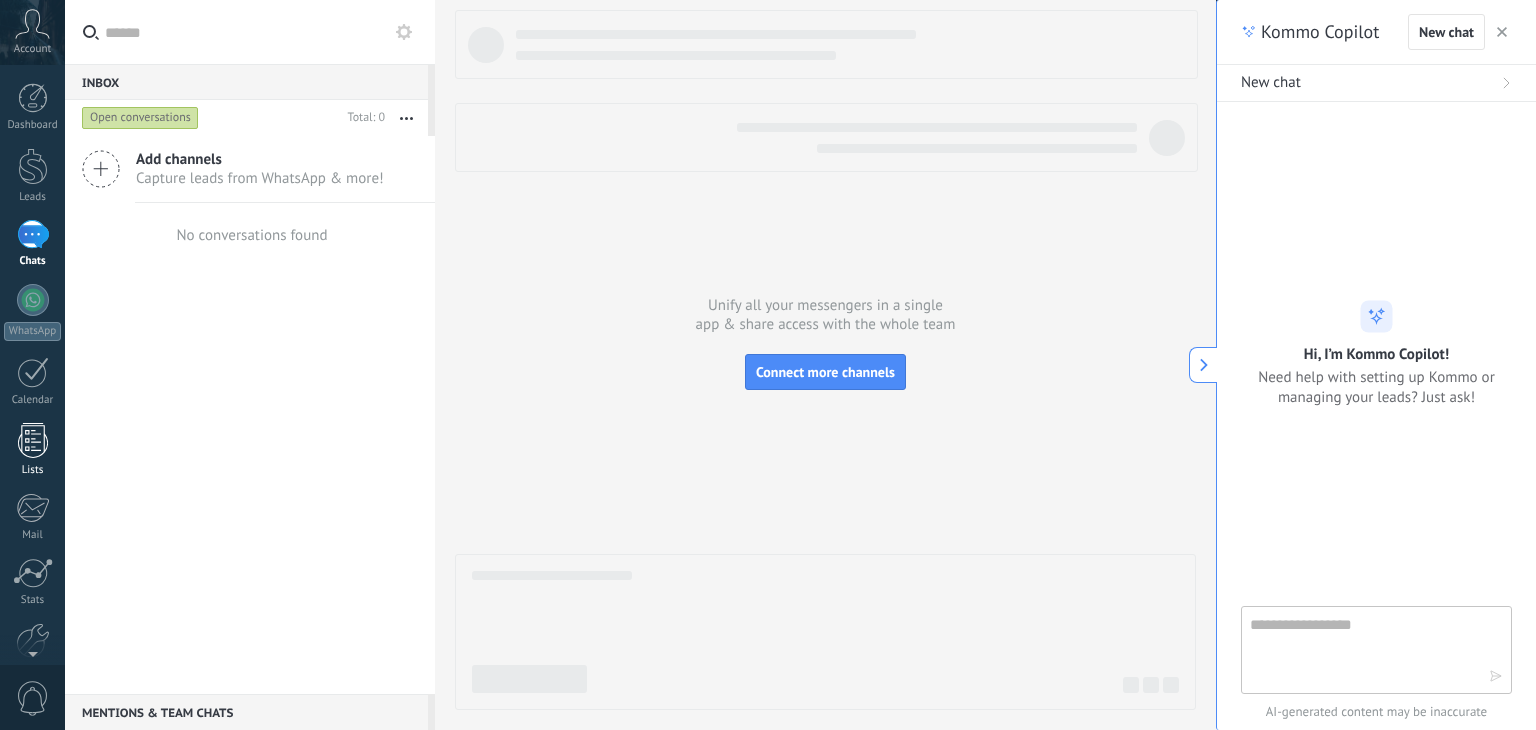 click on "Lists" at bounding box center [32, 450] 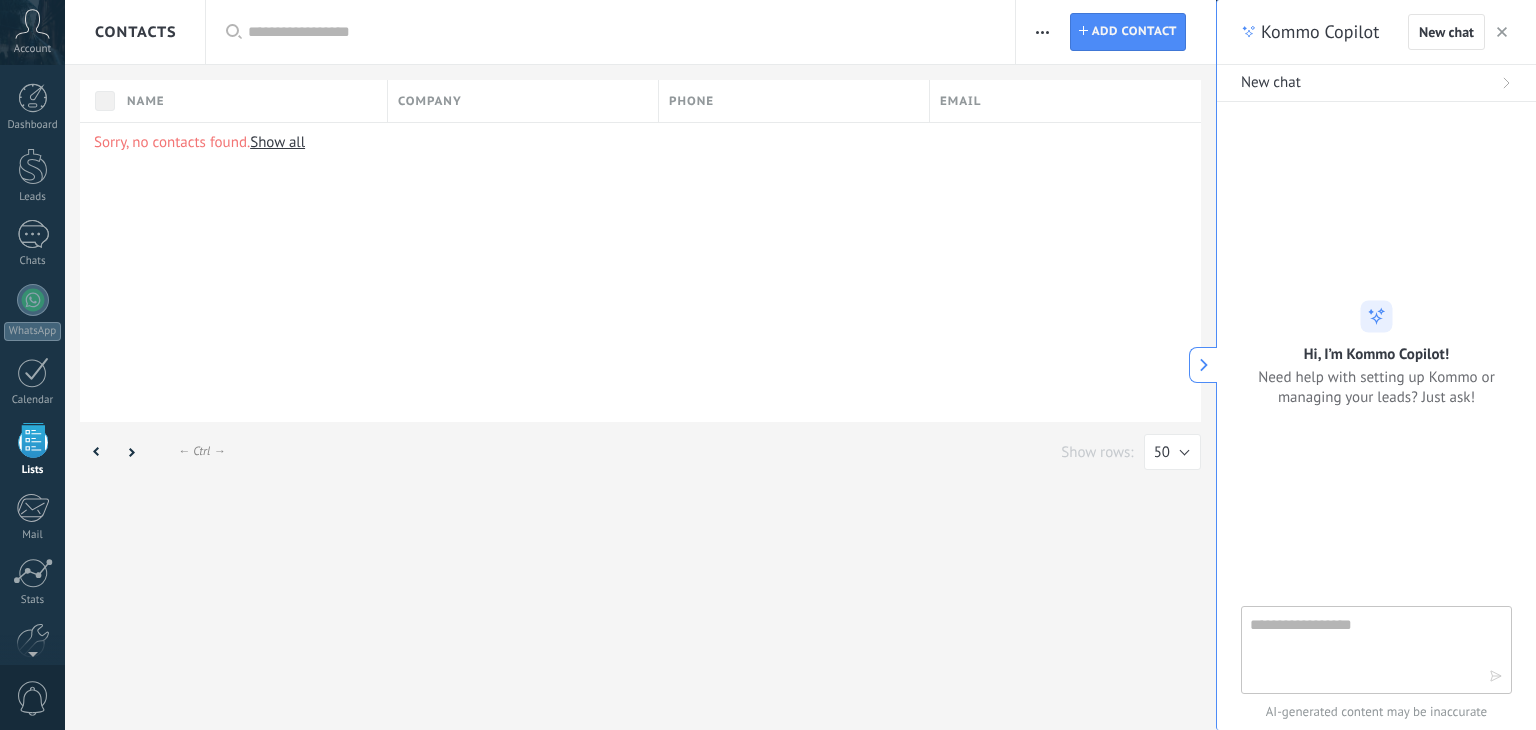 scroll, scrollTop: 51, scrollLeft: 0, axis: vertical 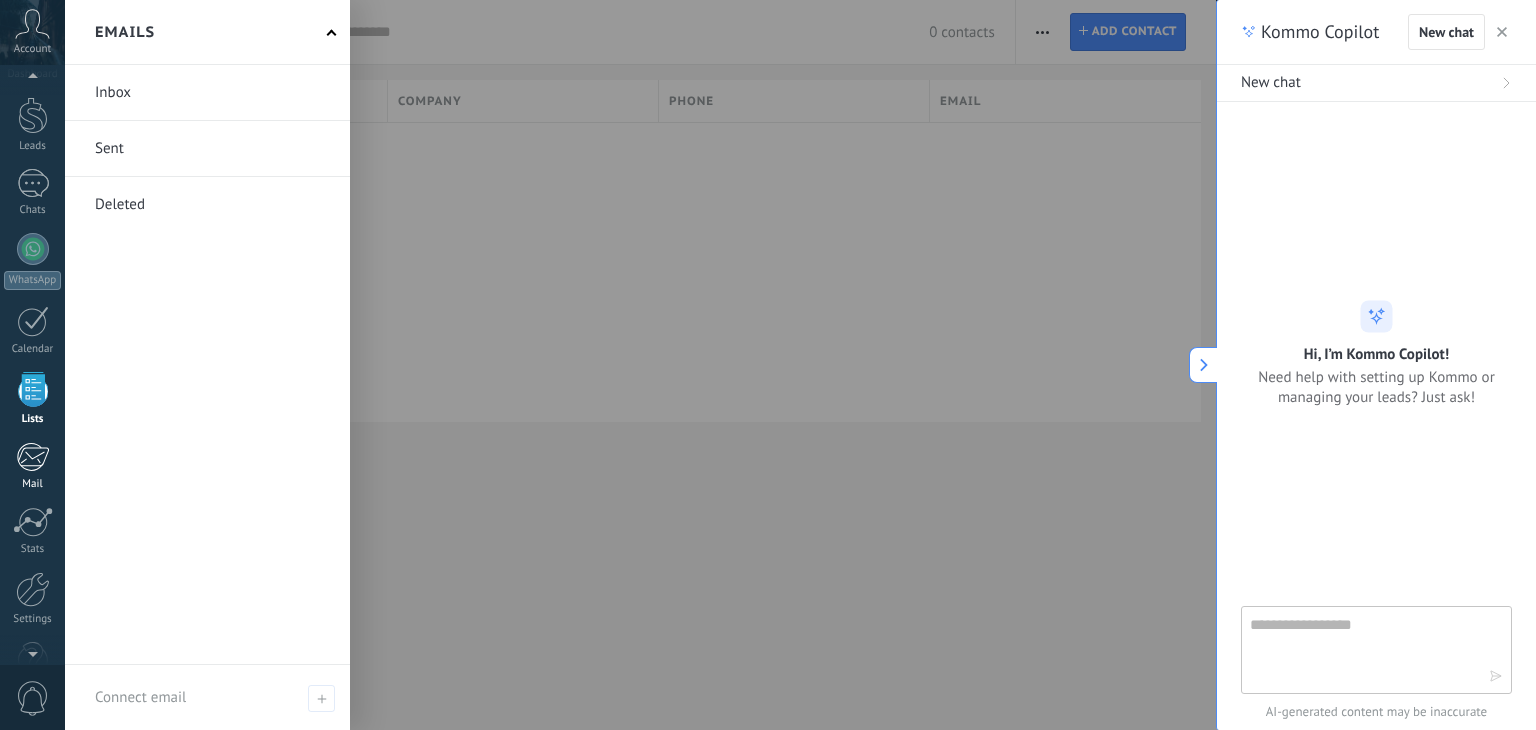 click at bounding box center [32, 457] 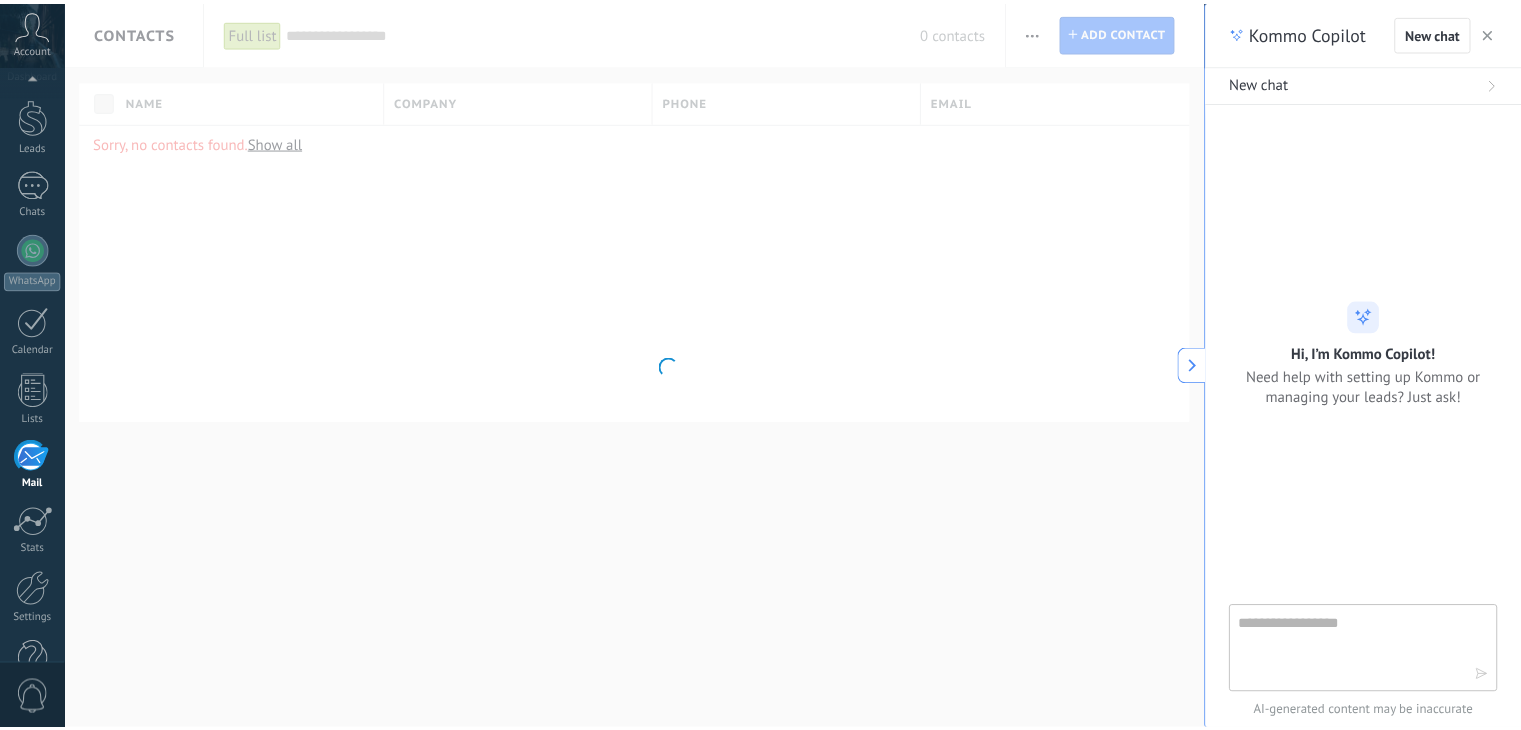 scroll, scrollTop: 101, scrollLeft: 0, axis: vertical 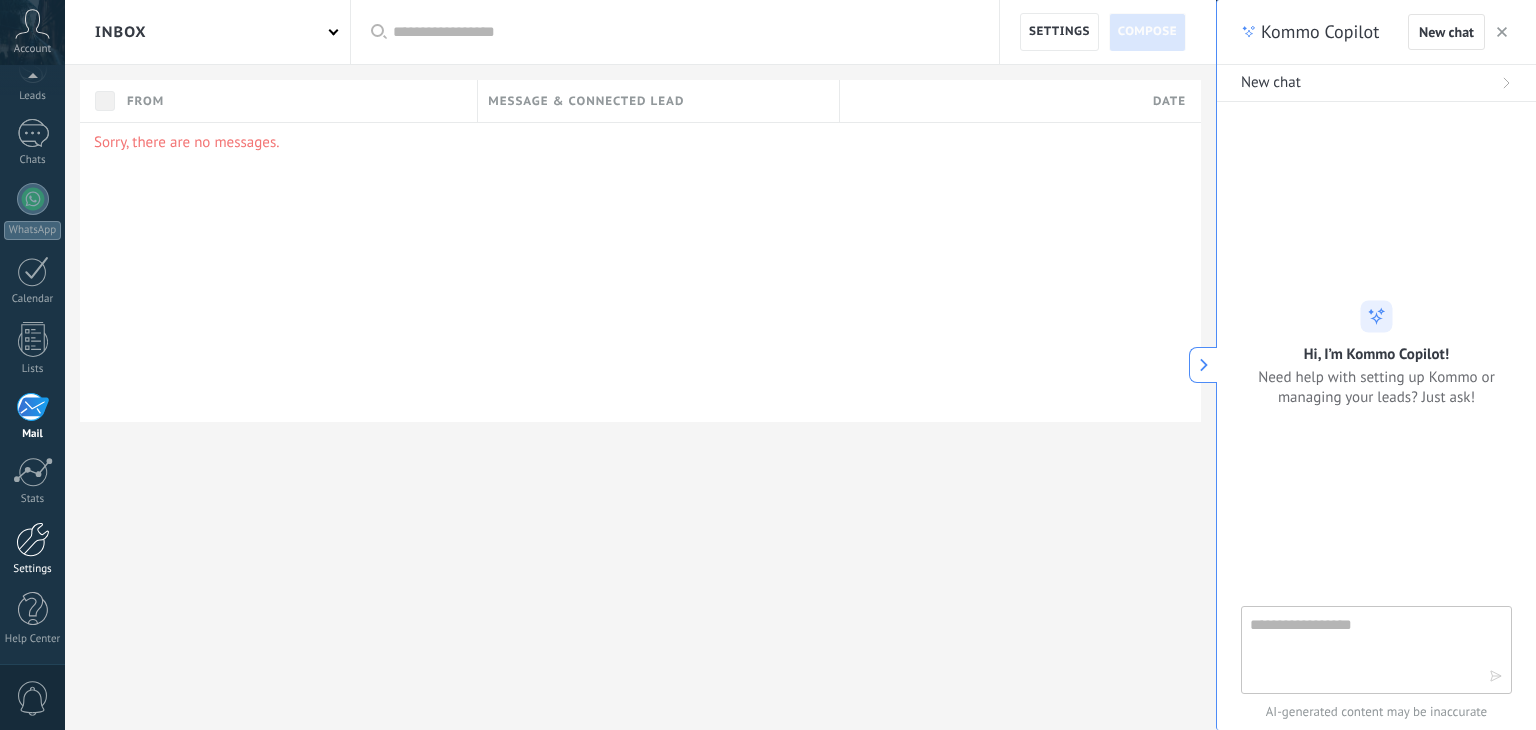 click on "Settings" at bounding box center (33, 569) 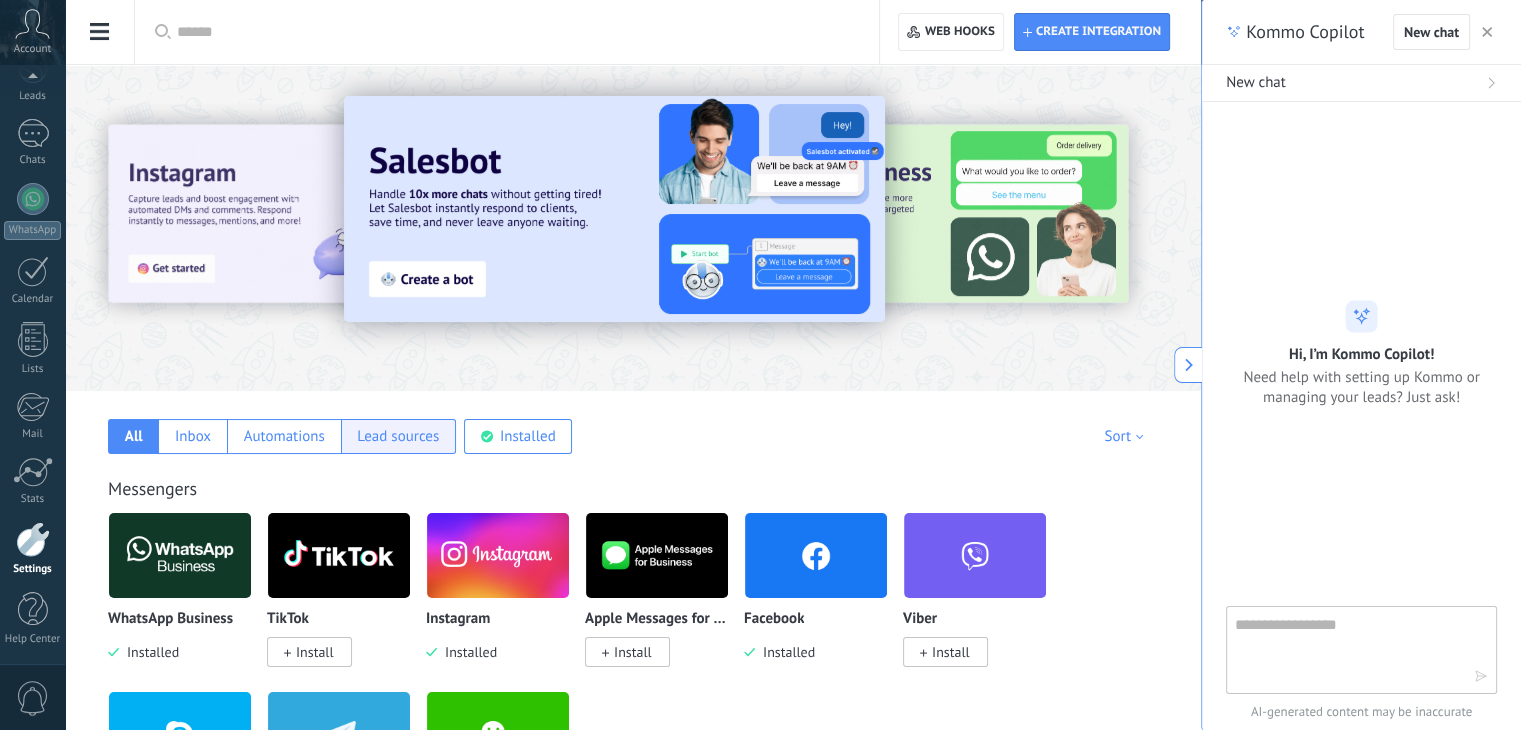 click on "Lead sources" at bounding box center [398, 436] 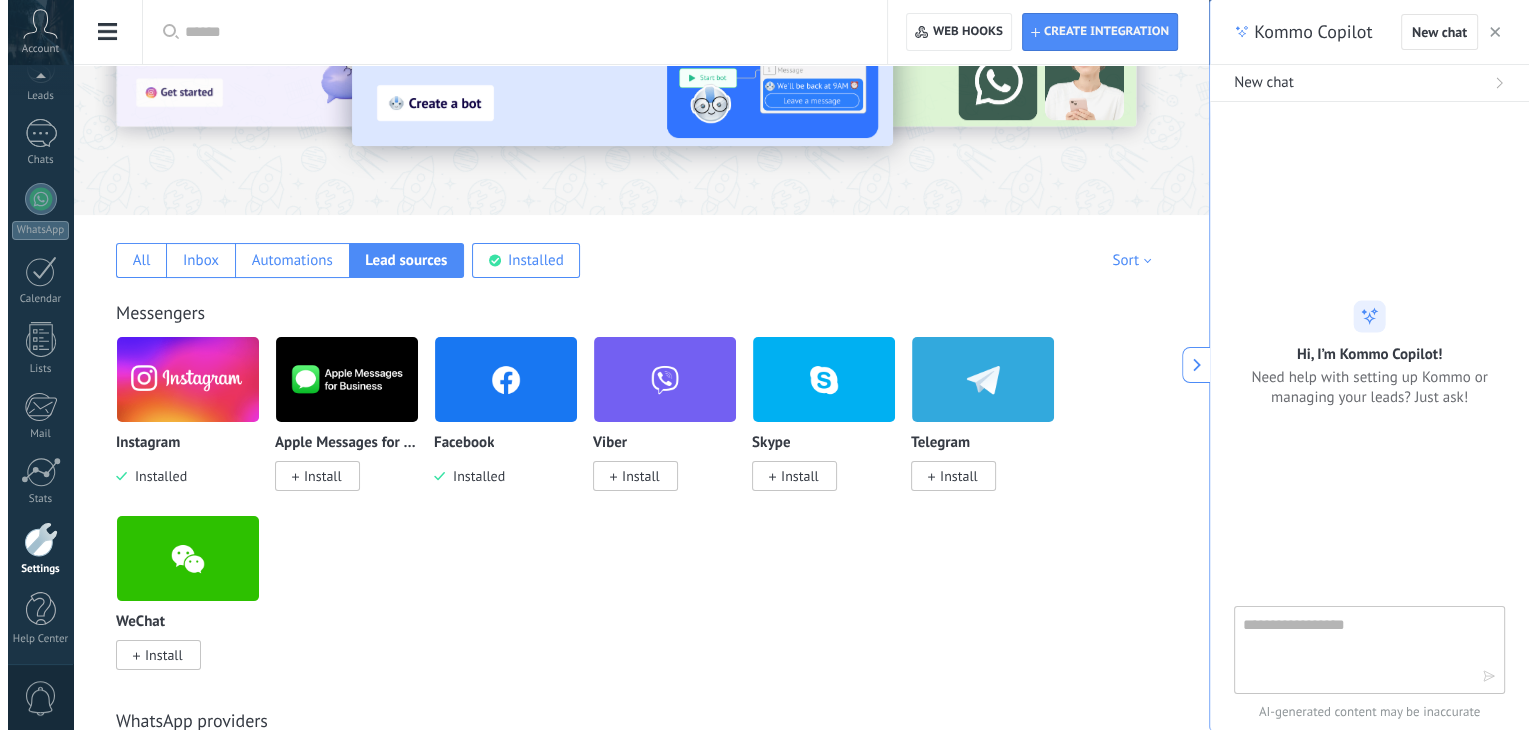 scroll, scrollTop: 200, scrollLeft: 0, axis: vertical 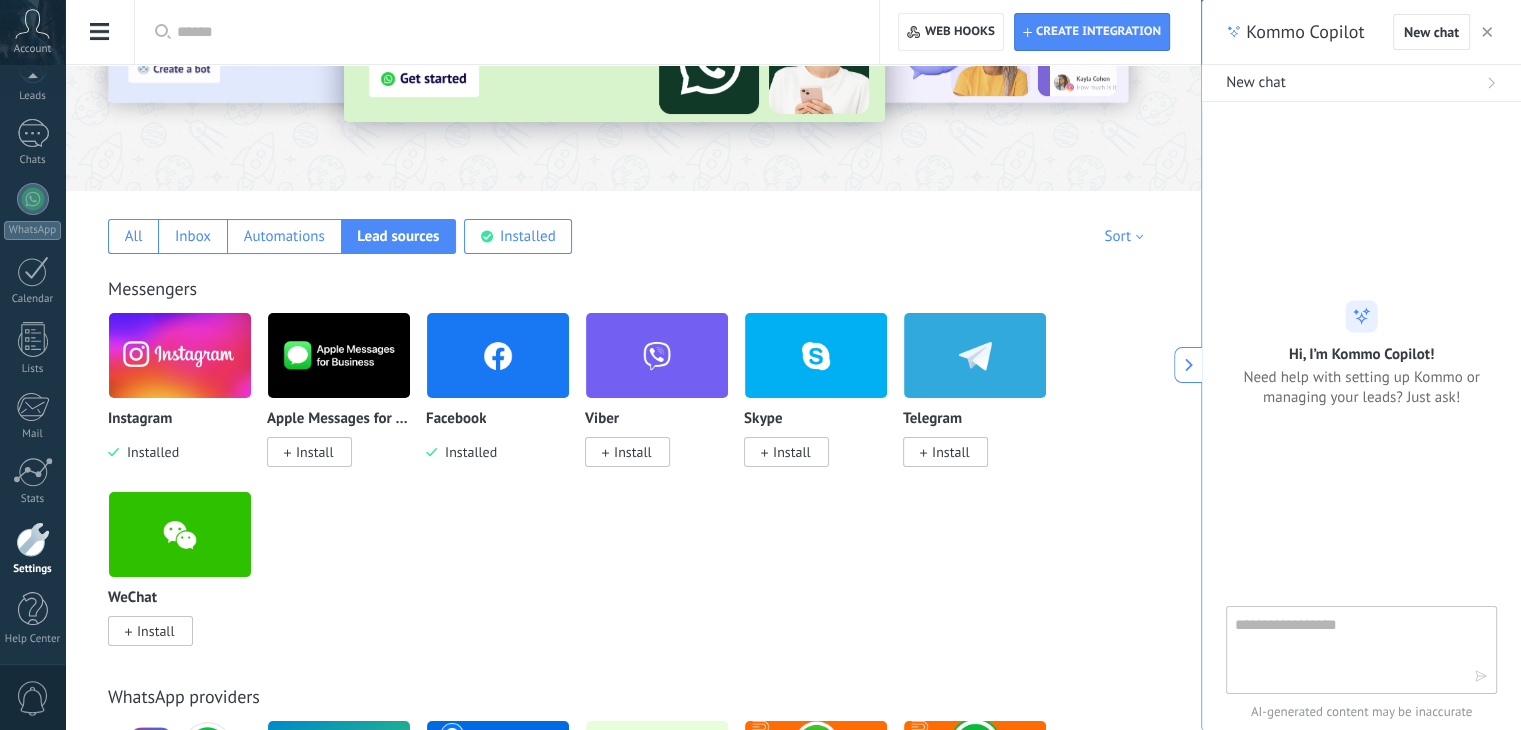 click on "Install" at bounding box center (951, 452) 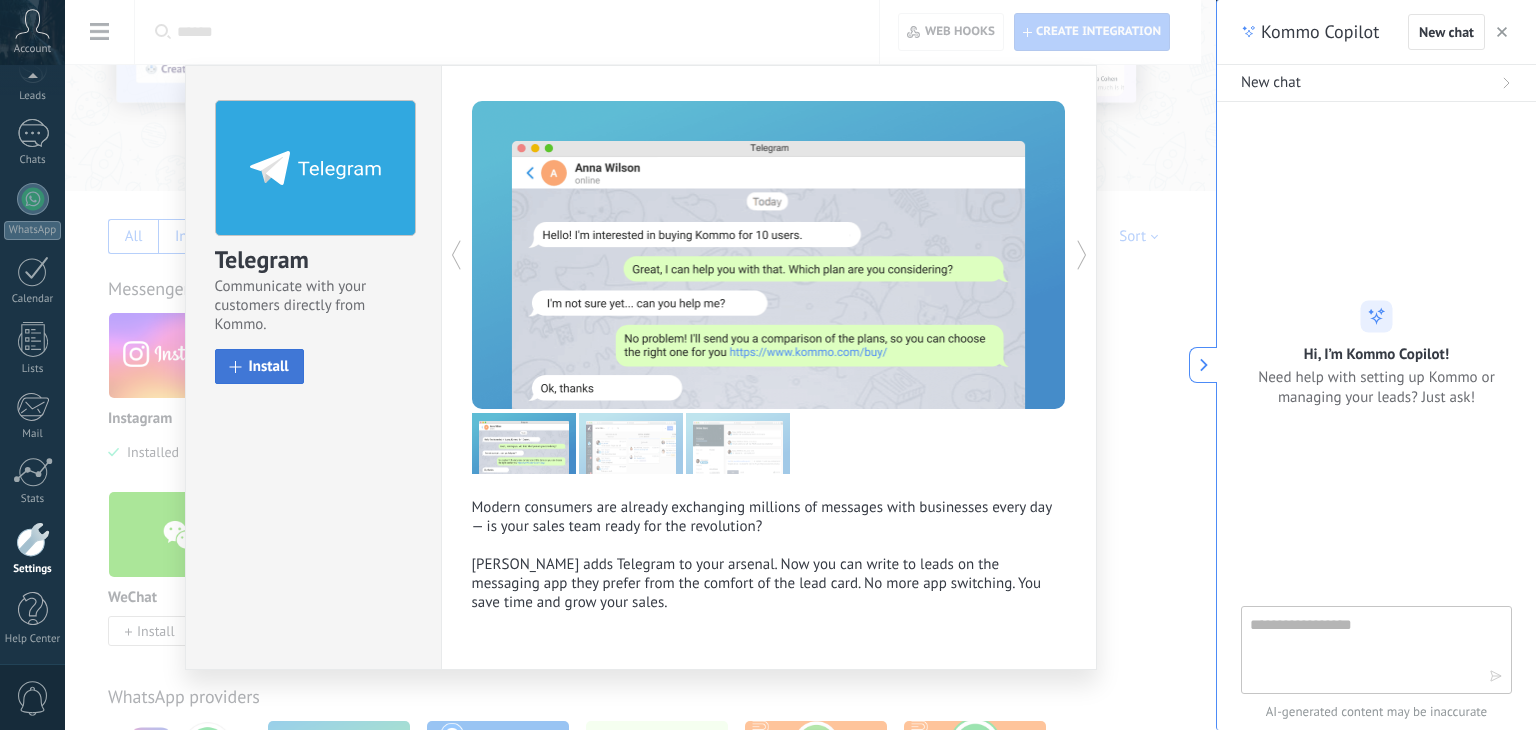 click on "Install" at bounding box center [269, 366] 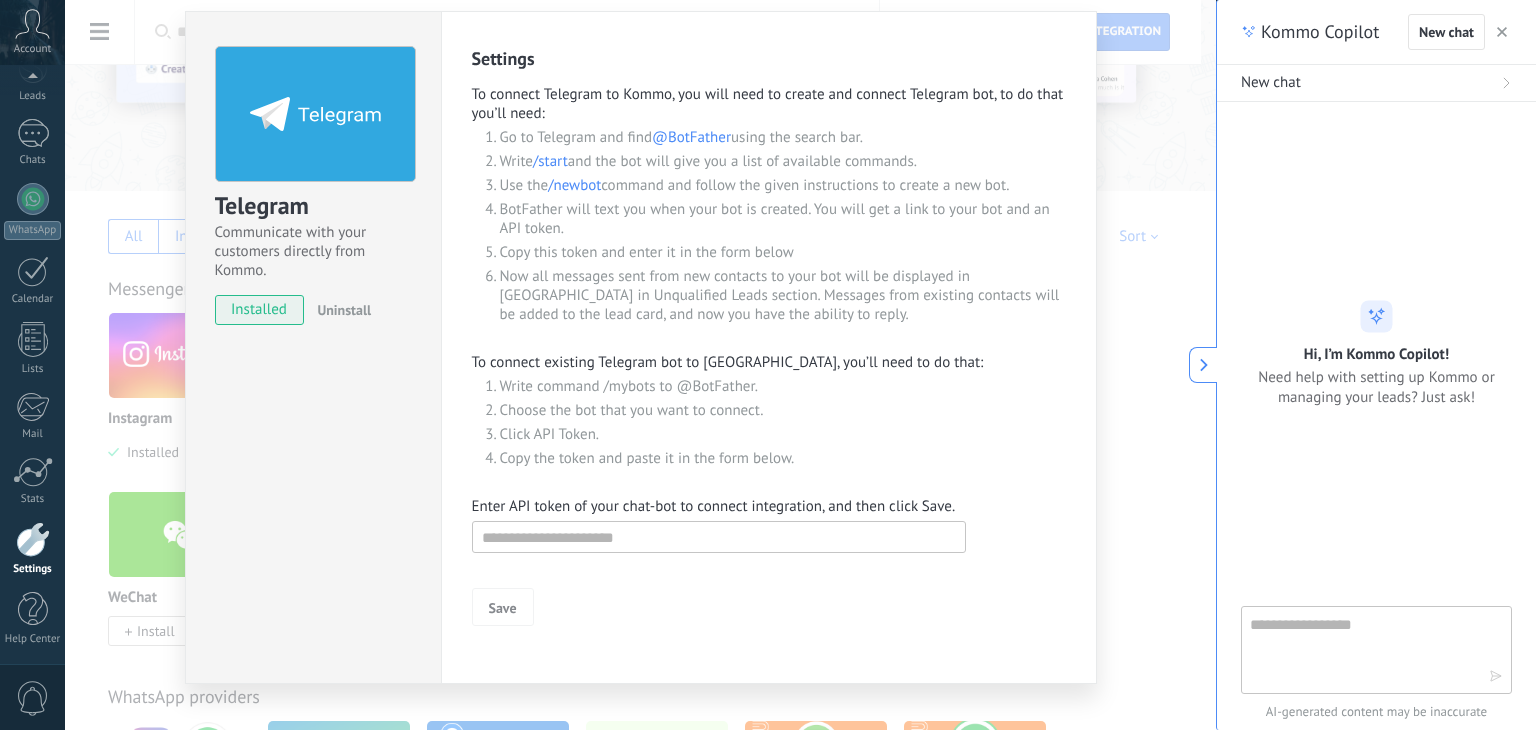 scroll, scrollTop: 83, scrollLeft: 0, axis: vertical 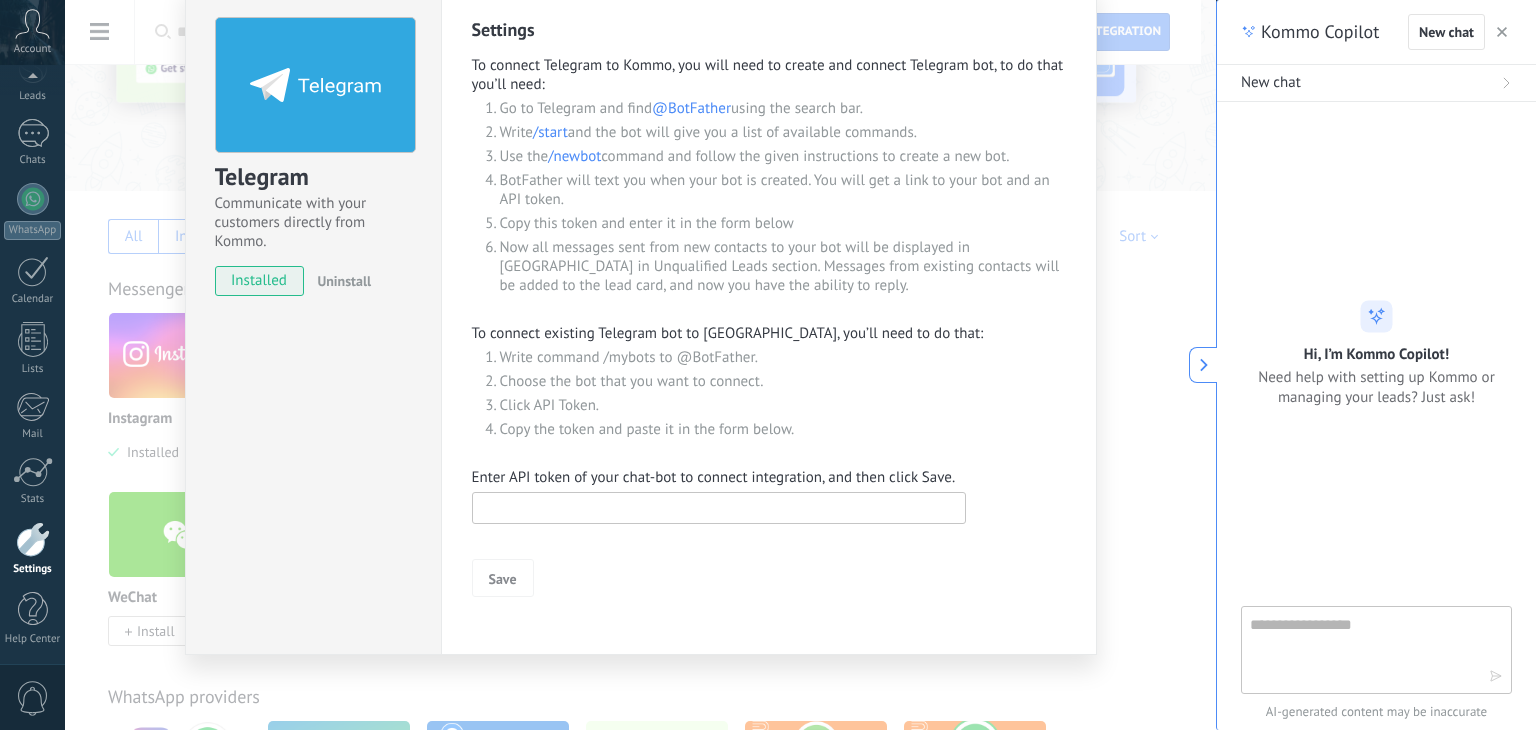 click at bounding box center (719, 508) 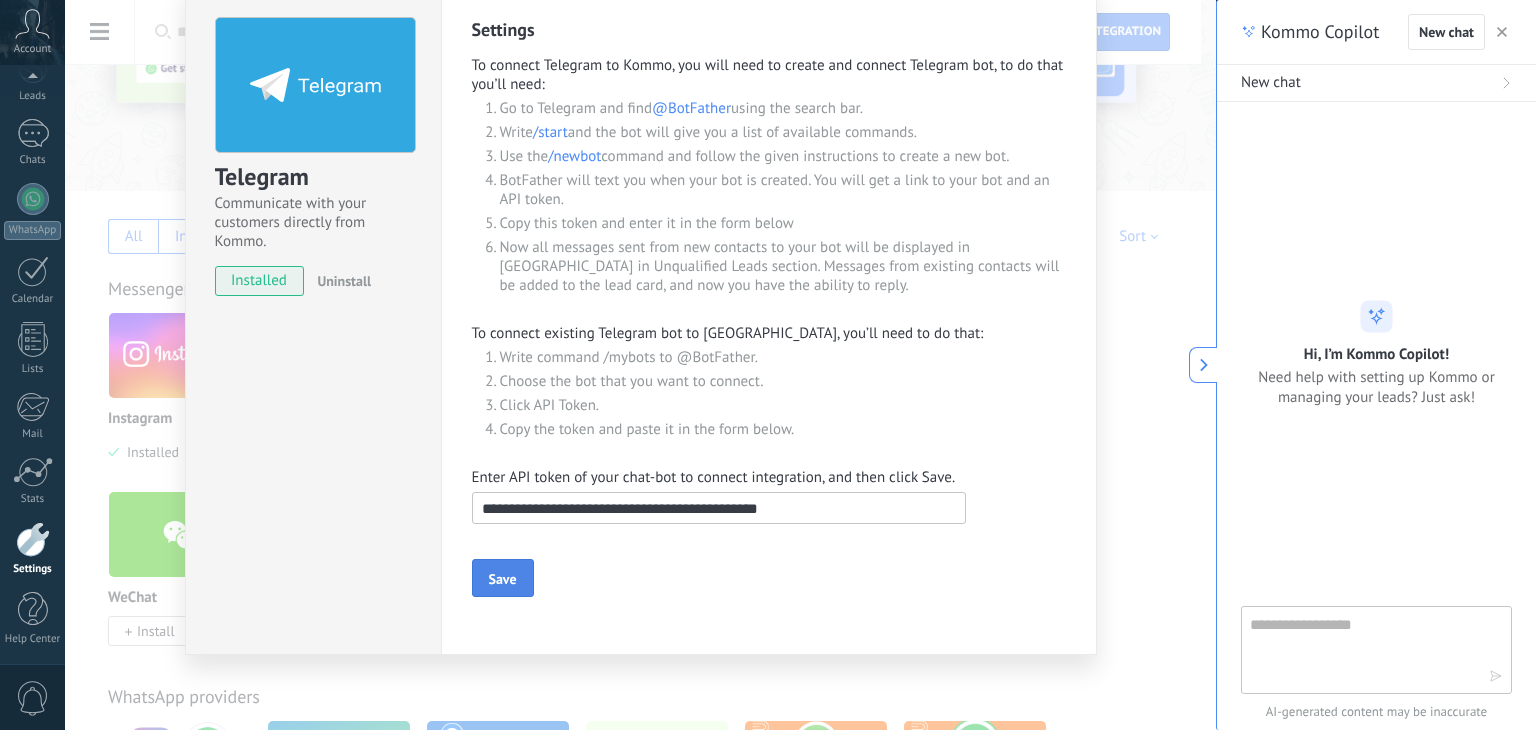 type on "**********" 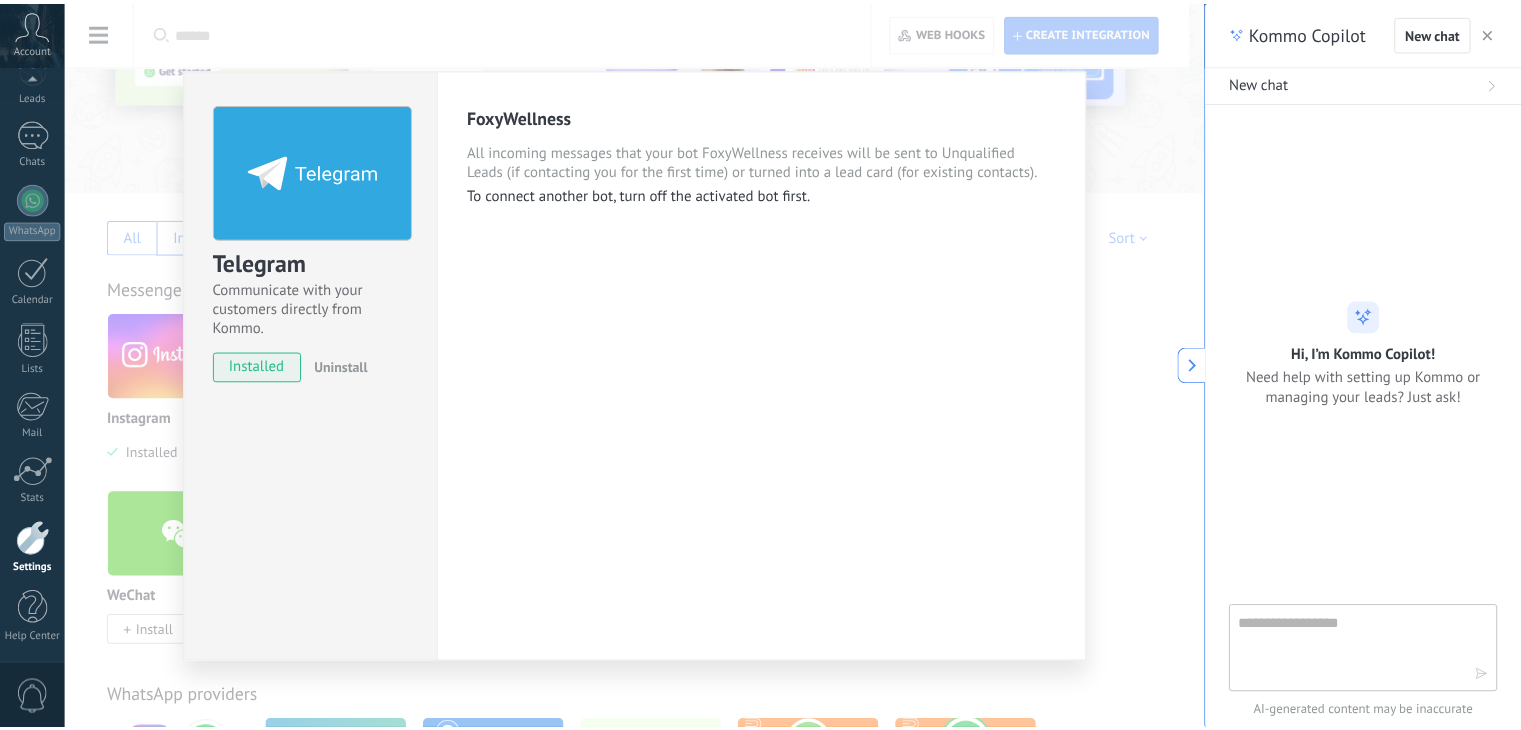 scroll, scrollTop: 0, scrollLeft: 0, axis: both 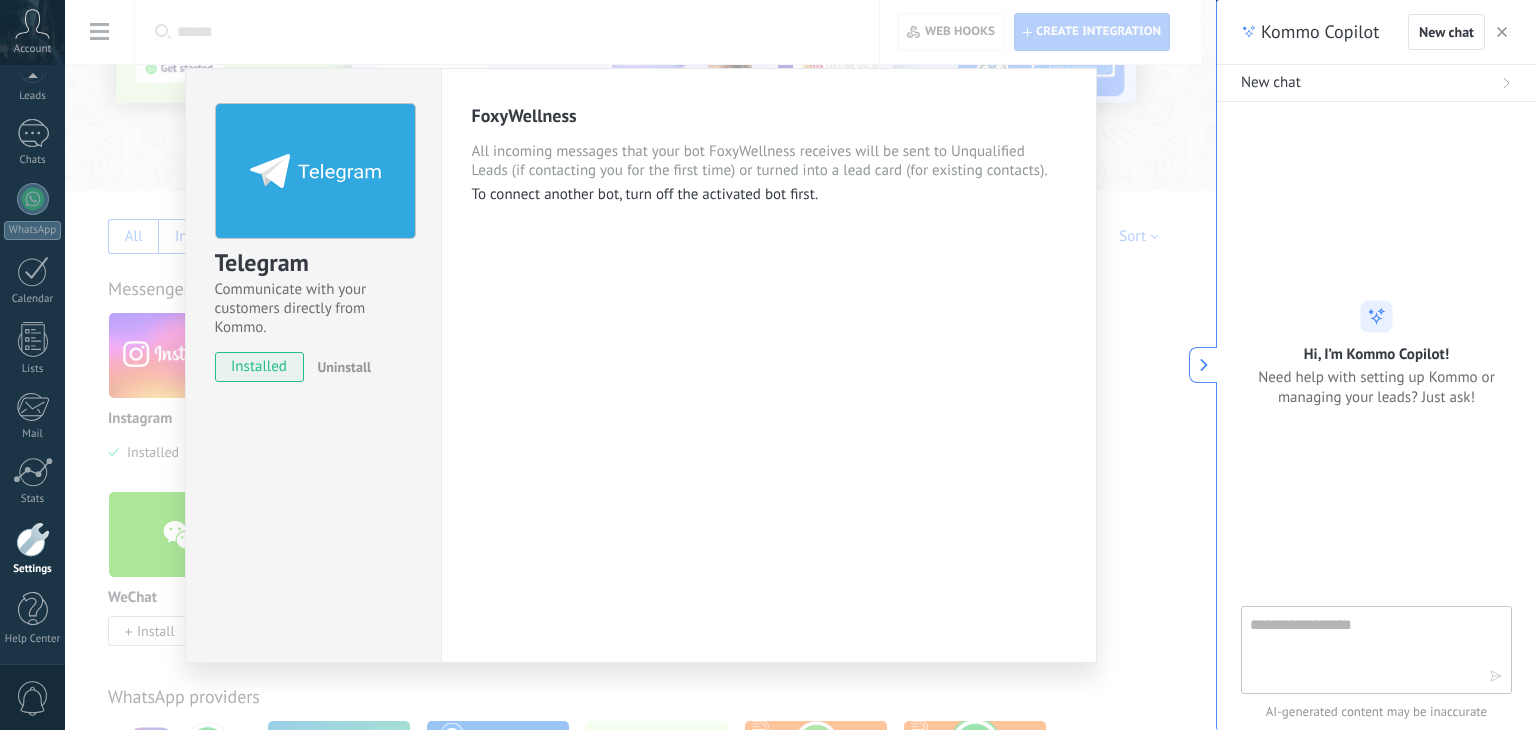 click on "FoxyWellness All incoming messages that your bot FoxyWellness receives will be sent to Unqualified Leads (if contacting you for the first time) or turned into a lead card (for existing contacts). To connect another bot, turn off the activated bot first. more" at bounding box center [769, 365] 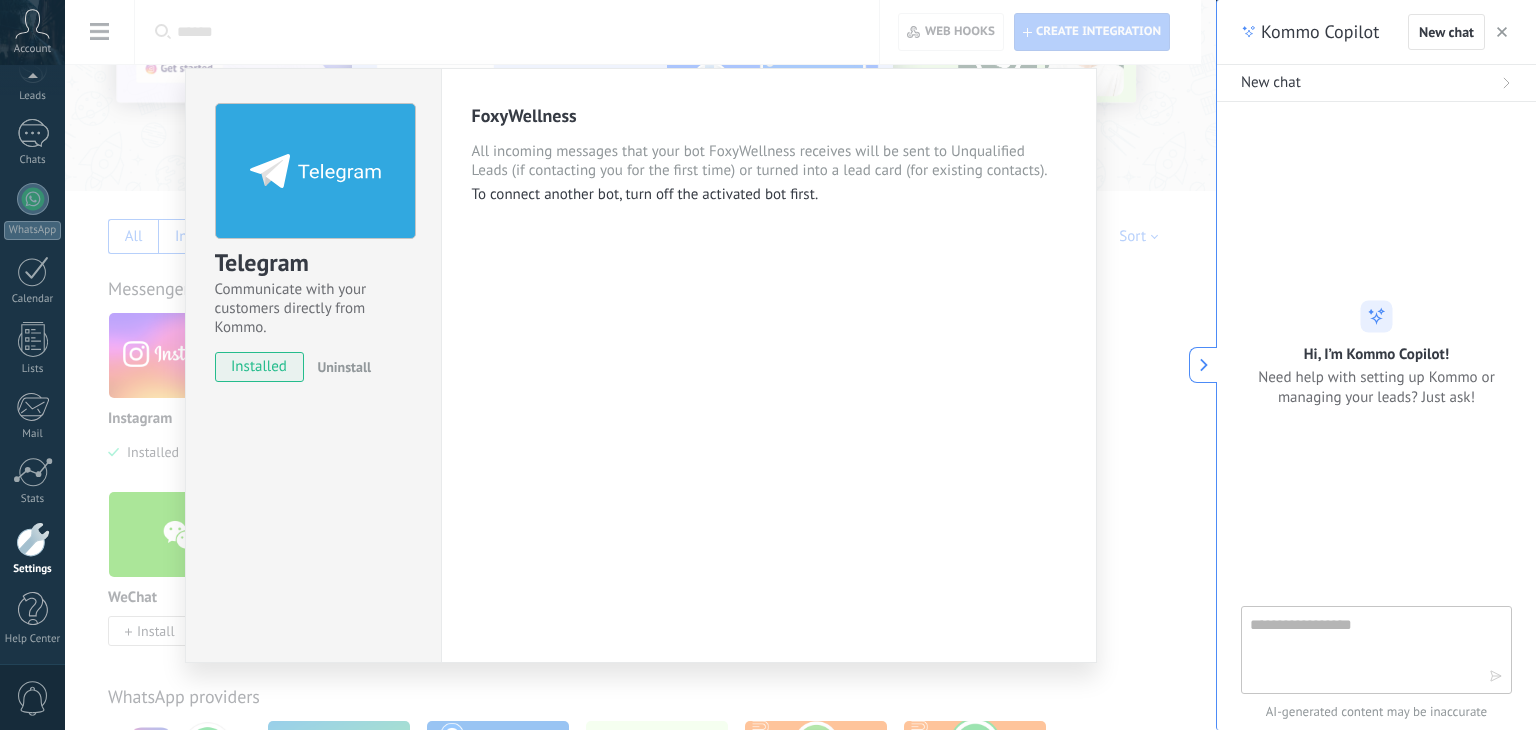 click on "Telegram Communicate with your customers directly from Kommo. installed Uninstall FoxyWellness All incoming messages that your bot FoxyWellness receives will be sent to Unqualified Leads (if contacting you for the first time) or turned into a lead card (for existing contacts). To connect another bot, turn off the activated bot first. more" at bounding box center [640, 365] 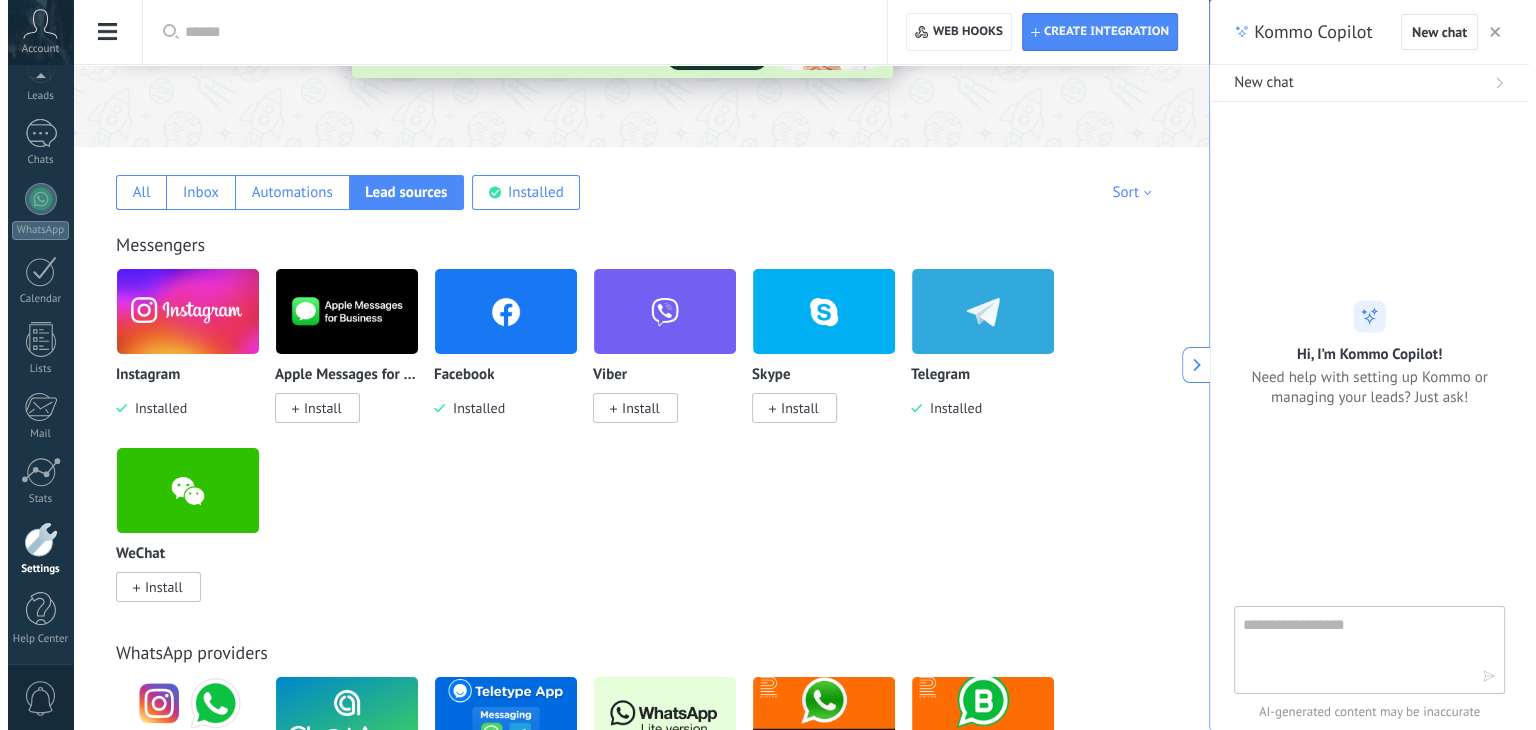scroll, scrollTop: 200, scrollLeft: 0, axis: vertical 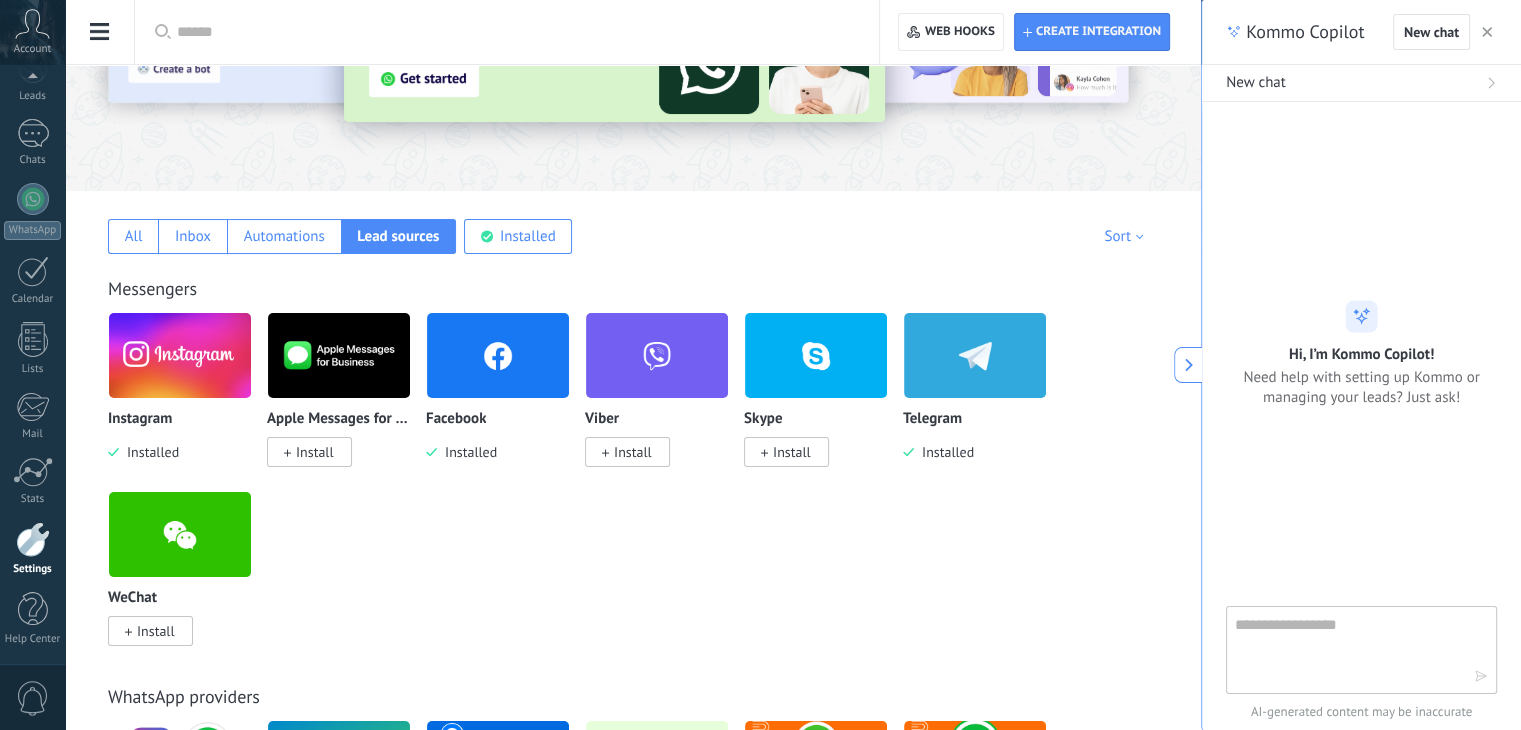 click on "Install" at bounding box center (792, 452) 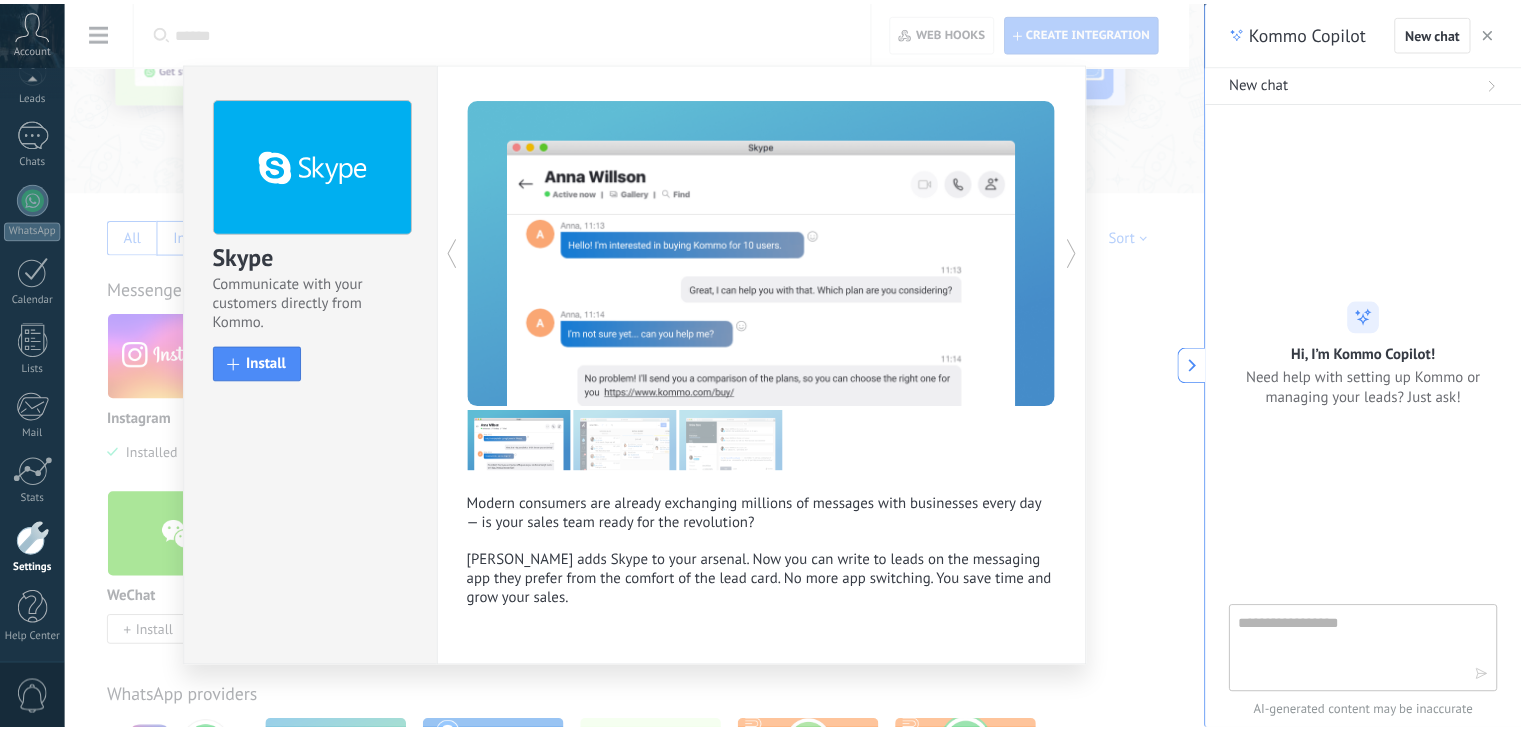 scroll, scrollTop: 0, scrollLeft: 0, axis: both 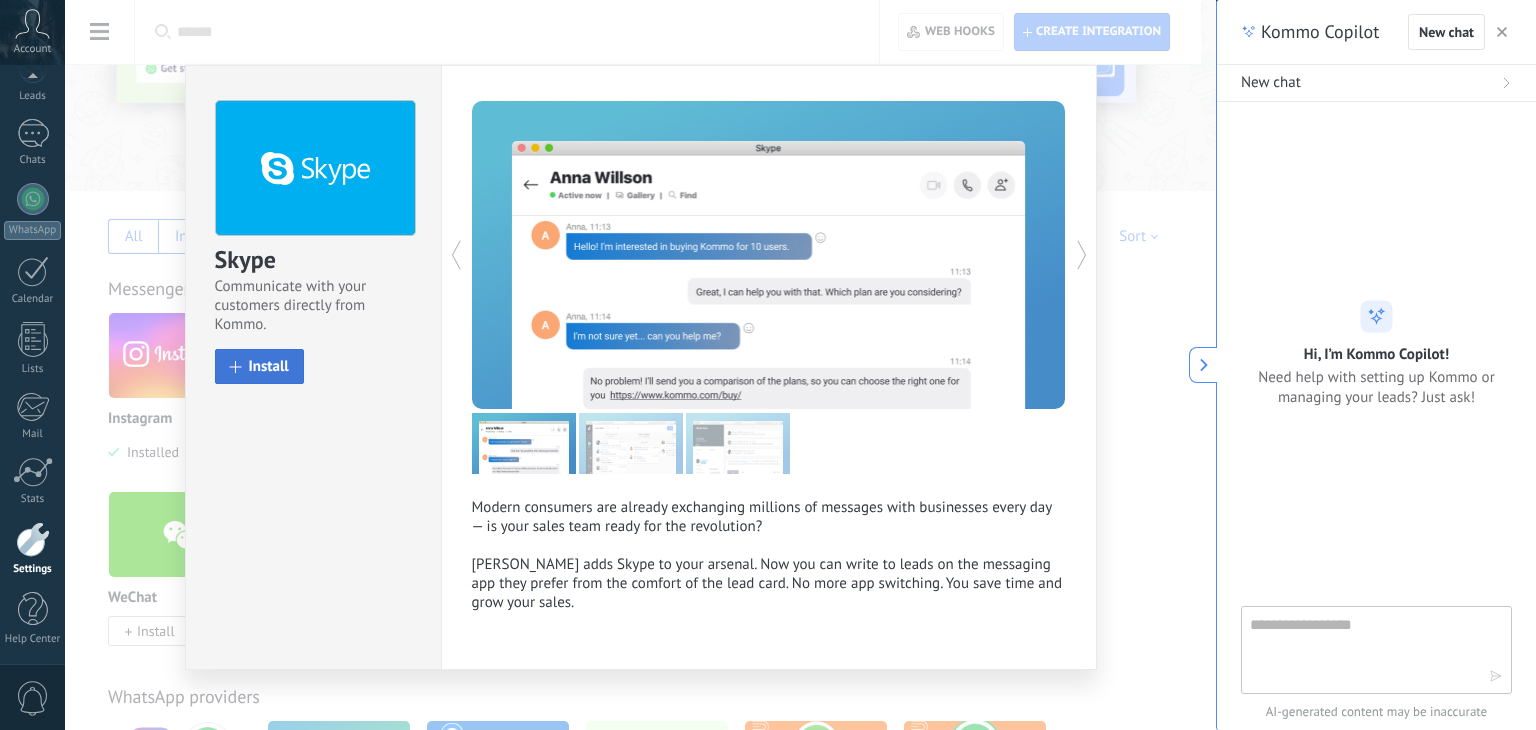 click at bounding box center [236, 367] 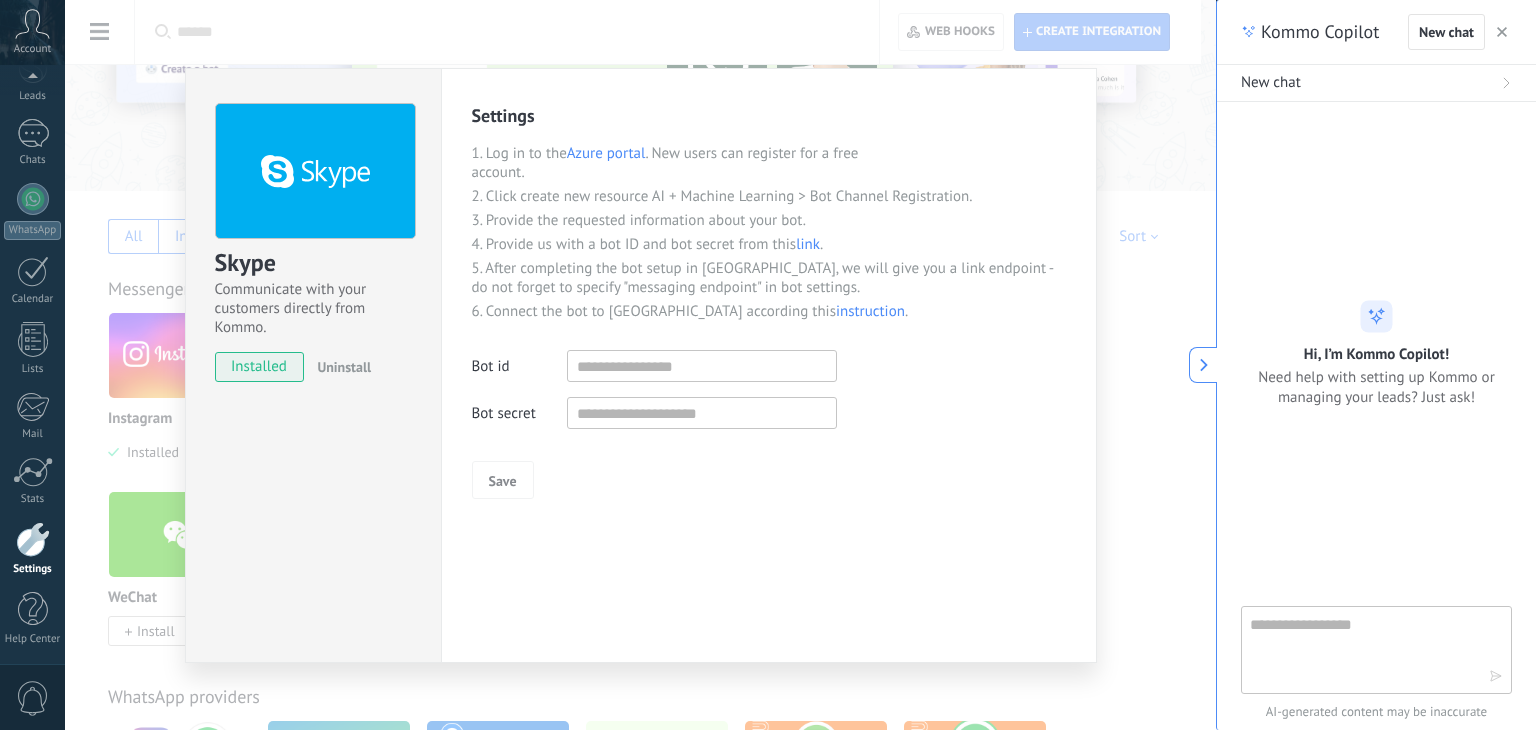 click on "Skype Communicate with your customers directly from Kommo. installed Uninstall Settings 1. Log in to the  Azure portal . New users can register for a free account. 2. Click create new resource AI + Machine Learning > Bot Channel Registration. 3. Provide the requested information about your bot. 4. Provide us with a bot ID and bot secret from this  link . 5. After completing the bot setup in [GEOGRAPHIC_DATA], we will give you a link endpoint - do not forget to specify "messaging endpoint" in bot settings. 6. Connect the bot to Skype according this  instruction . Bot id Bot secret Save more" at bounding box center [640, 365] 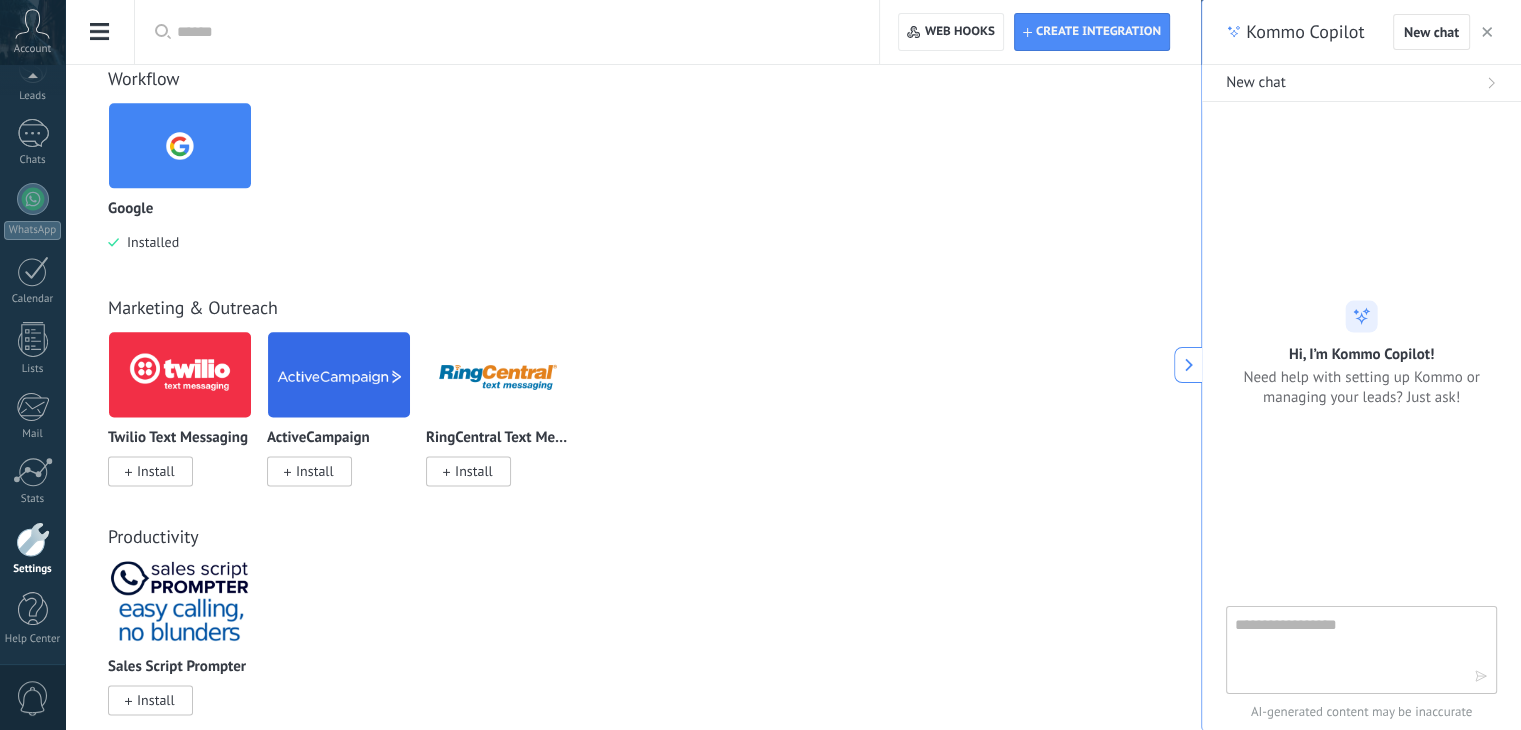 scroll, scrollTop: 2544, scrollLeft: 0, axis: vertical 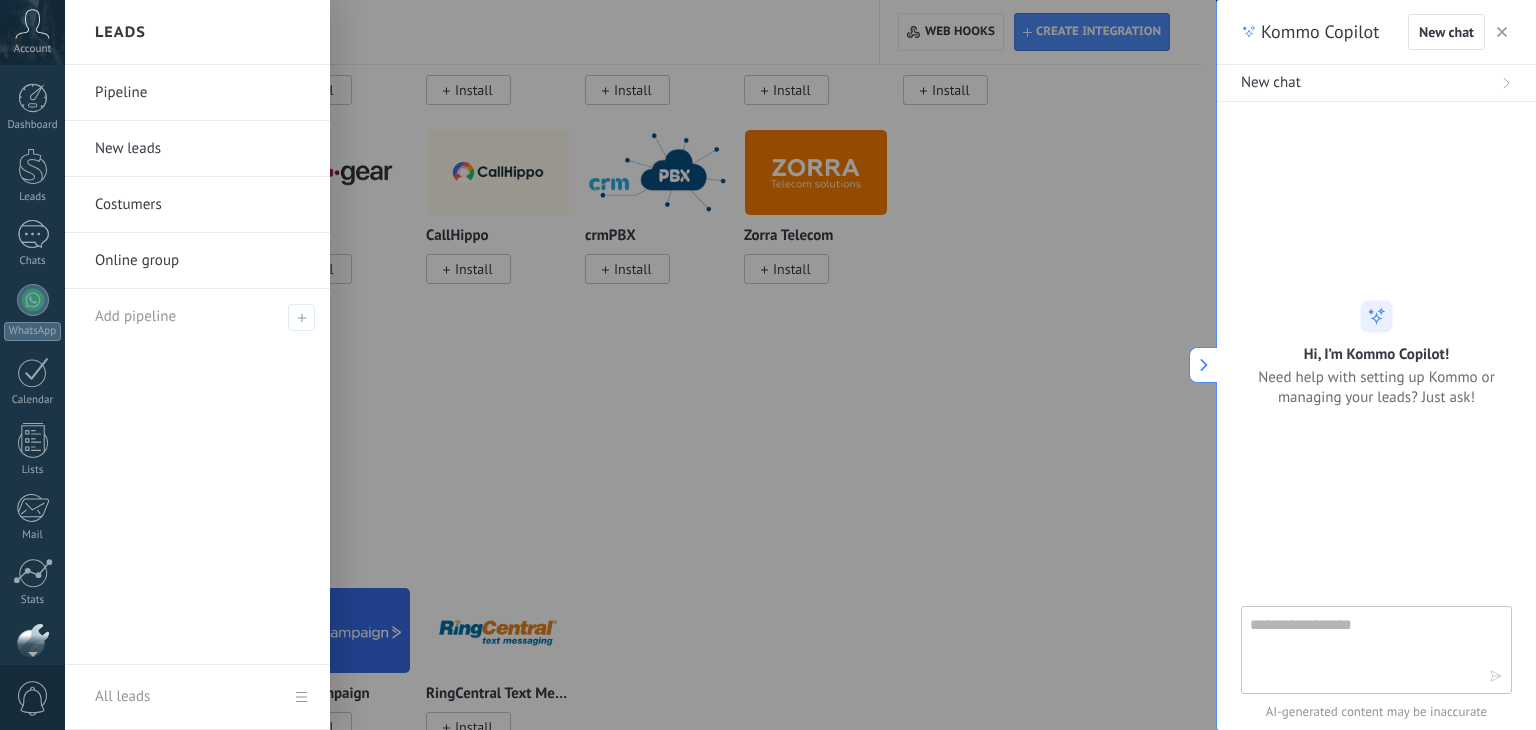 click on "Pipeline" at bounding box center (202, 93) 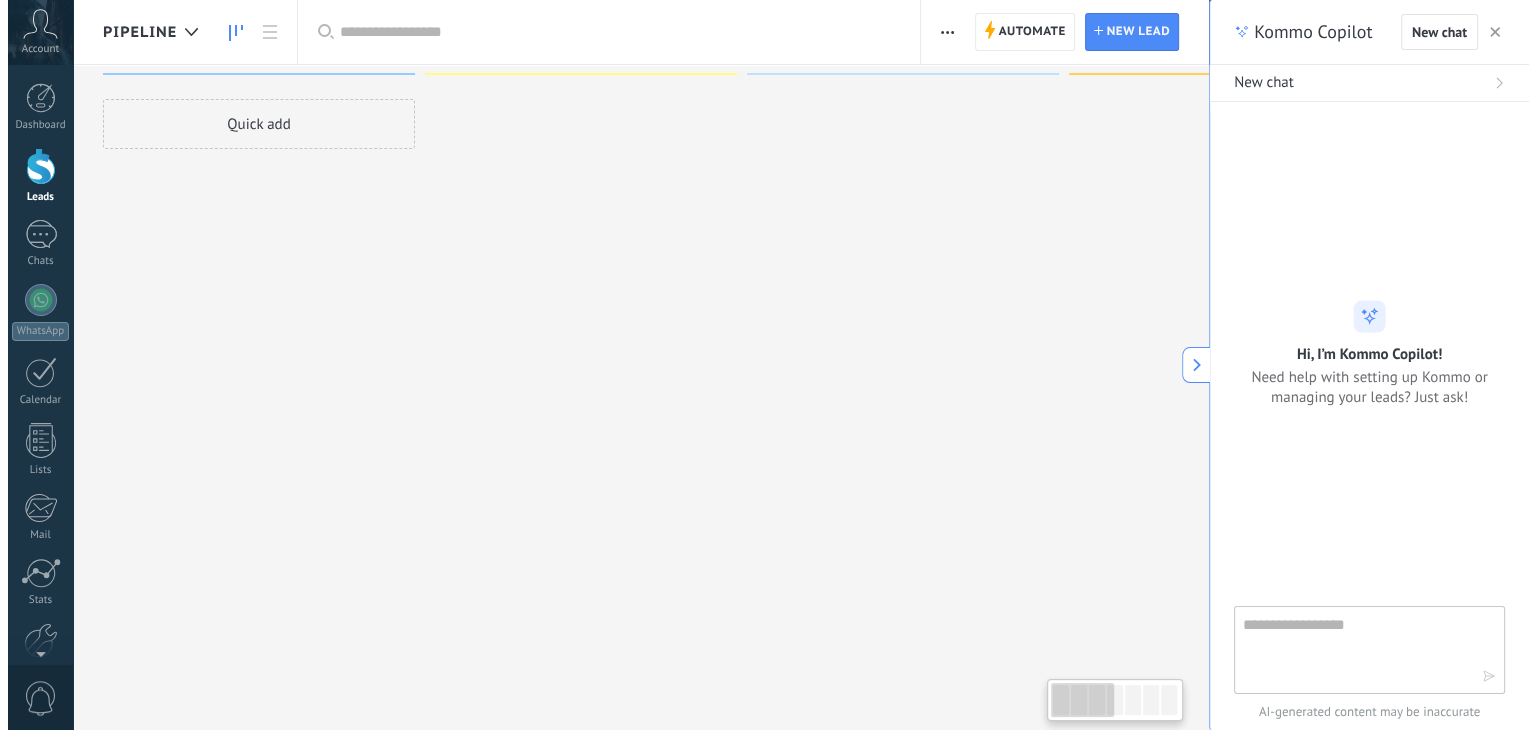 scroll, scrollTop: 0, scrollLeft: 0, axis: both 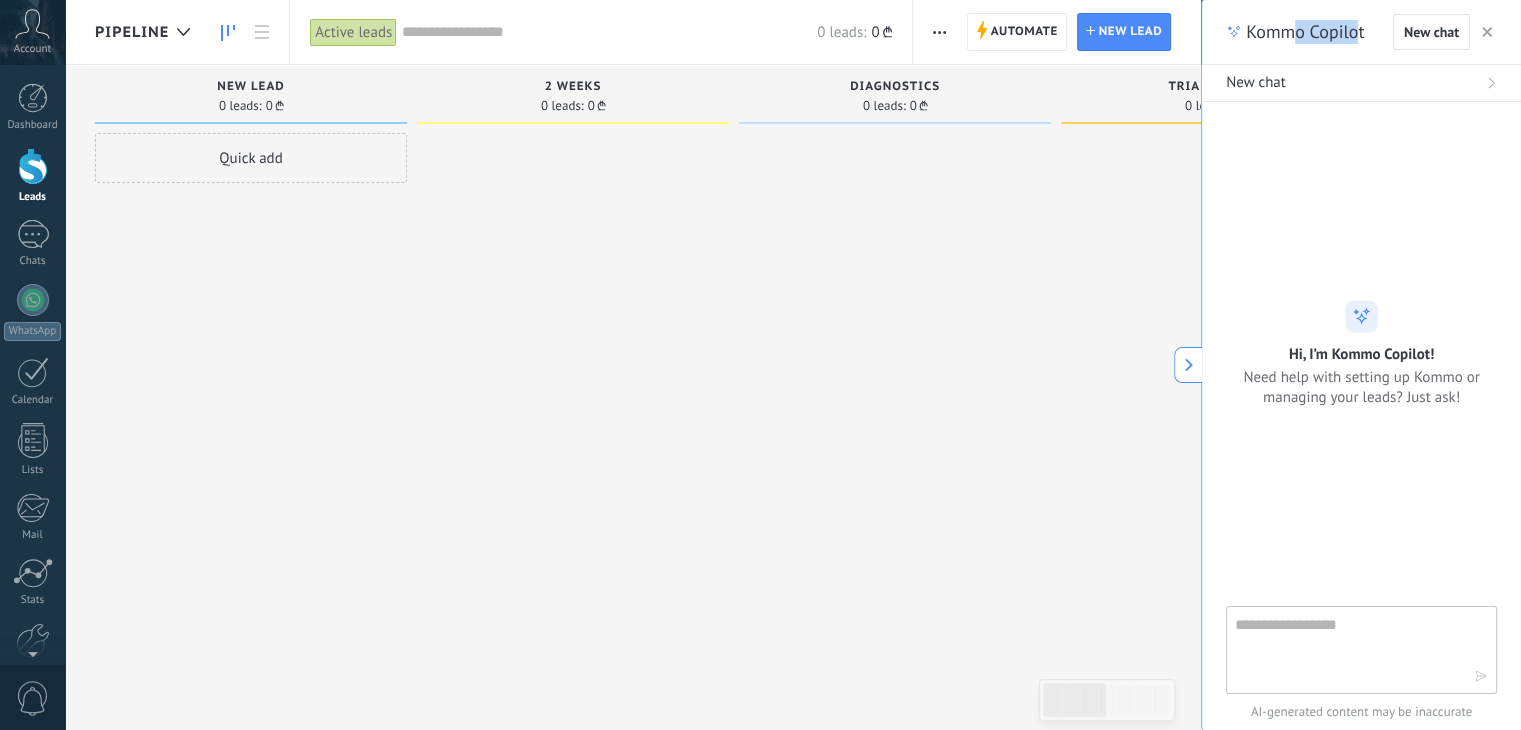 drag, startPoint x: 1299, startPoint y: 17, endPoint x: 1356, endPoint y: 31, distance: 58.694122 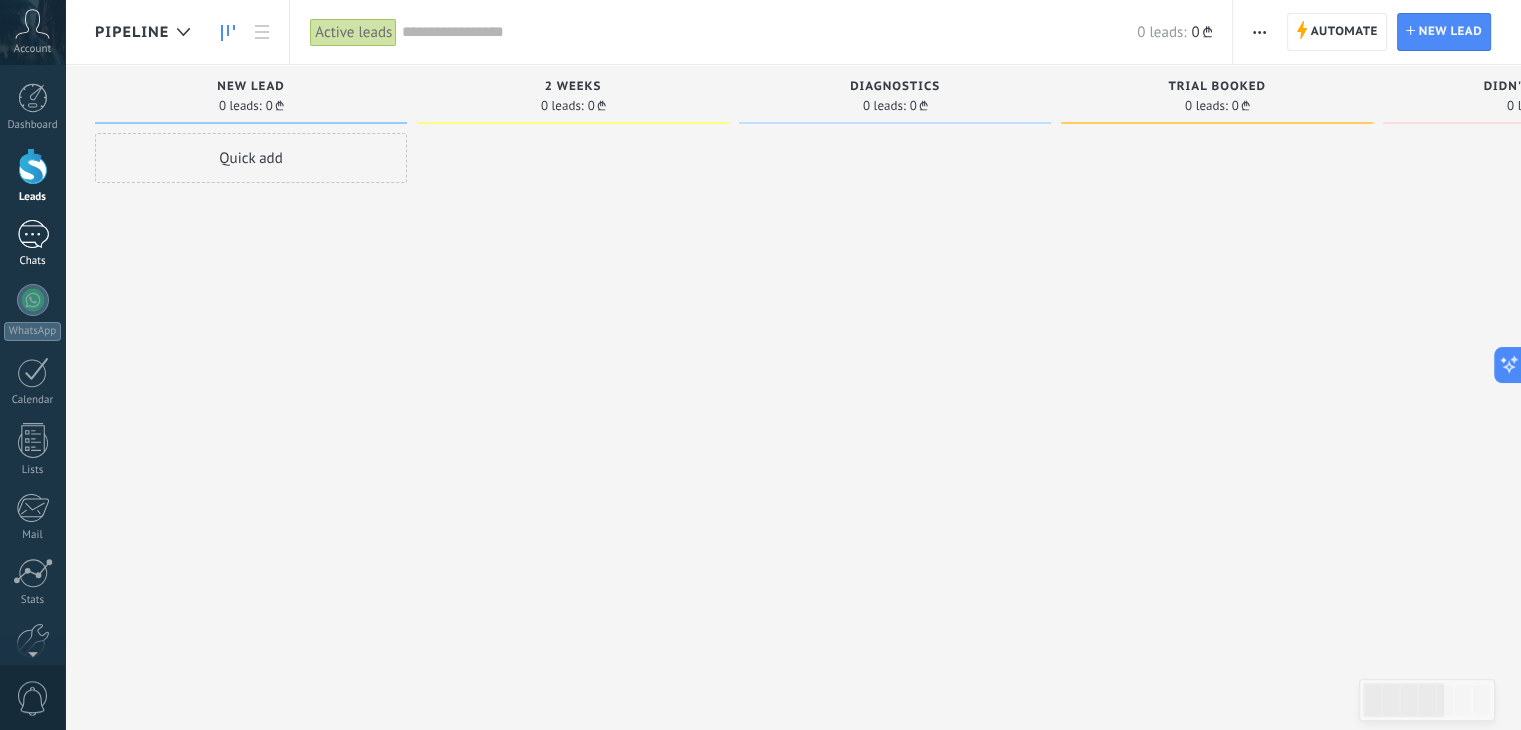 click on "Chats" at bounding box center (33, 261) 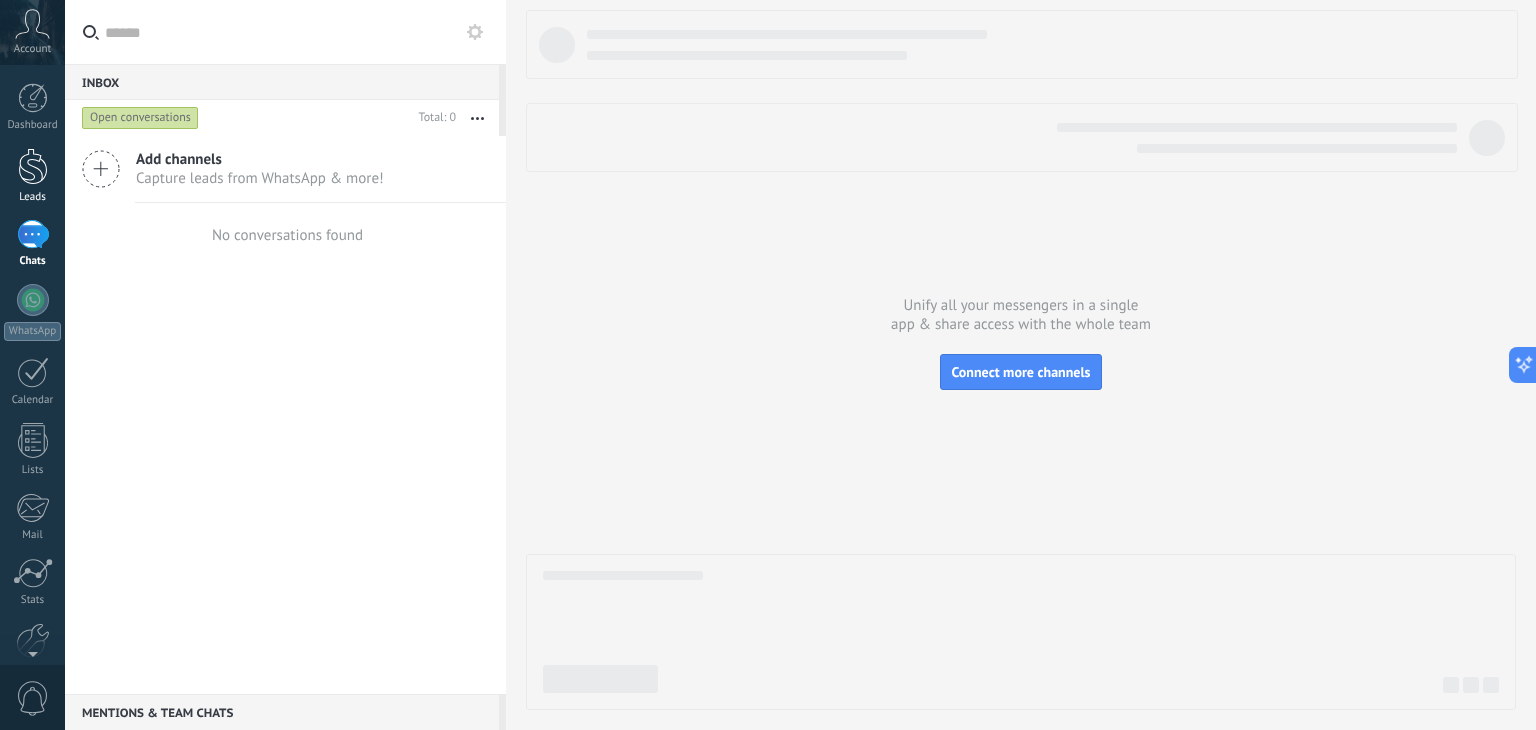 click at bounding box center (33, 166) 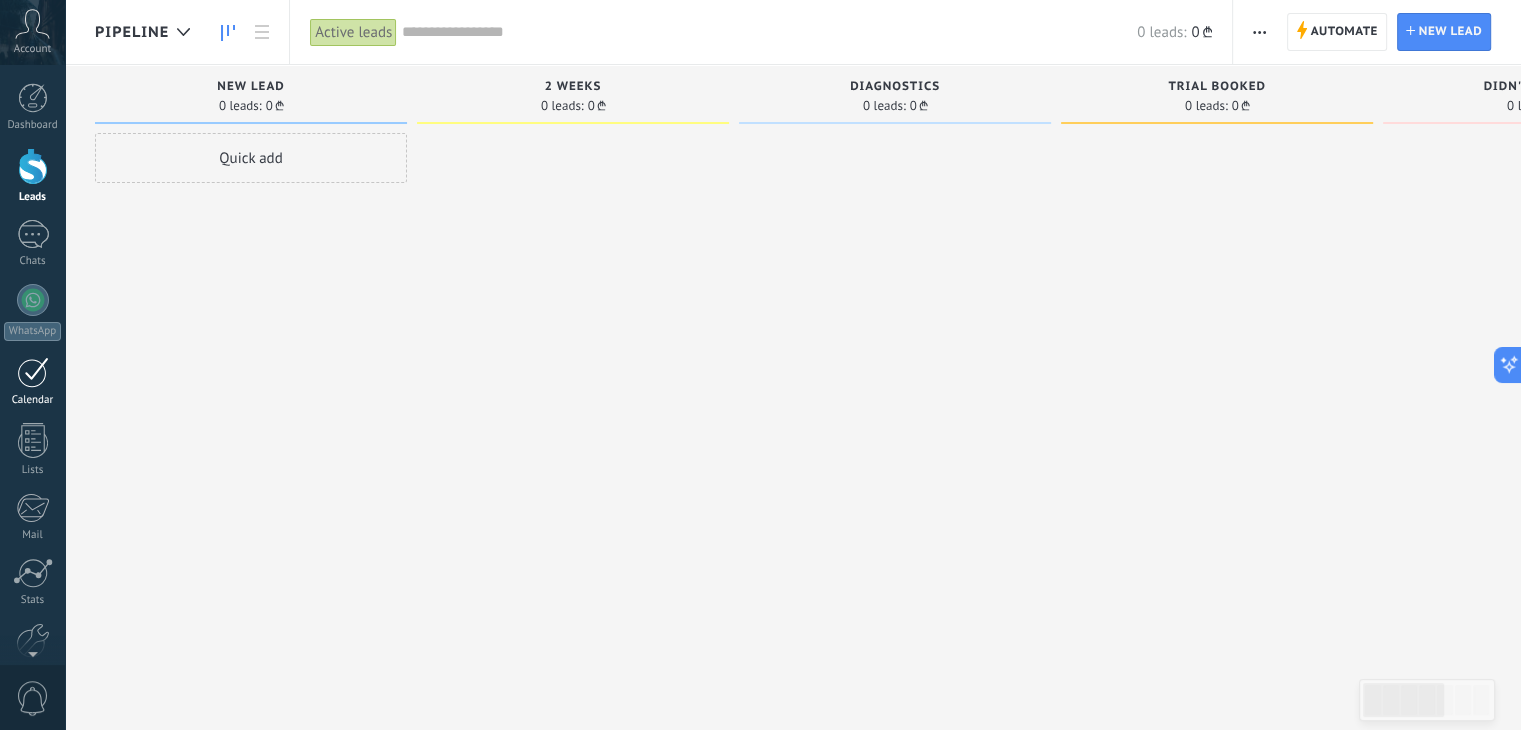 click at bounding box center [33, 372] 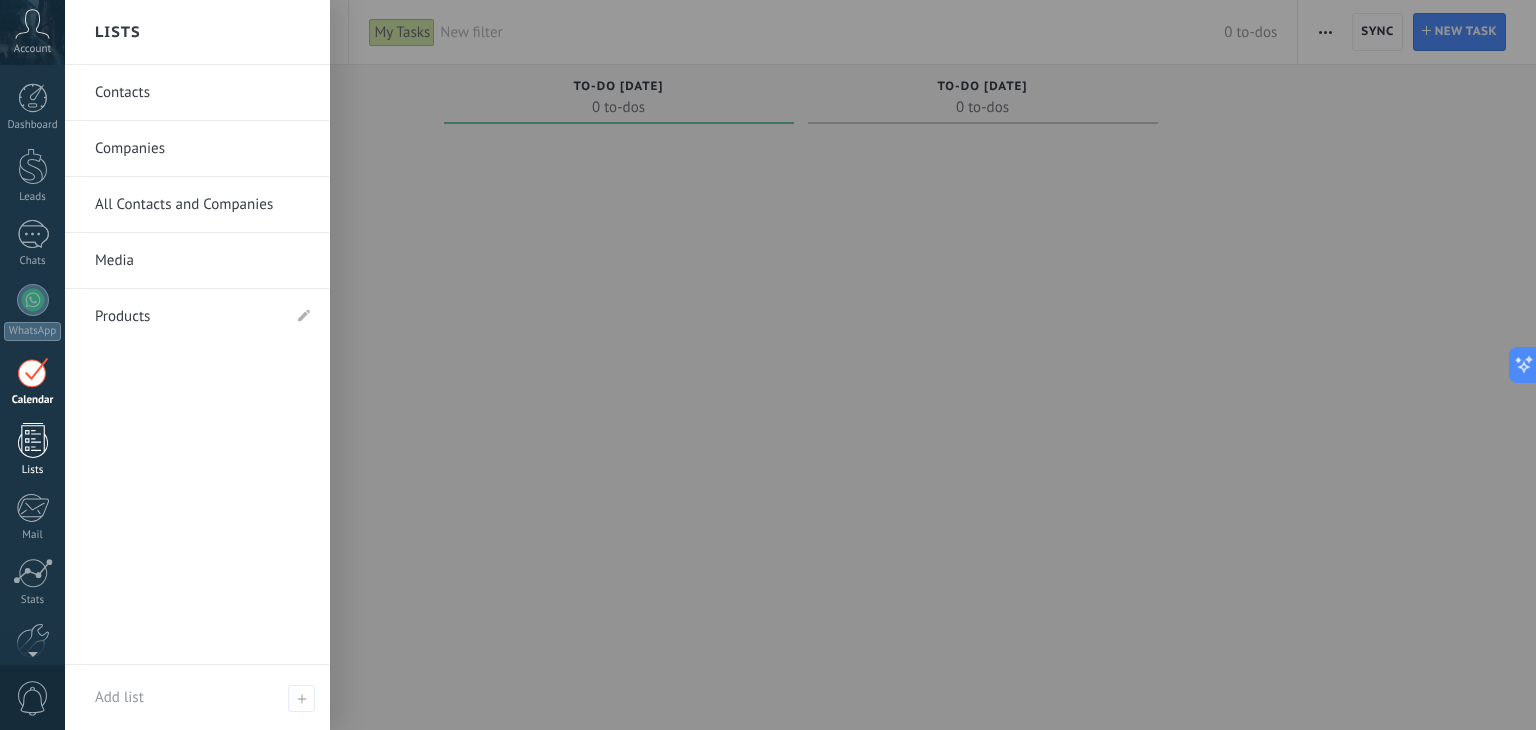 click on "Lists" at bounding box center (32, 450) 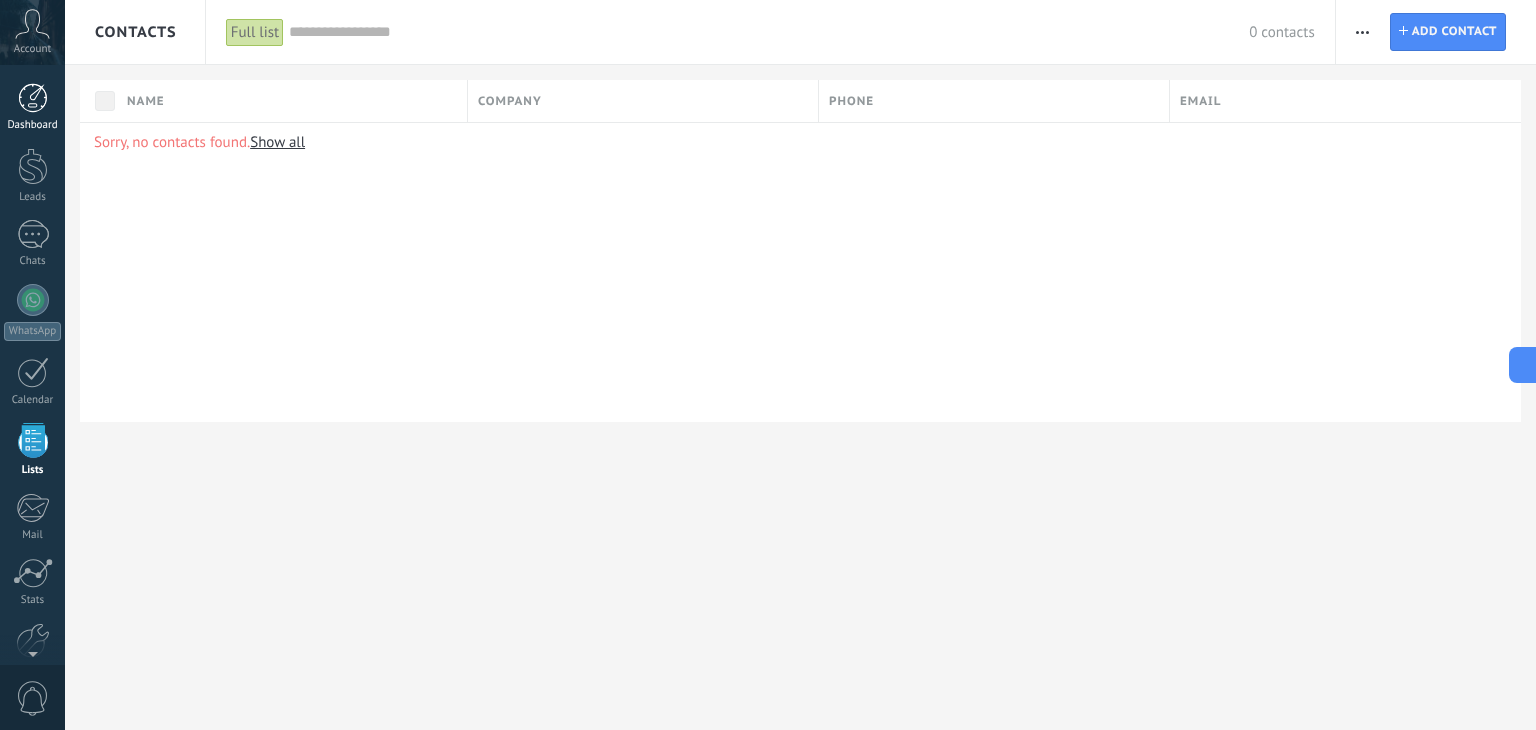 click on "Dashboard" at bounding box center [32, 107] 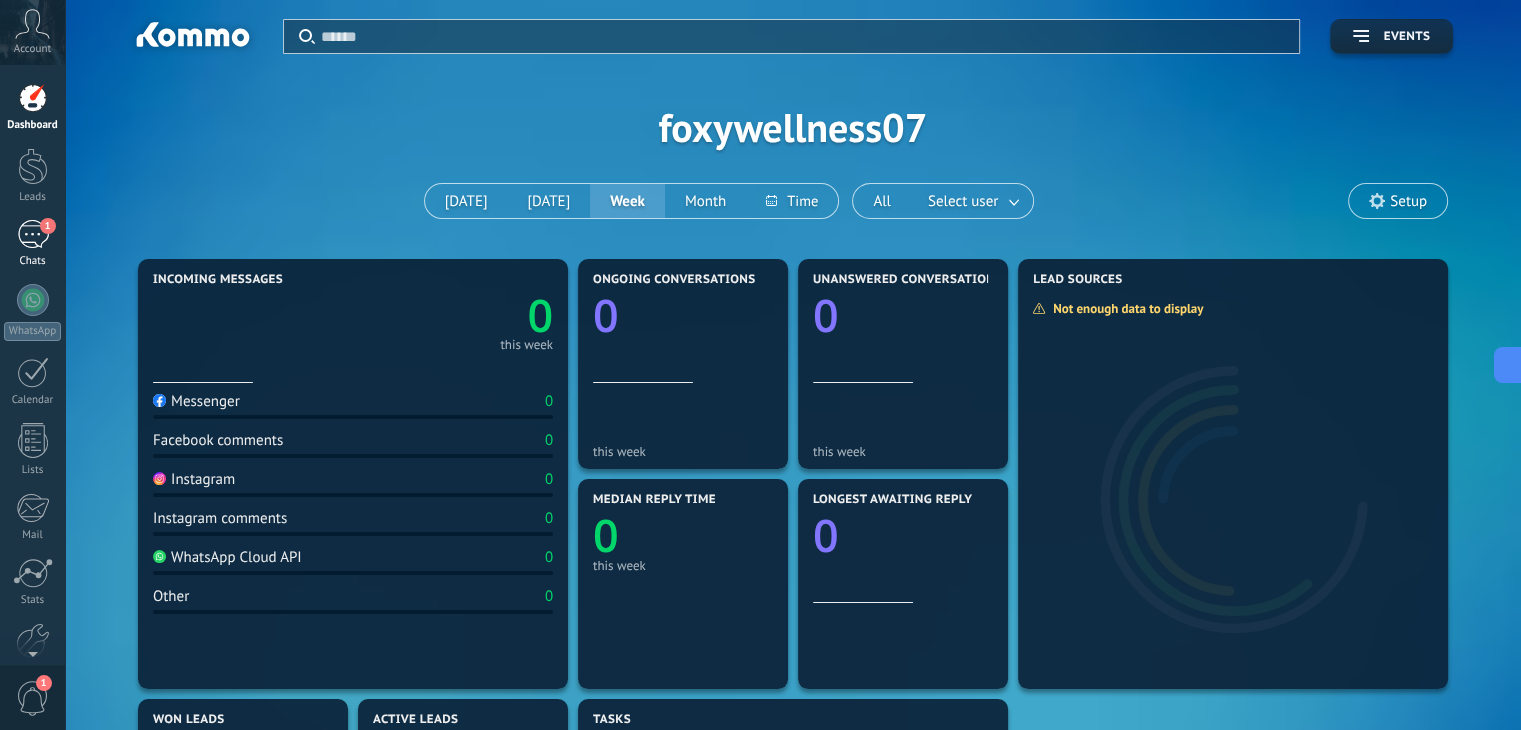 click on "1" at bounding box center [33, 234] 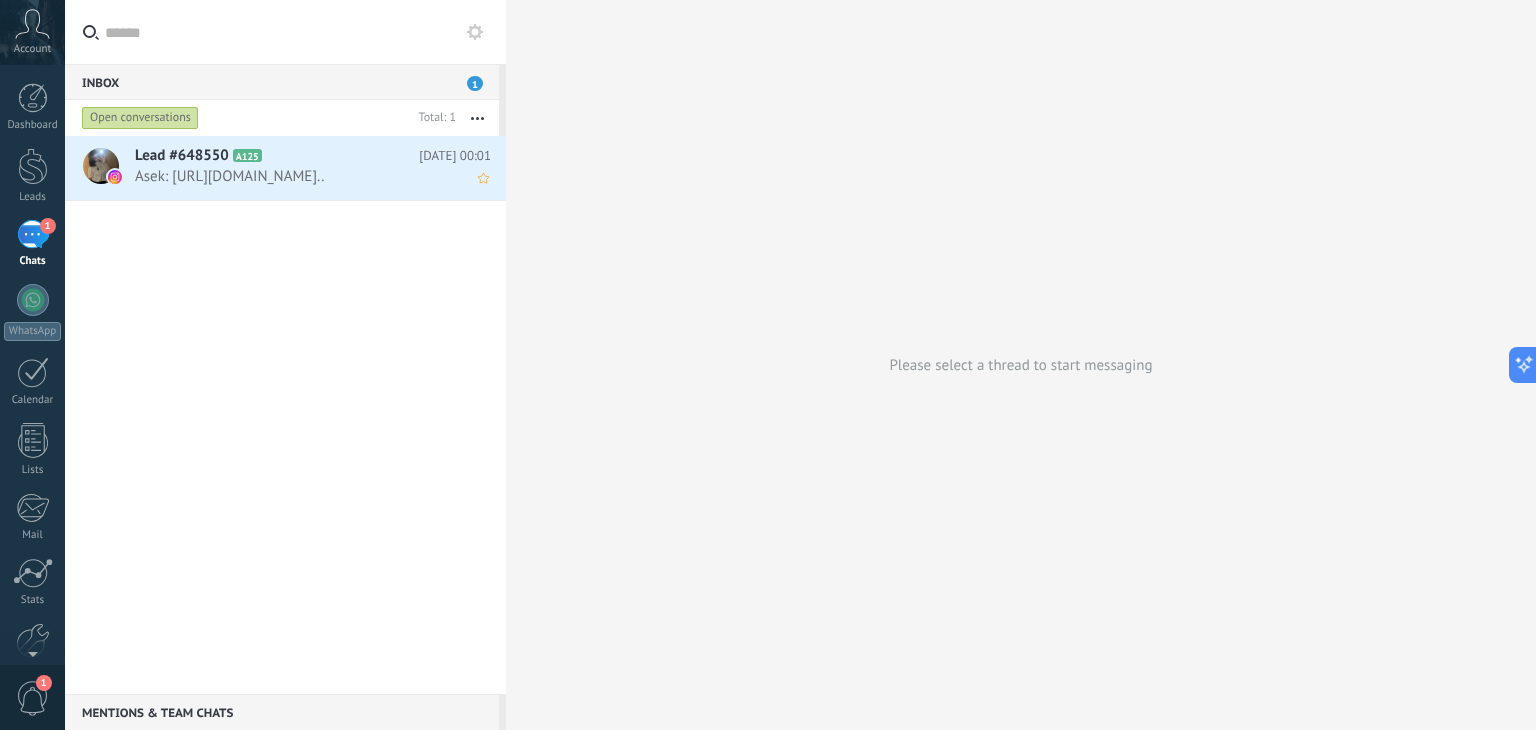 click on "Asek: [URL][DOMAIN_NAME].." at bounding box center (294, 176) 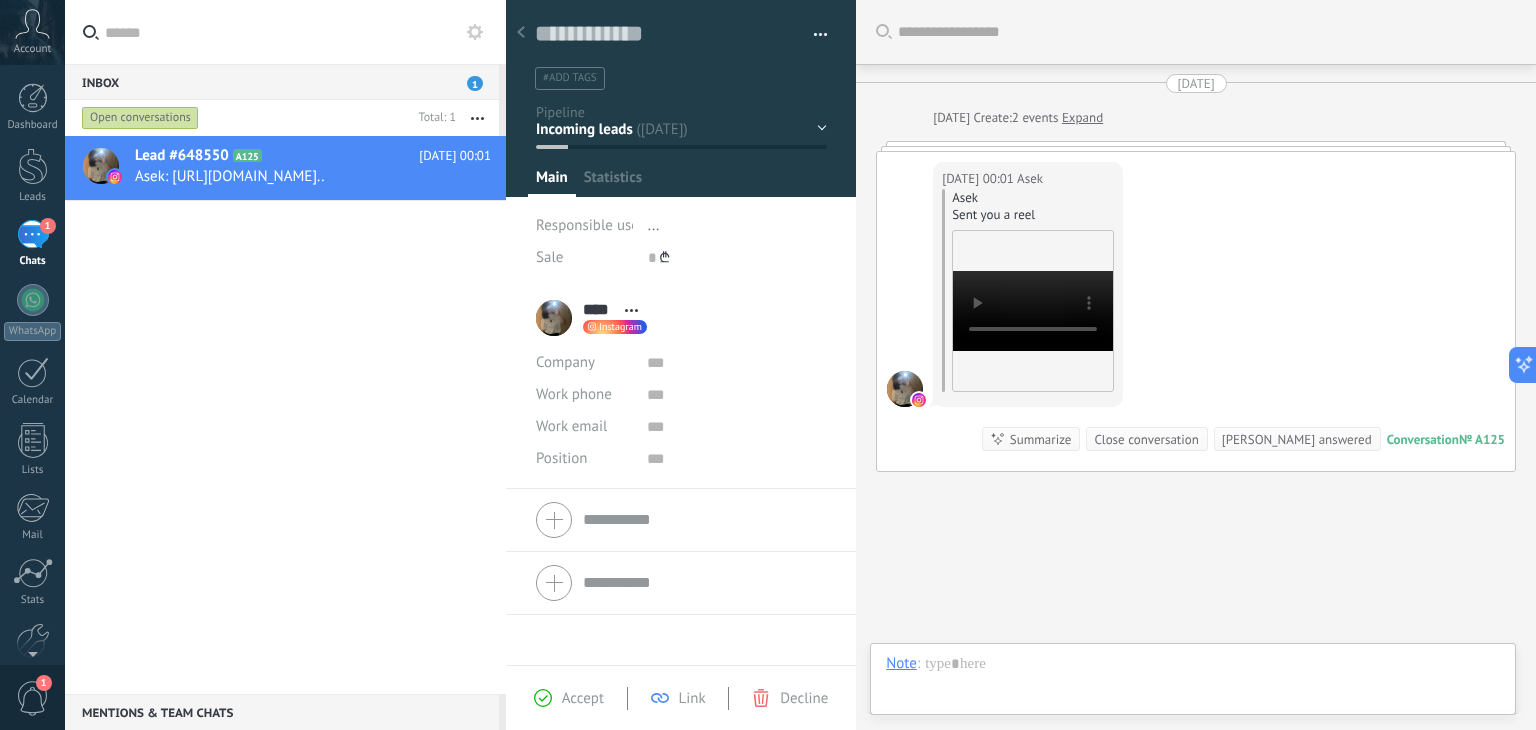 scroll, scrollTop: 0, scrollLeft: 0, axis: both 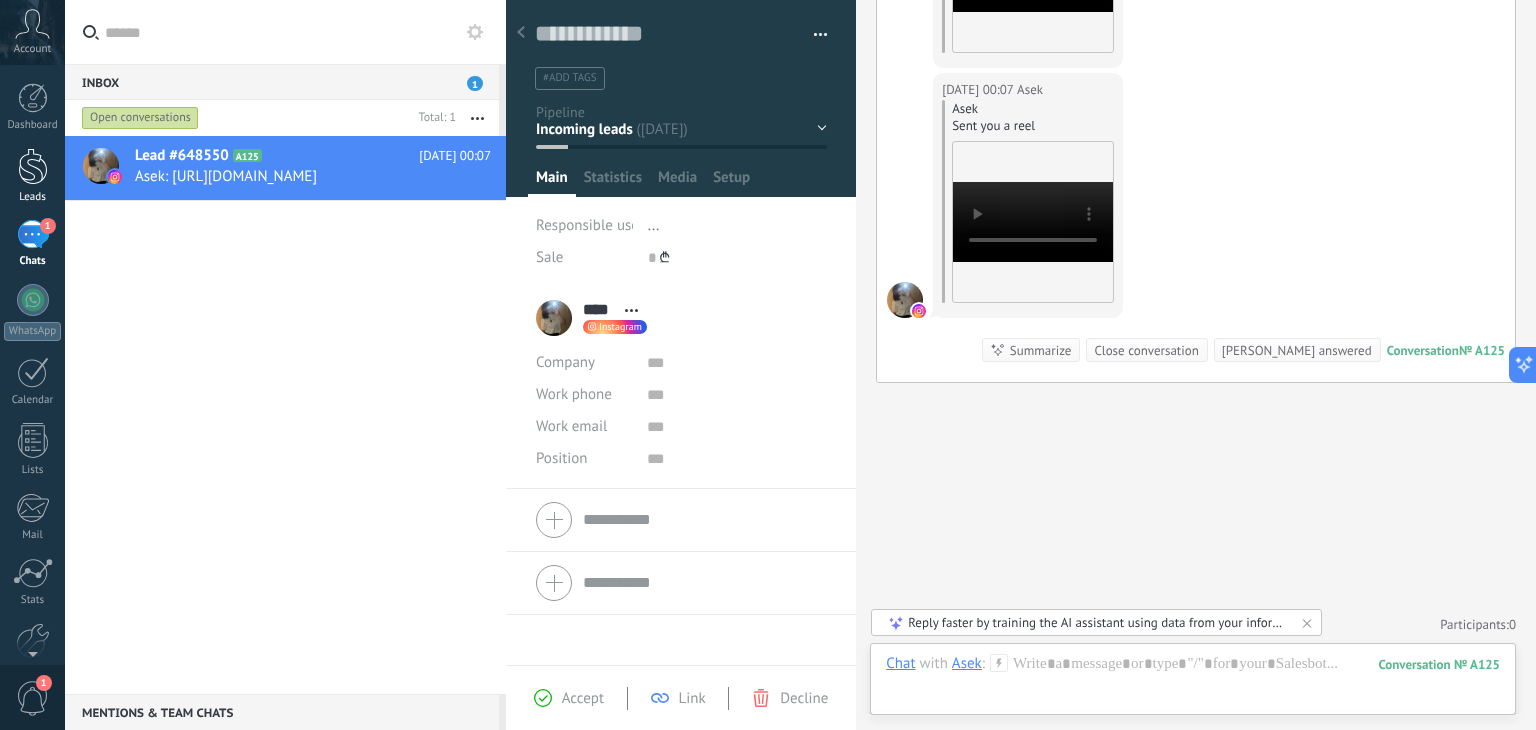 click at bounding box center [33, 166] 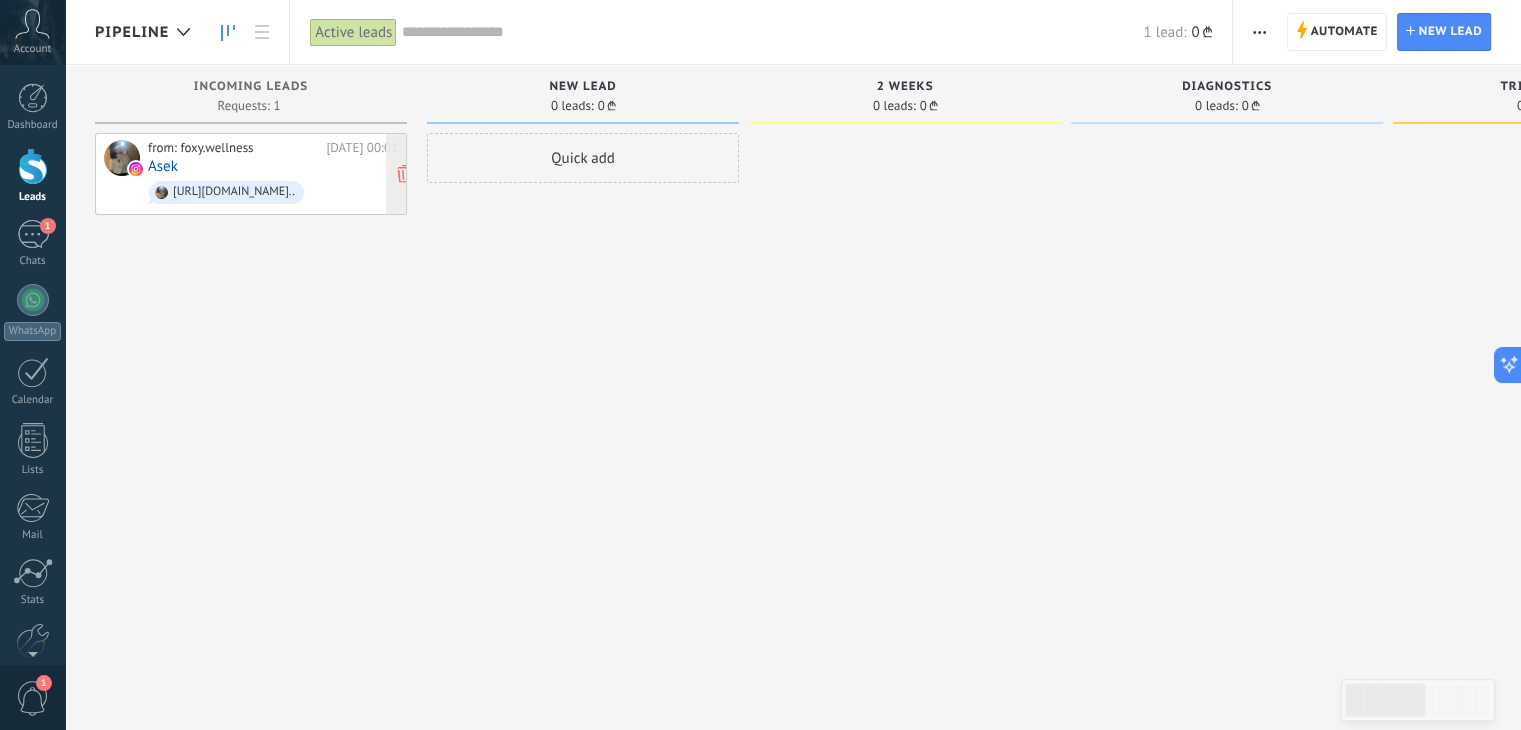 click on "from: foxy.wellness" at bounding box center (233, 148) 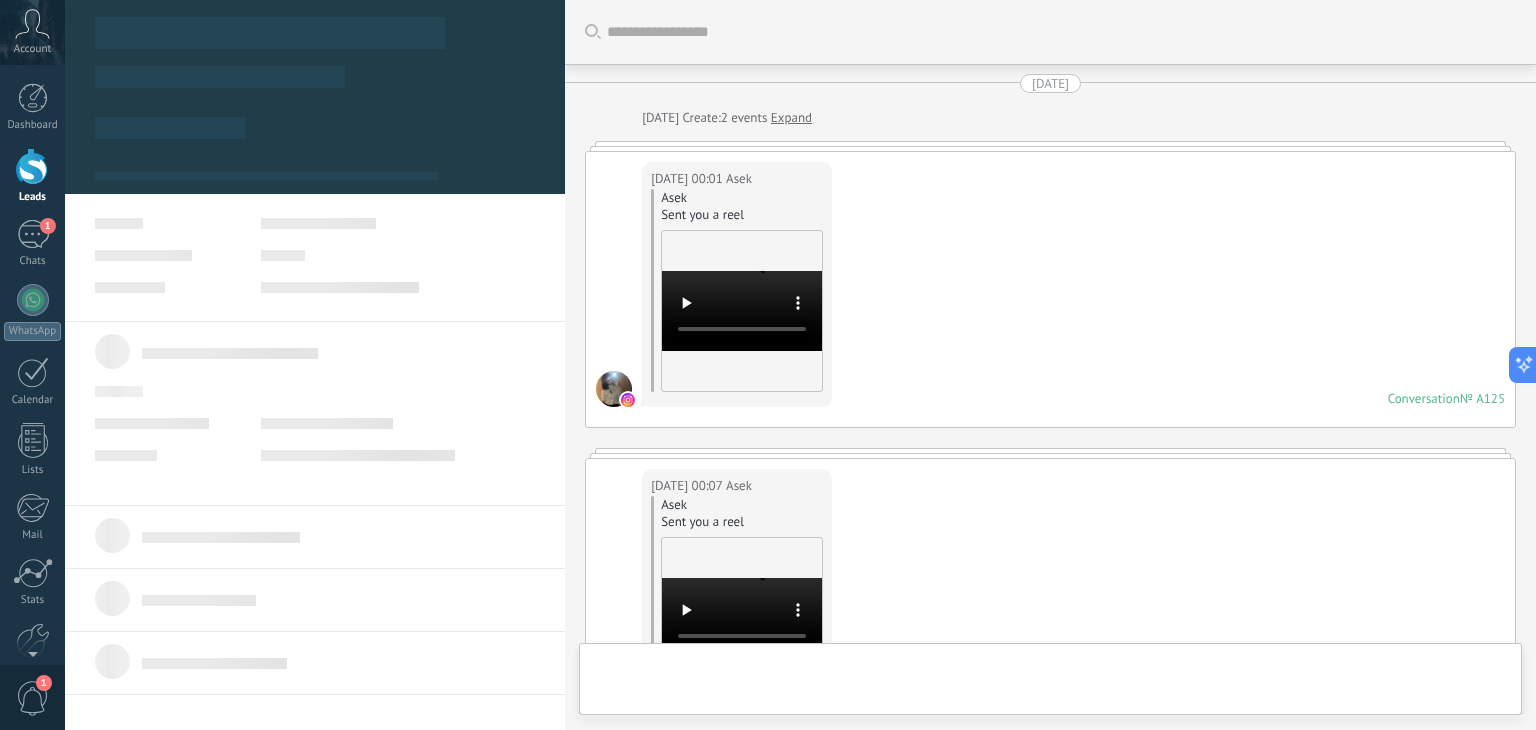 scroll, scrollTop: 351, scrollLeft: 0, axis: vertical 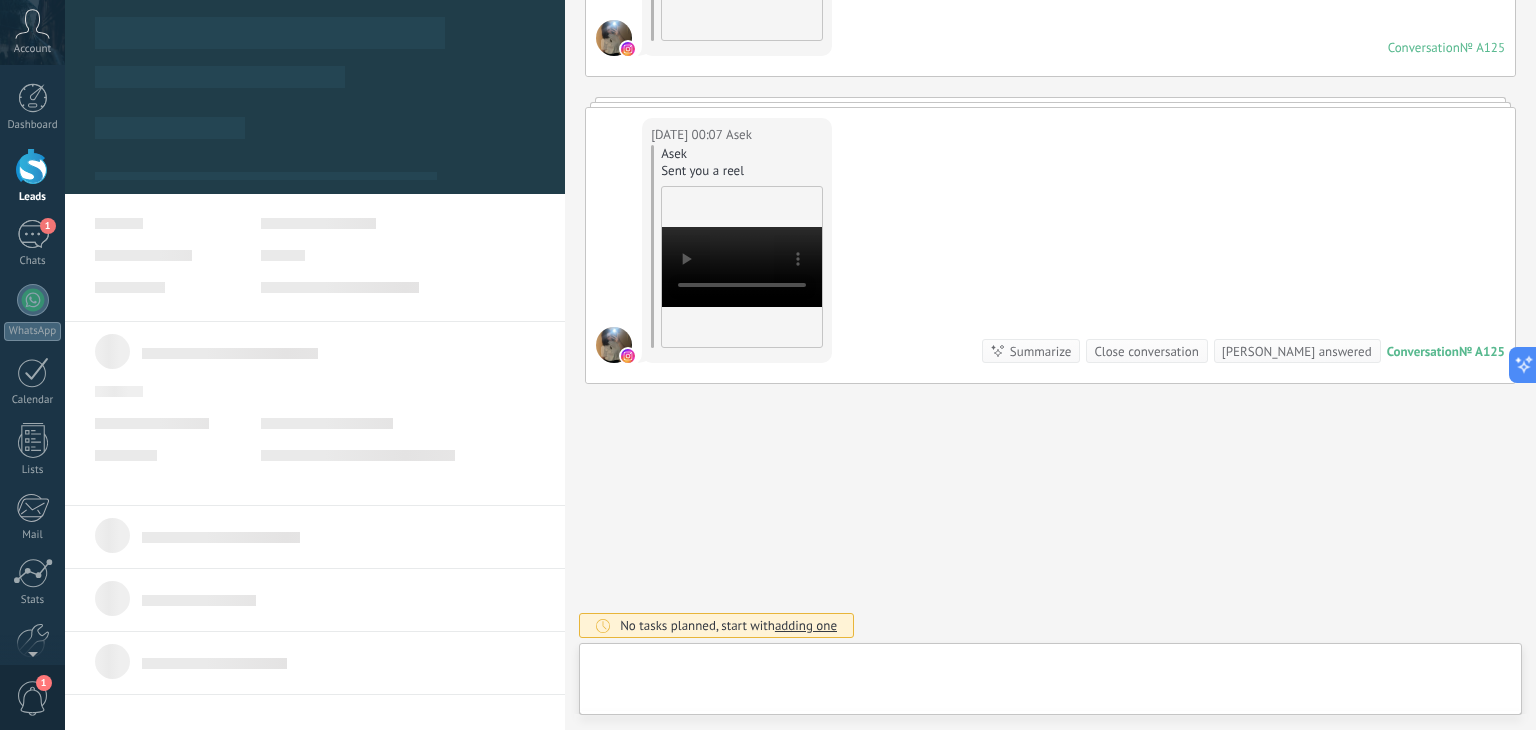 type on "**********" 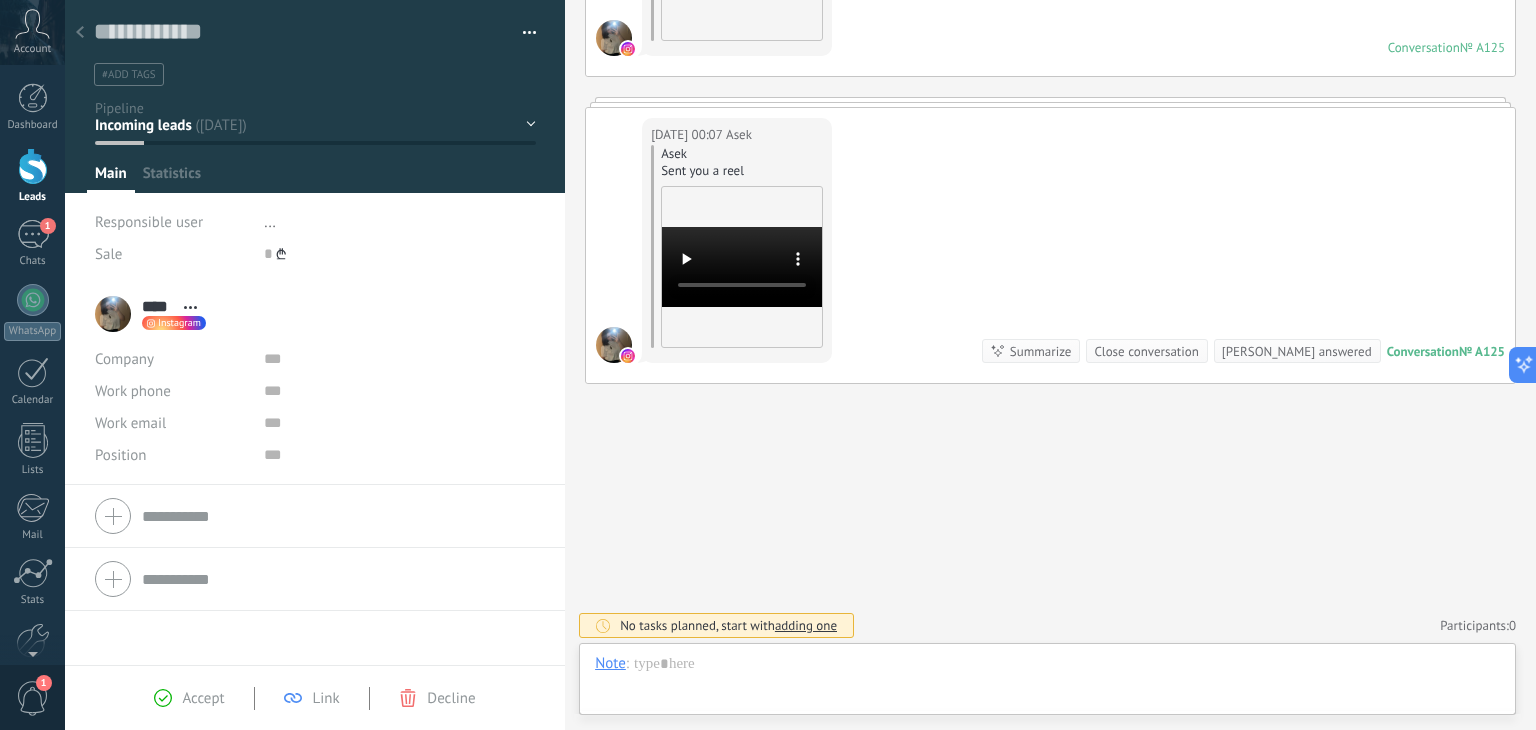 scroll, scrollTop: 29, scrollLeft: 0, axis: vertical 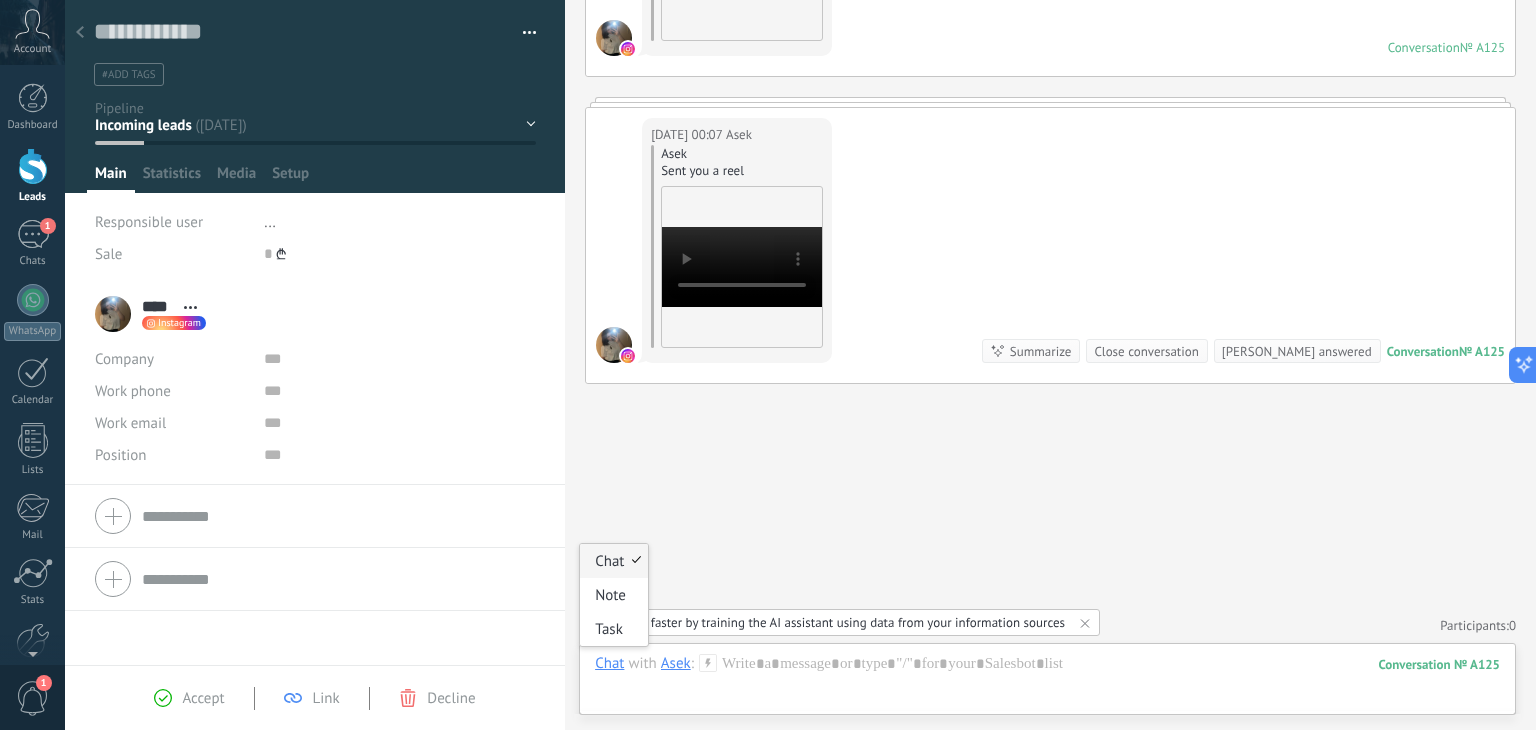 click on "Chat" at bounding box center [609, 663] 